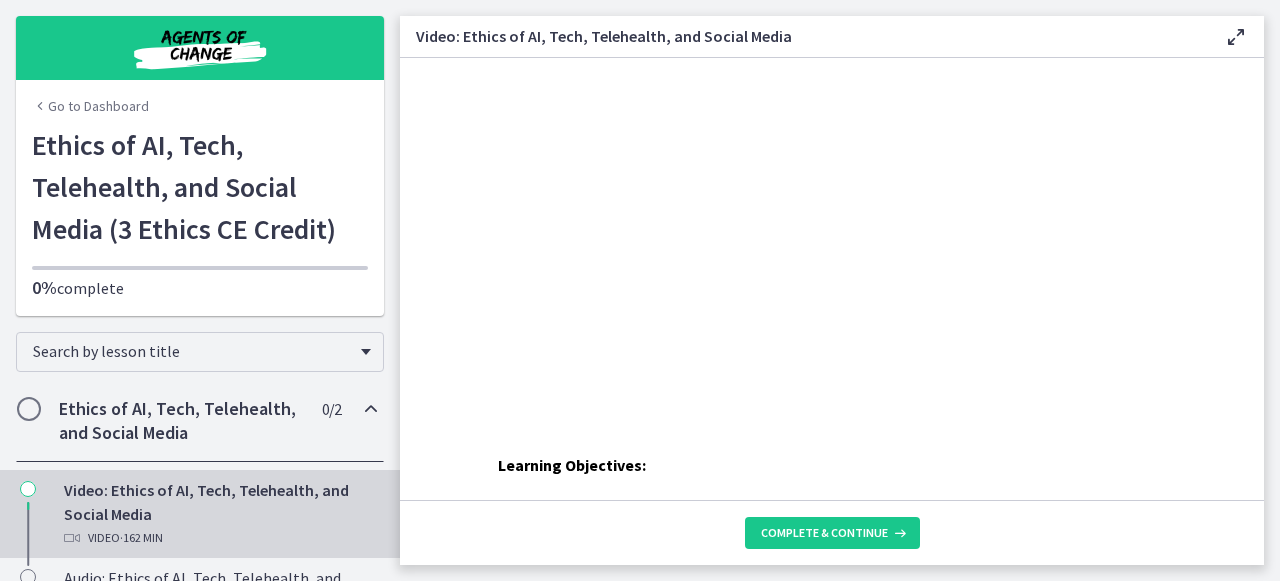 scroll, scrollTop: 0, scrollLeft: 0, axis: both 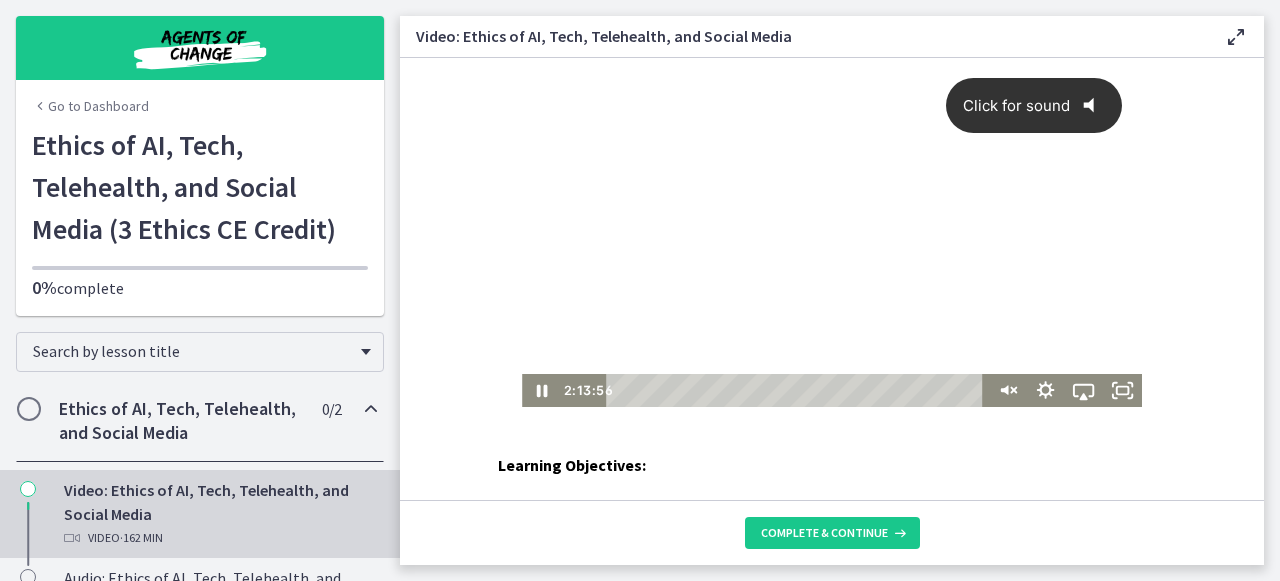 click on "Click for sound
@keyframes VOLUME_SMALL_WAVE_FLASH {
0% { opacity: 0; }
33% { opacity: 1; }
66% { opacity: 1; }
100% { opacity: 0; }
}
@keyframes VOLUME_LARGE_WAVE_FLASH {
0% { opacity: 0; }
33% { opacity: 1; }
66% { opacity: 1; }
100% { opacity: 0; }
}
.volume__small-wave {
animation: VOLUME_SMALL_WAVE_FLASH 2s infinite;
opacity: 0;
}
.volume__large-wave {
animation: VOLUME_LARGE_WAVE_FLASH 2s infinite .3s;
opacity: 0;
}" at bounding box center (832, 216) 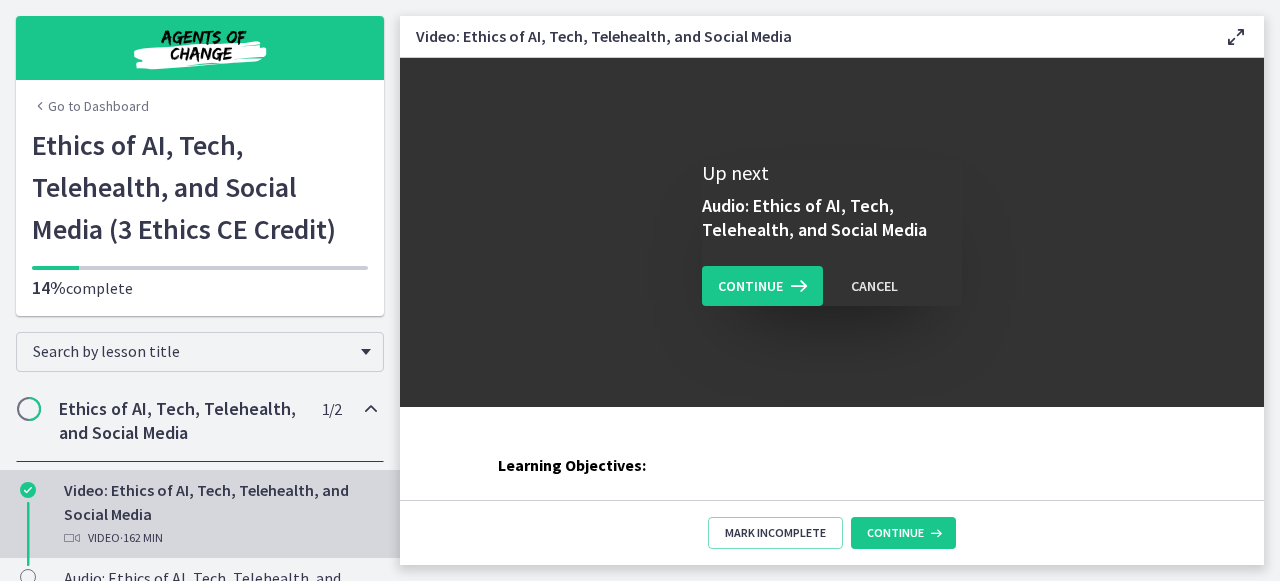 scroll, scrollTop: 0, scrollLeft: 0, axis: both 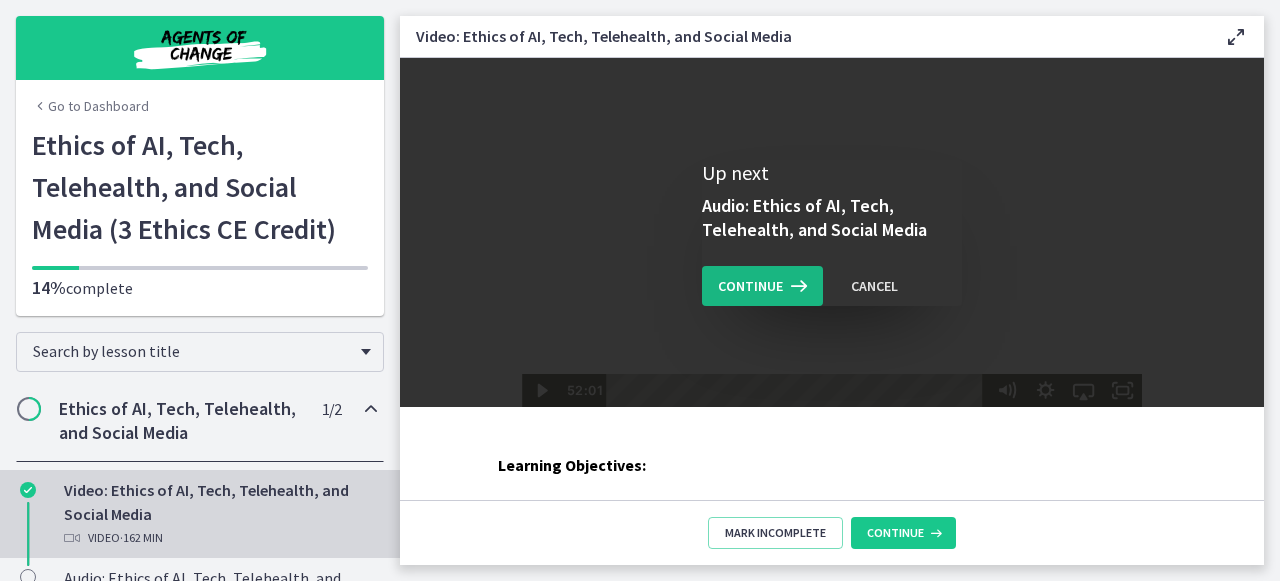 click on "Continue" at bounding box center (750, 286) 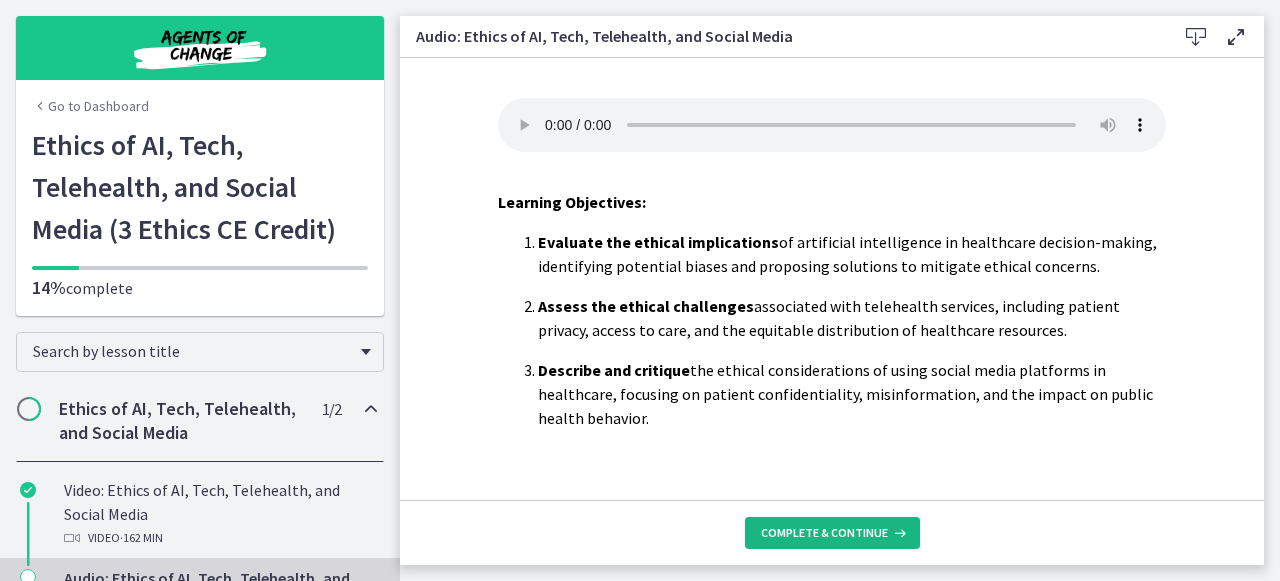 click on "Complete & continue" at bounding box center [824, 533] 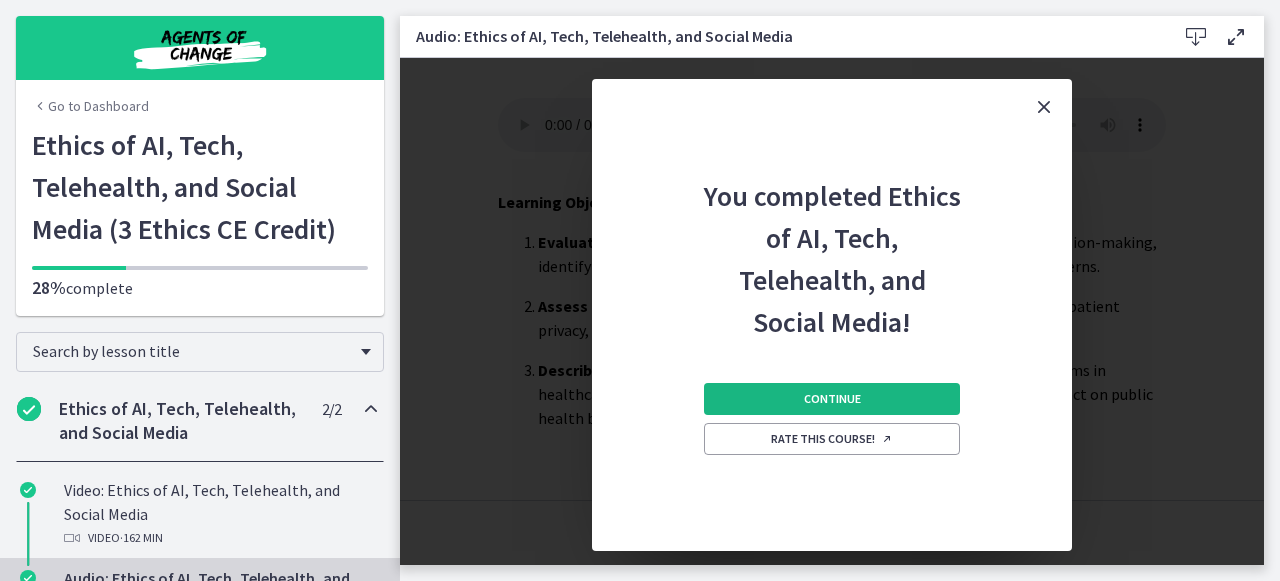 click on "Continue" at bounding box center (832, 399) 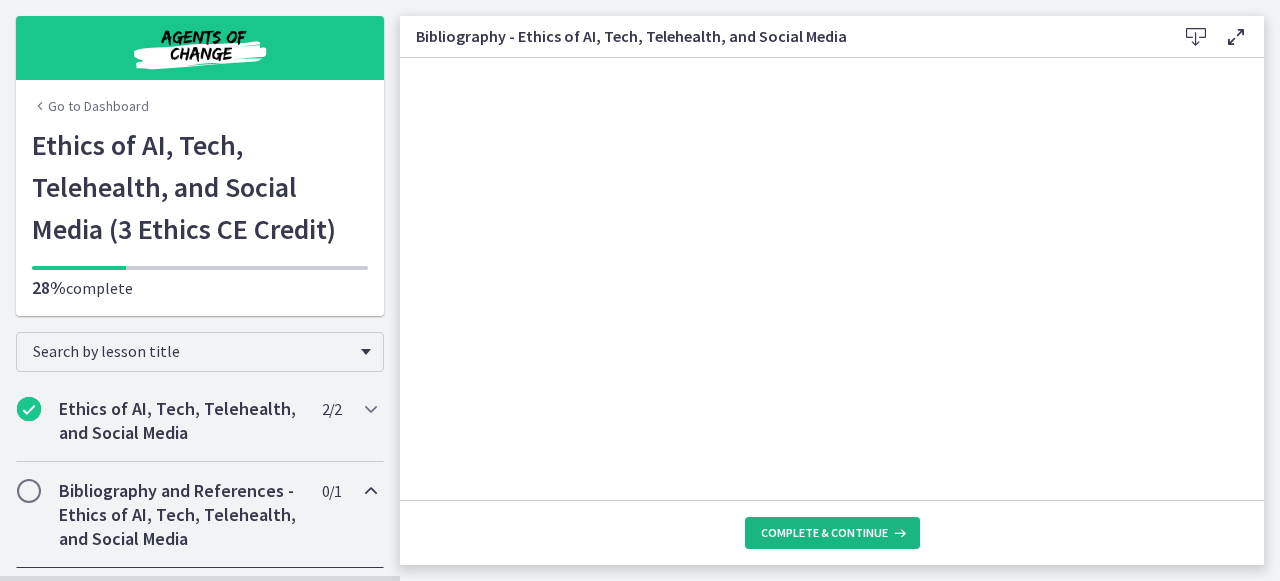click on "Complete & continue" at bounding box center (824, 533) 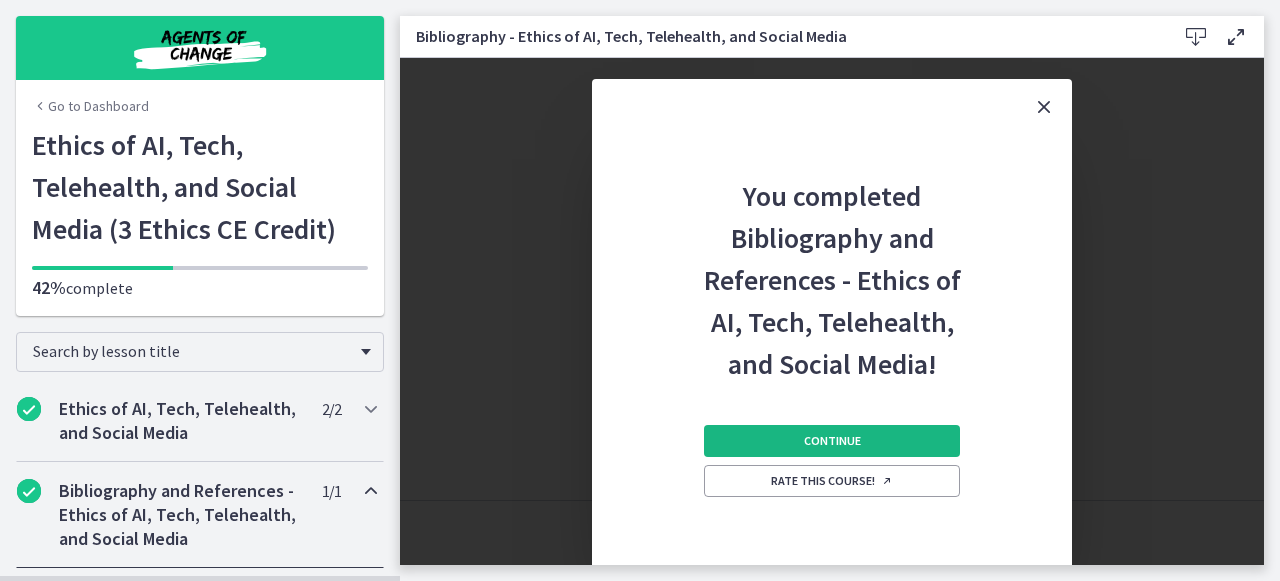 click on "Continue" at bounding box center (832, 441) 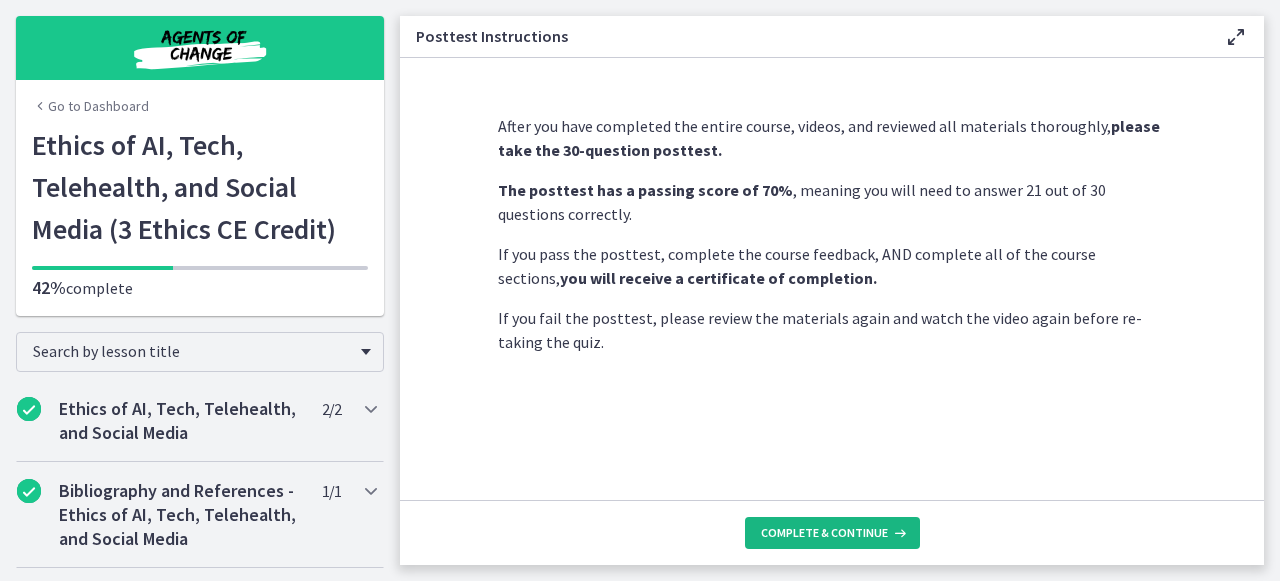 click on "Complete & continue" at bounding box center [832, 533] 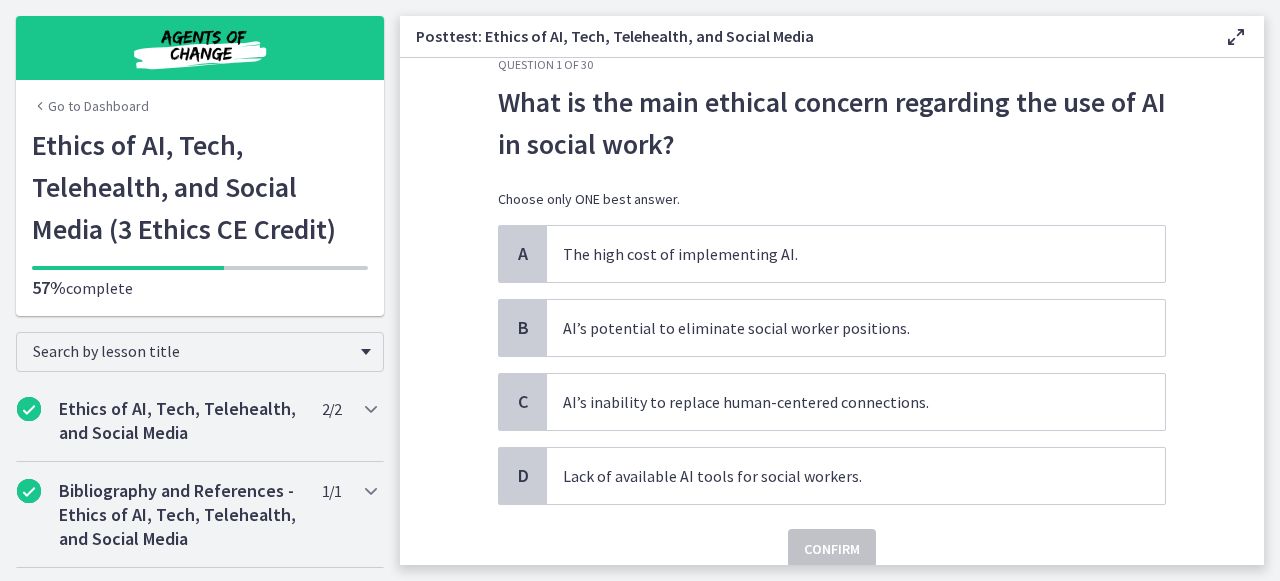 scroll, scrollTop: 42, scrollLeft: 0, axis: vertical 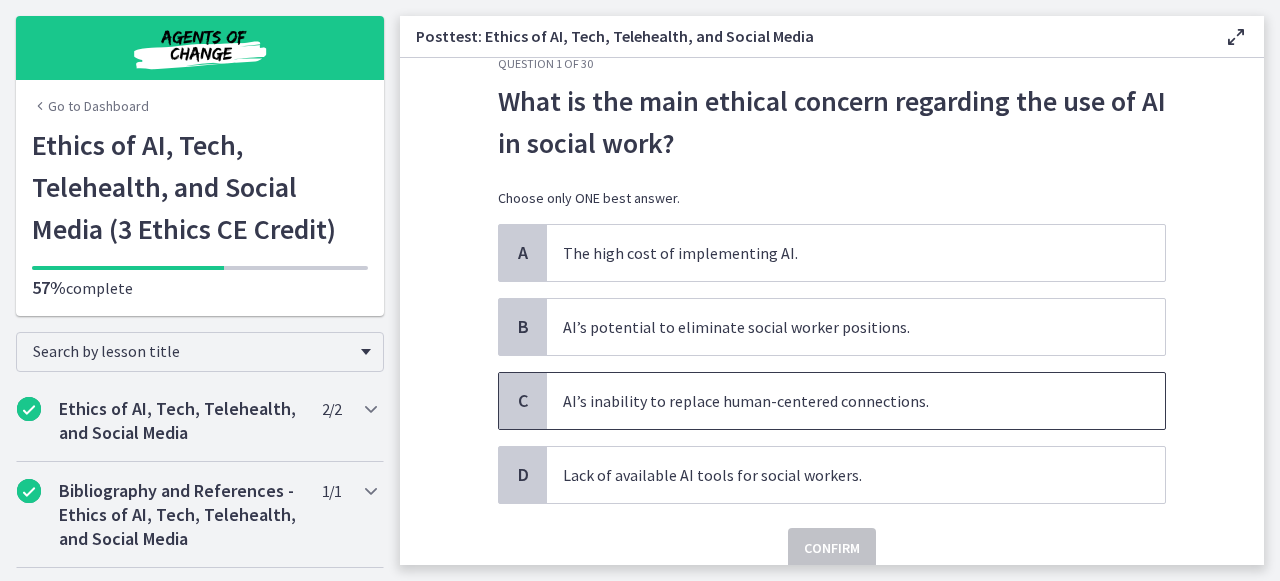 click on "AI’s inability to replace human-centered connections." at bounding box center [856, 401] 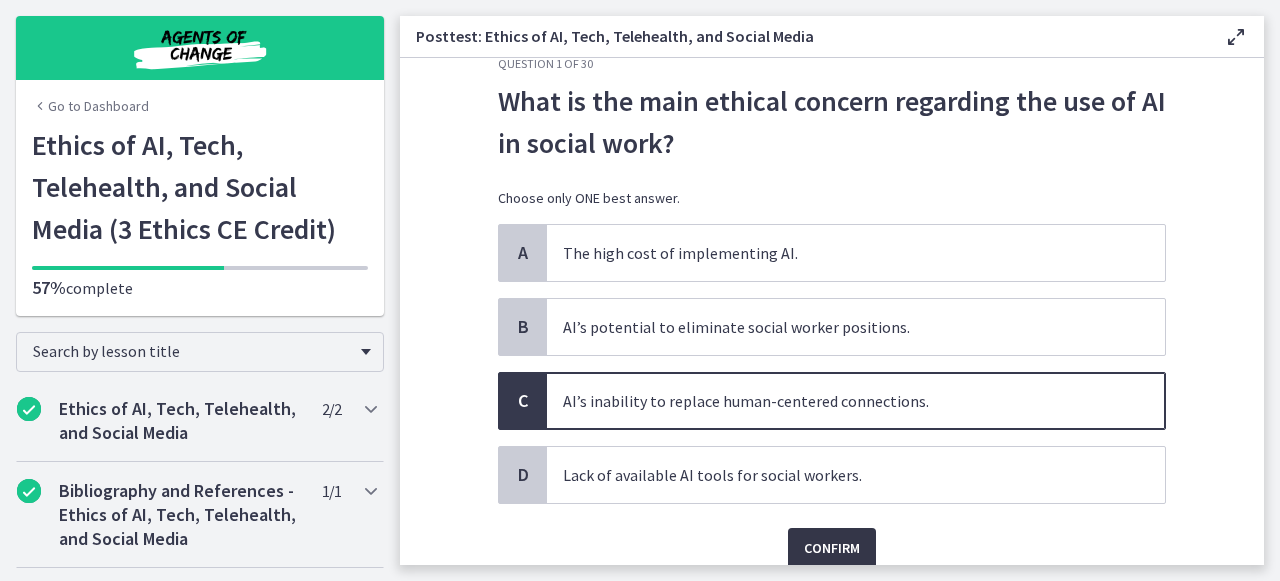 click on "Confirm" at bounding box center [832, 548] 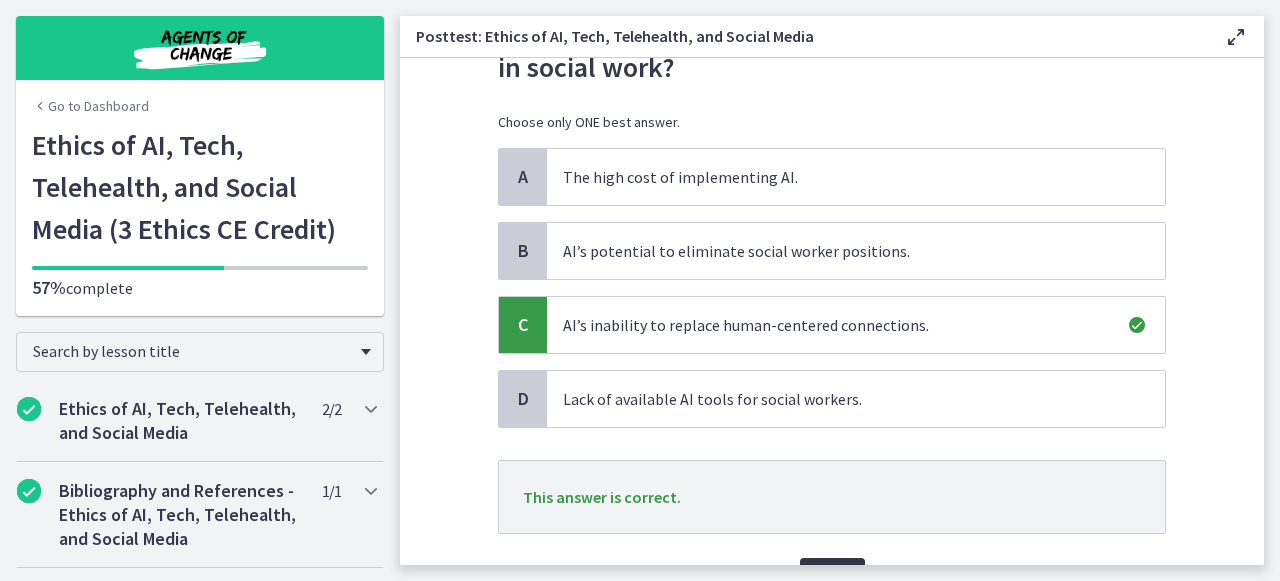 scroll, scrollTop: 134, scrollLeft: 0, axis: vertical 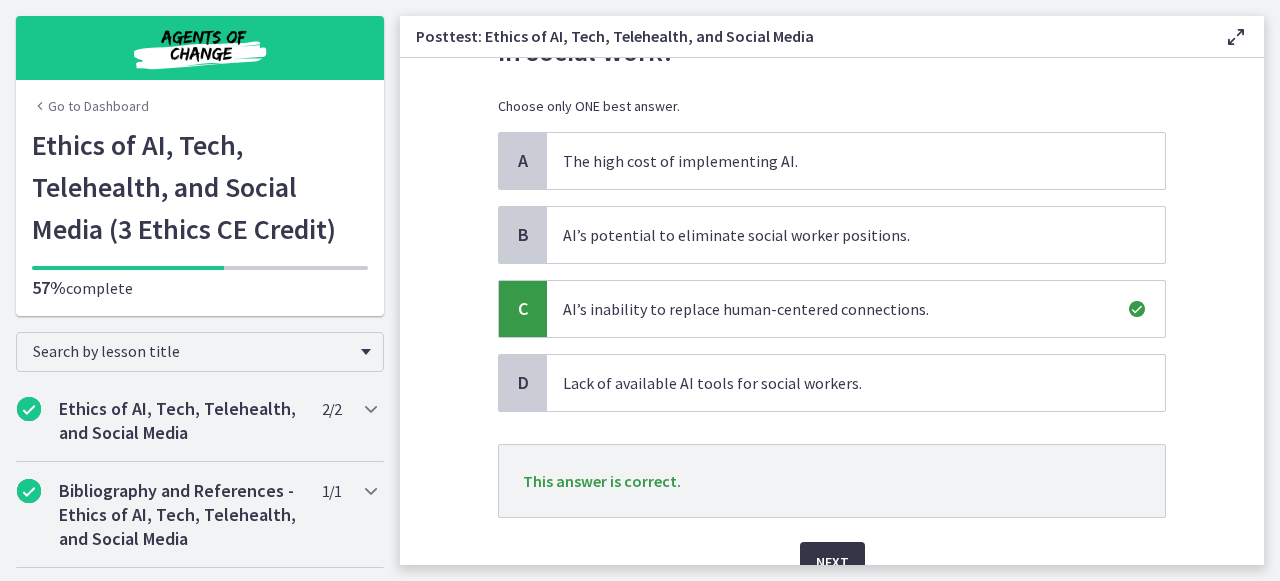click on "Next" at bounding box center (832, 562) 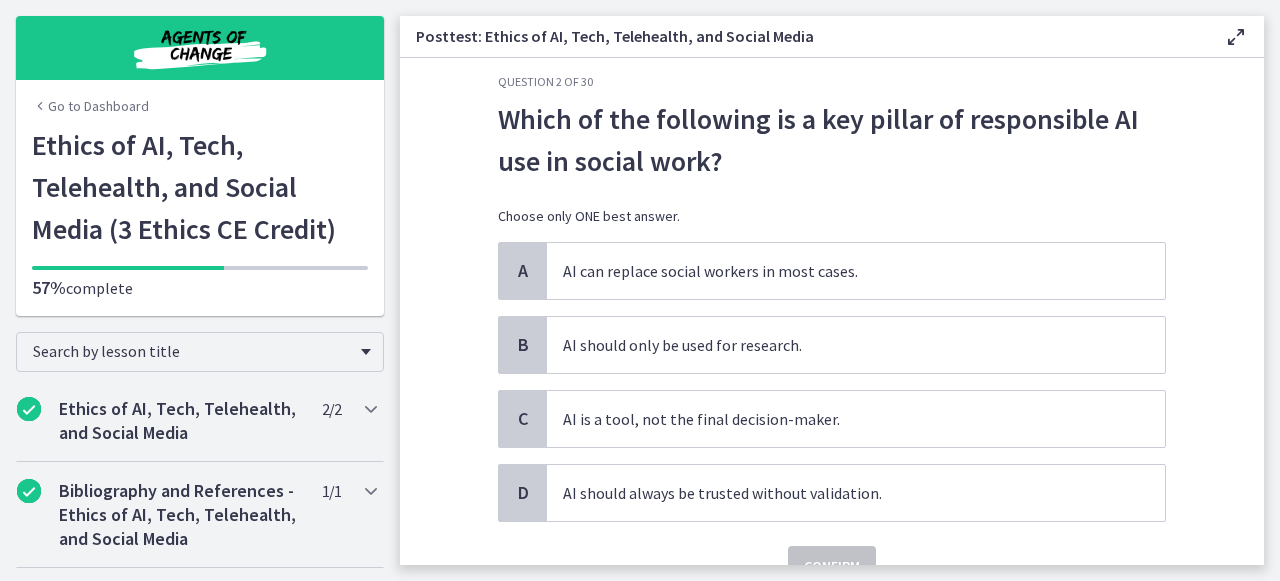 scroll, scrollTop: 46, scrollLeft: 0, axis: vertical 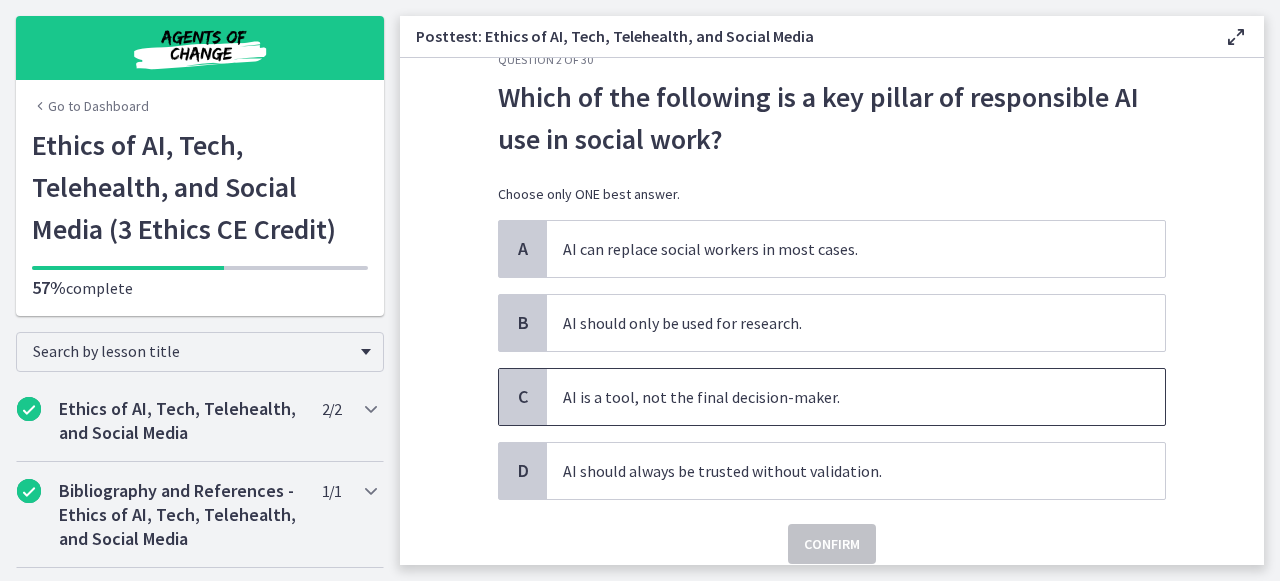 click on "AI is a tool, not the final decision-maker." at bounding box center (856, 397) 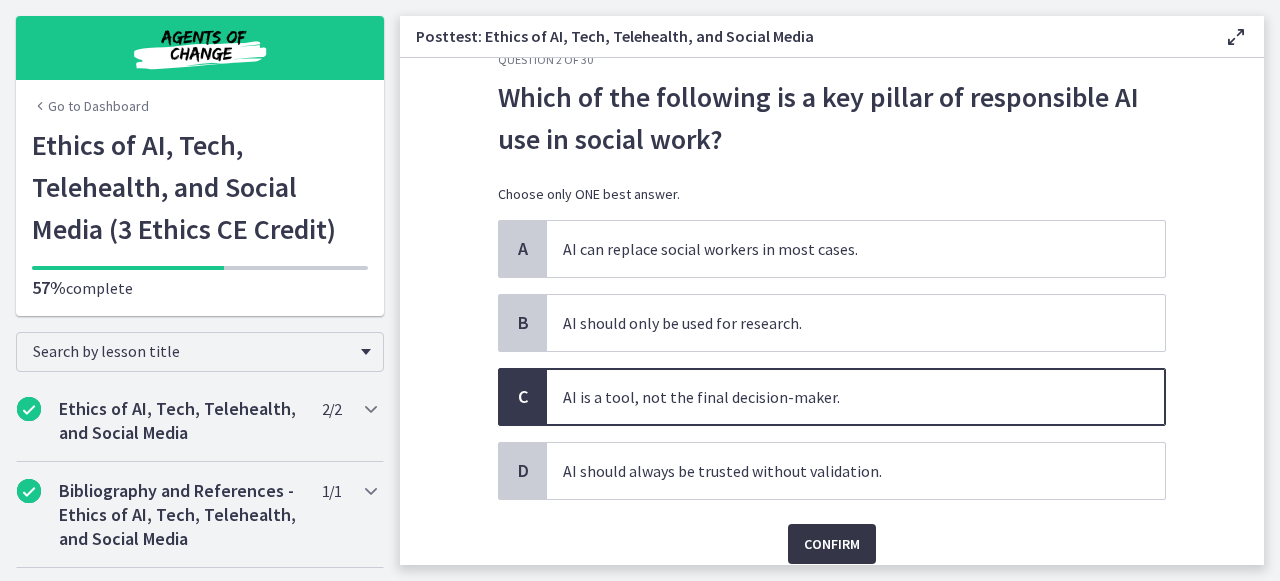 click on "Confirm" at bounding box center (832, 544) 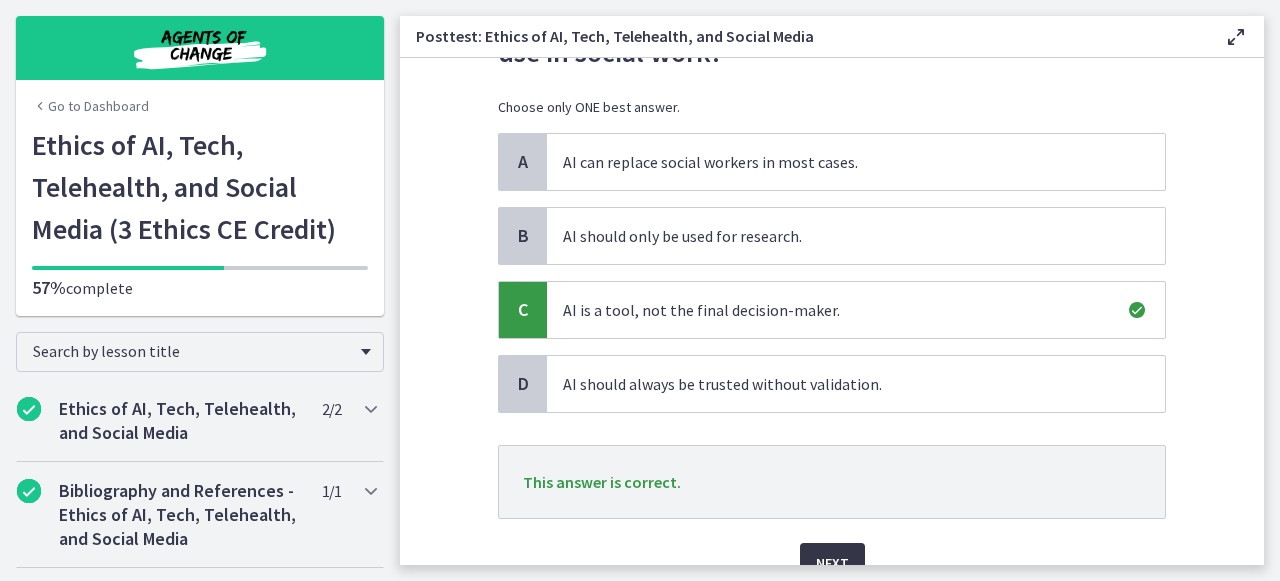 scroll, scrollTop: 161, scrollLeft: 0, axis: vertical 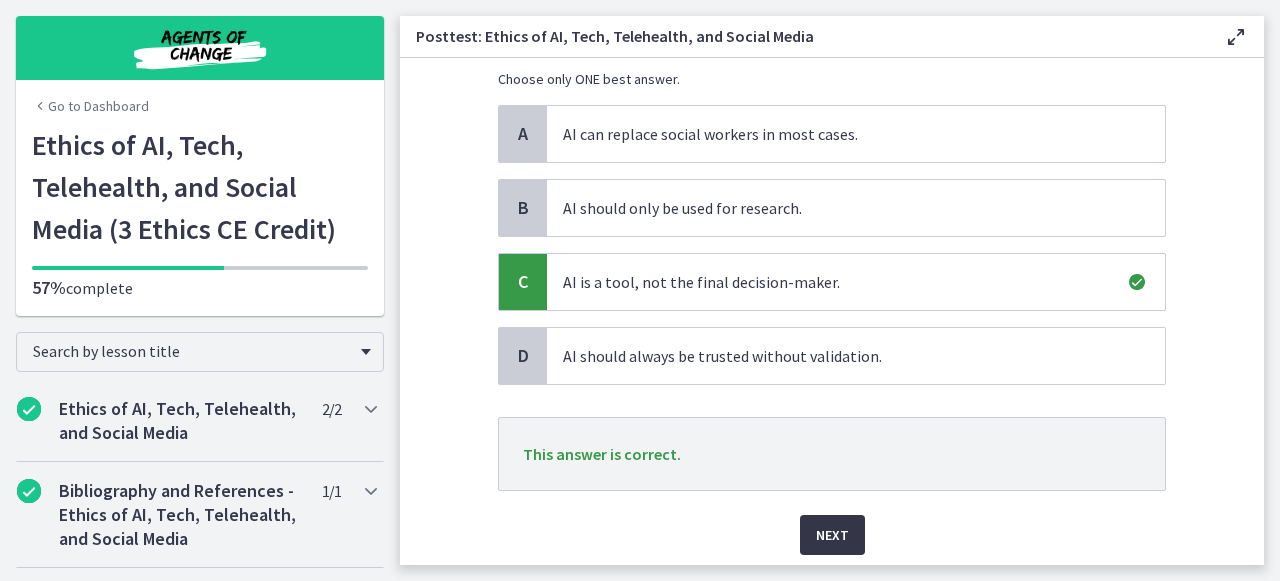 click on "Next" at bounding box center (832, 535) 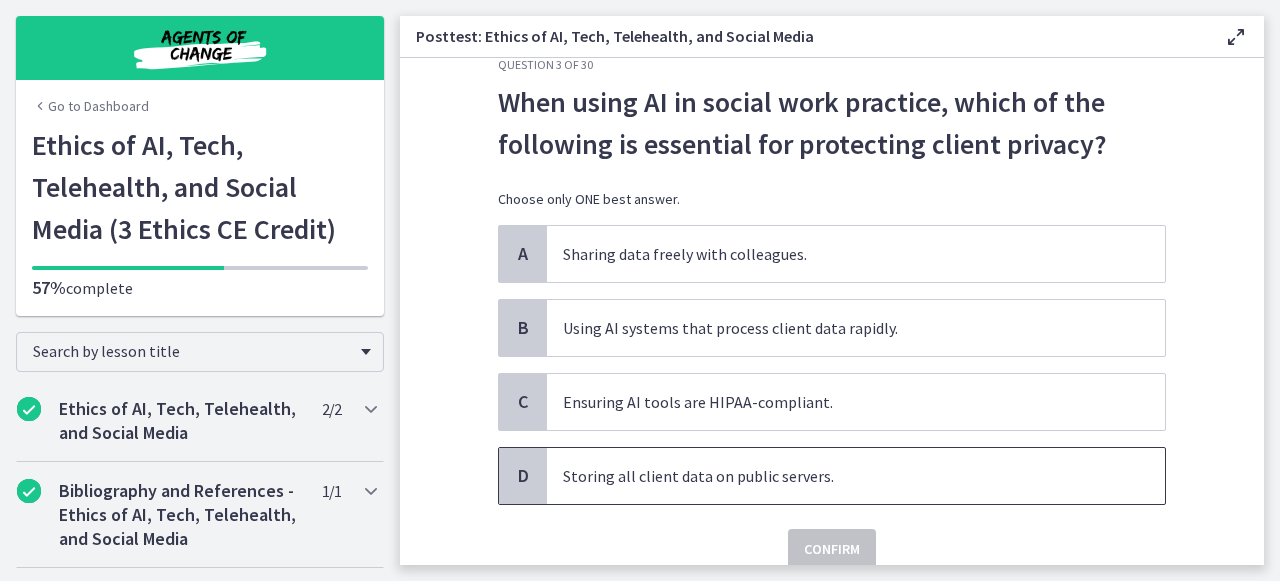 scroll, scrollTop: 57, scrollLeft: 0, axis: vertical 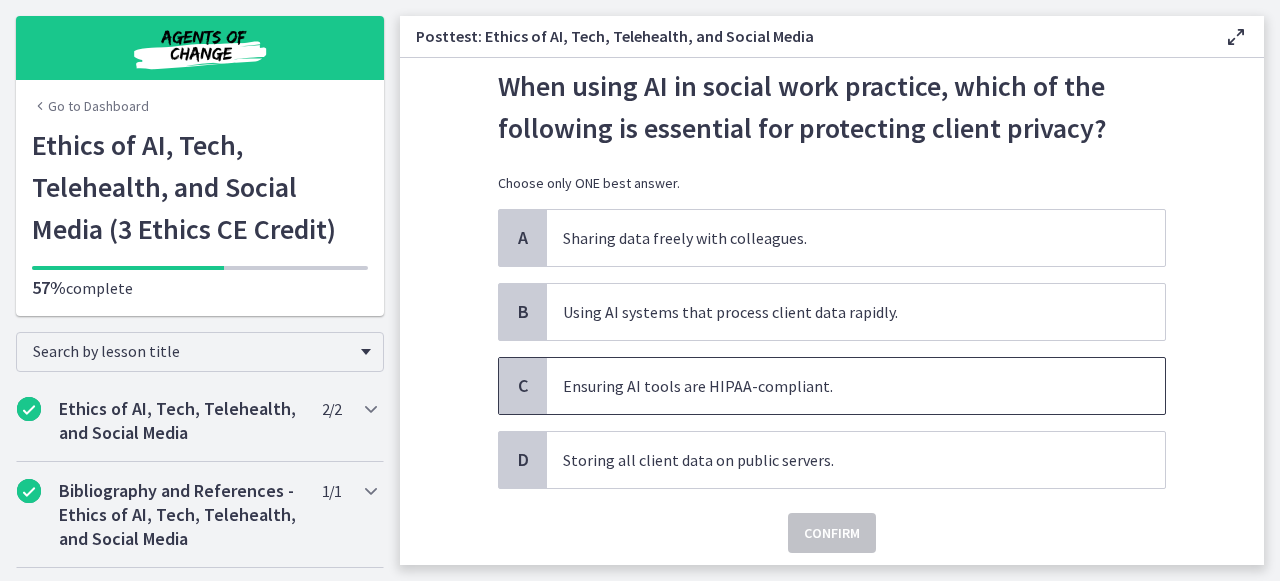 click on "Ensuring AI tools are HIPAA-compliant." at bounding box center [856, 386] 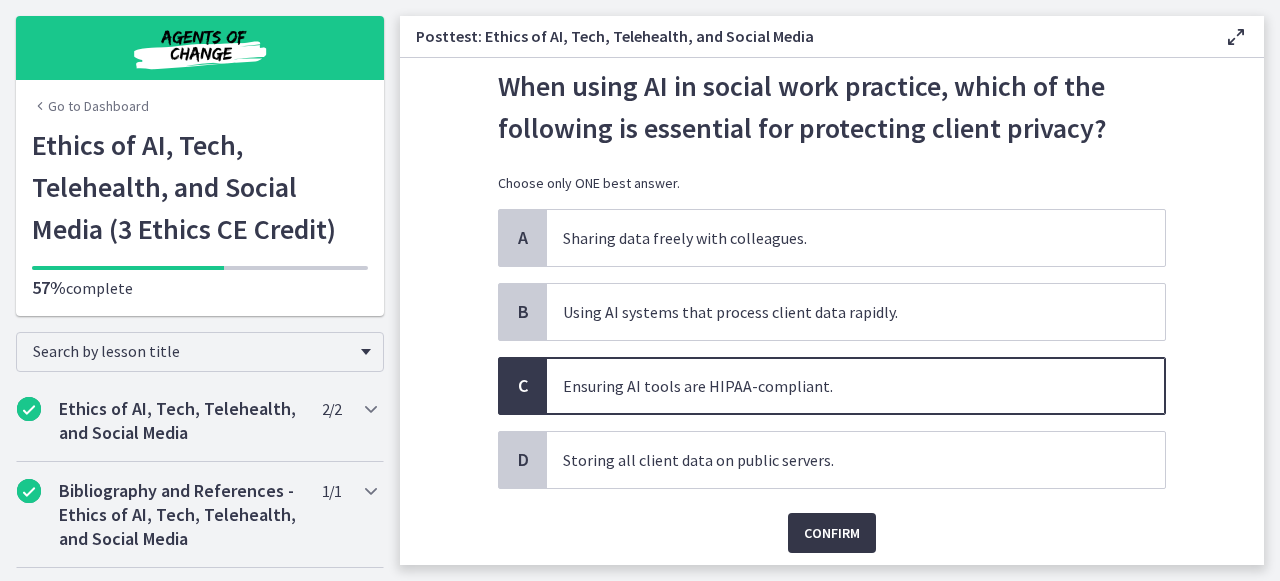 click on "Confirm" at bounding box center [832, 533] 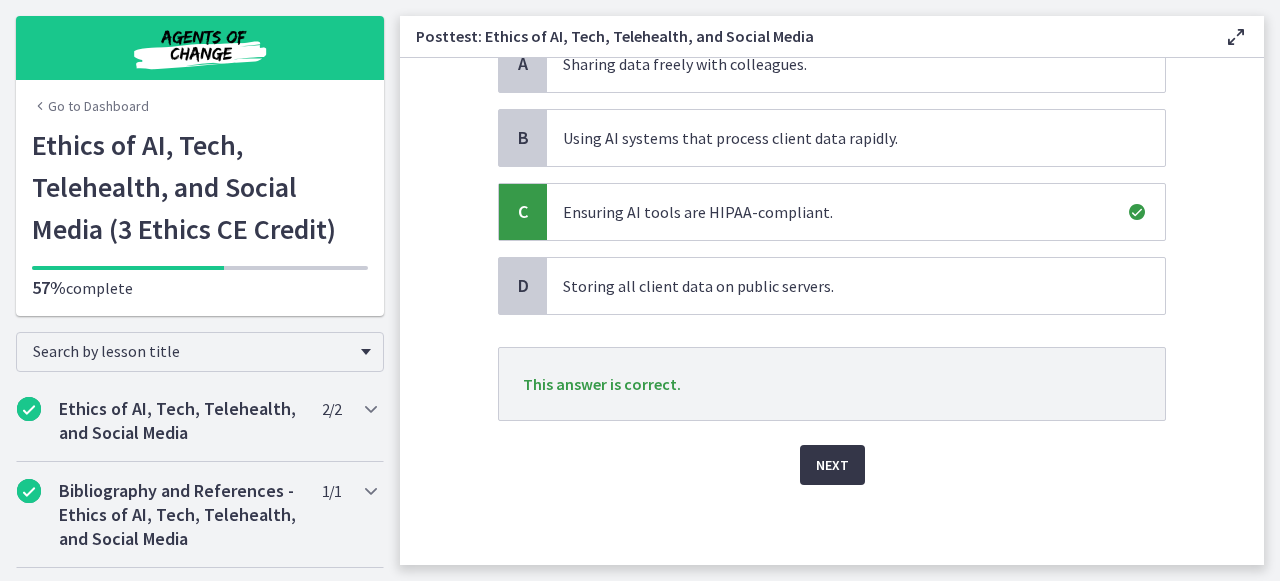 scroll, scrollTop: 231, scrollLeft: 0, axis: vertical 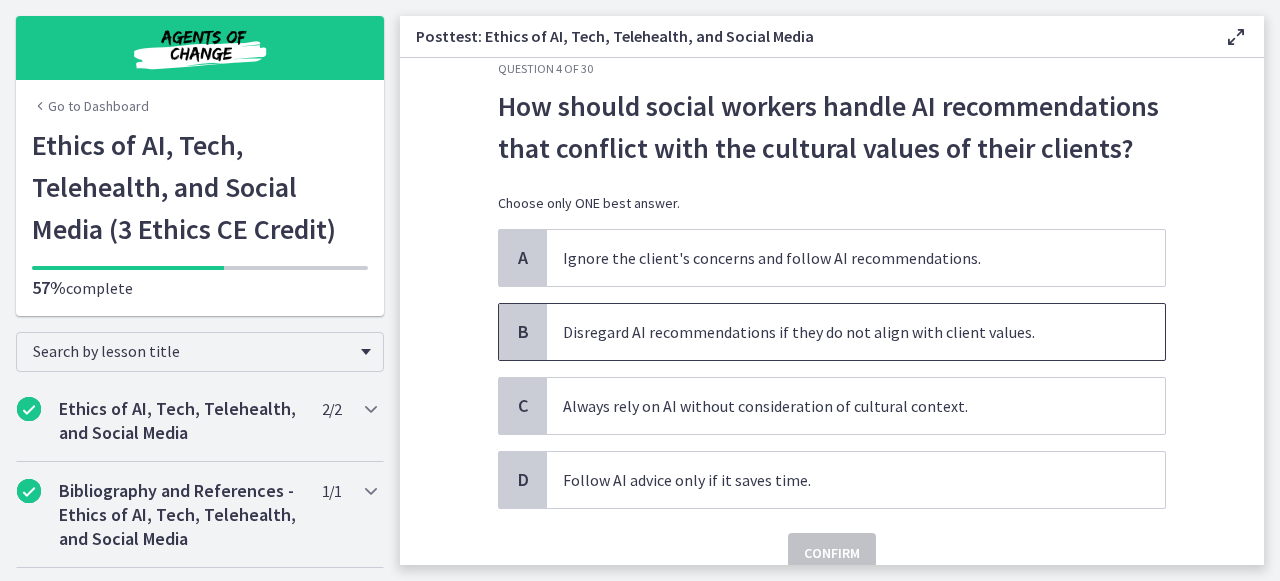 click on "Disregard AI recommendations if they do not align with client values." at bounding box center [856, 332] 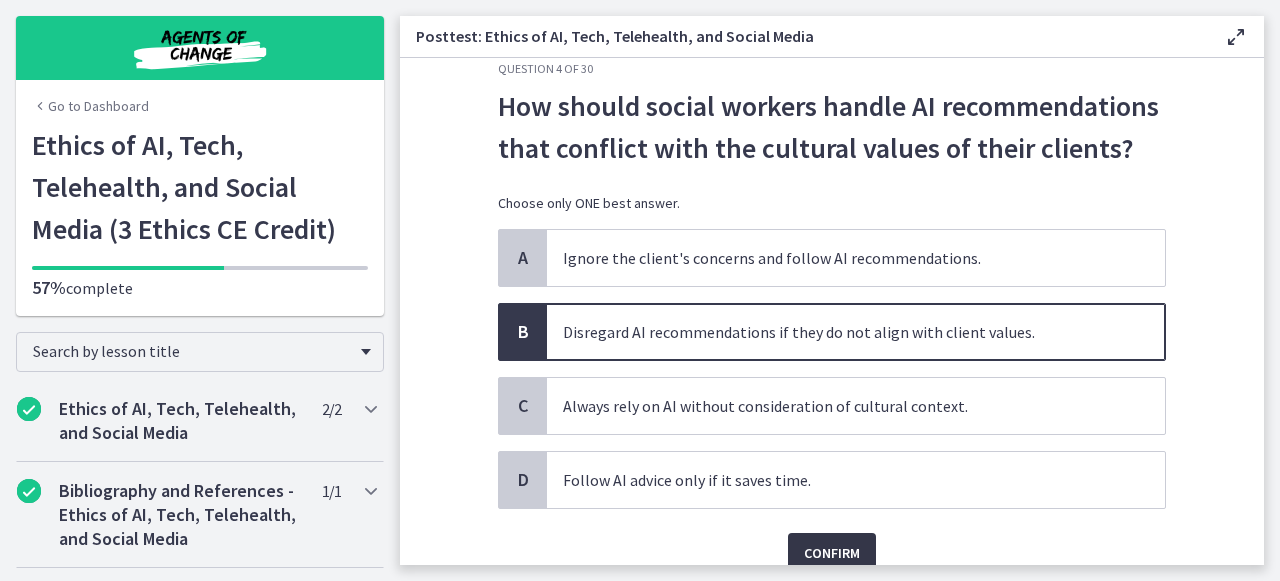 click on "Confirm" at bounding box center [832, 553] 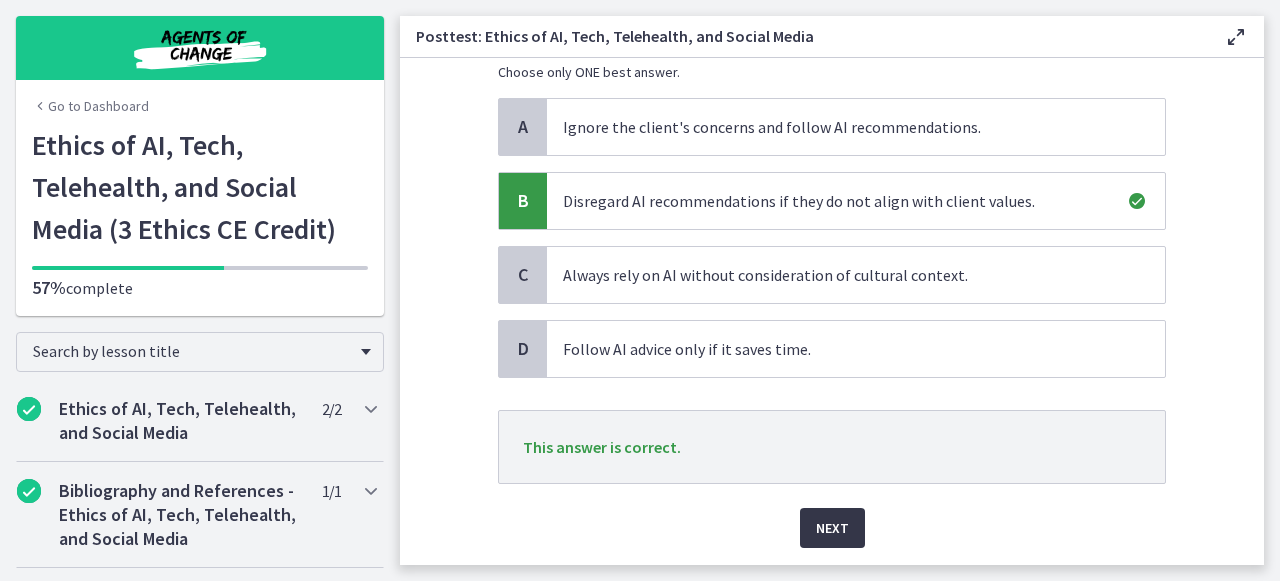 scroll, scrollTop: 170, scrollLeft: 0, axis: vertical 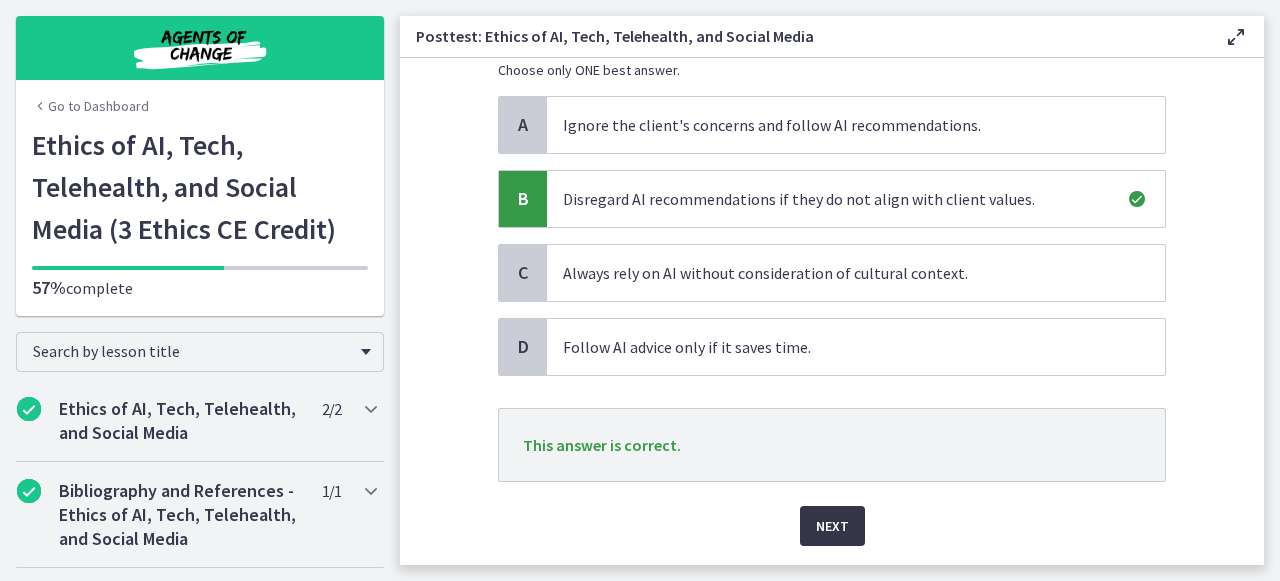click on "Next" at bounding box center (832, 526) 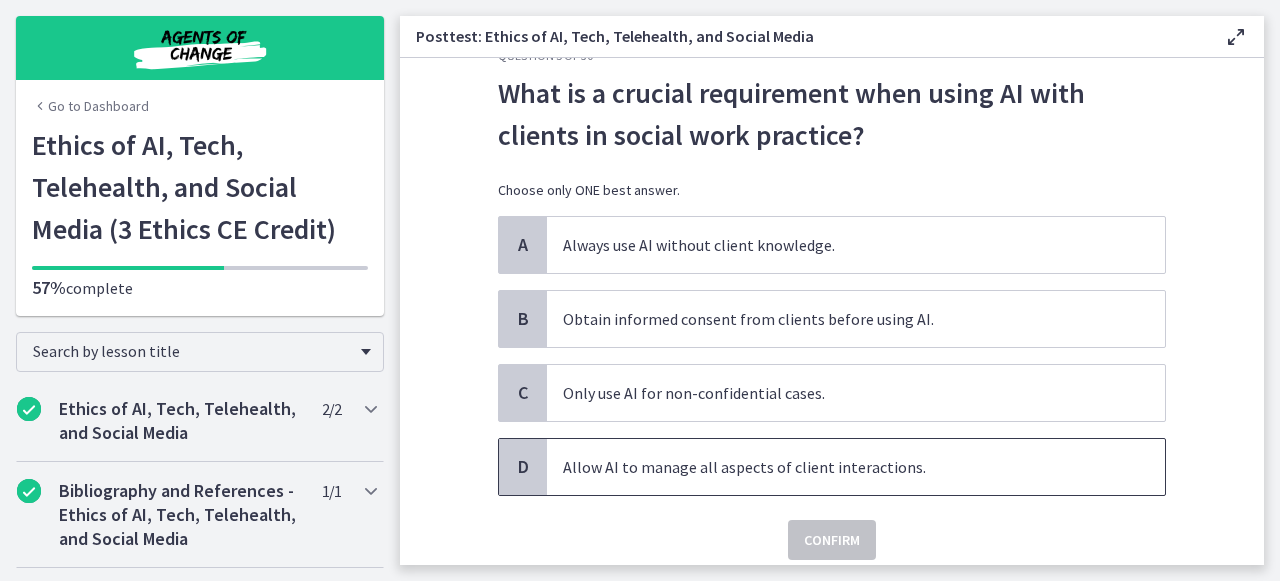 scroll, scrollTop: 58, scrollLeft: 0, axis: vertical 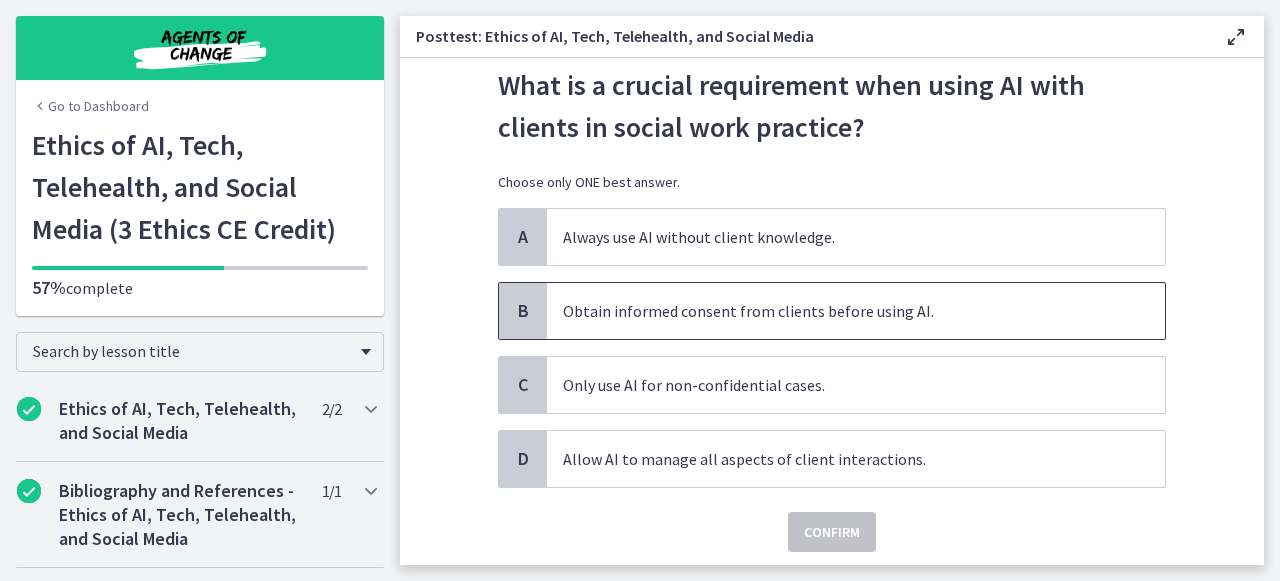 click on "Obtain informed consent from clients before using AI." at bounding box center [856, 311] 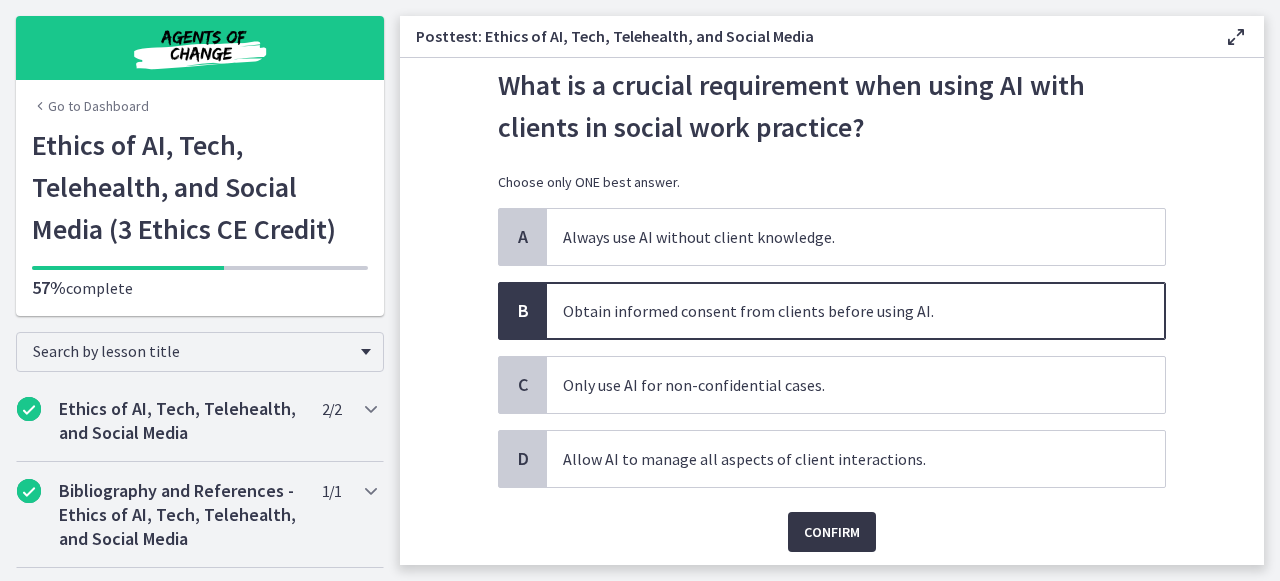 click on "Confirm" at bounding box center [832, 532] 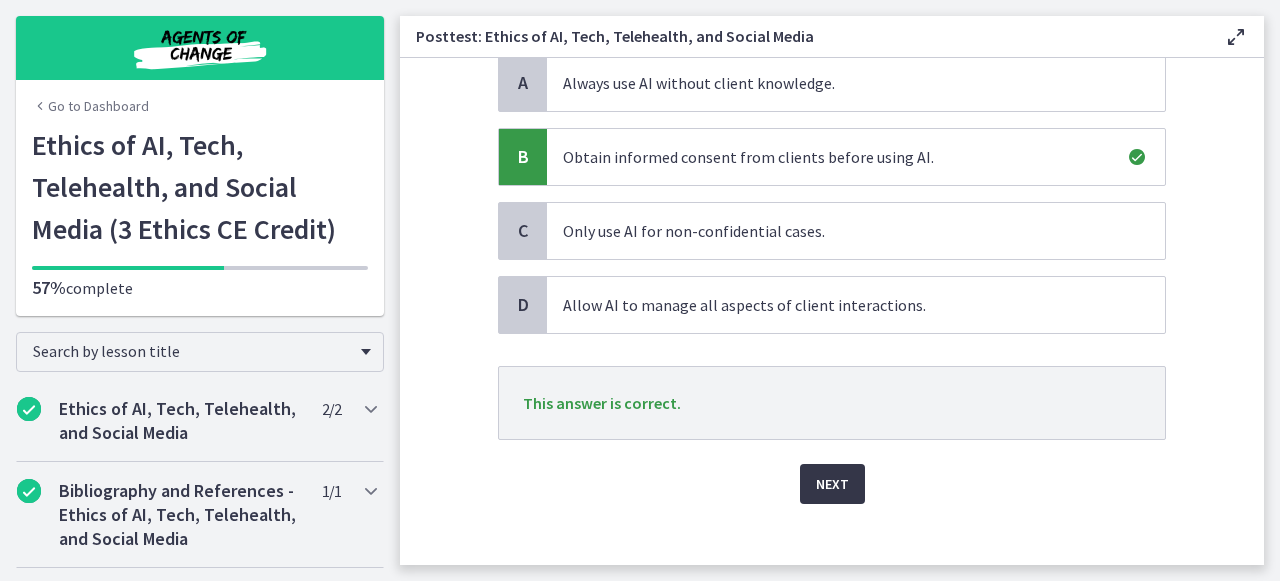 scroll, scrollTop: 231, scrollLeft: 0, axis: vertical 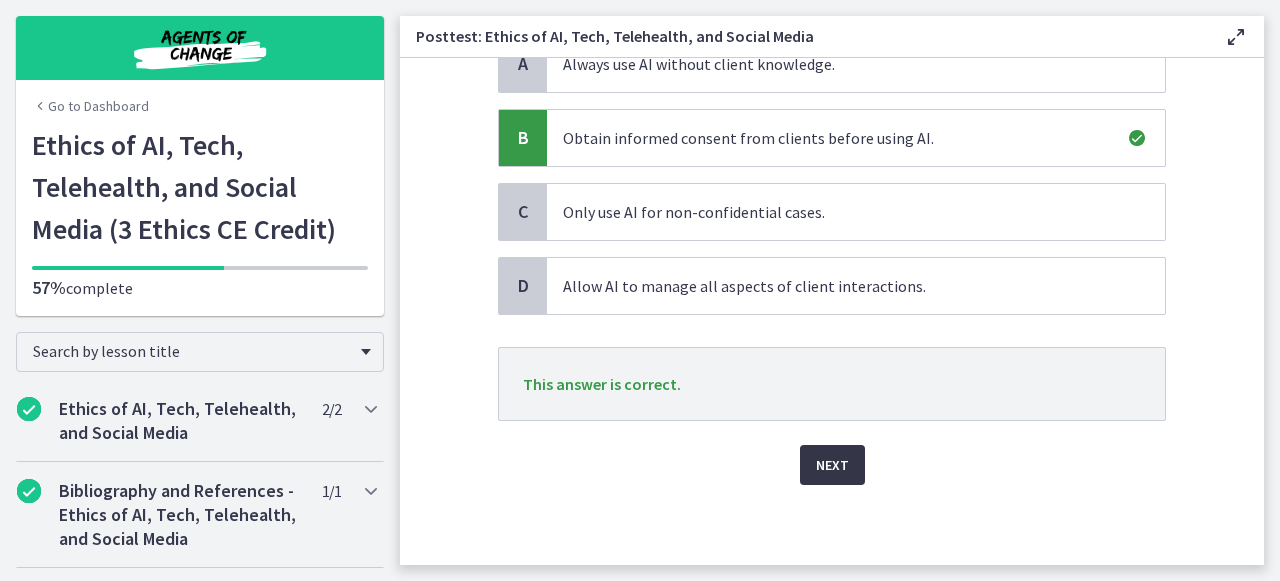 click on "Next" at bounding box center (832, 465) 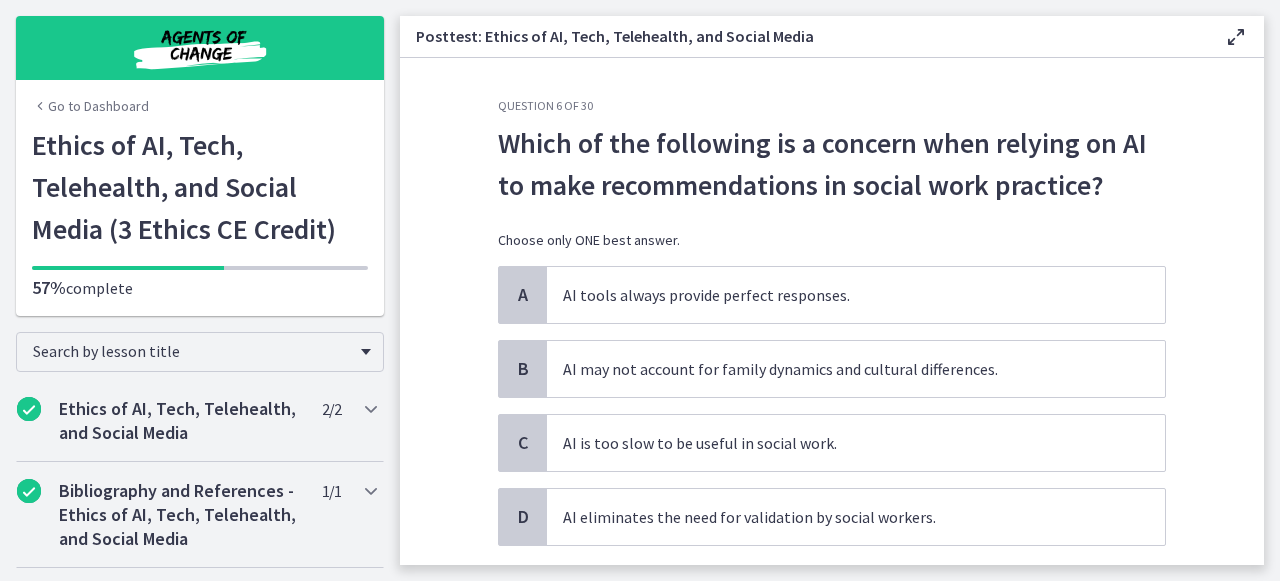 scroll, scrollTop: 0, scrollLeft: 0, axis: both 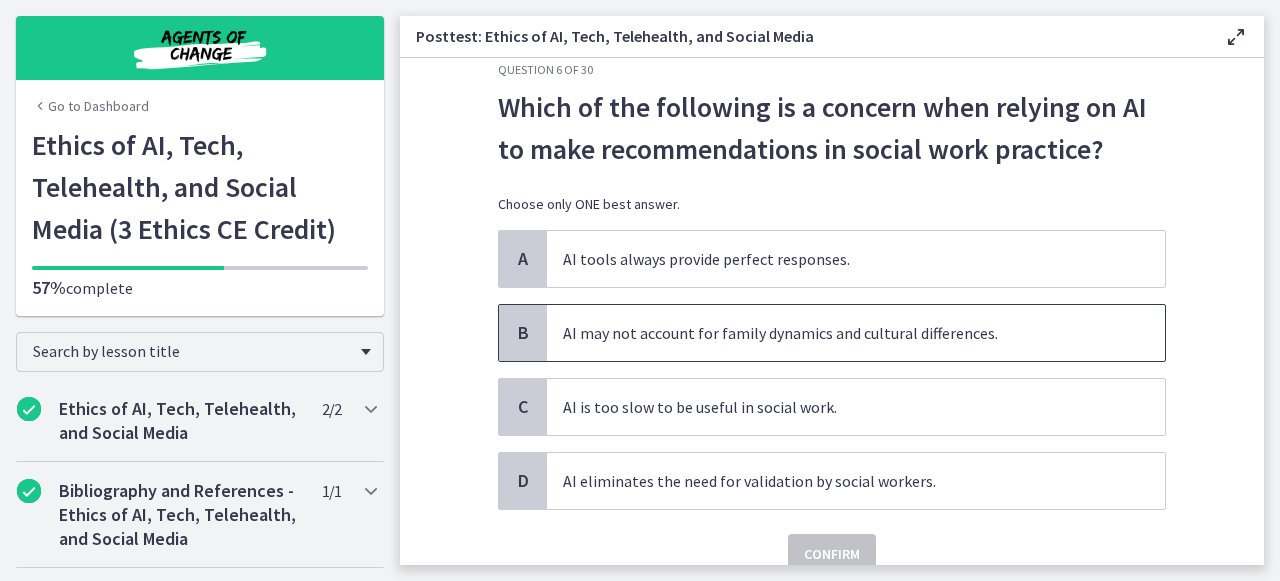 click on "AI may not account for family dynamics and cultural differences." at bounding box center (856, 333) 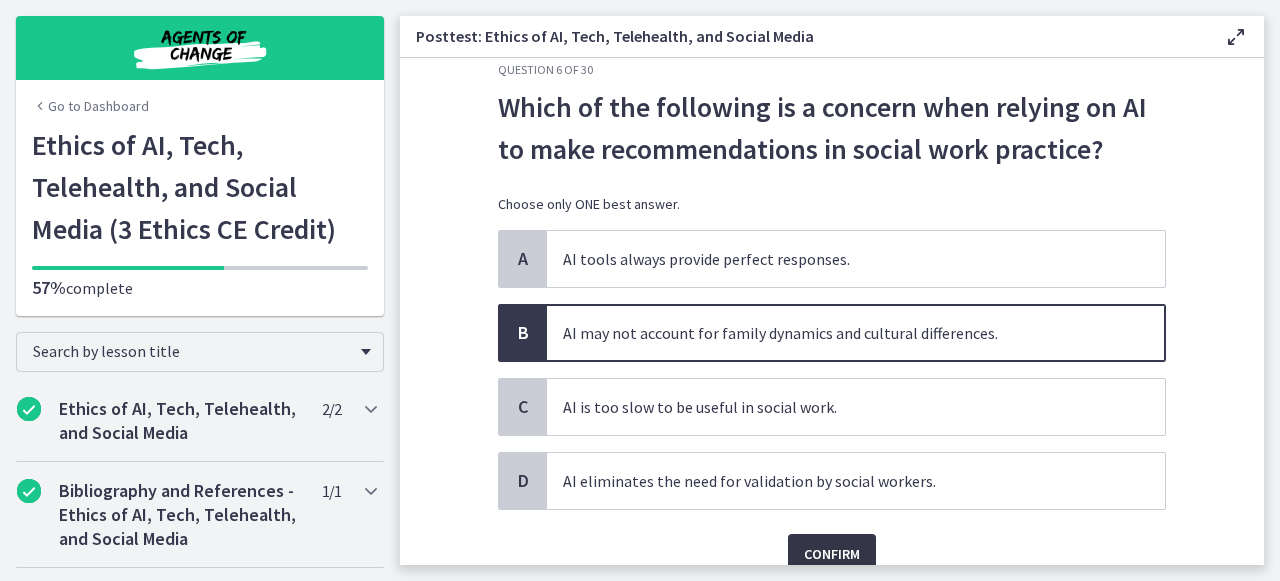 click on "Confirm" at bounding box center (832, 554) 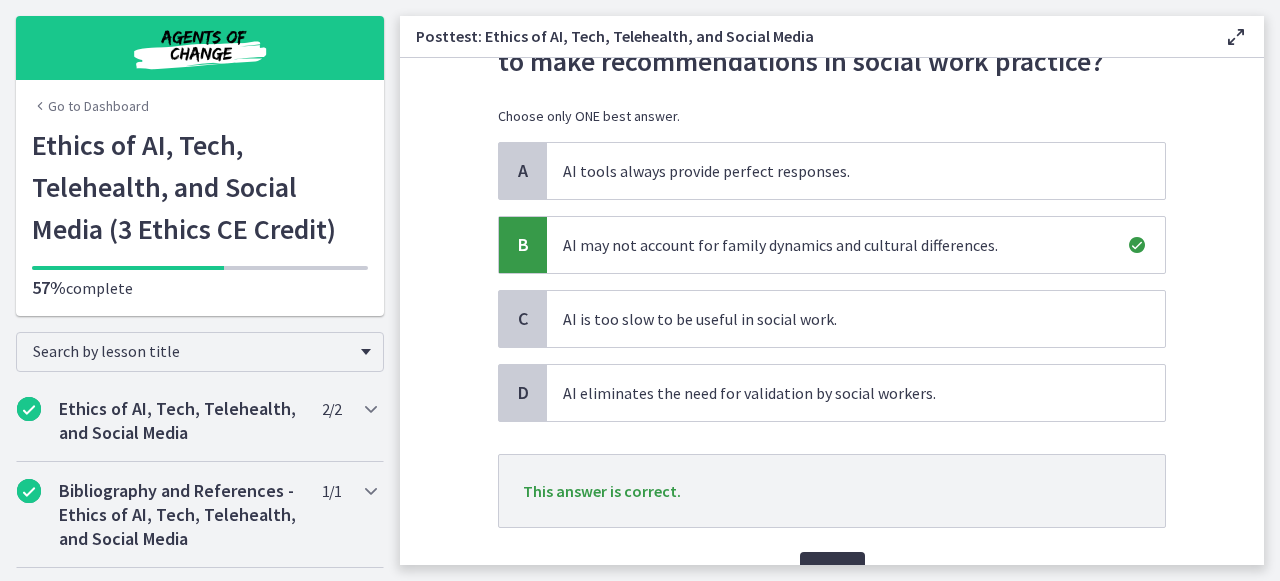 scroll, scrollTop: 154, scrollLeft: 0, axis: vertical 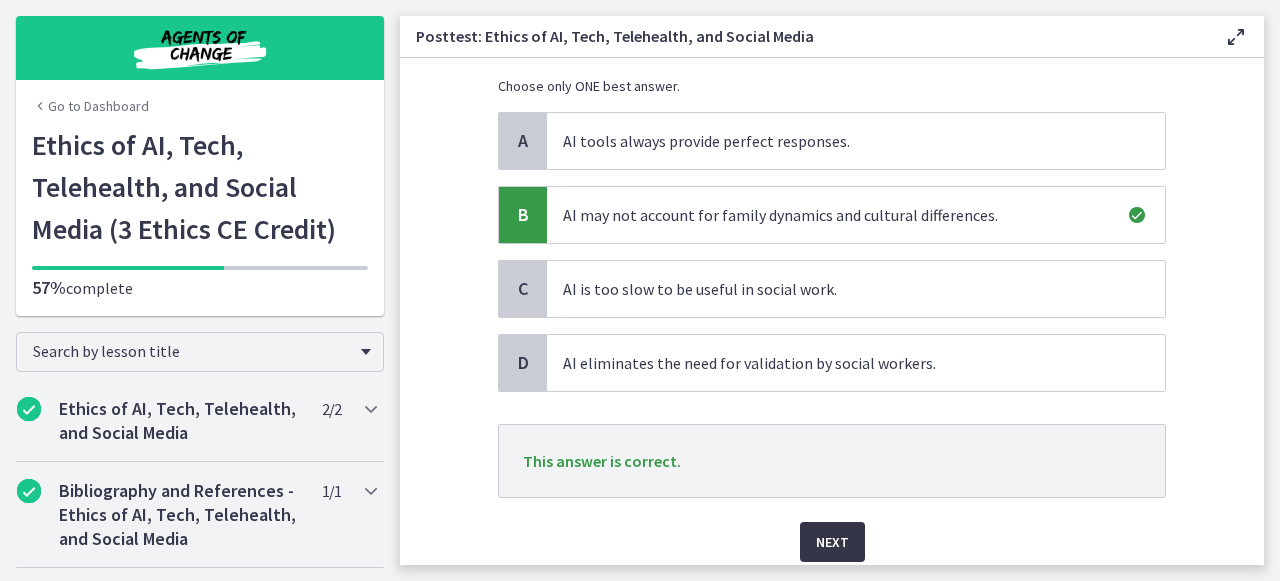 click on "Next" at bounding box center [832, 542] 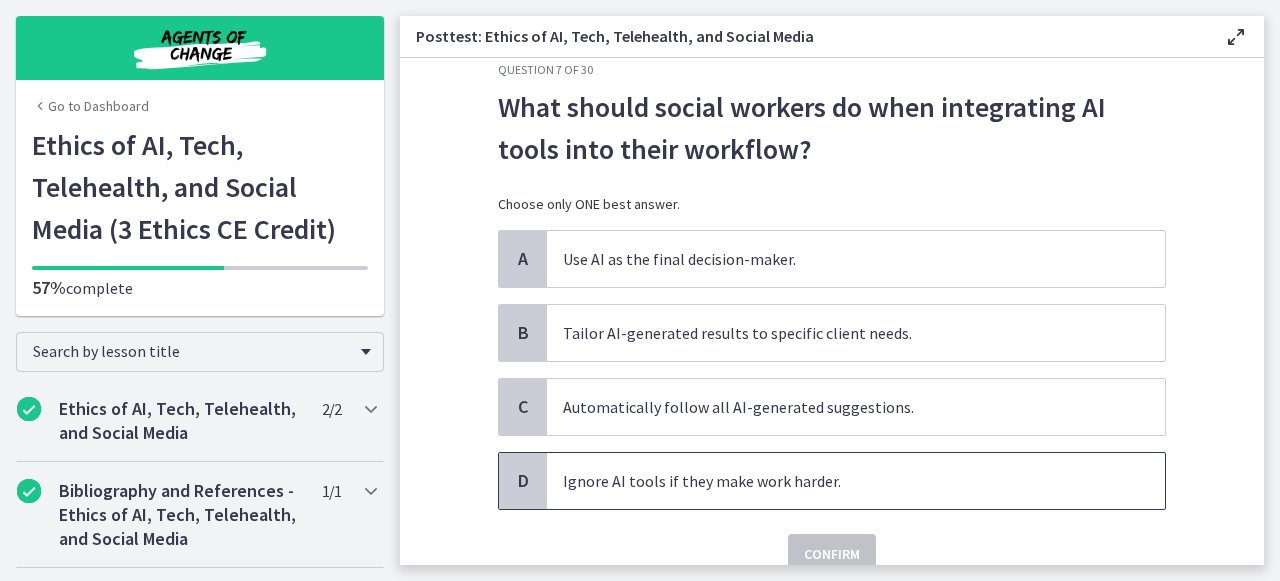 scroll, scrollTop: 32, scrollLeft: 0, axis: vertical 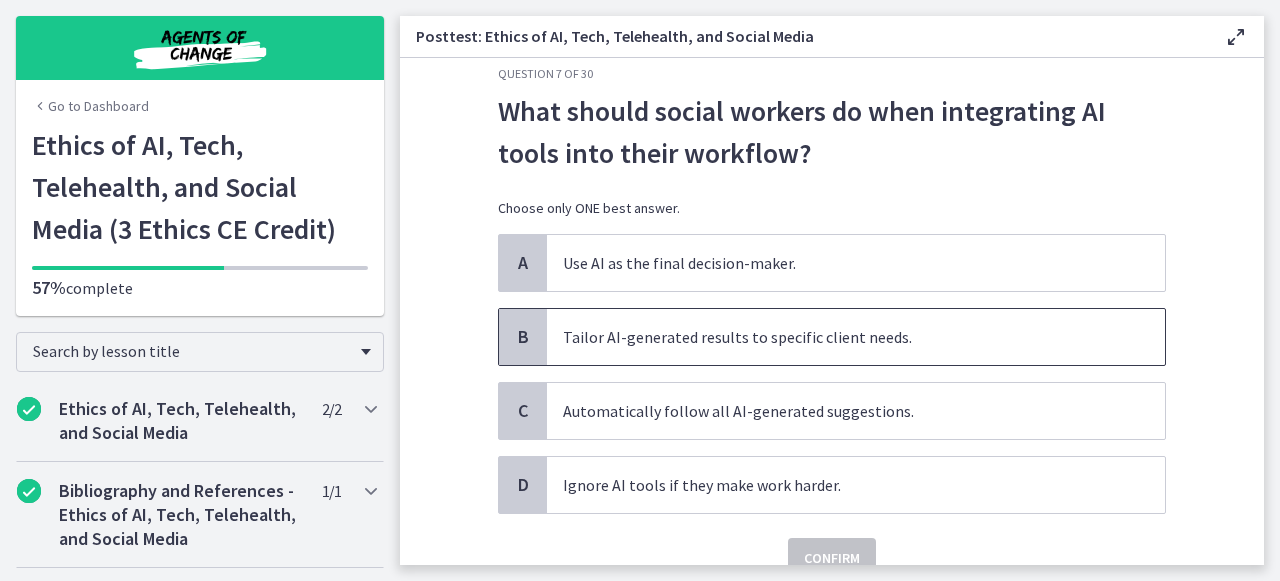 click on "Tailor AI-generated results to specific client needs." at bounding box center [856, 337] 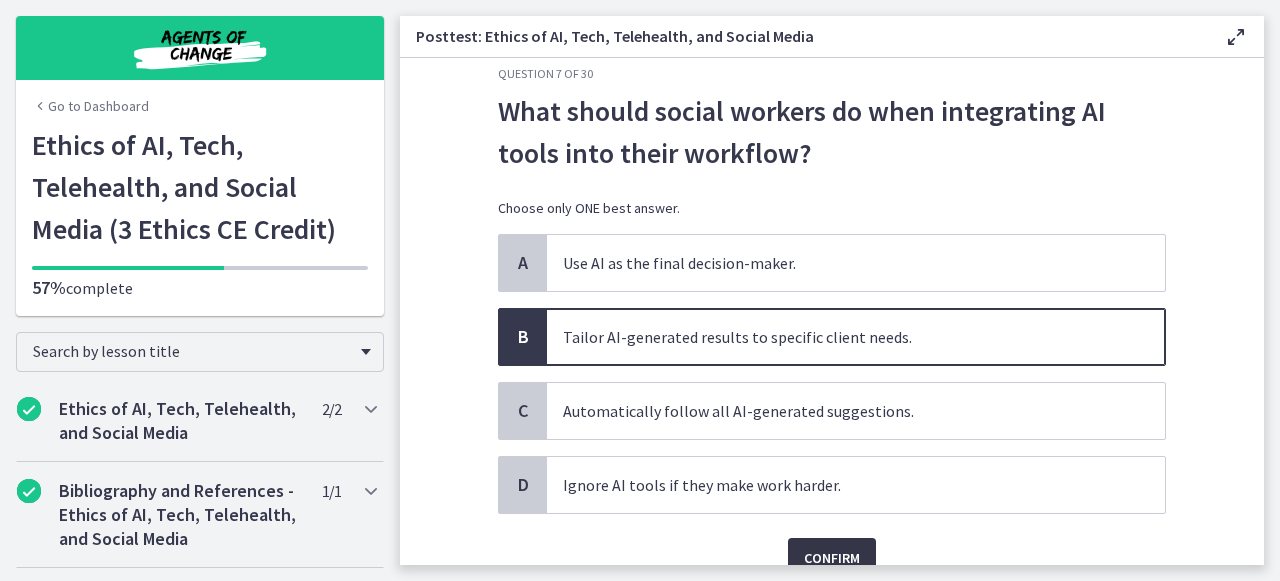 click on "Confirm" at bounding box center [832, 558] 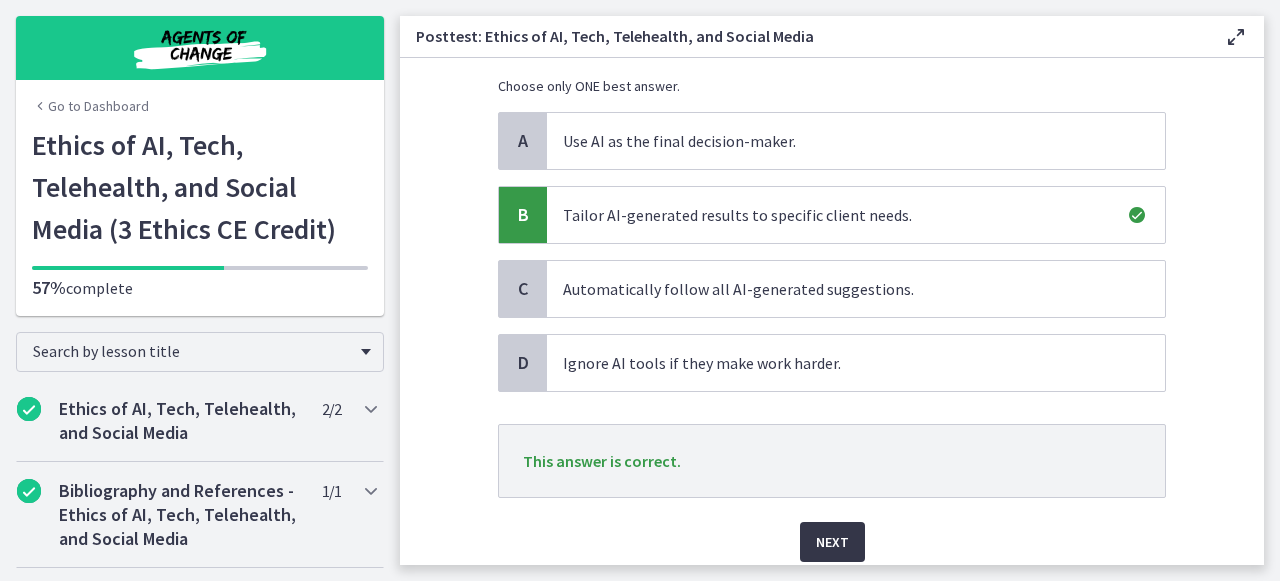 scroll, scrollTop: 177, scrollLeft: 0, axis: vertical 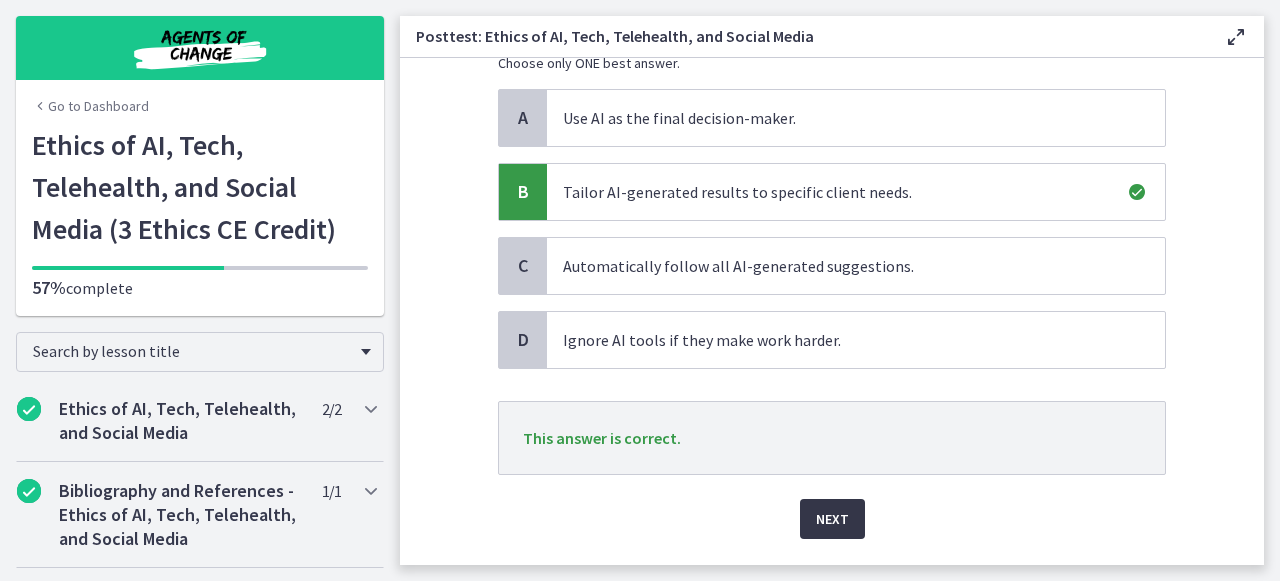 click on "Next" at bounding box center (832, 519) 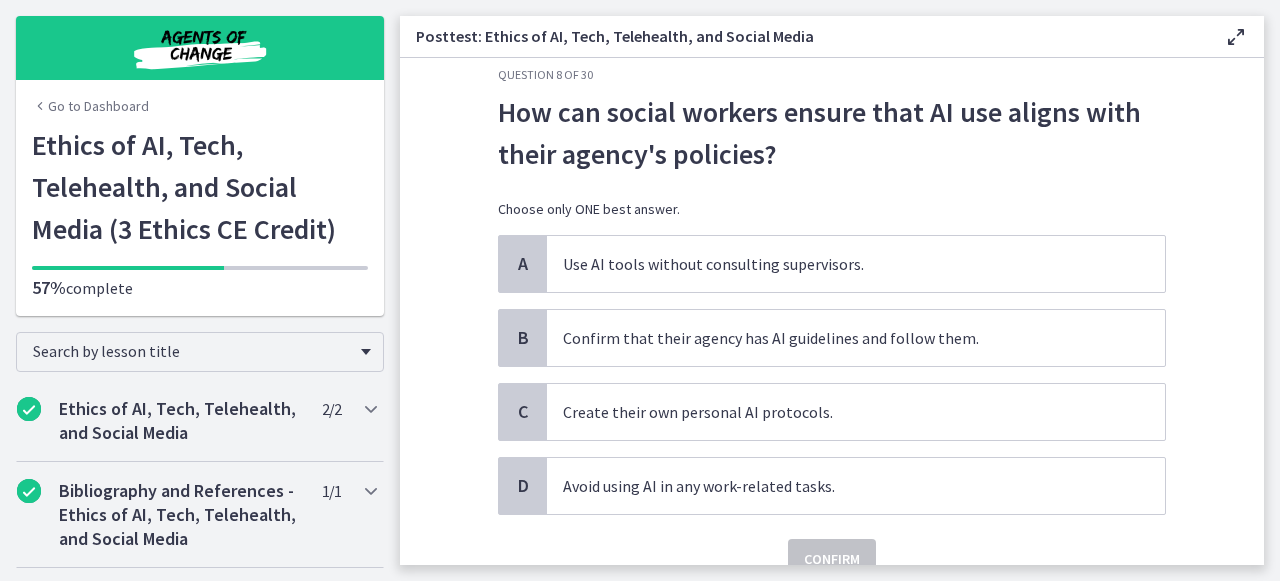 scroll, scrollTop: 47, scrollLeft: 0, axis: vertical 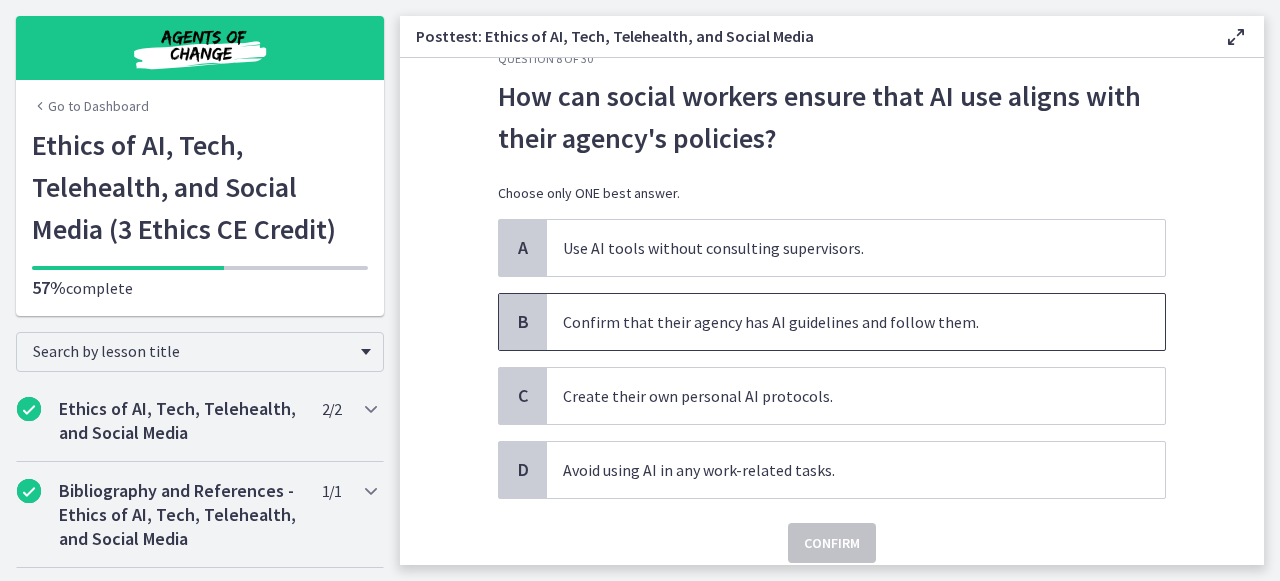 click on "Confirm that their agency has AI guidelines and follow them." at bounding box center (856, 322) 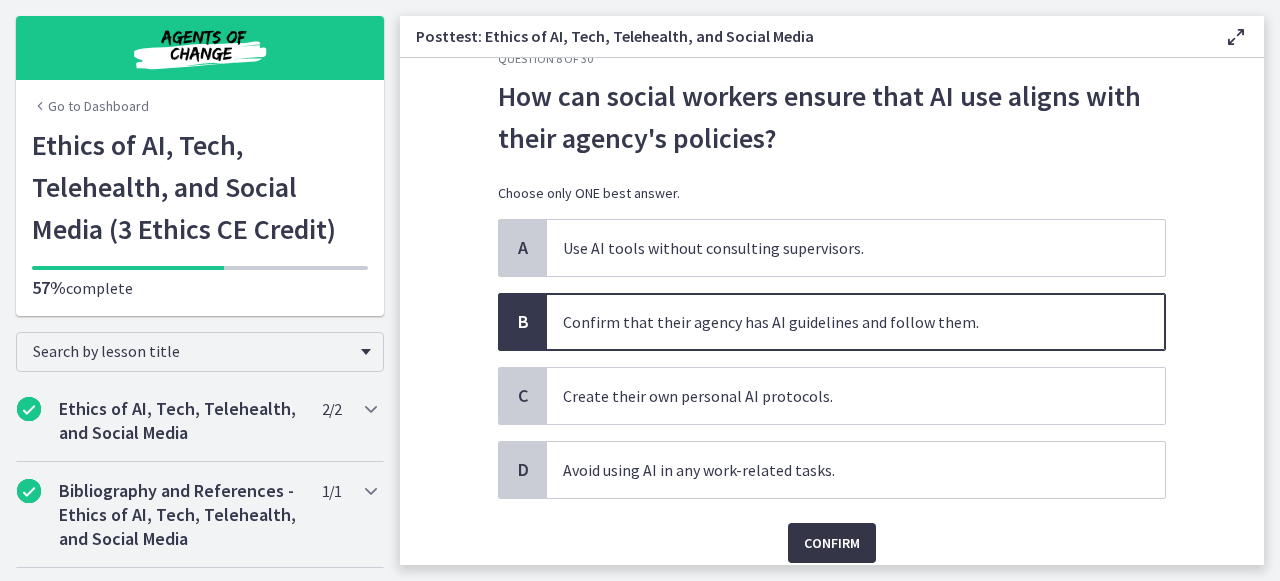 click on "Confirm" at bounding box center [832, 543] 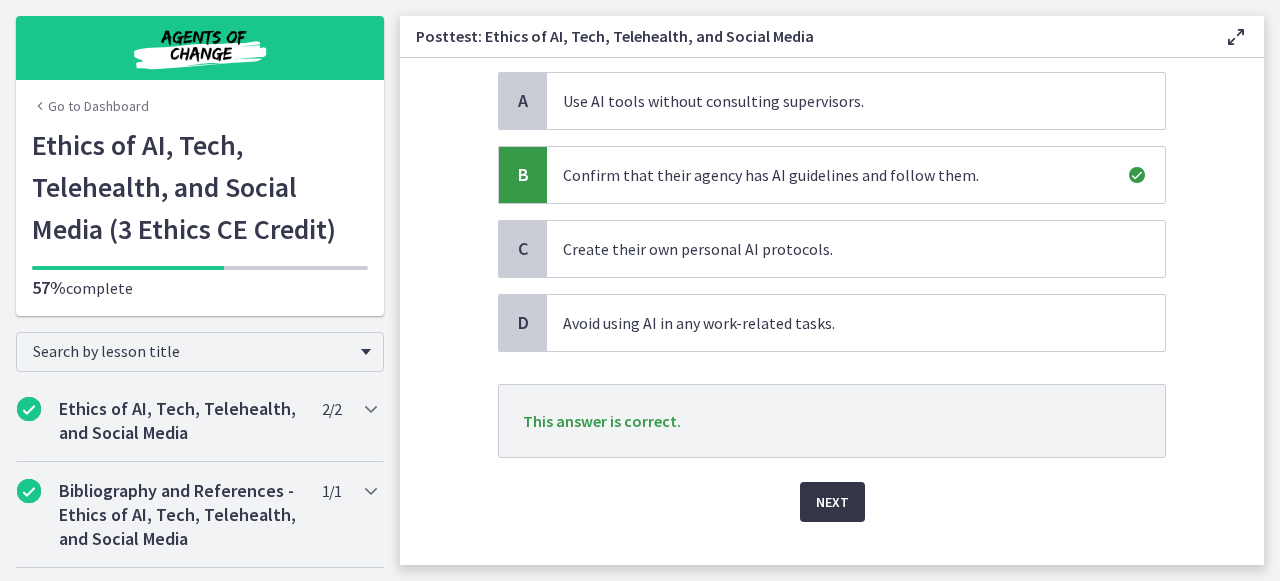 scroll, scrollTop: 210, scrollLeft: 0, axis: vertical 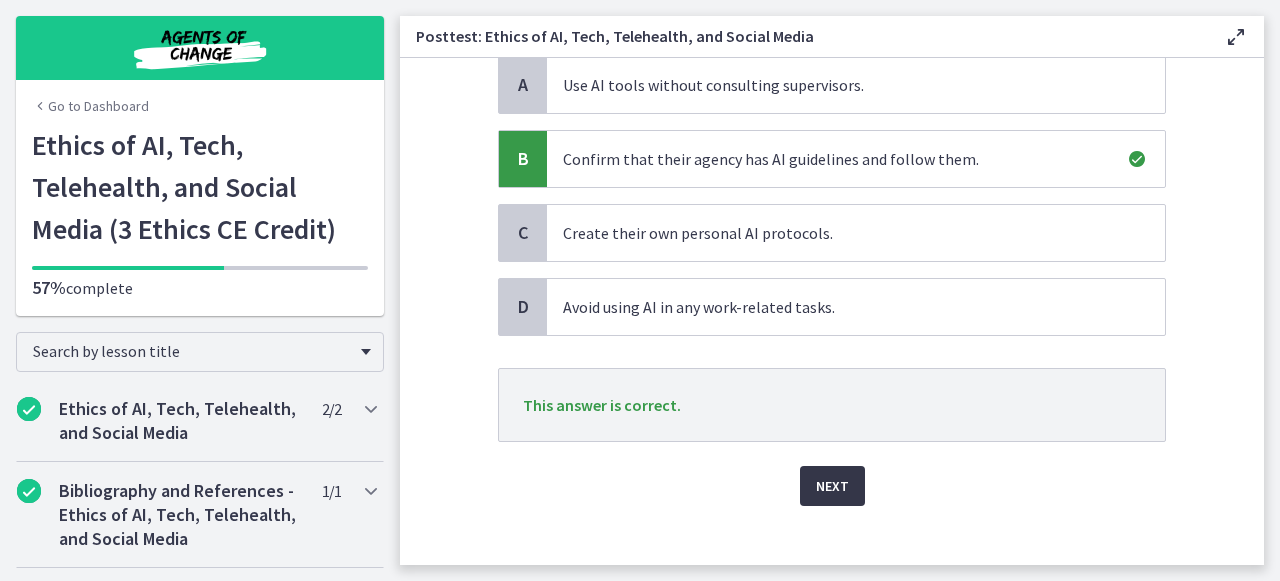 click on "Next" at bounding box center (832, 486) 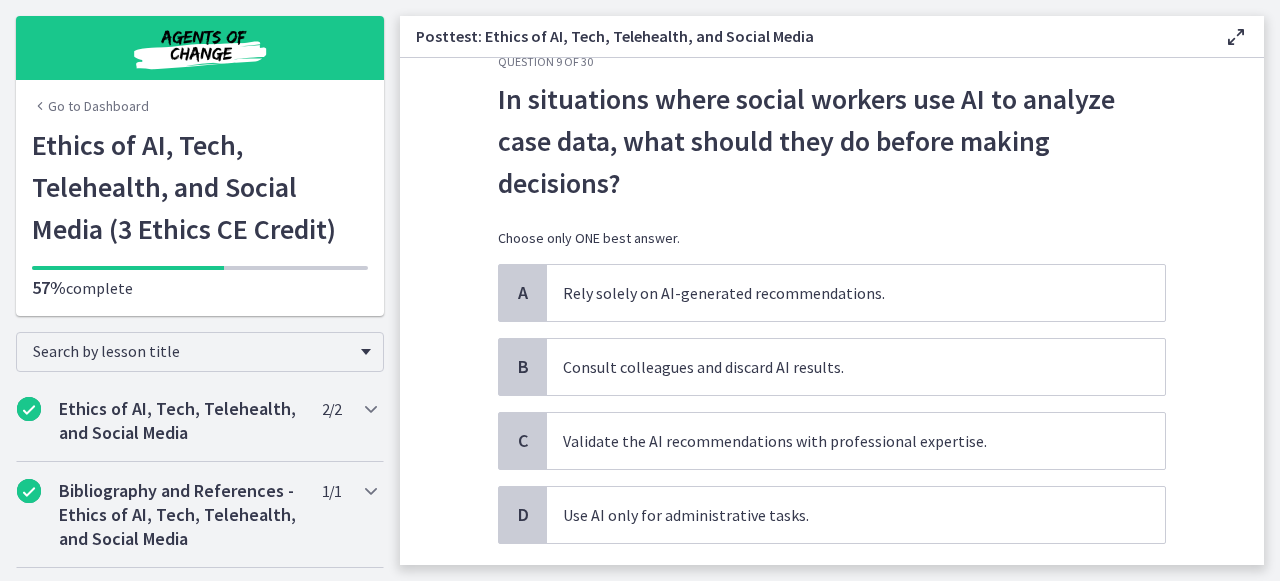 scroll, scrollTop: 58, scrollLeft: 0, axis: vertical 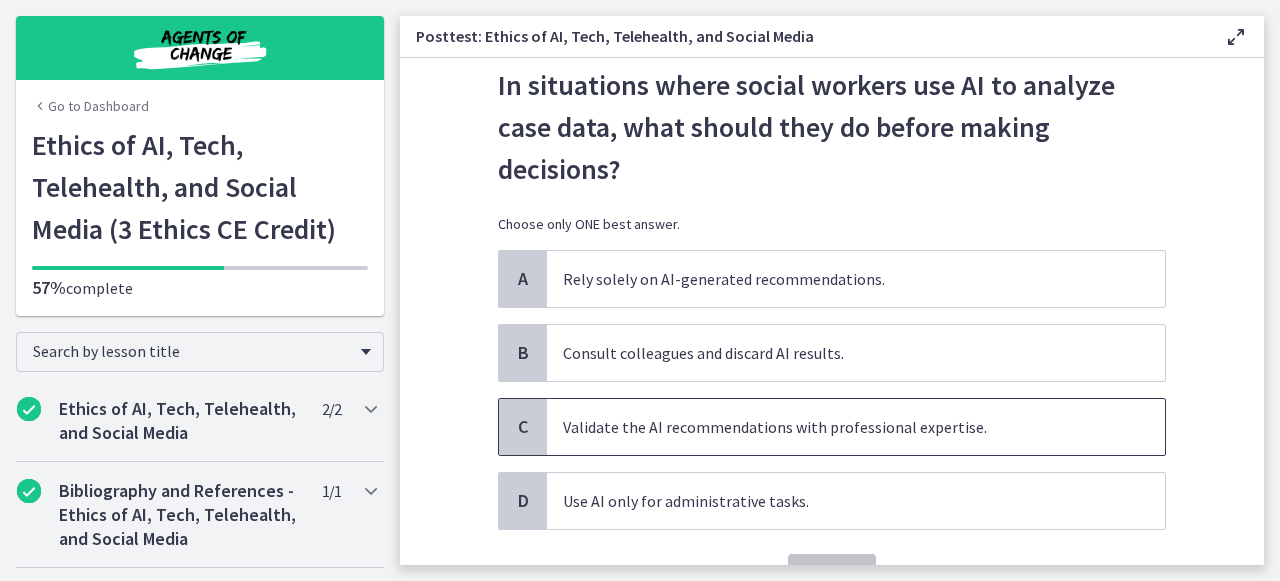 click on "Validate the AI recommendations with professional expertise." at bounding box center [856, 427] 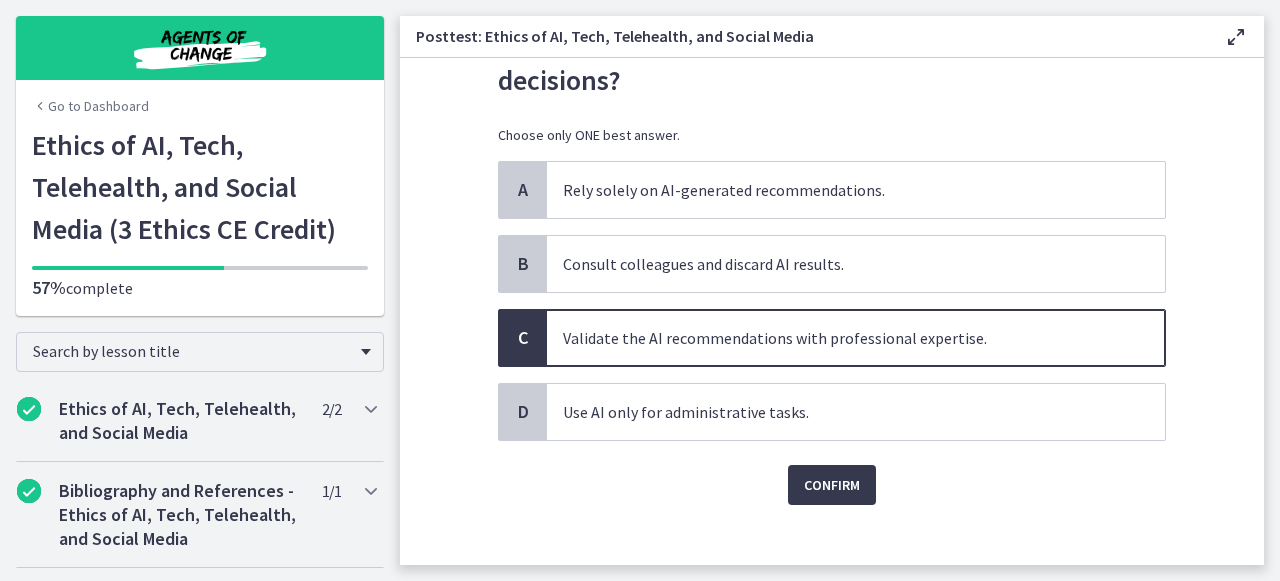 scroll, scrollTop: 148, scrollLeft: 0, axis: vertical 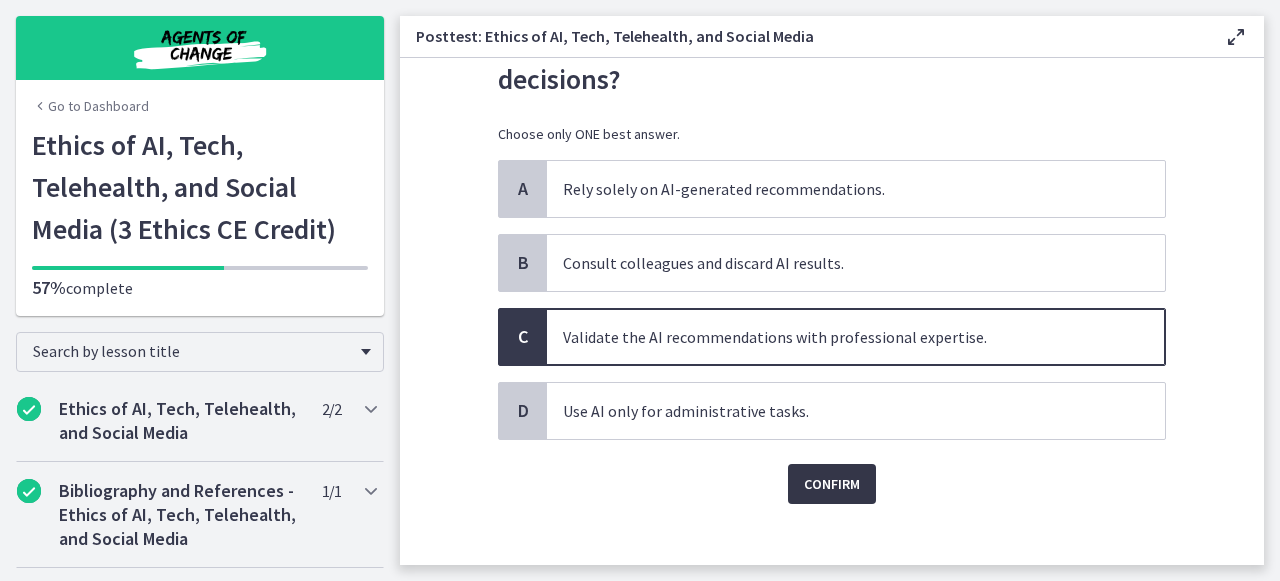 click on "Confirm" at bounding box center (832, 484) 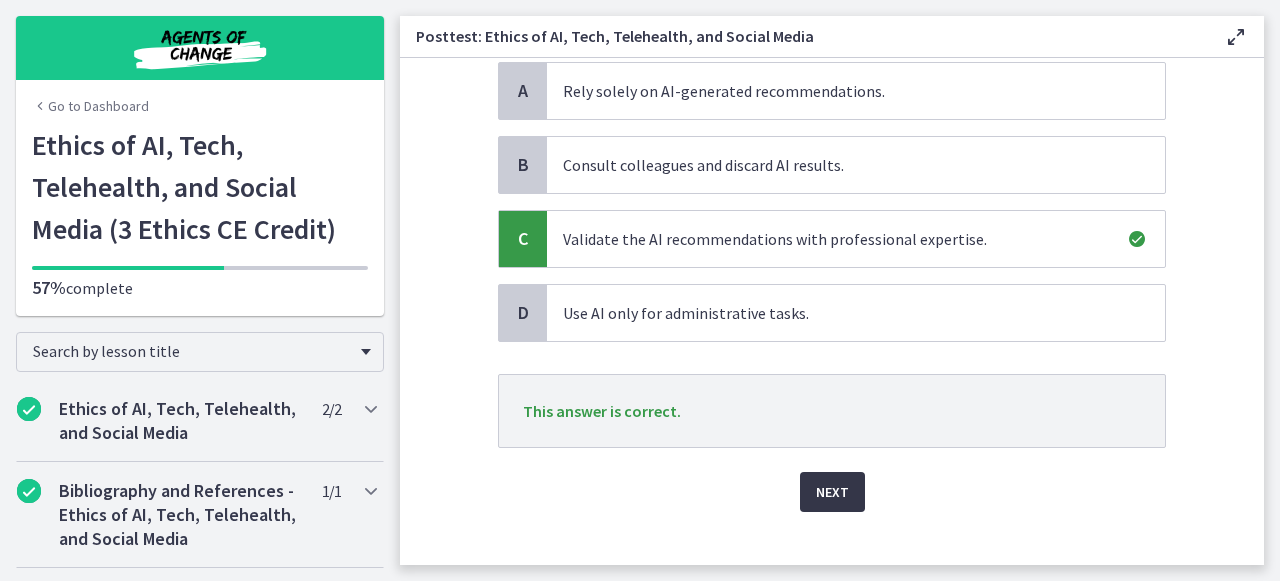 scroll, scrollTop: 247, scrollLeft: 0, axis: vertical 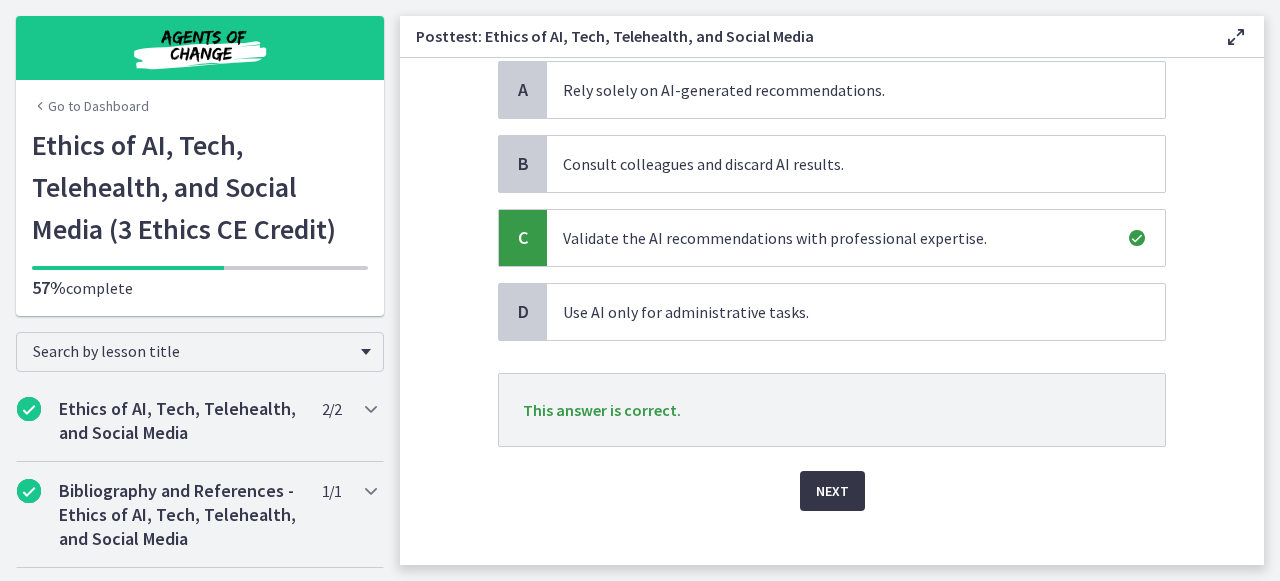 click on "Next" at bounding box center (832, 491) 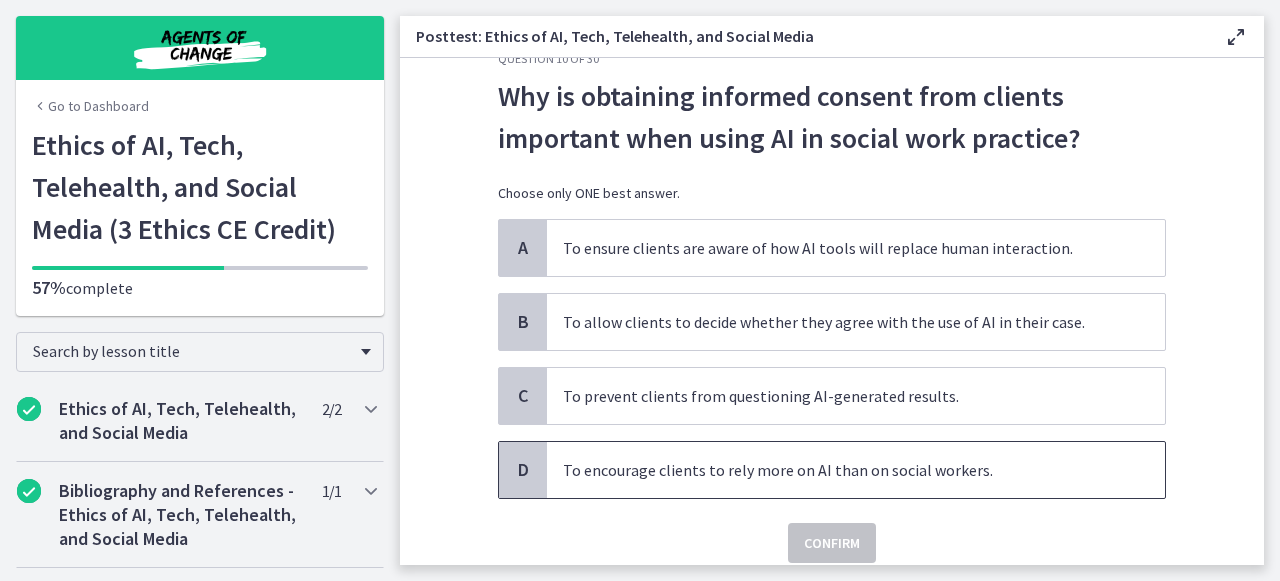 scroll, scrollTop: 51, scrollLeft: 0, axis: vertical 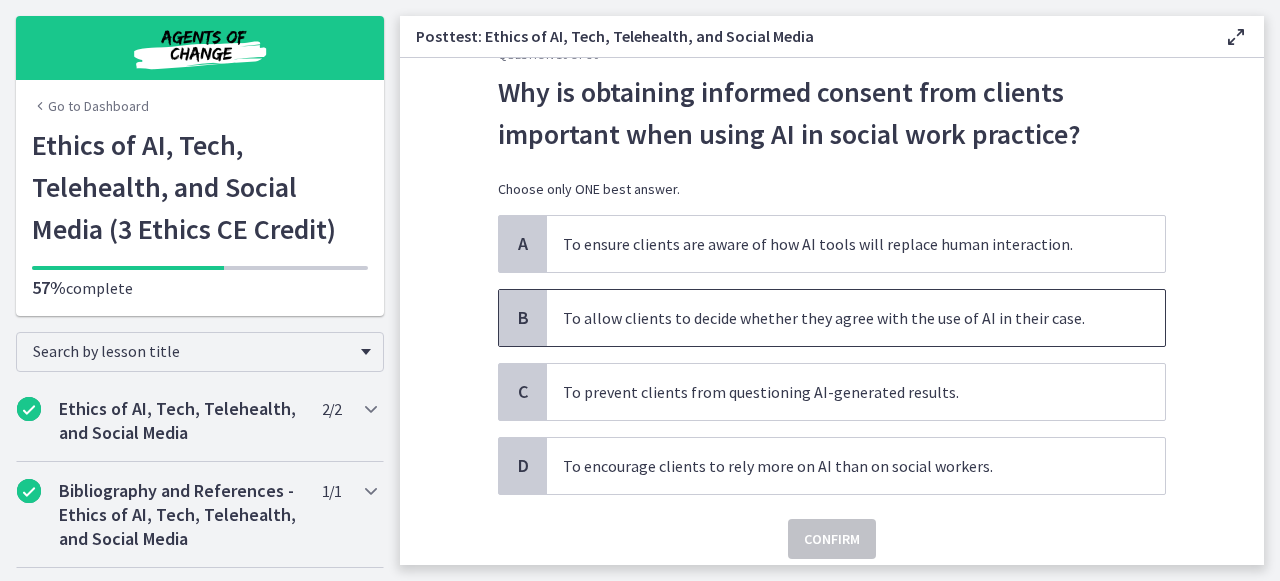 click on "To allow clients to decide whether they agree with the use of AI in their case." at bounding box center (856, 318) 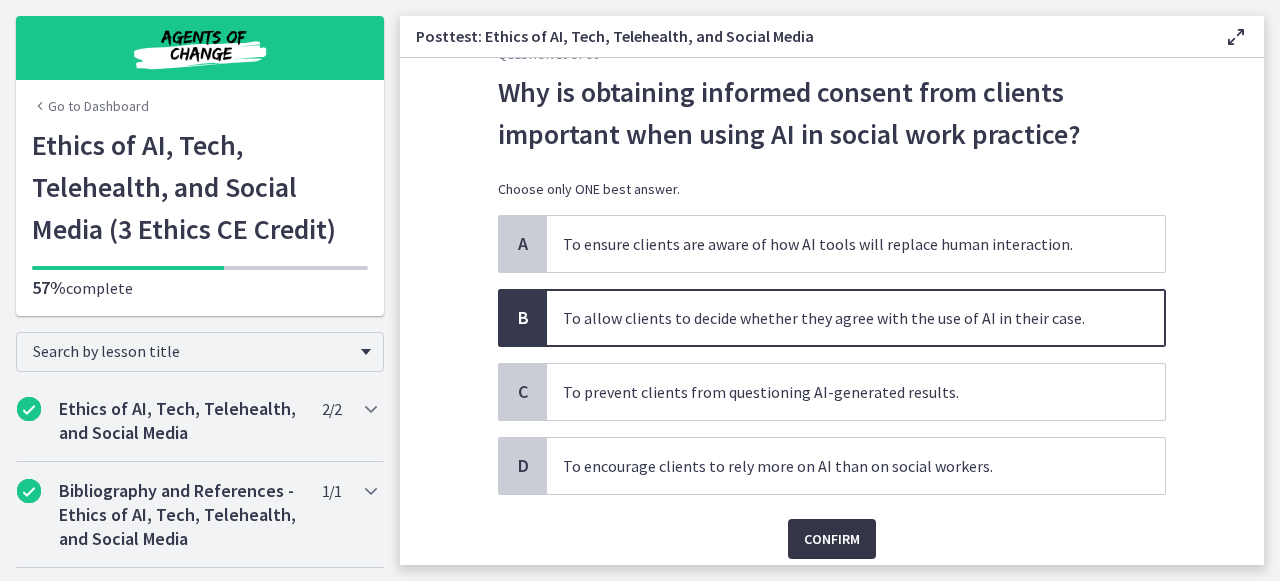 click on "Confirm" at bounding box center (832, 539) 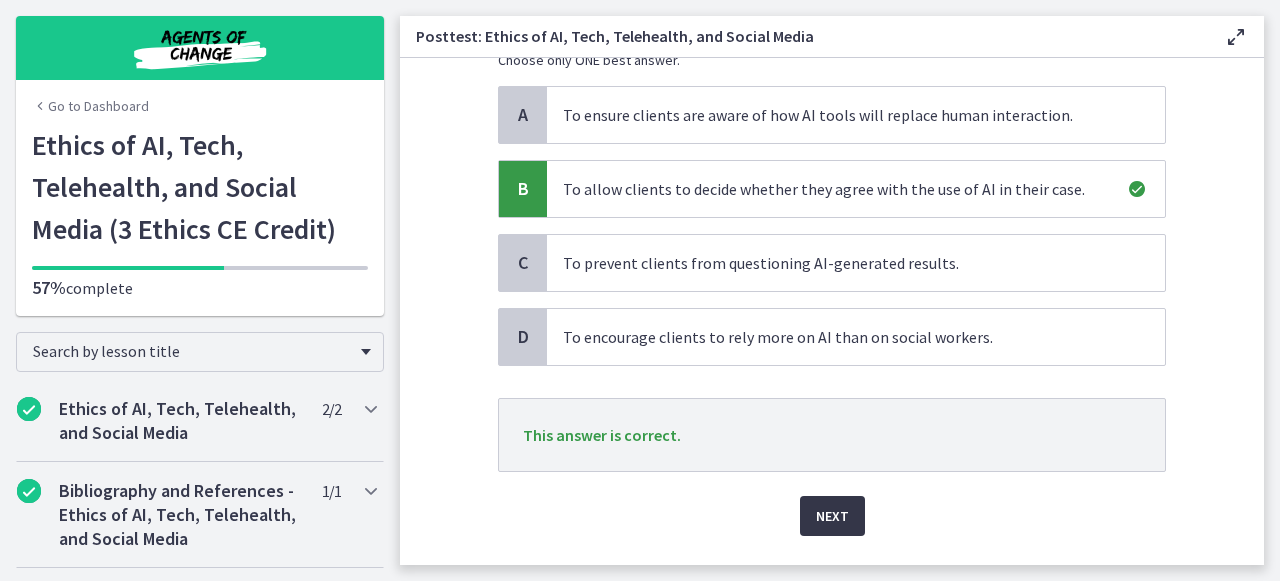 scroll, scrollTop: 183, scrollLeft: 0, axis: vertical 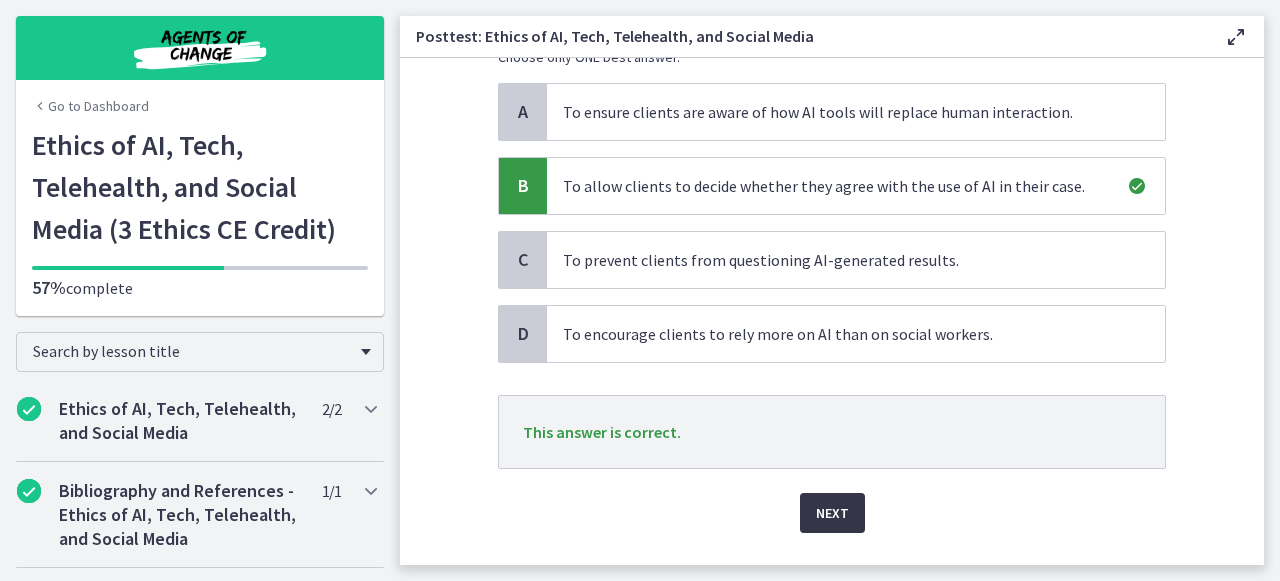 click on "Next" at bounding box center (832, 513) 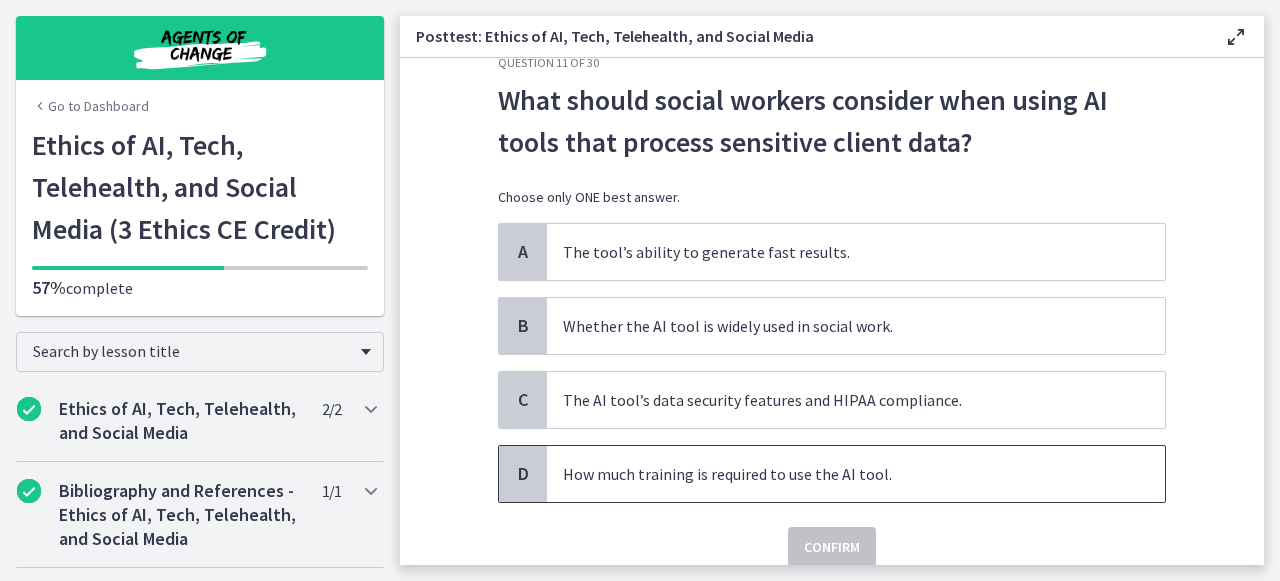 scroll, scrollTop: 52, scrollLeft: 0, axis: vertical 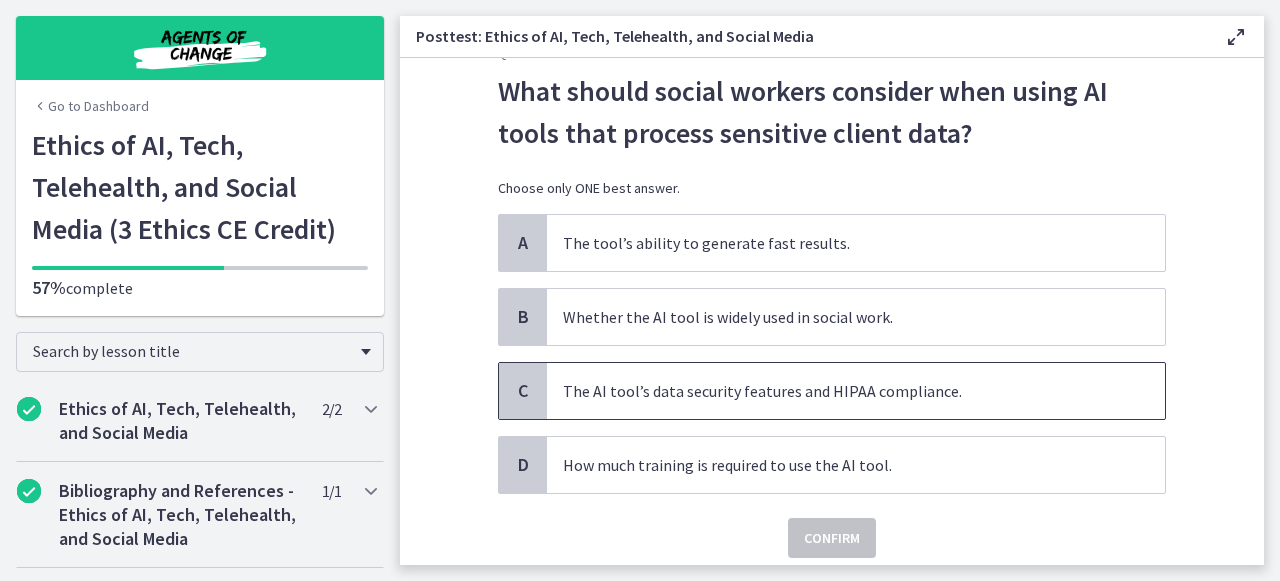 click on "The AI tool’s data security features and HIPAA compliance." at bounding box center (856, 391) 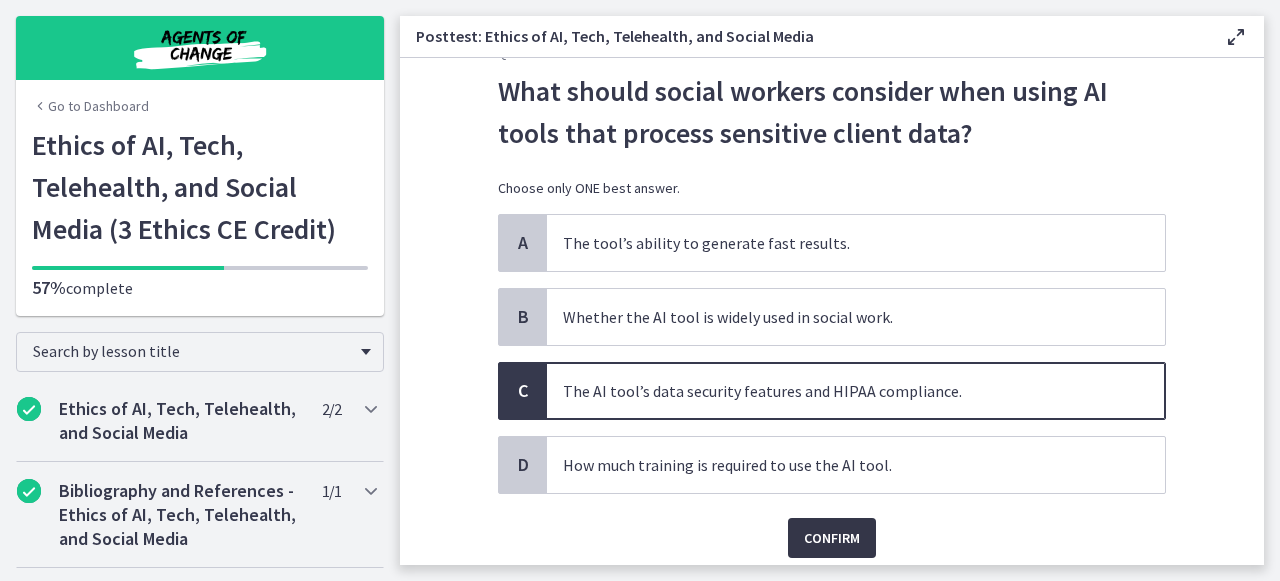 click on "Confirm" at bounding box center (832, 538) 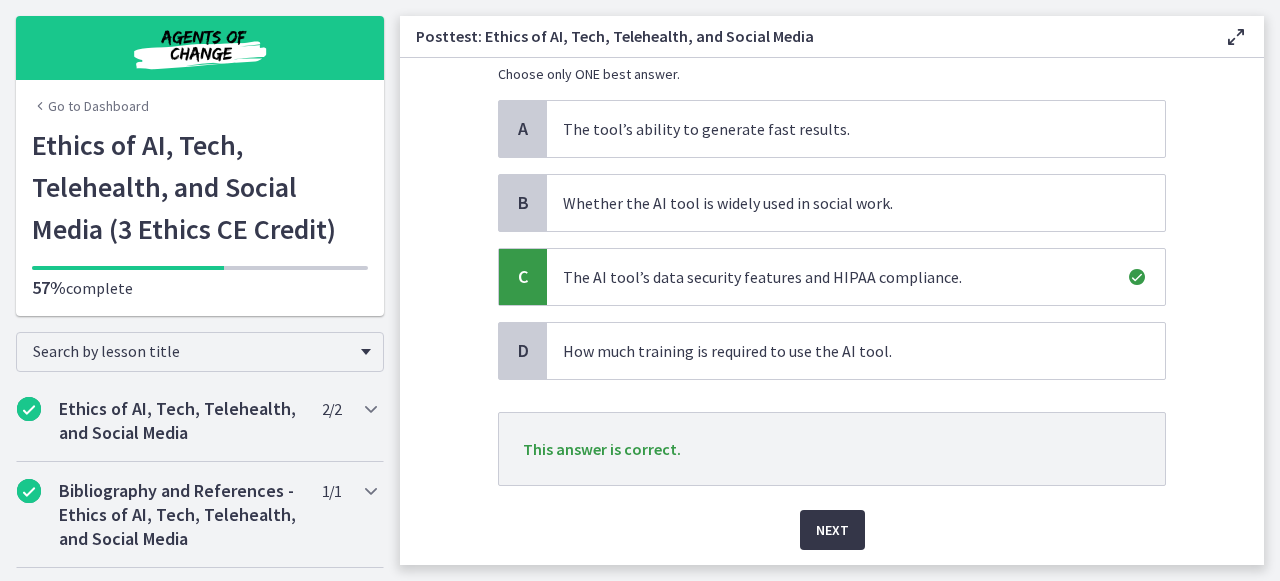 scroll, scrollTop: 194, scrollLeft: 0, axis: vertical 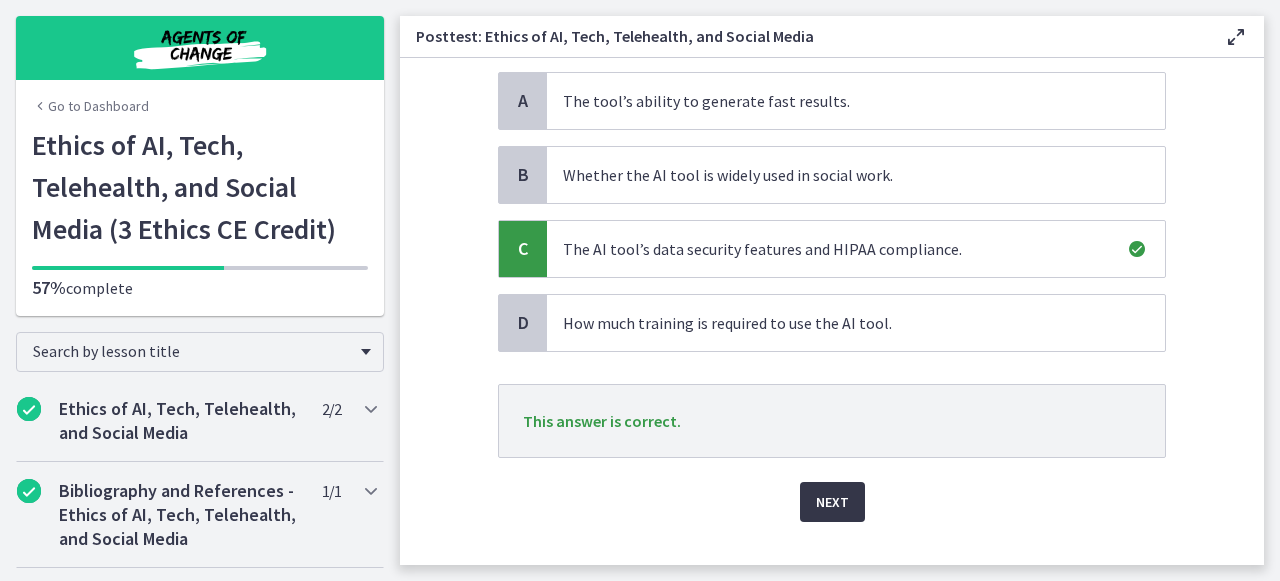 click on "Next" at bounding box center (832, 502) 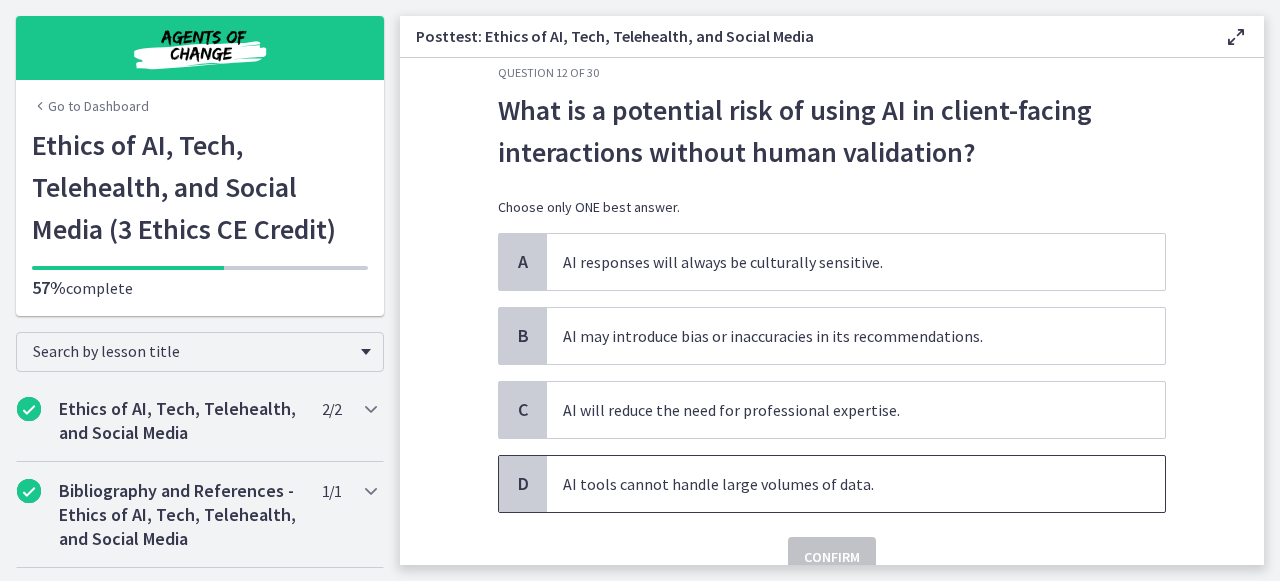 scroll, scrollTop: 36, scrollLeft: 0, axis: vertical 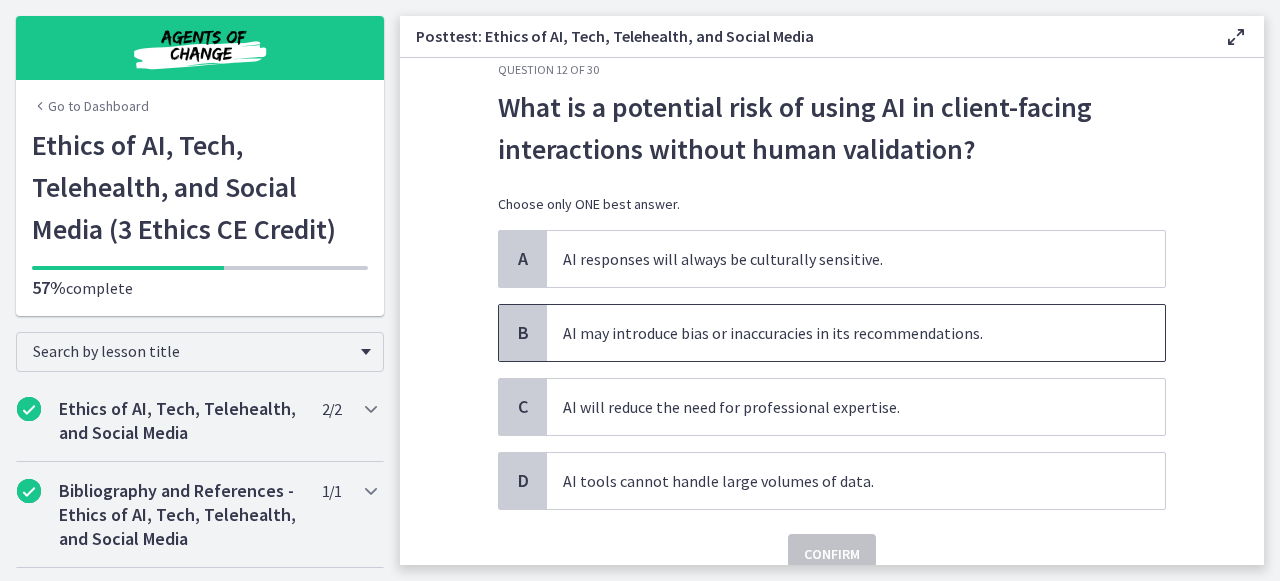 click on "AI may introduce bias or inaccuracies in its recommendations." at bounding box center (856, 333) 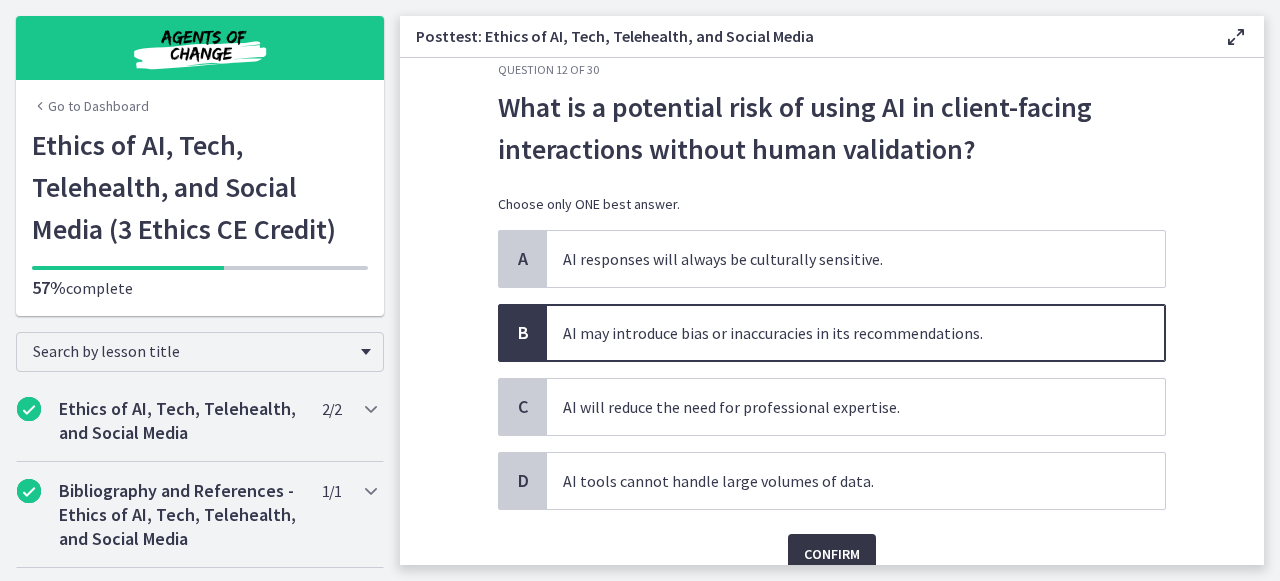 click on "Confirm" at bounding box center (832, 554) 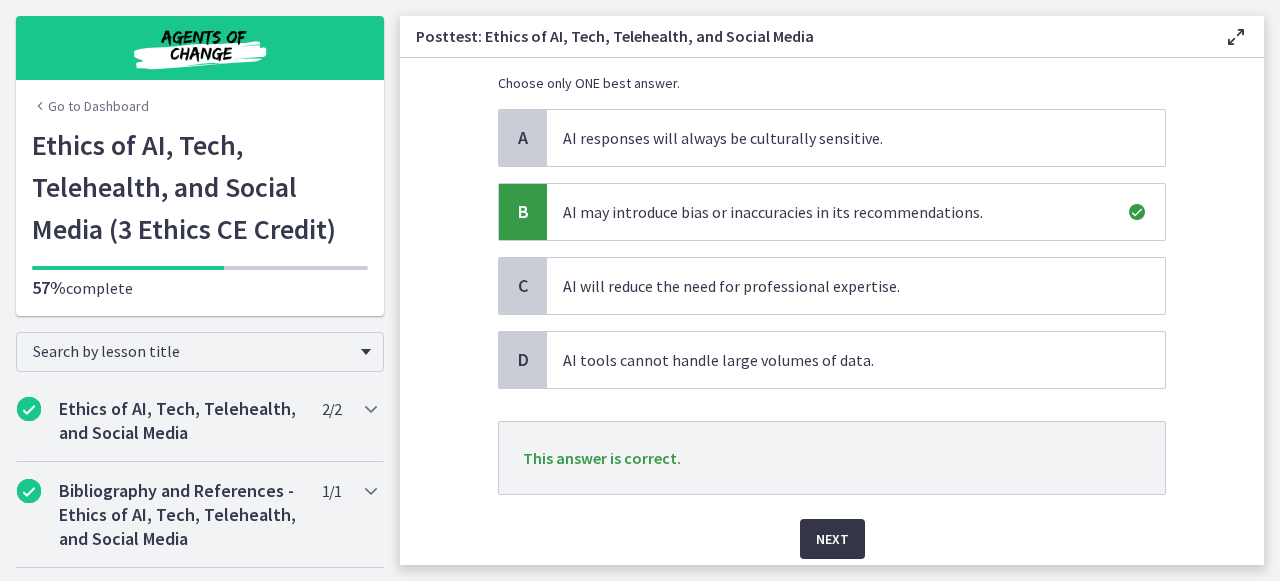 scroll, scrollTop: 160, scrollLeft: 0, axis: vertical 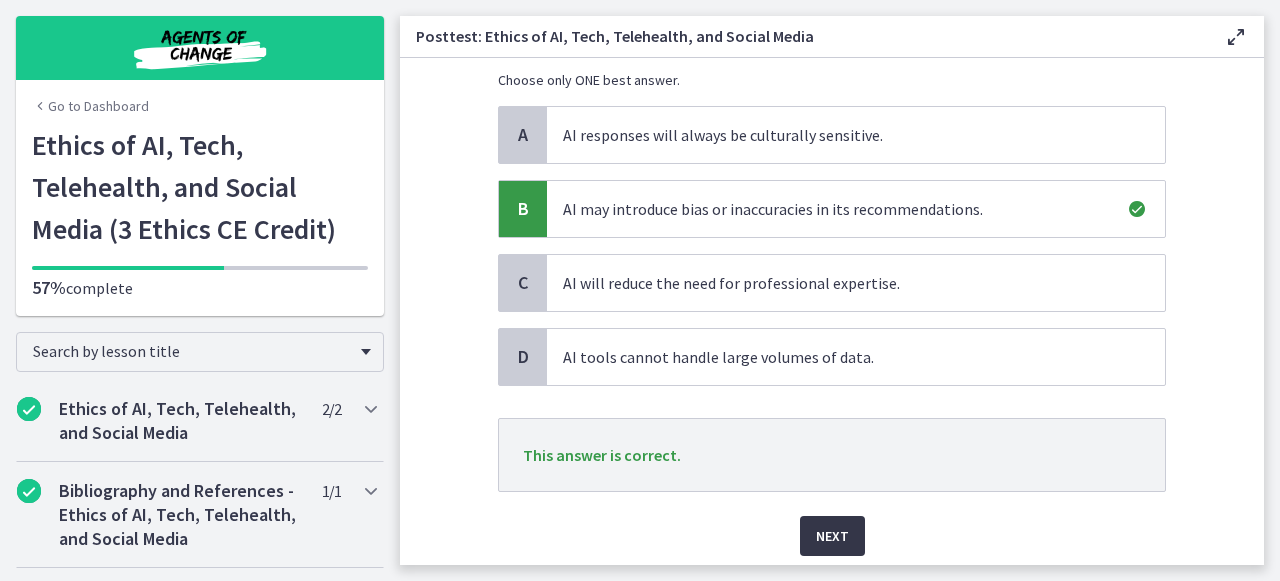 click on "Next" at bounding box center (832, 536) 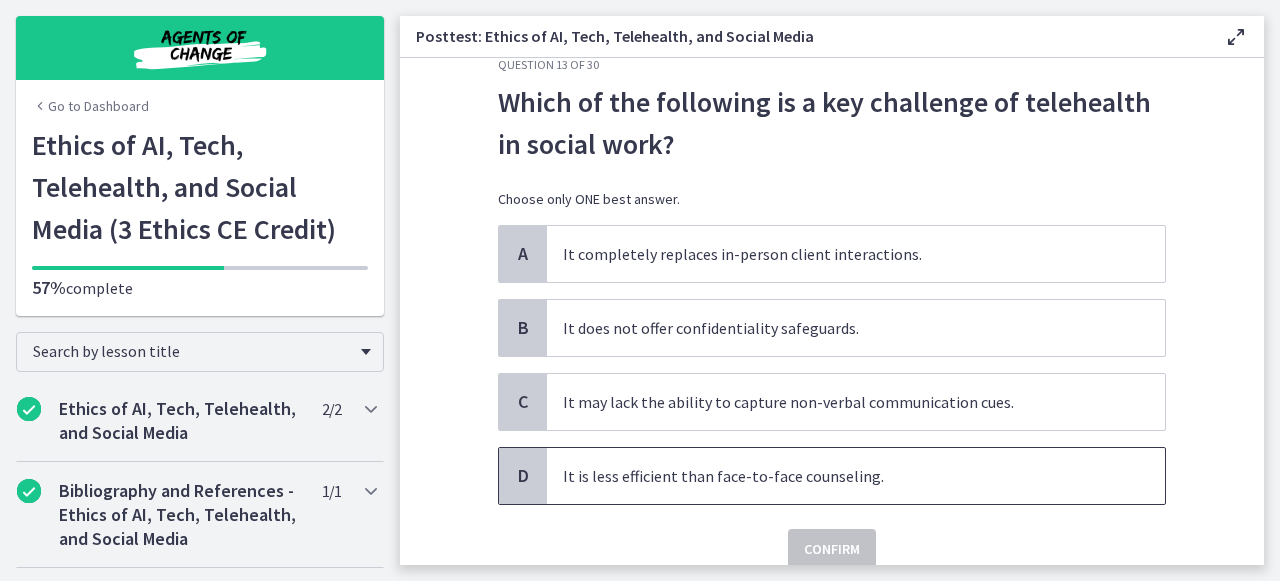 scroll, scrollTop: 46, scrollLeft: 0, axis: vertical 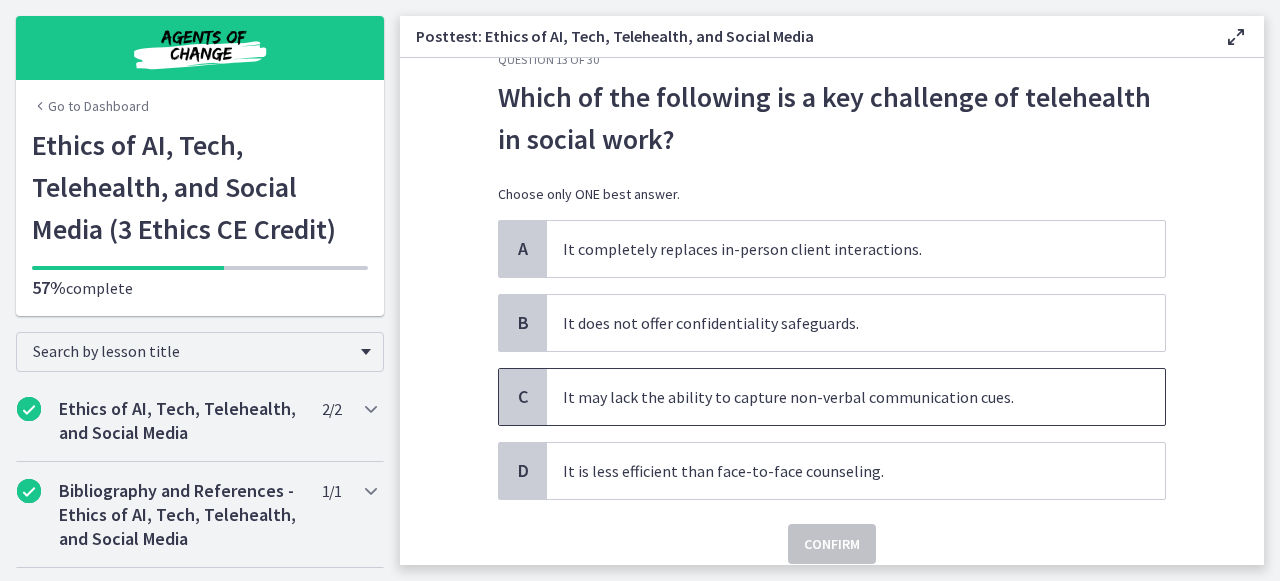 click on "It may lack the ability to capture non-verbal communication cues." at bounding box center [856, 397] 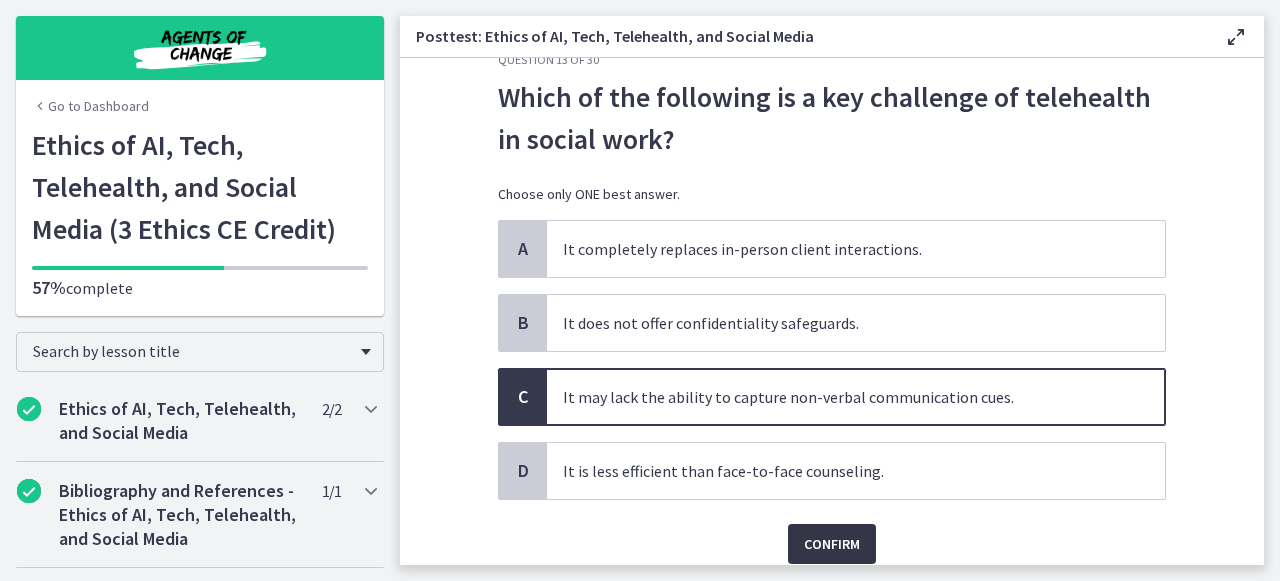 click on "Confirm" at bounding box center (832, 544) 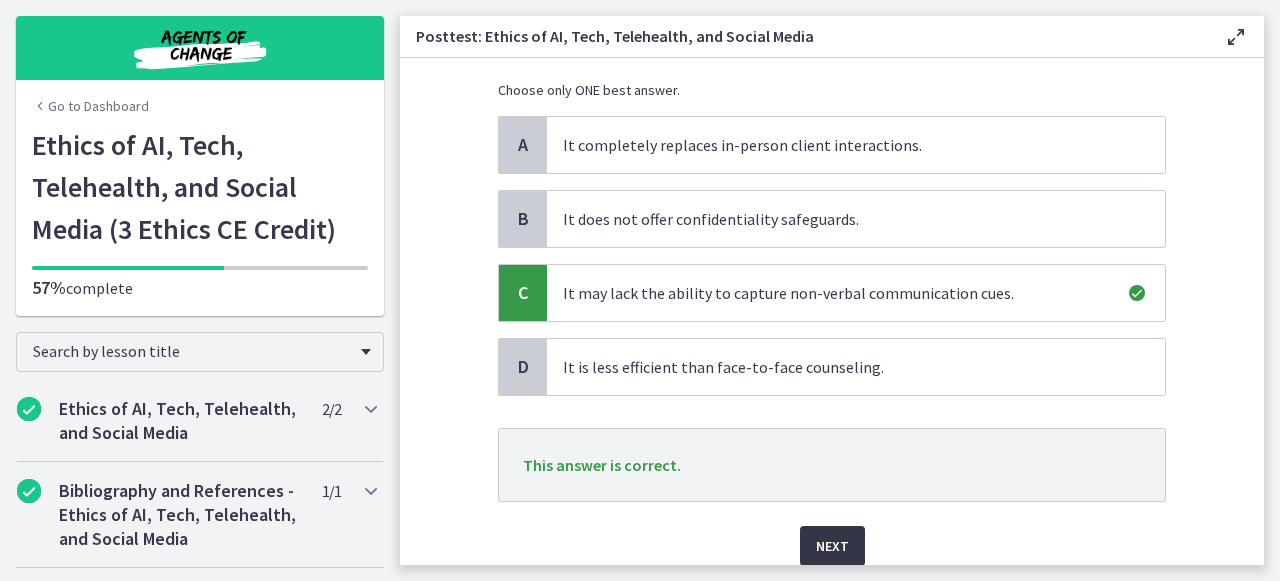 scroll, scrollTop: 151, scrollLeft: 0, axis: vertical 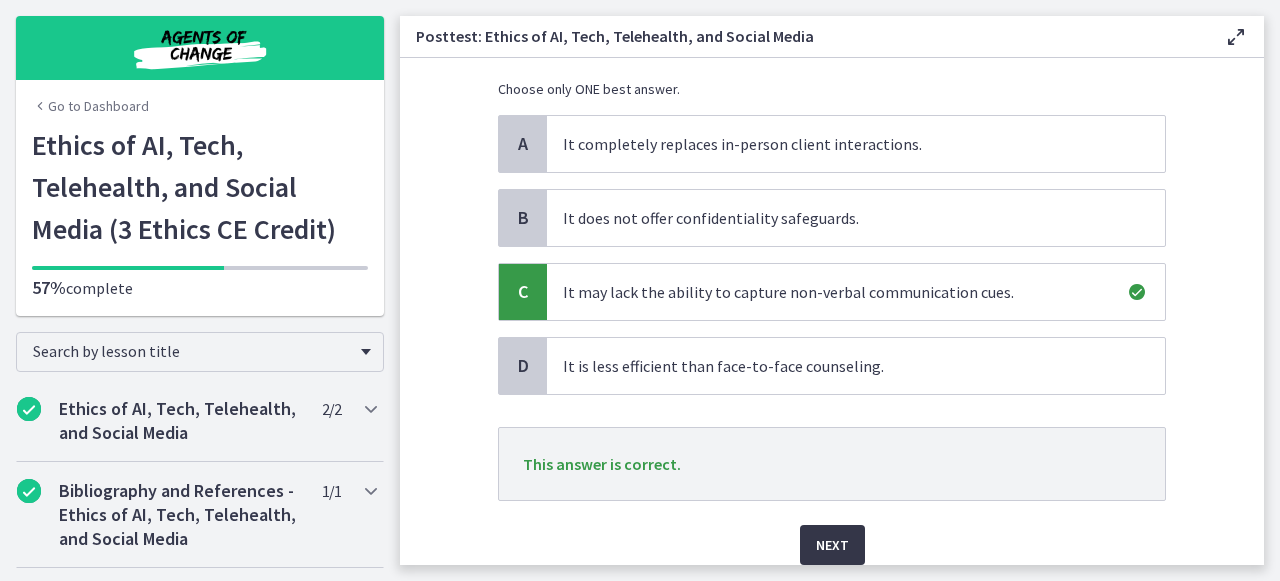 click on "Next" at bounding box center (832, 545) 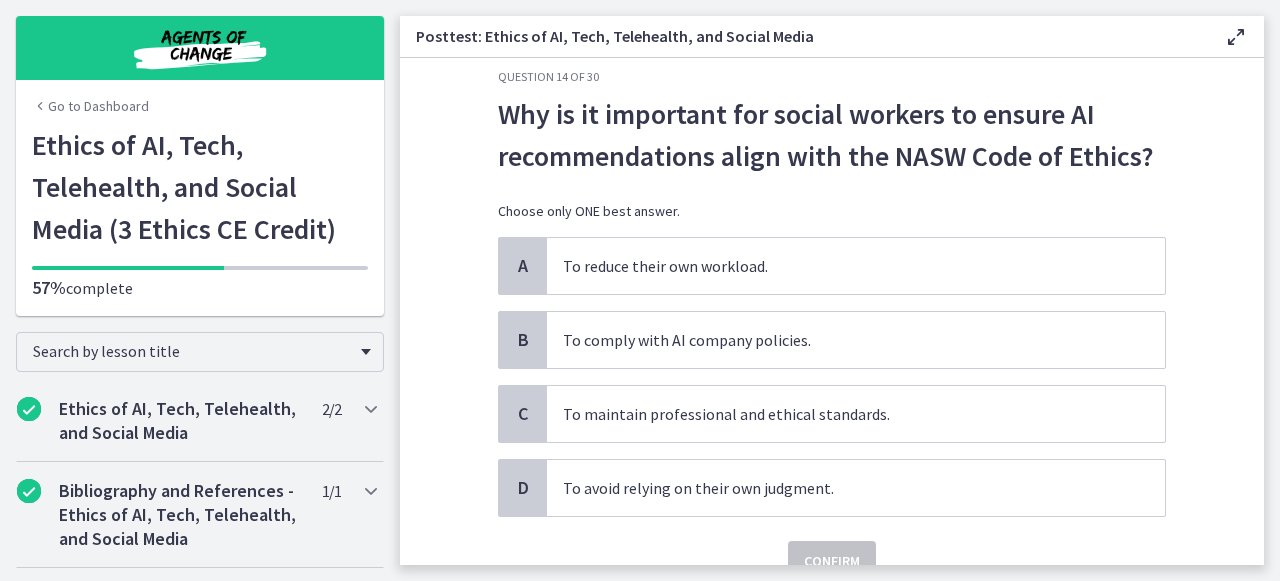 scroll, scrollTop: 39, scrollLeft: 0, axis: vertical 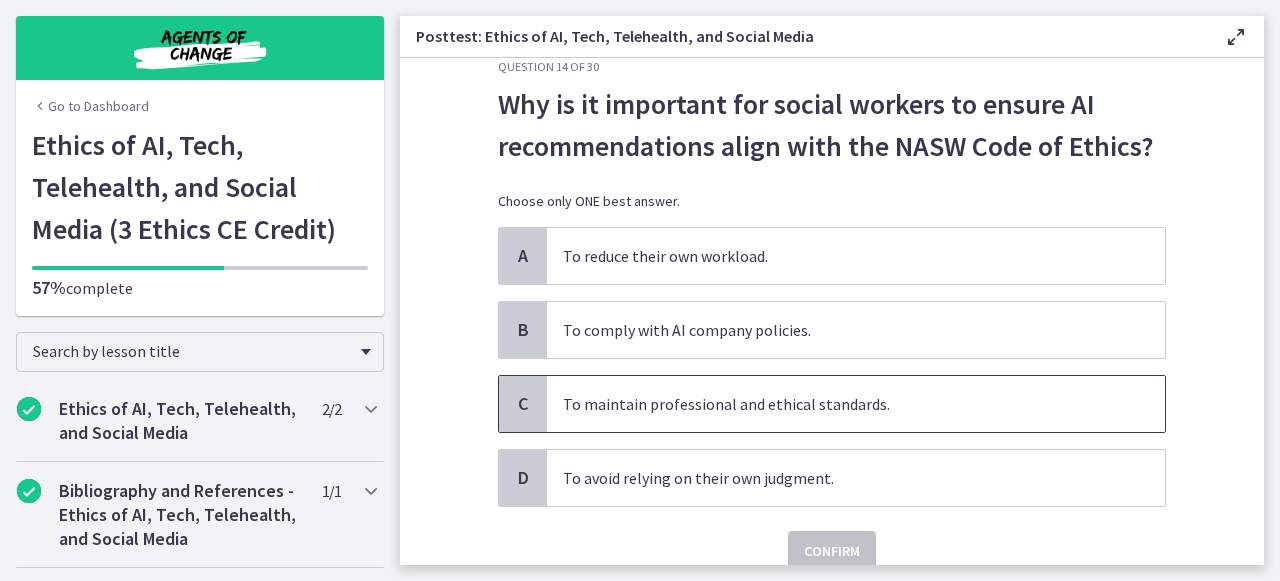 click on "To maintain professional and ethical standards." at bounding box center (856, 404) 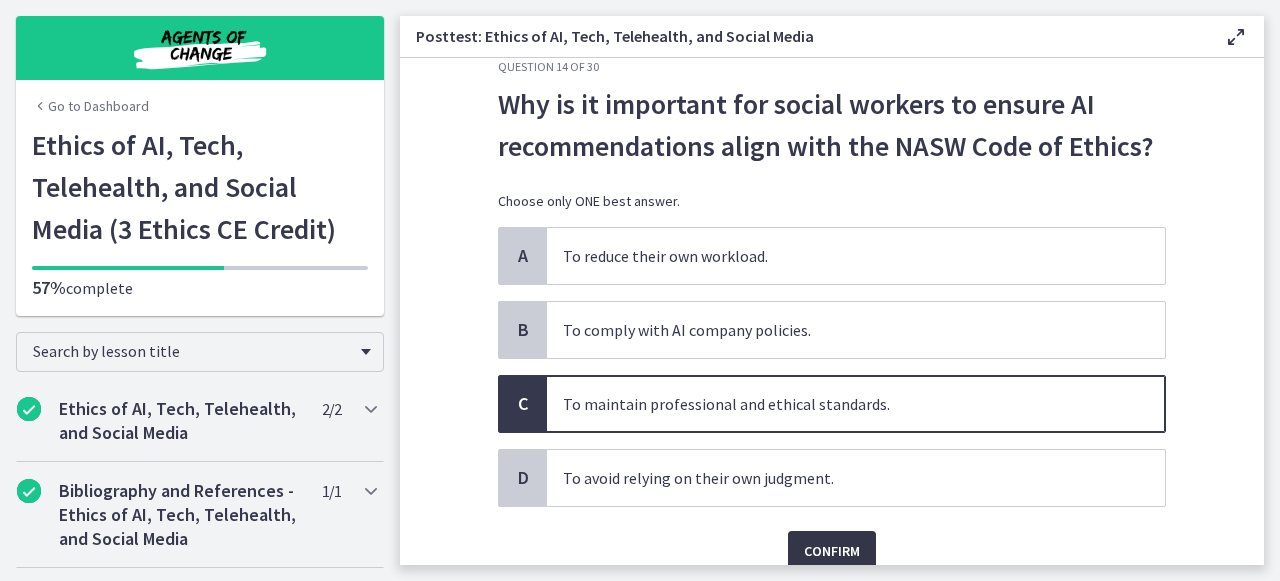 click on "Confirm" at bounding box center (832, 551) 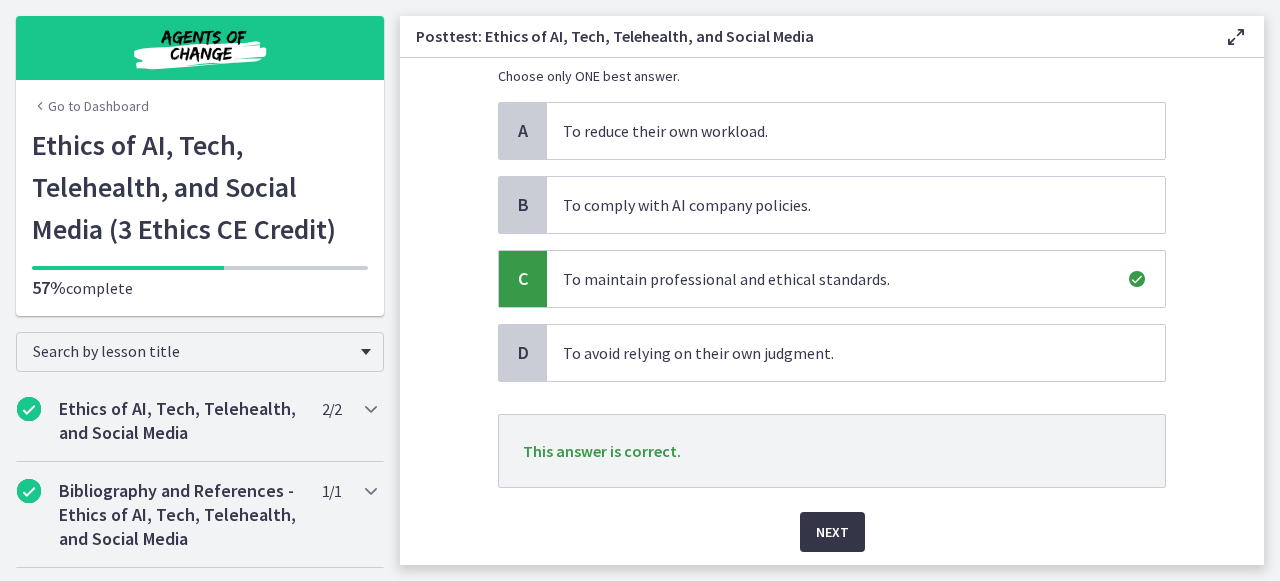 scroll, scrollTop: 172, scrollLeft: 0, axis: vertical 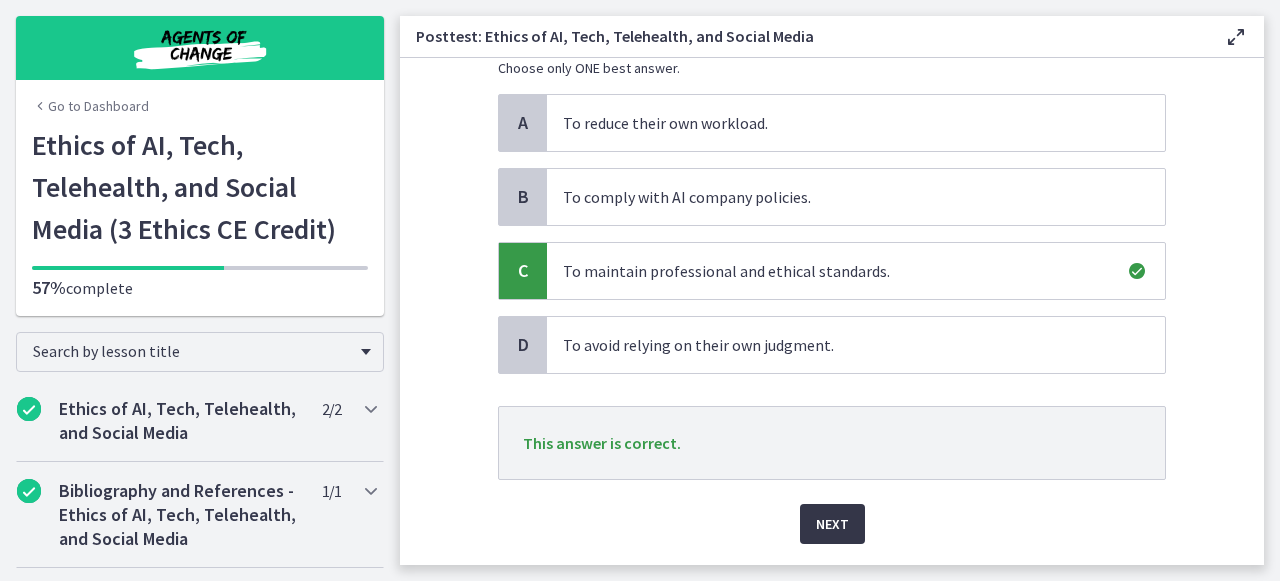 click on "Next" at bounding box center [832, 524] 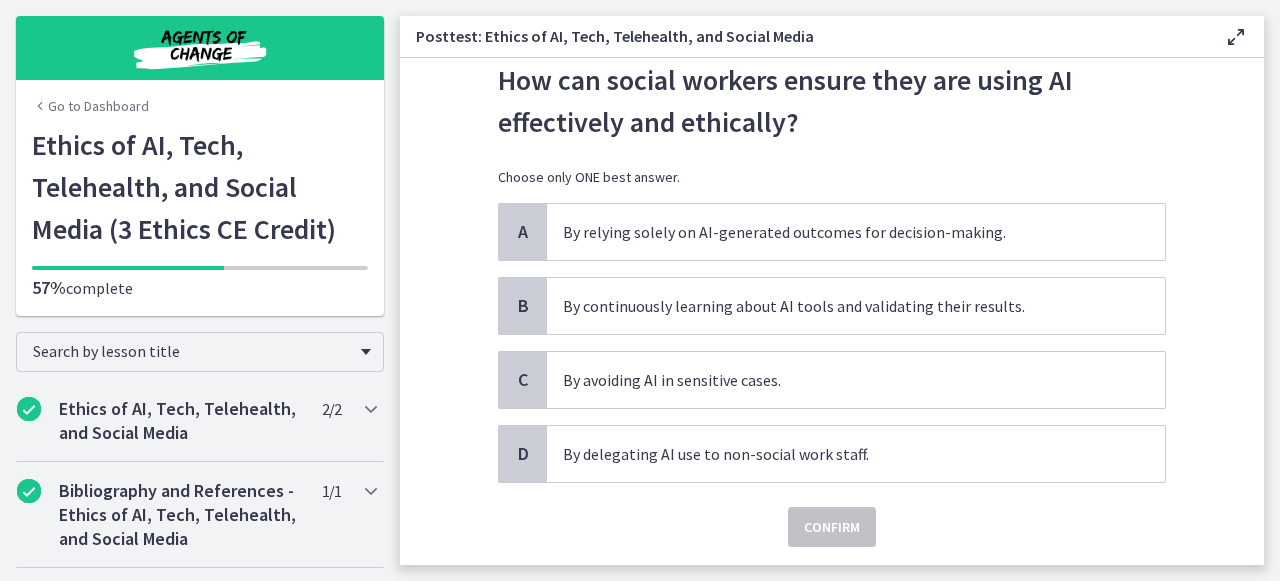 scroll, scrollTop: 67, scrollLeft: 0, axis: vertical 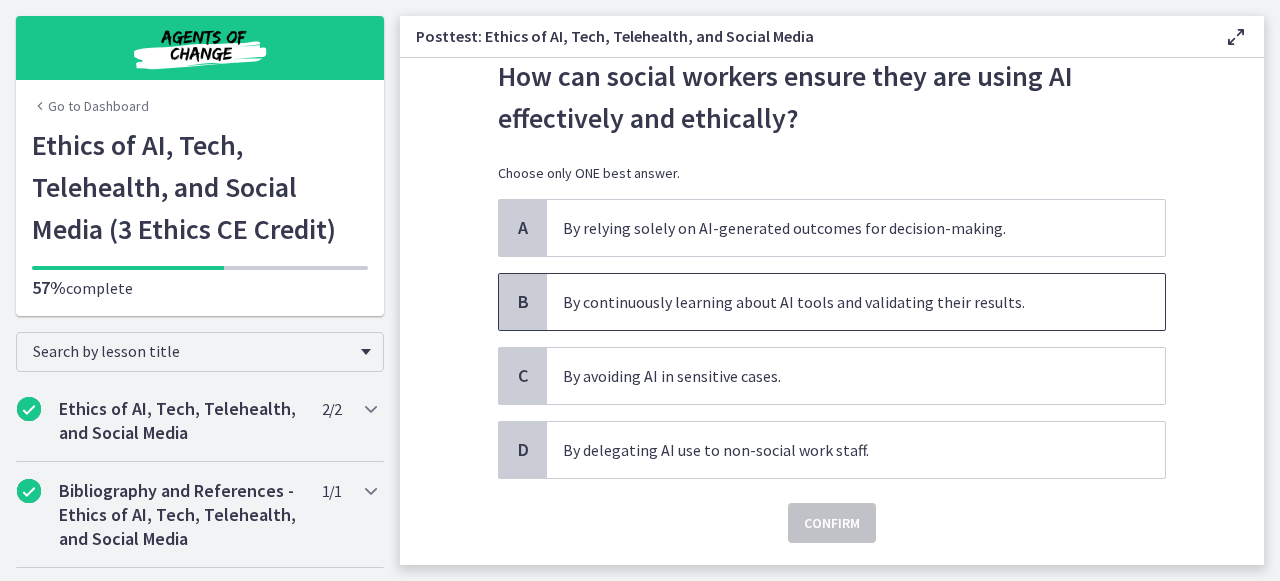 click on "By continuously learning about AI tools and validating their results." at bounding box center (856, 302) 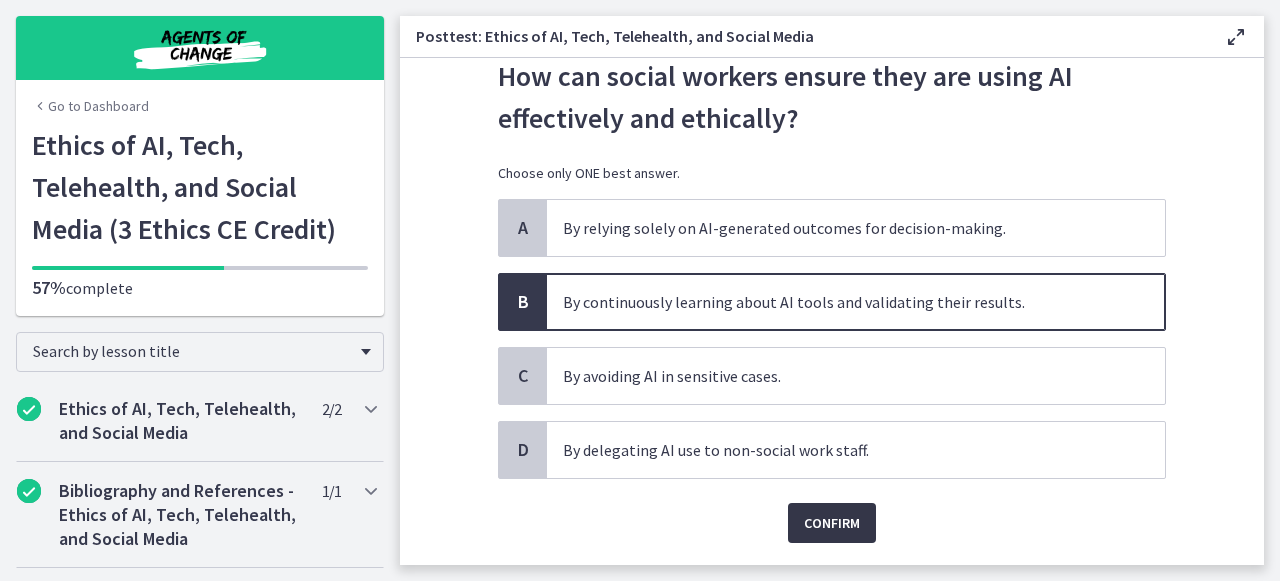 click on "Confirm" at bounding box center (832, 523) 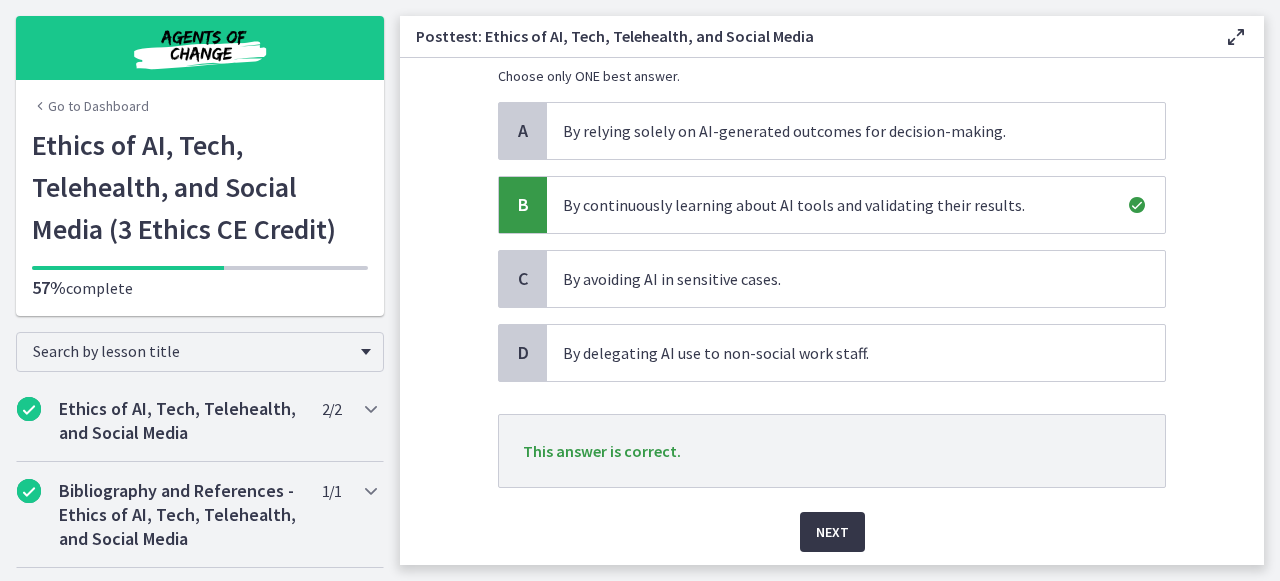 scroll, scrollTop: 167, scrollLeft: 0, axis: vertical 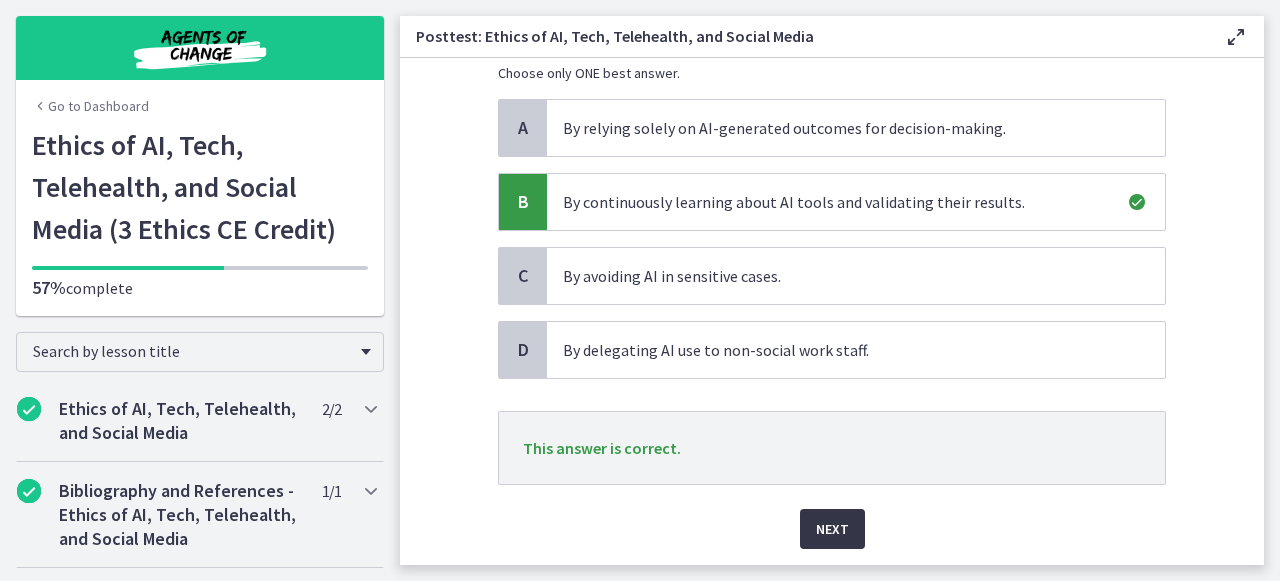 click on "Next" at bounding box center [832, 529] 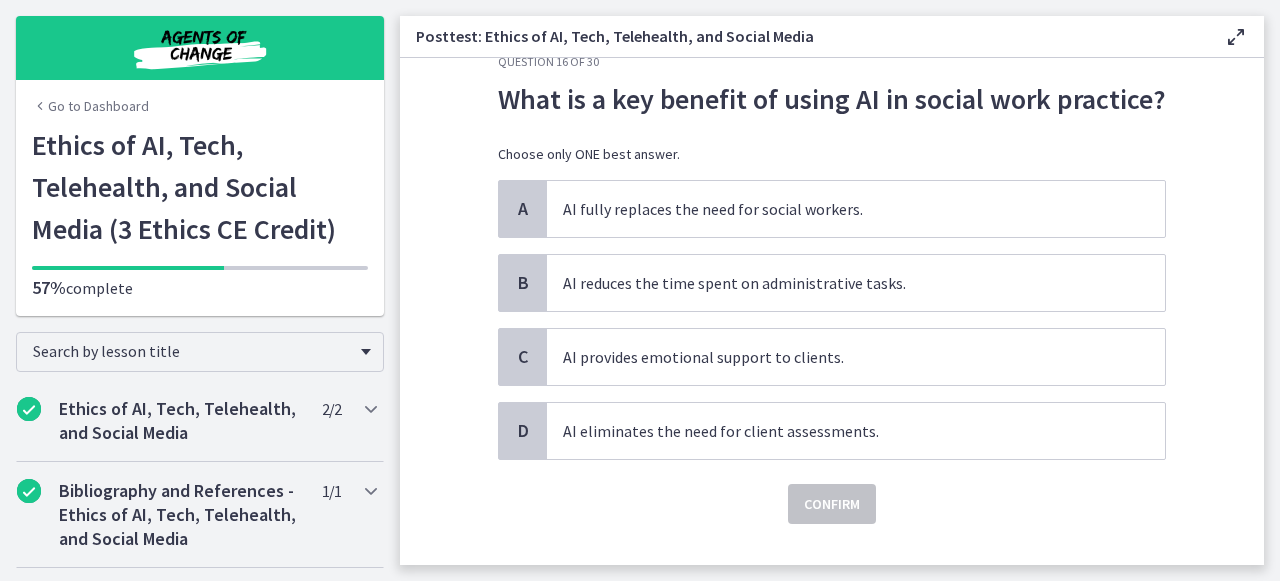 scroll, scrollTop: 47, scrollLeft: 0, axis: vertical 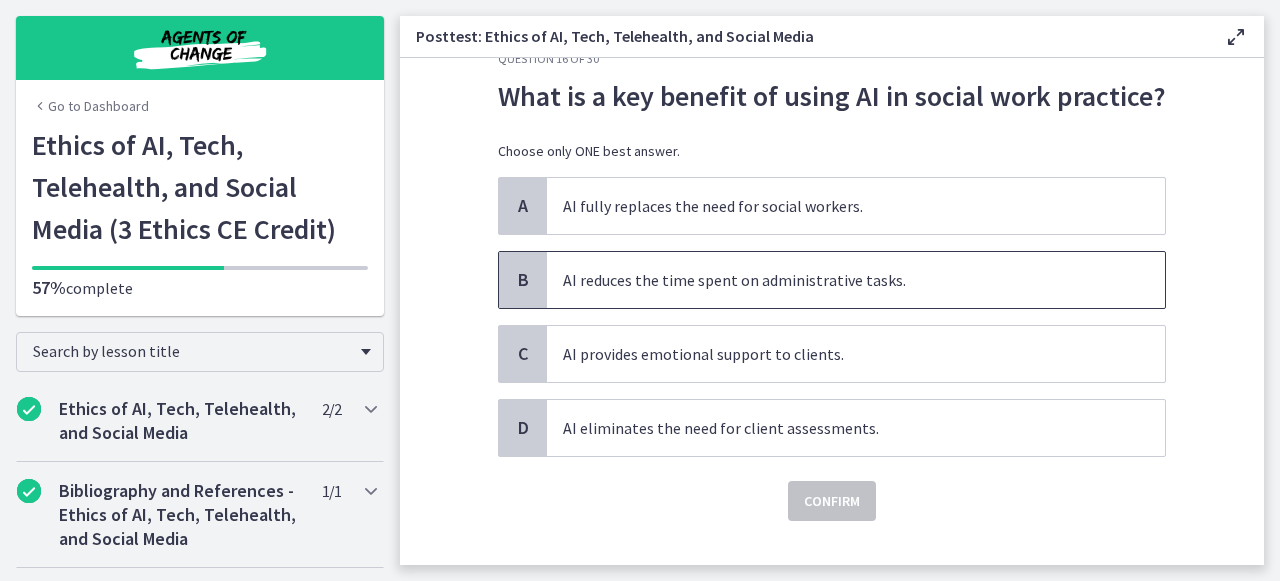 click on "AI reduces the time spent on administrative tasks." at bounding box center [856, 280] 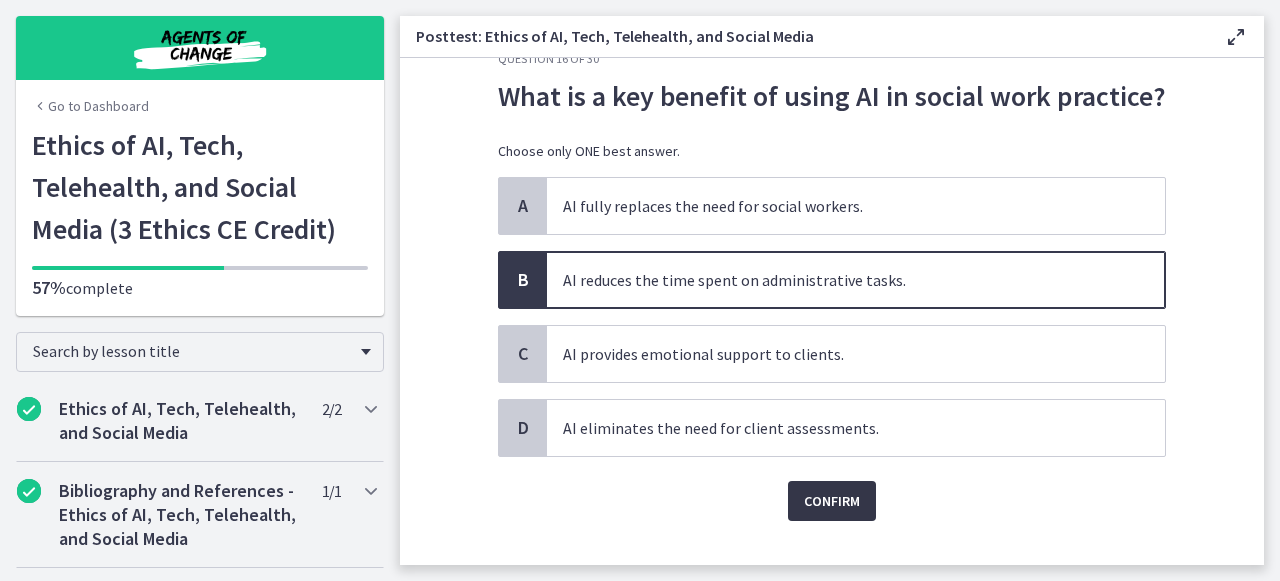 click on "Confirm" at bounding box center (832, 501) 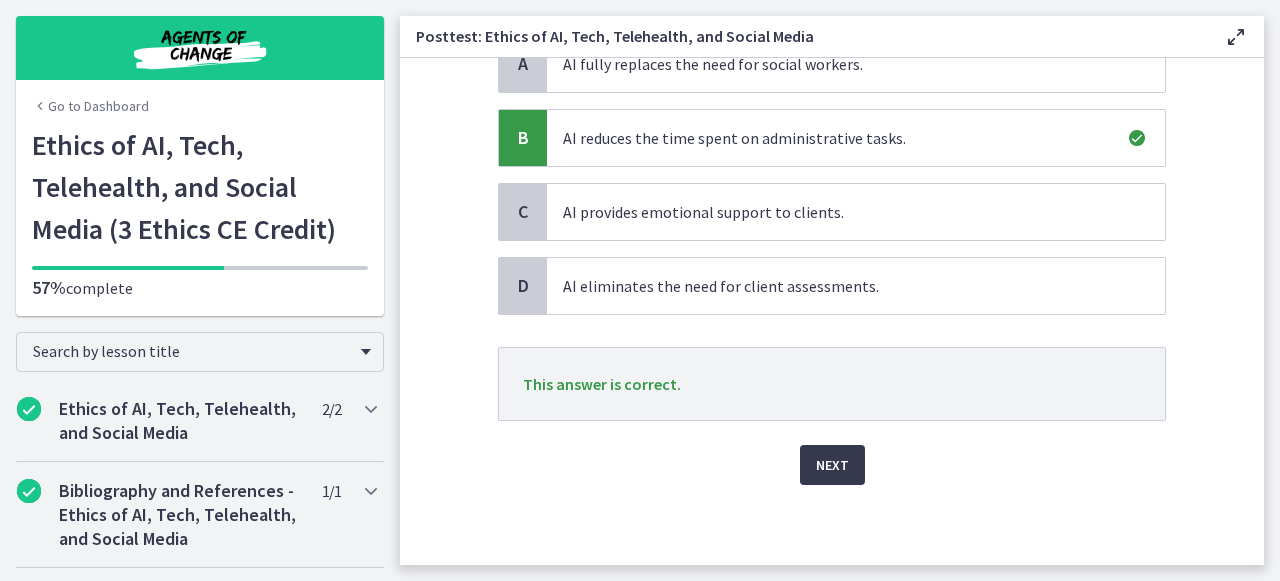 scroll, scrollTop: 189, scrollLeft: 0, axis: vertical 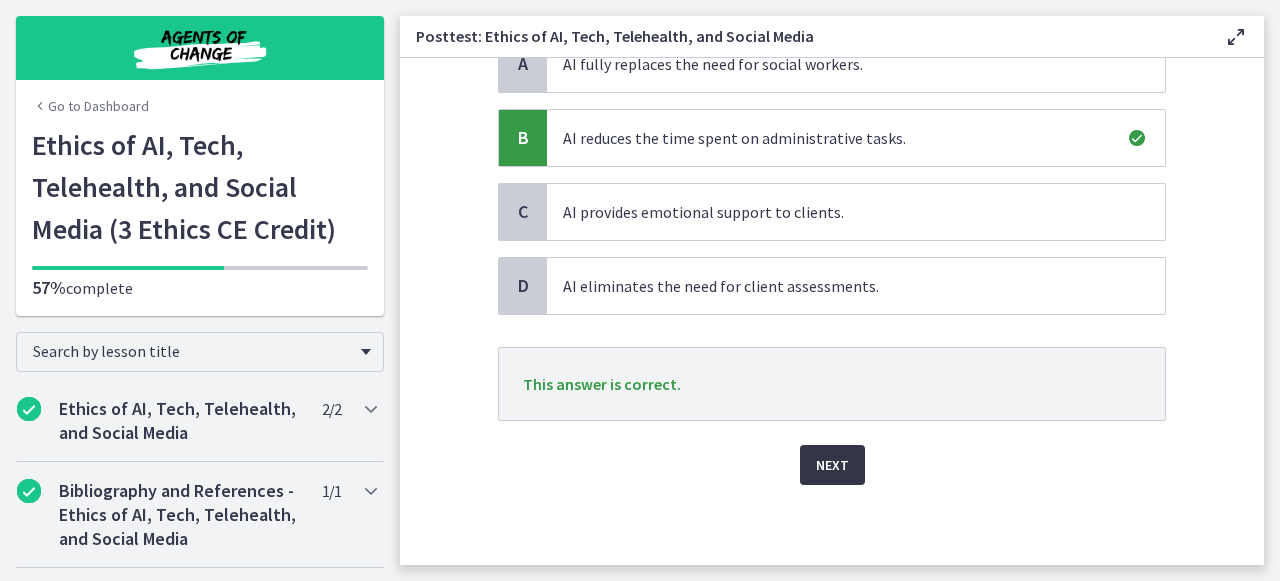 click on "Next" at bounding box center (832, 465) 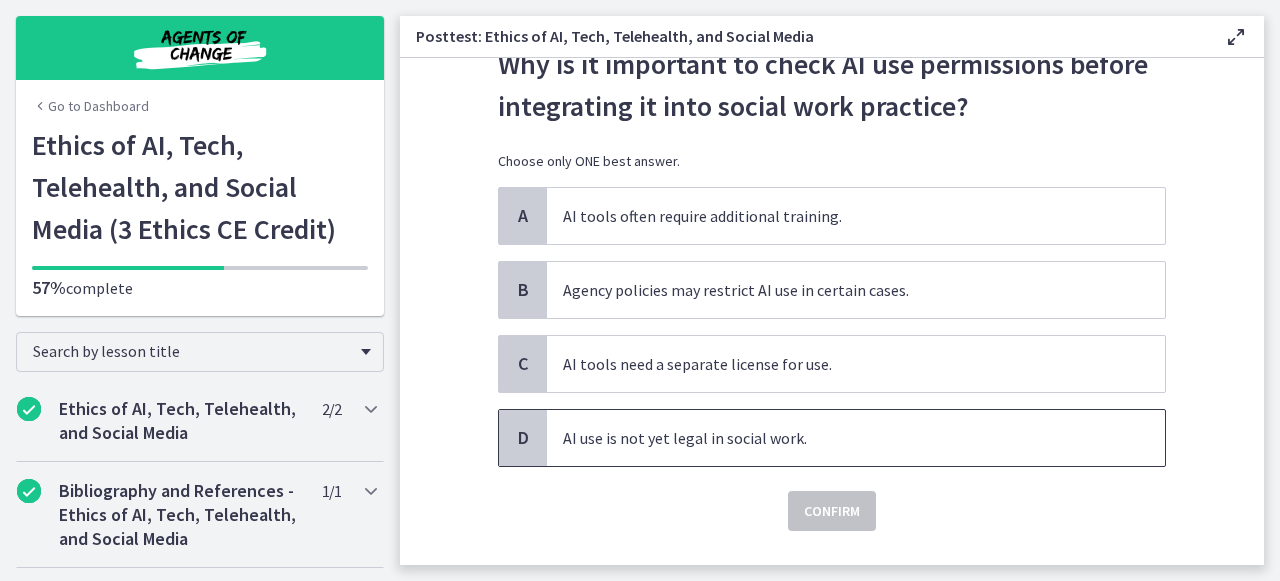 scroll, scrollTop: 80, scrollLeft: 0, axis: vertical 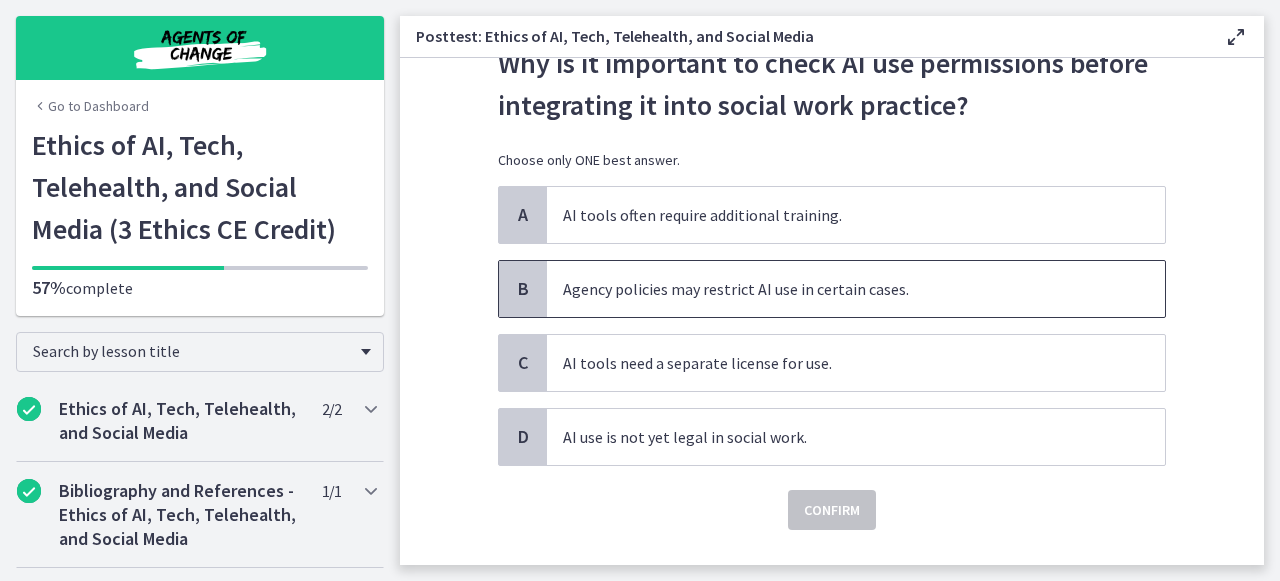 click on "Agency policies may restrict AI use in certain cases." at bounding box center [856, 289] 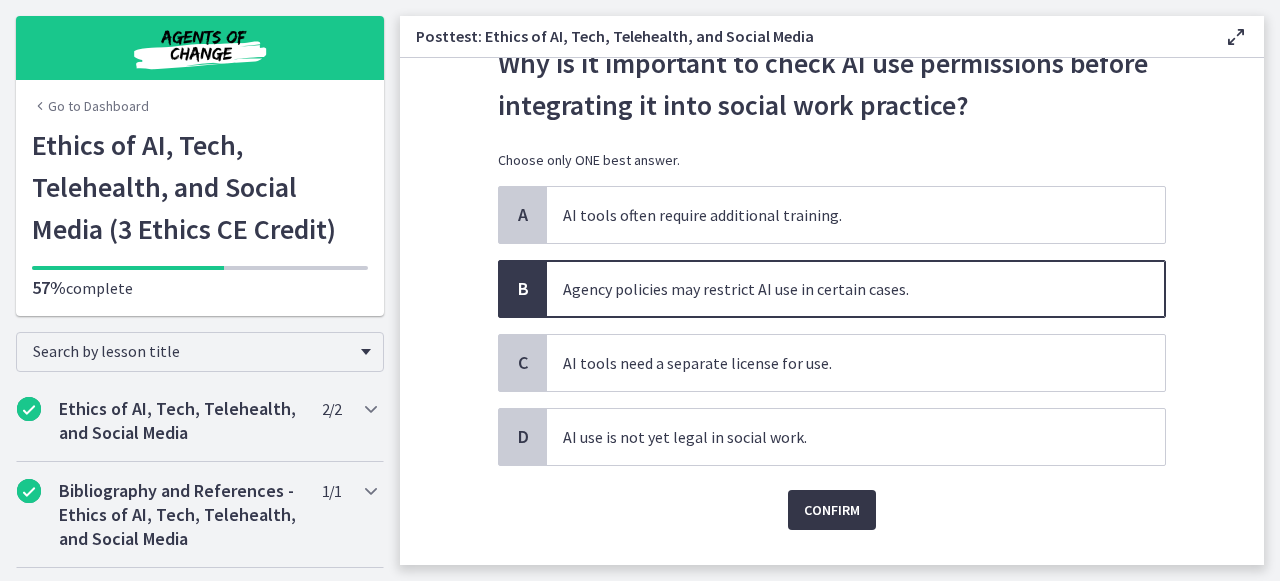 click on "Confirm" at bounding box center (832, 510) 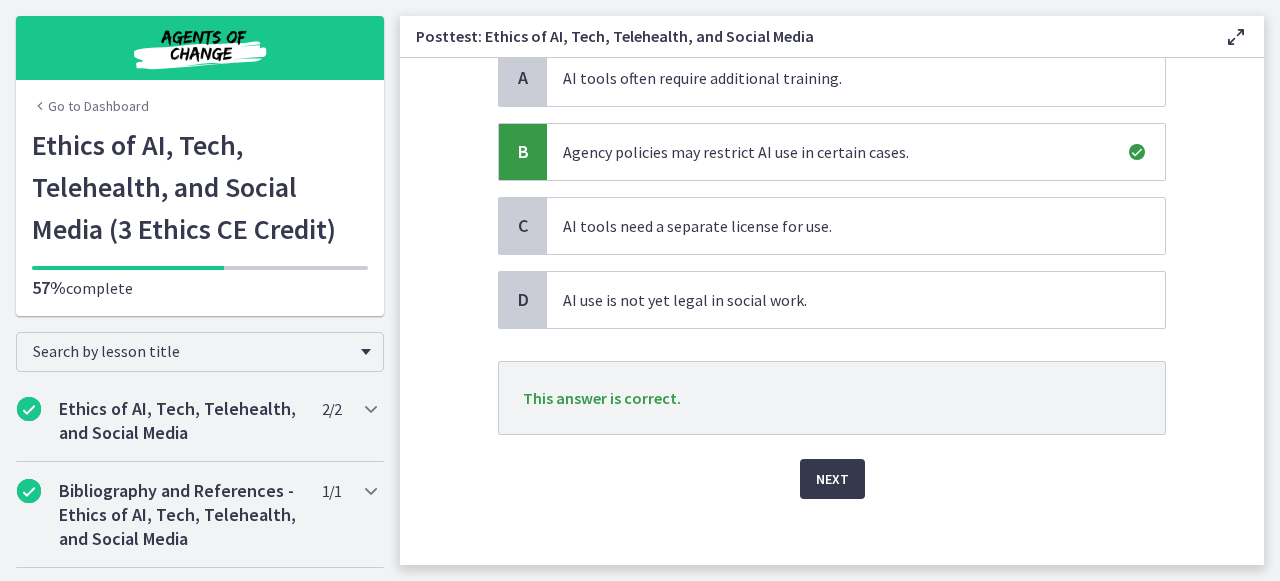 scroll, scrollTop: 220, scrollLeft: 0, axis: vertical 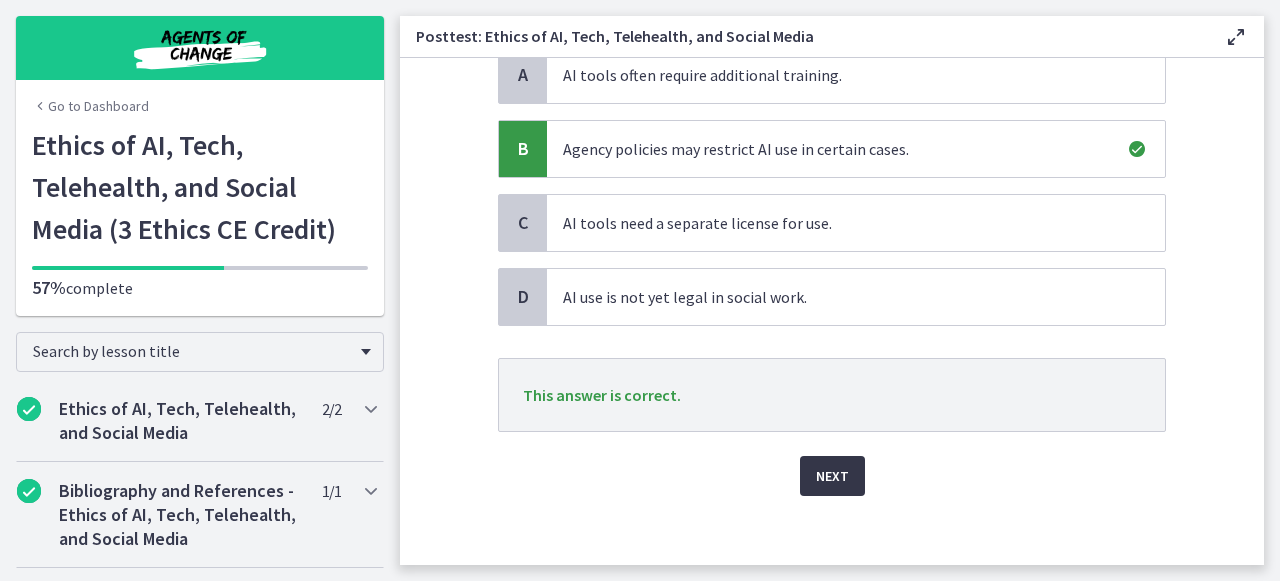 click on "Next" at bounding box center [832, 476] 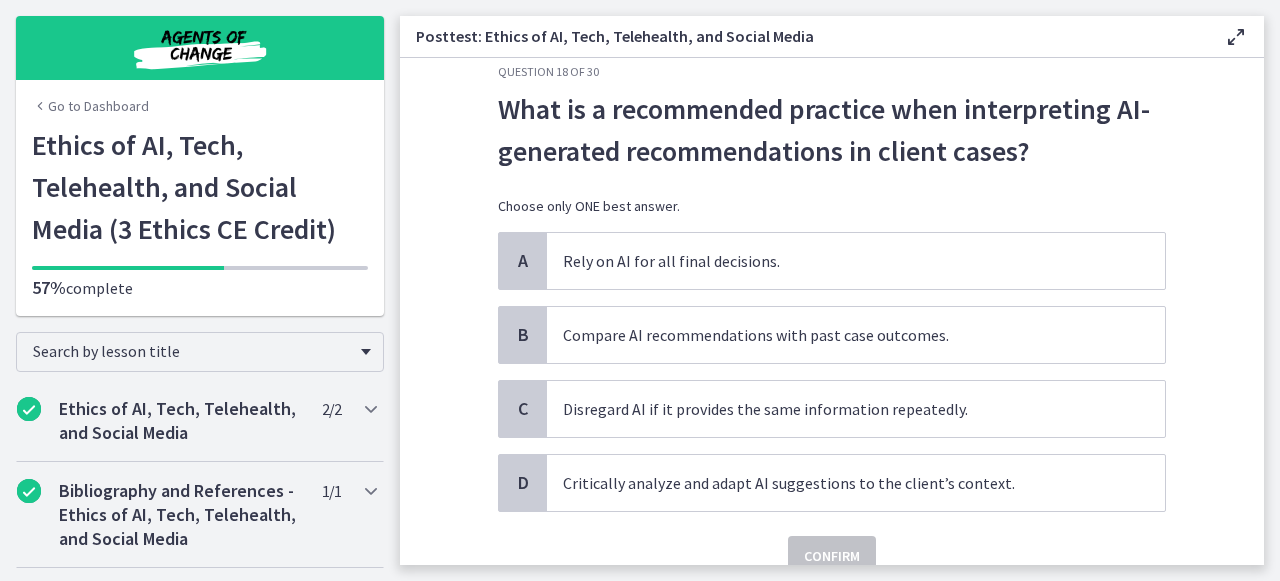 scroll, scrollTop: 41, scrollLeft: 0, axis: vertical 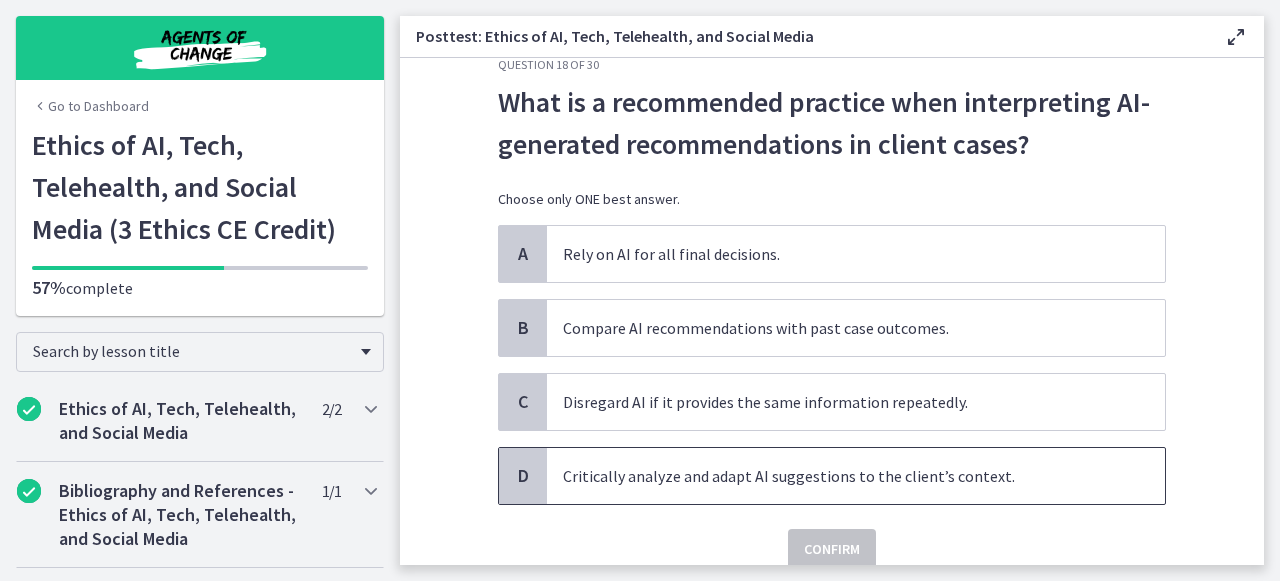 click on "Critically analyze and adapt AI suggestions to the client’s context." at bounding box center [856, 476] 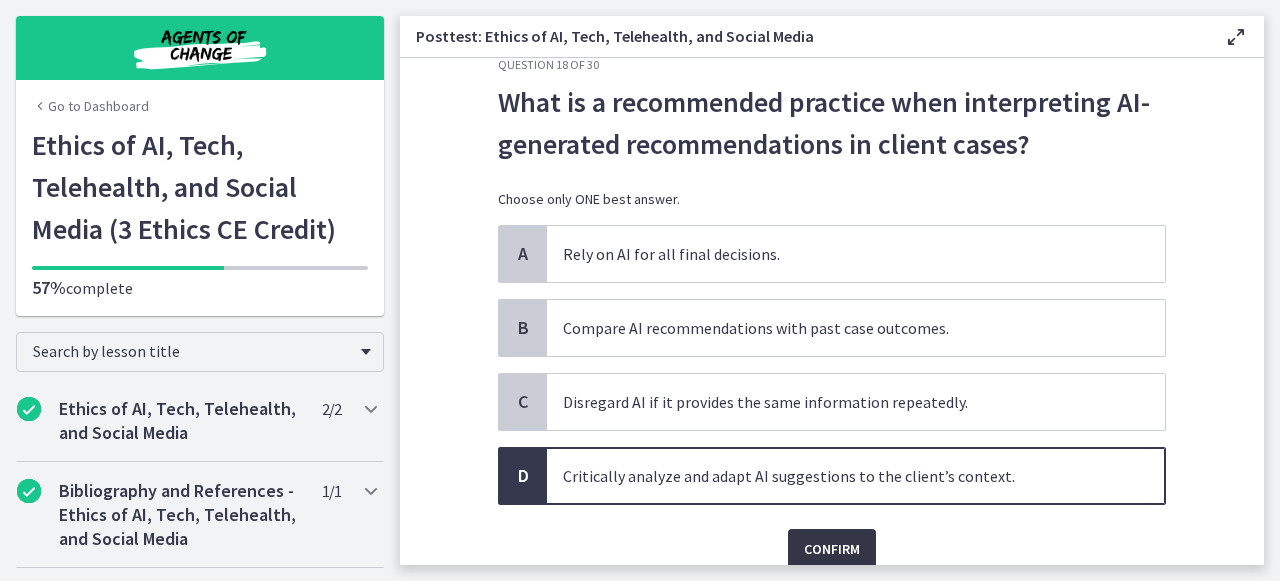 click on "Confirm" at bounding box center [832, 549] 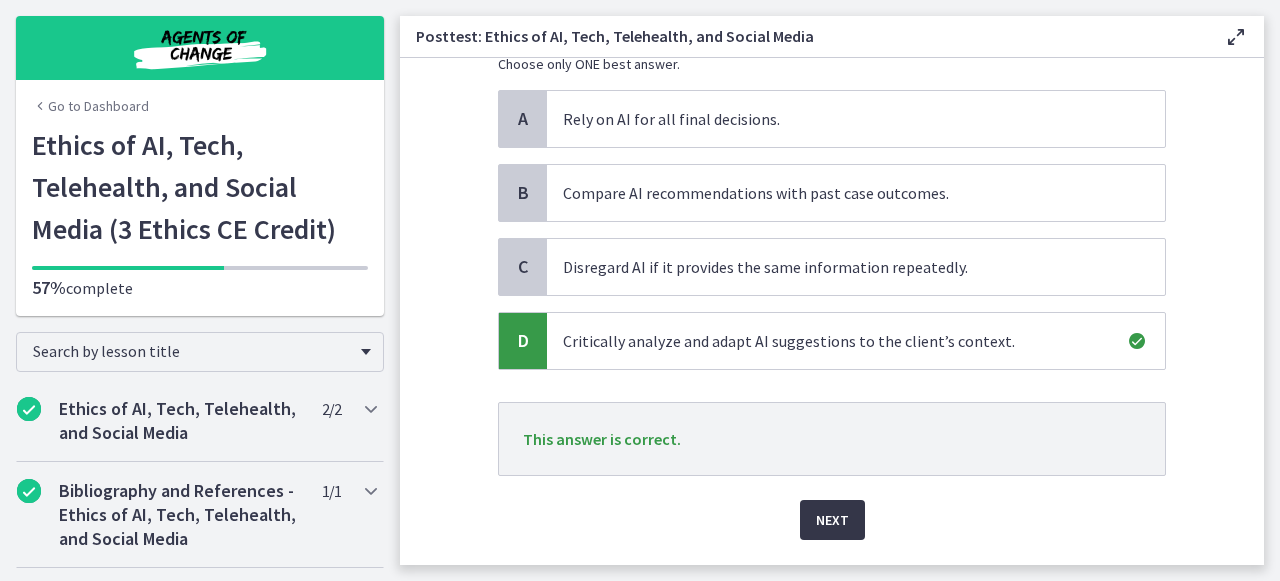 scroll, scrollTop: 186, scrollLeft: 0, axis: vertical 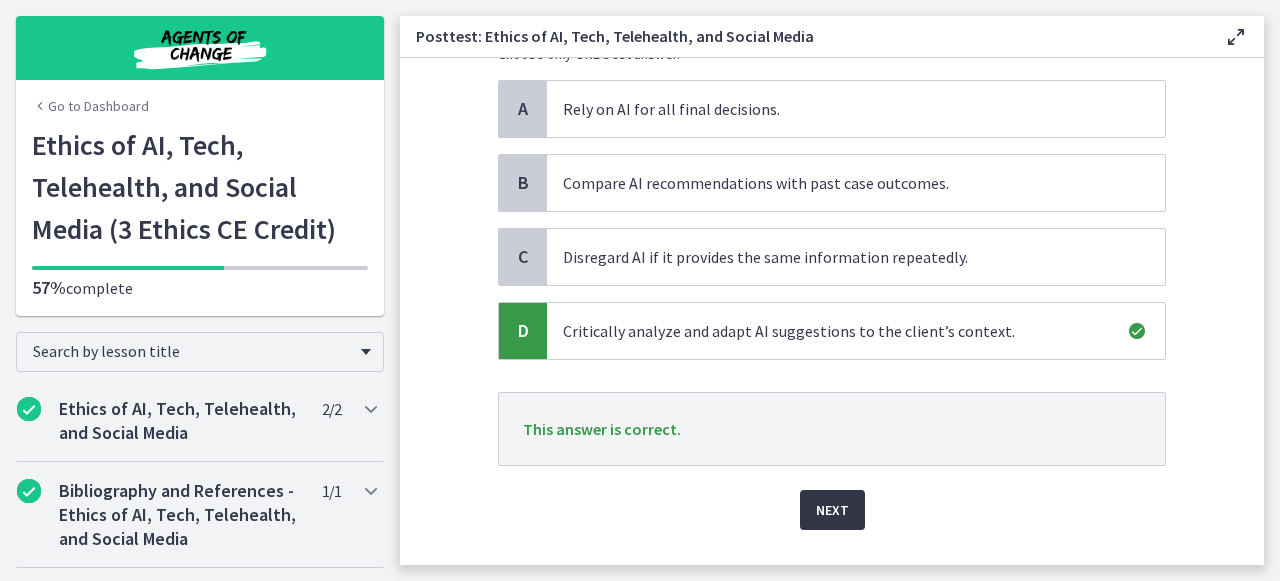 click on "Next" at bounding box center (832, 510) 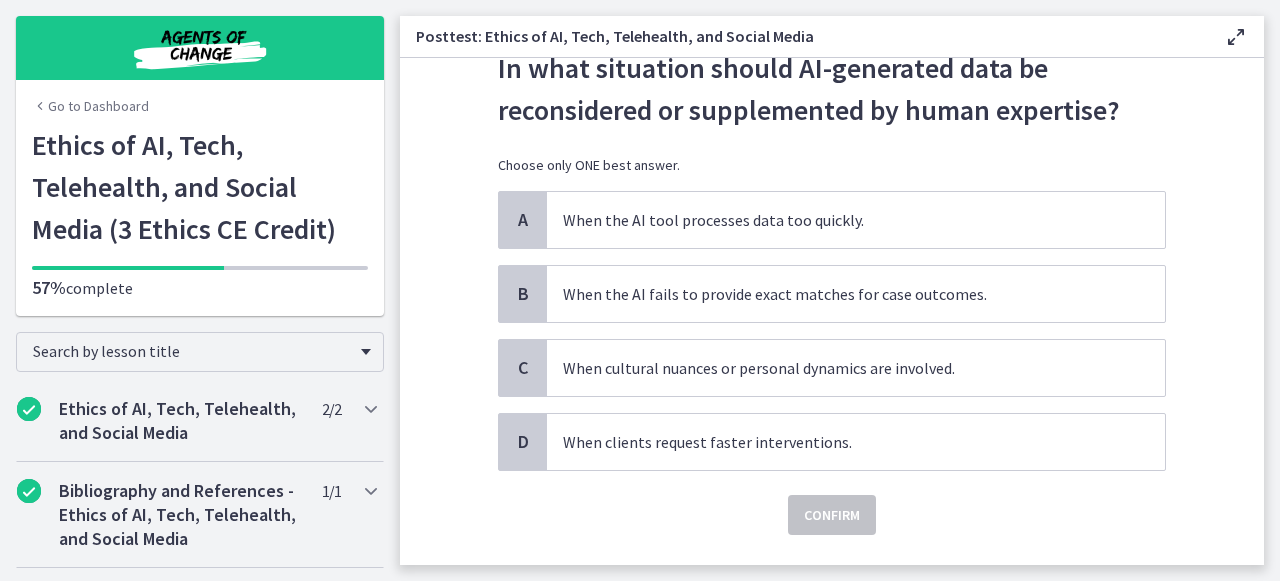 scroll, scrollTop: 92, scrollLeft: 0, axis: vertical 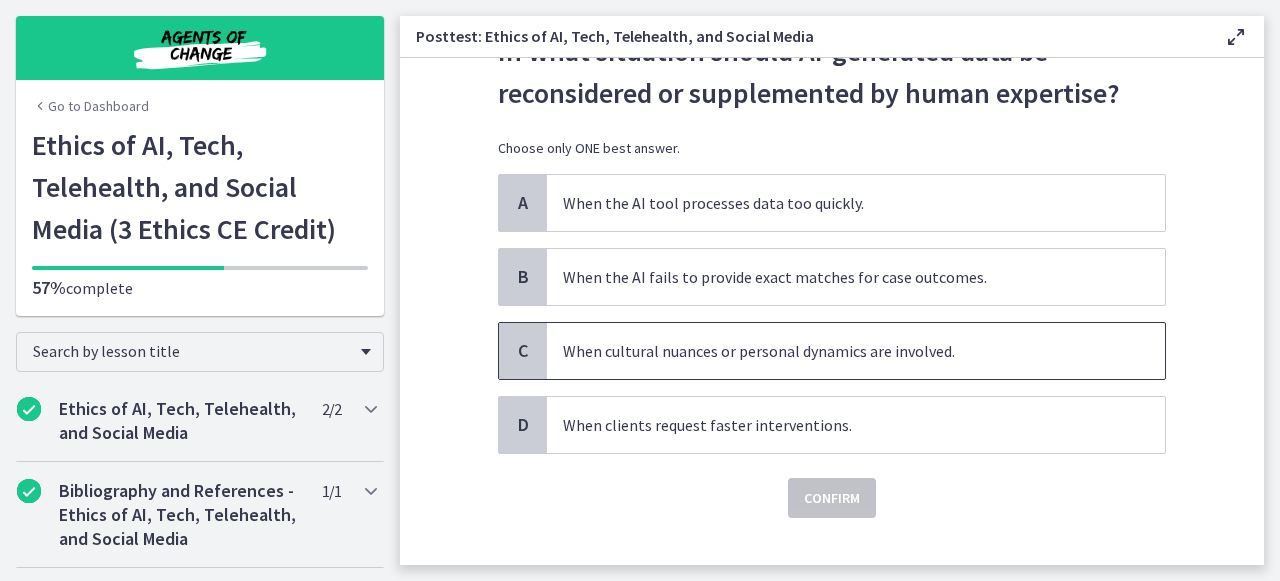click on "When cultural nuances or personal dynamics are involved." at bounding box center (856, 351) 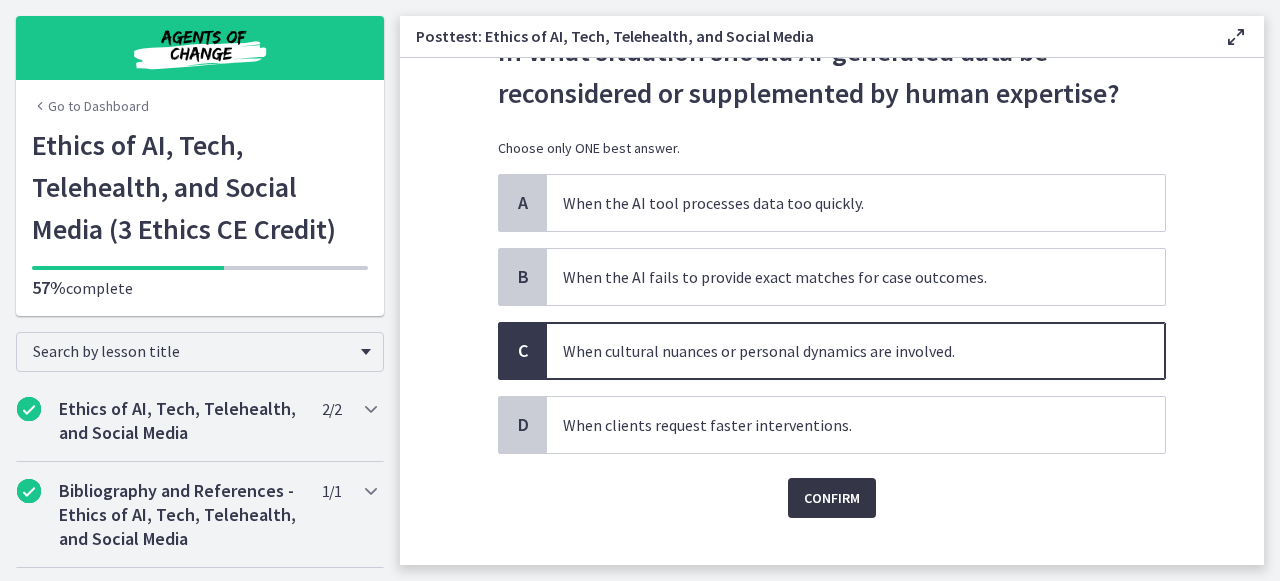 click on "Confirm" at bounding box center (832, 498) 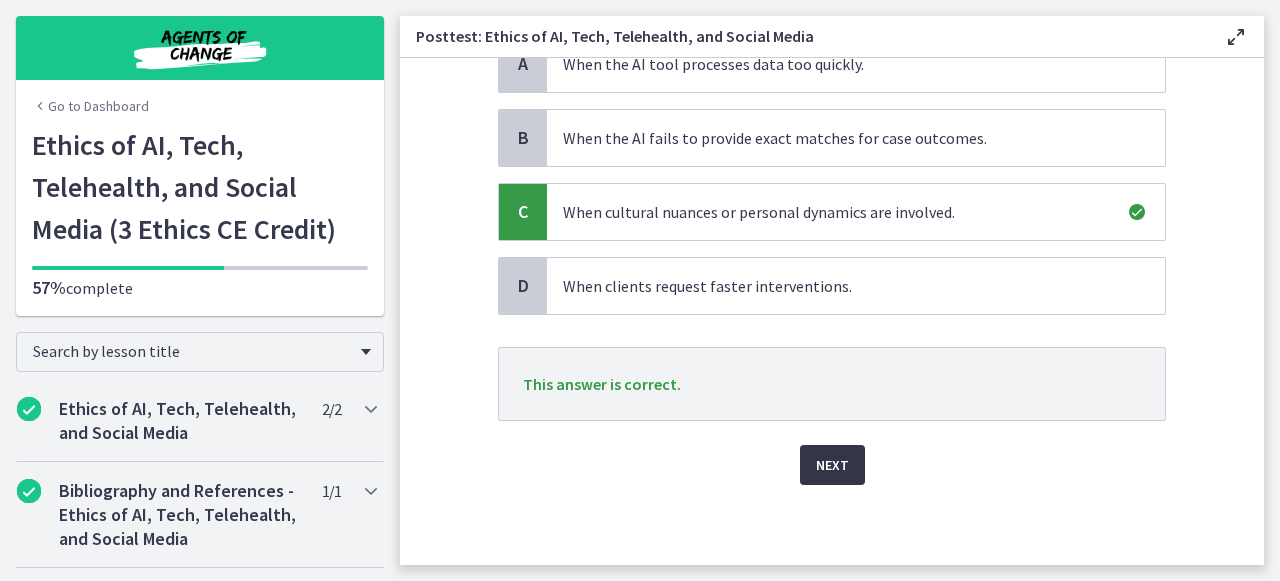 scroll, scrollTop: 231, scrollLeft: 0, axis: vertical 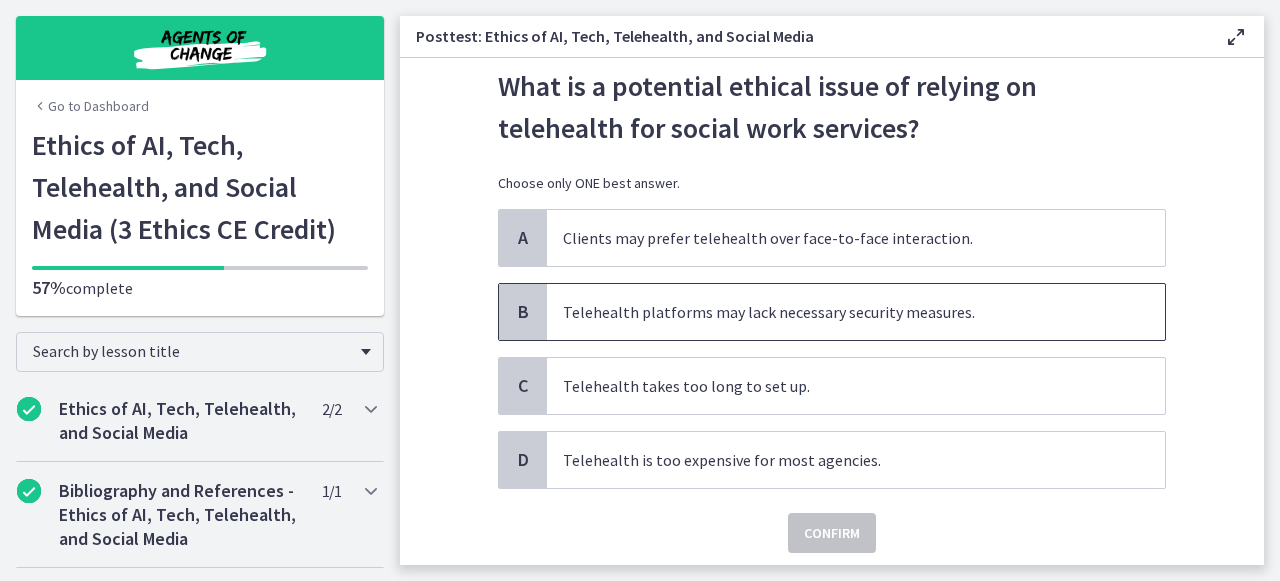 click on "Telehealth platforms may lack necessary security measures." at bounding box center [856, 312] 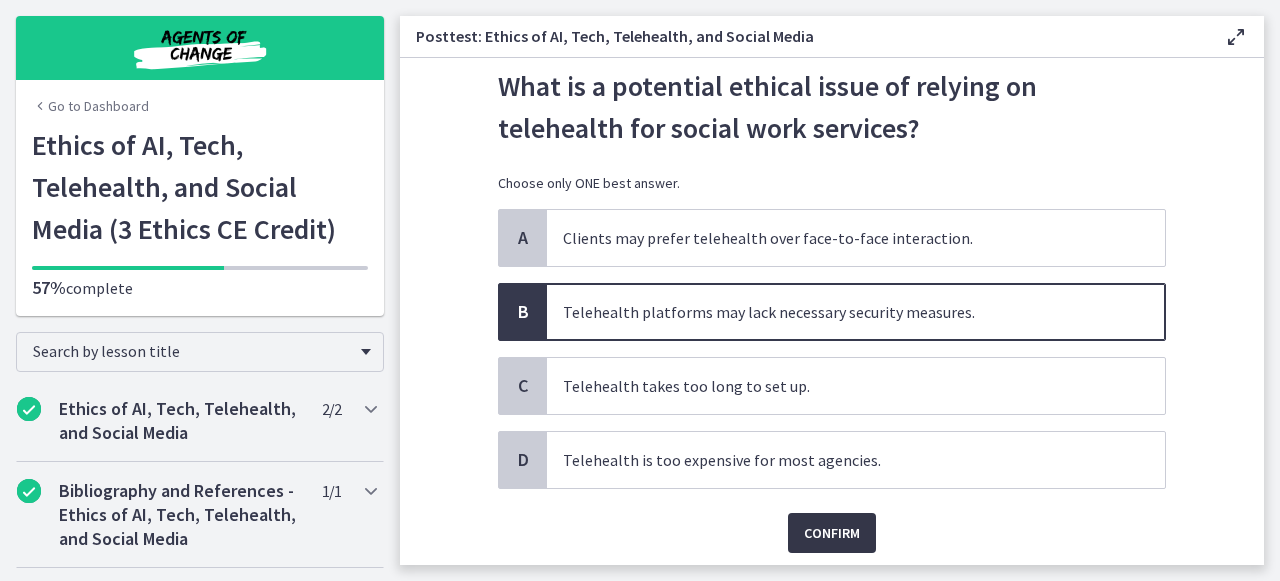 click on "Confirm" at bounding box center [832, 533] 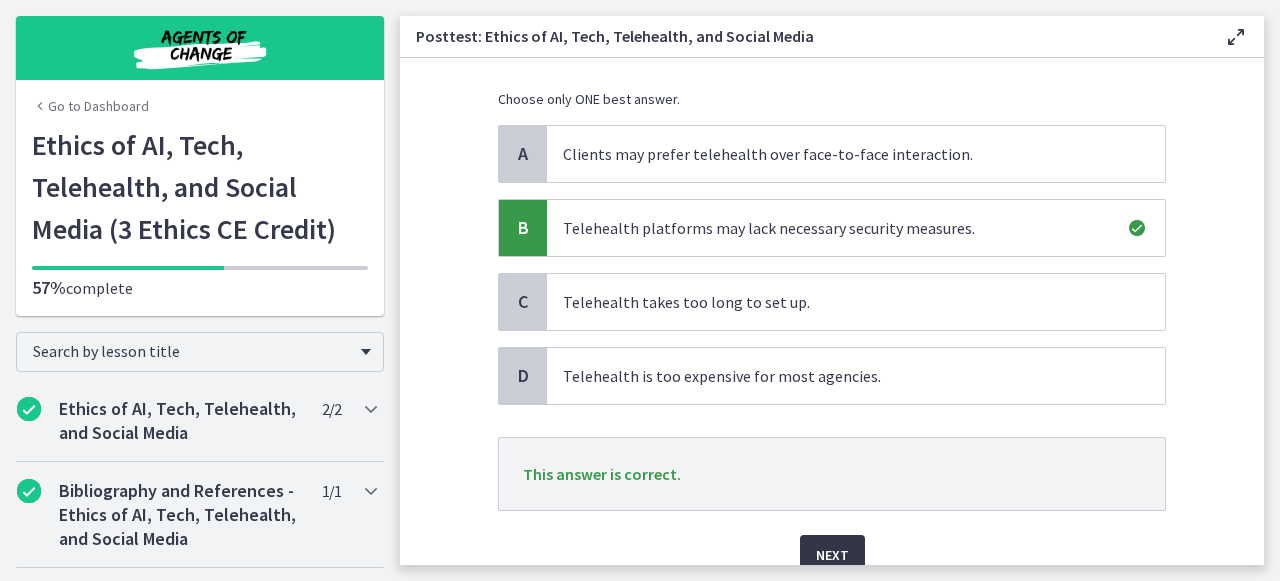 scroll, scrollTop: 160, scrollLeft: 0, axis: vertical 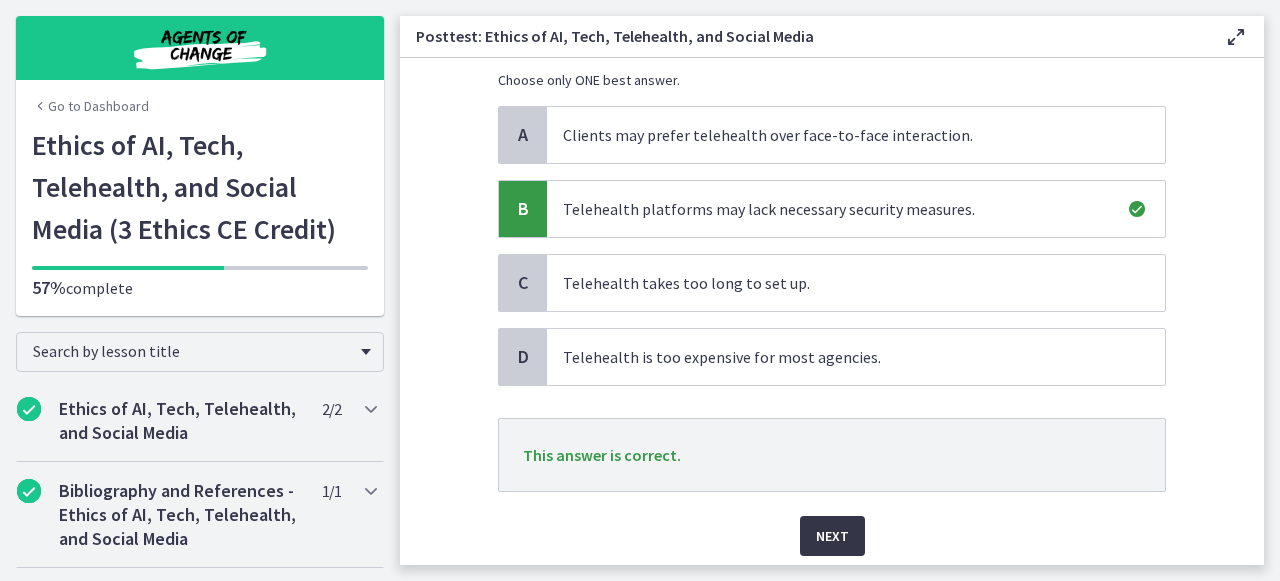 click on "Next" at bounding box center [832, 536] 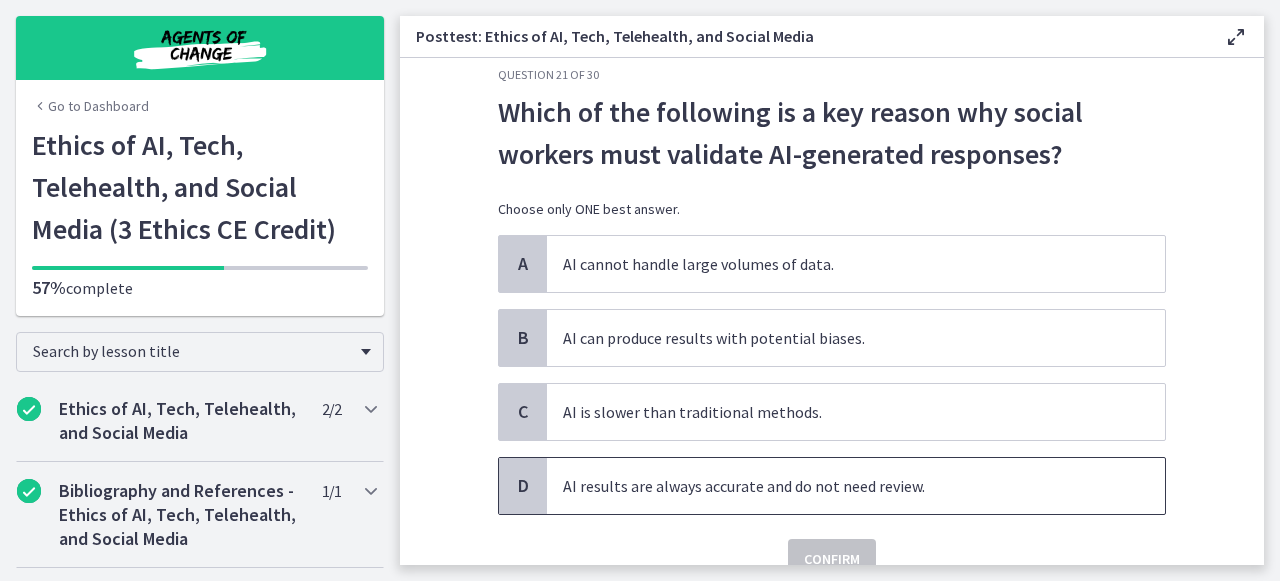scroll, scrollTop: 43, scrollLeft: 0, axis: vertical 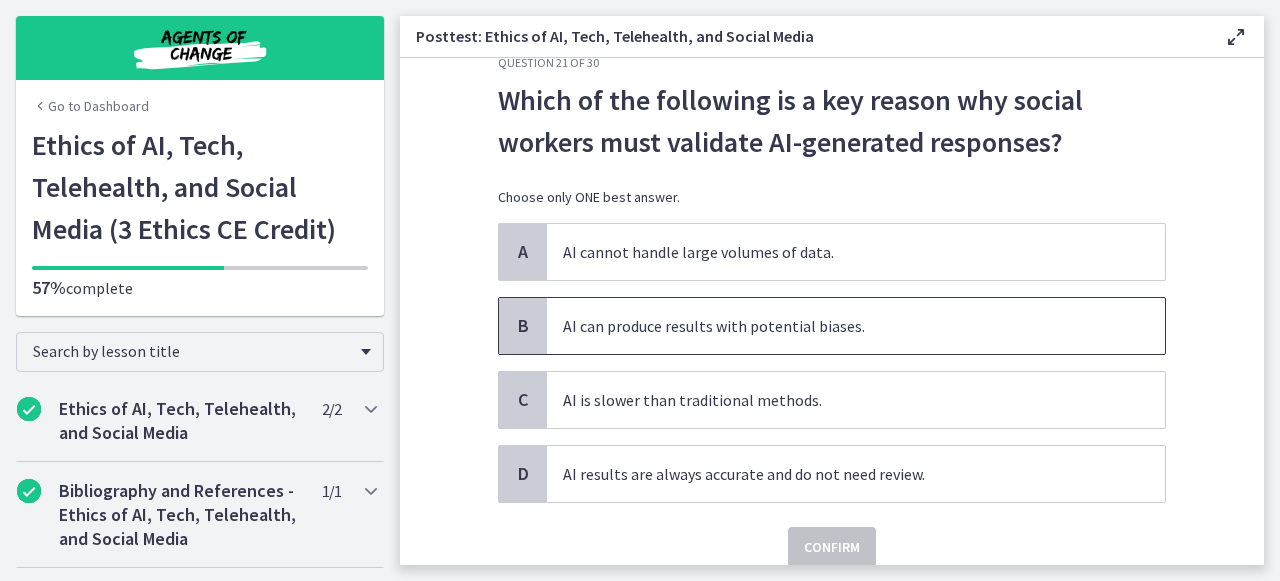 click on "AI can produce results with potential biases." at bounding box center [856, 326] 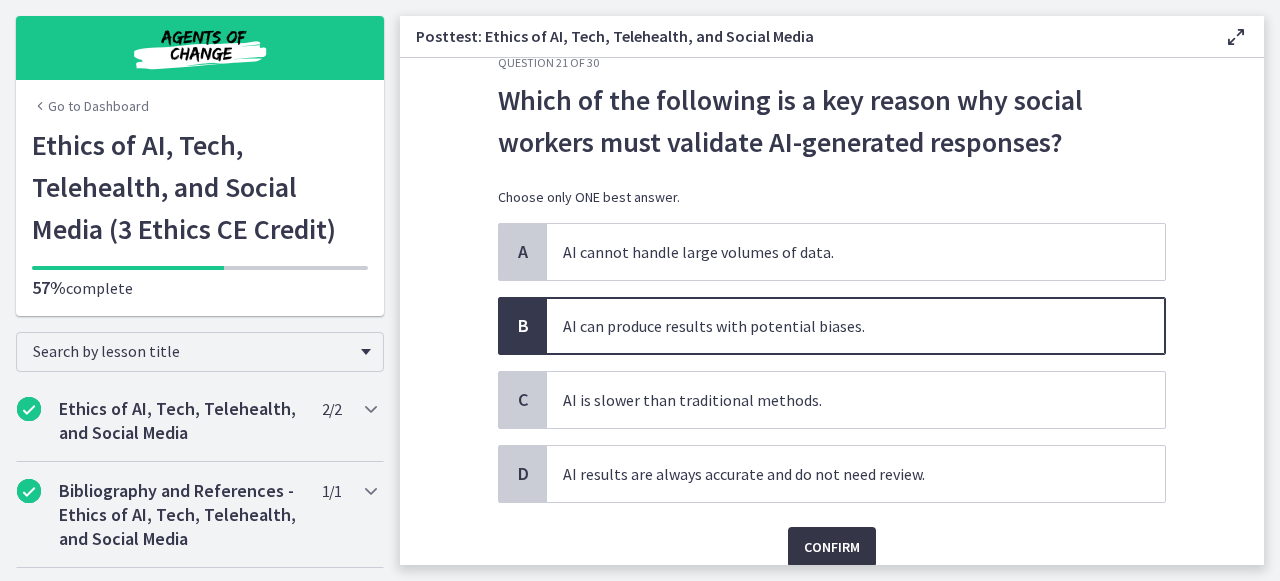 click on "Confirm" at bounding box center (832, 547) 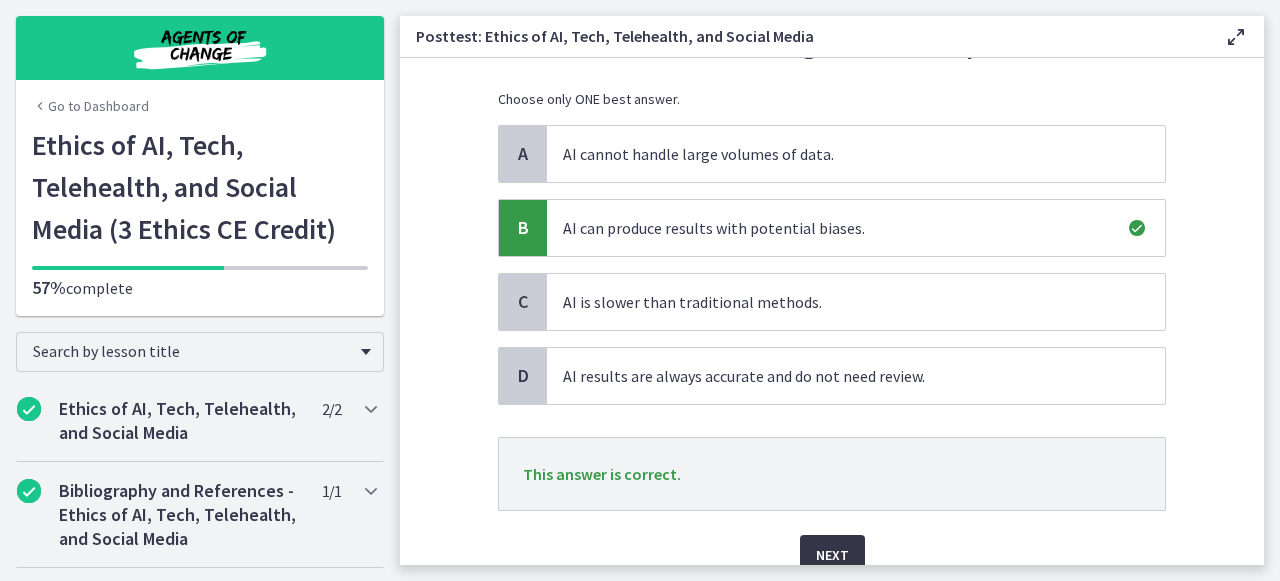 scroll, scrollTop: 143, scrollLeft: 0, axis: vertical 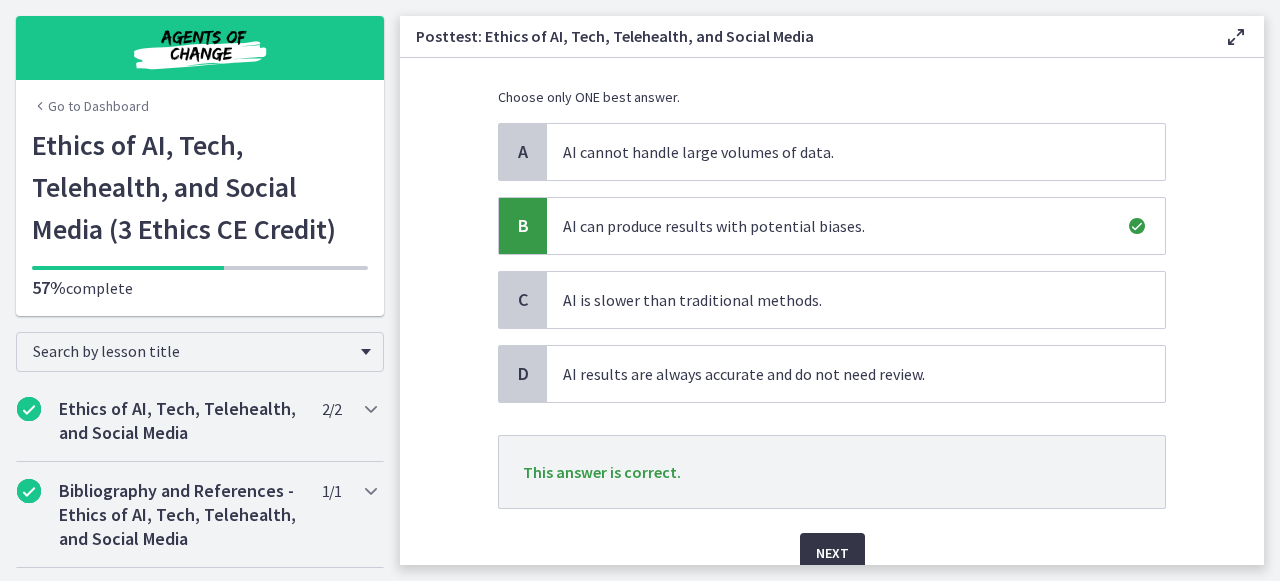 click on "Next" at bounding box center (832, 553) 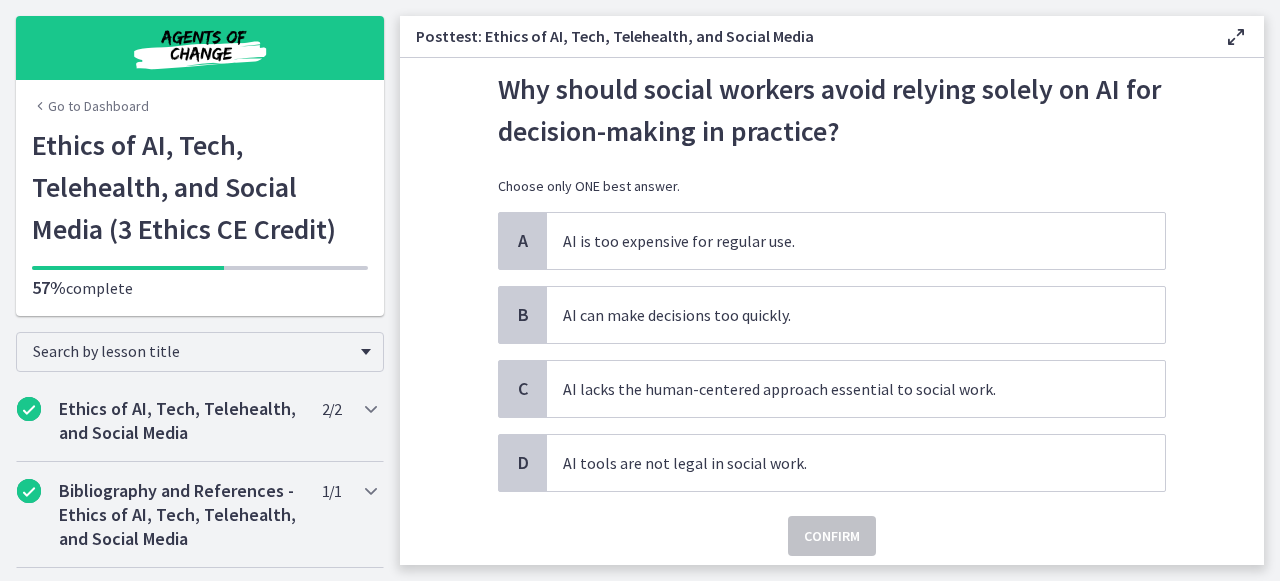 scroll, scrollTop: 50, scrollLeft: 0, axis: vertical 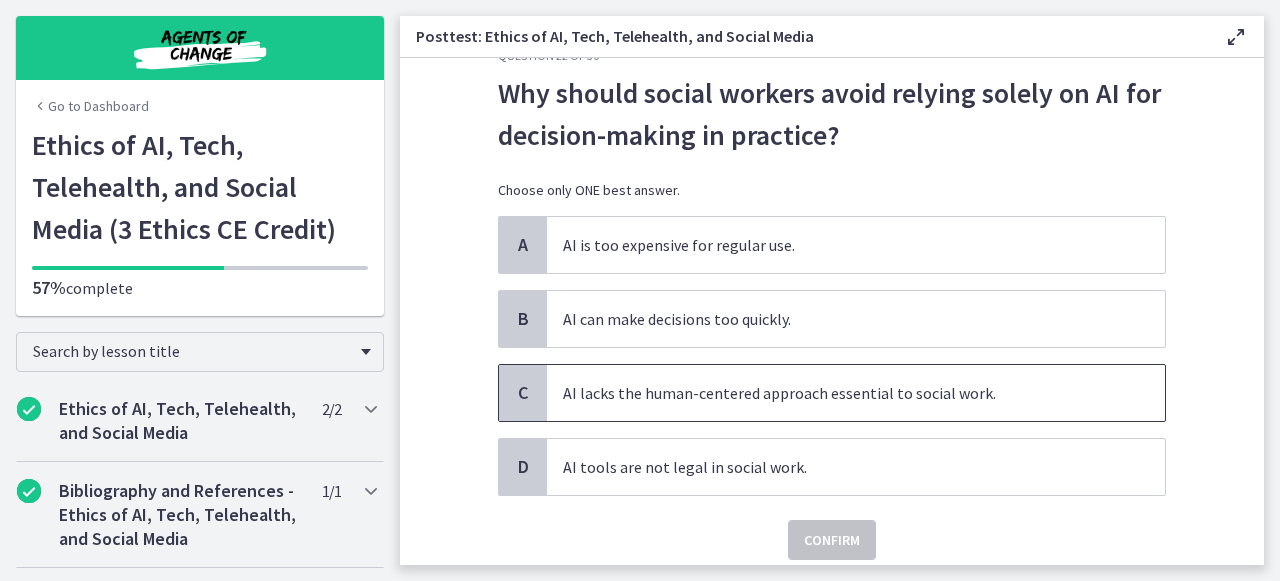 click on "AI lacks the human-centered approach essential to social work." at bounding box center [856, 393] 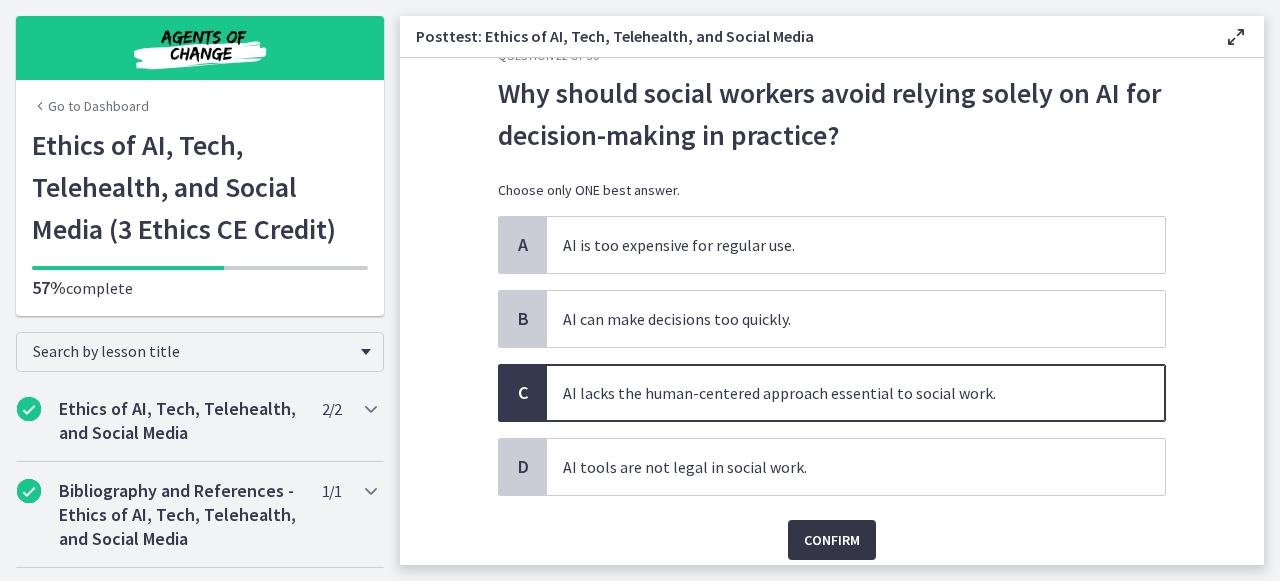 click on "Confirm" at bounding box center (832, 540) 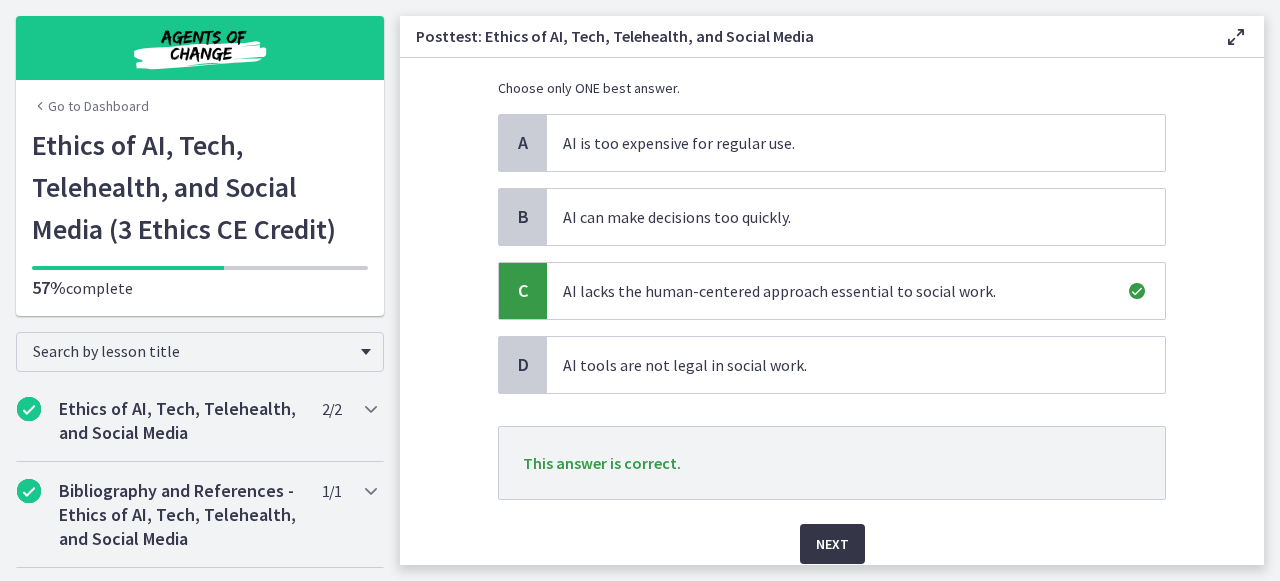 scroll, scrollTop: 157, scrollLeft: 0, axis: vertical 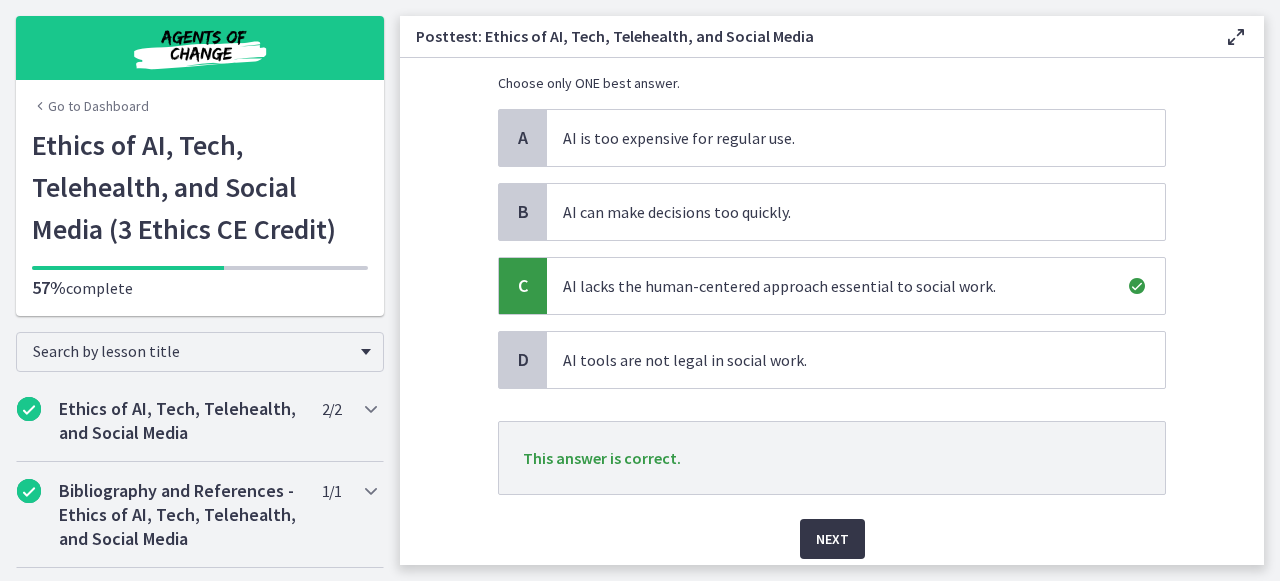 click on "Next" at bounding box center (832, 539) 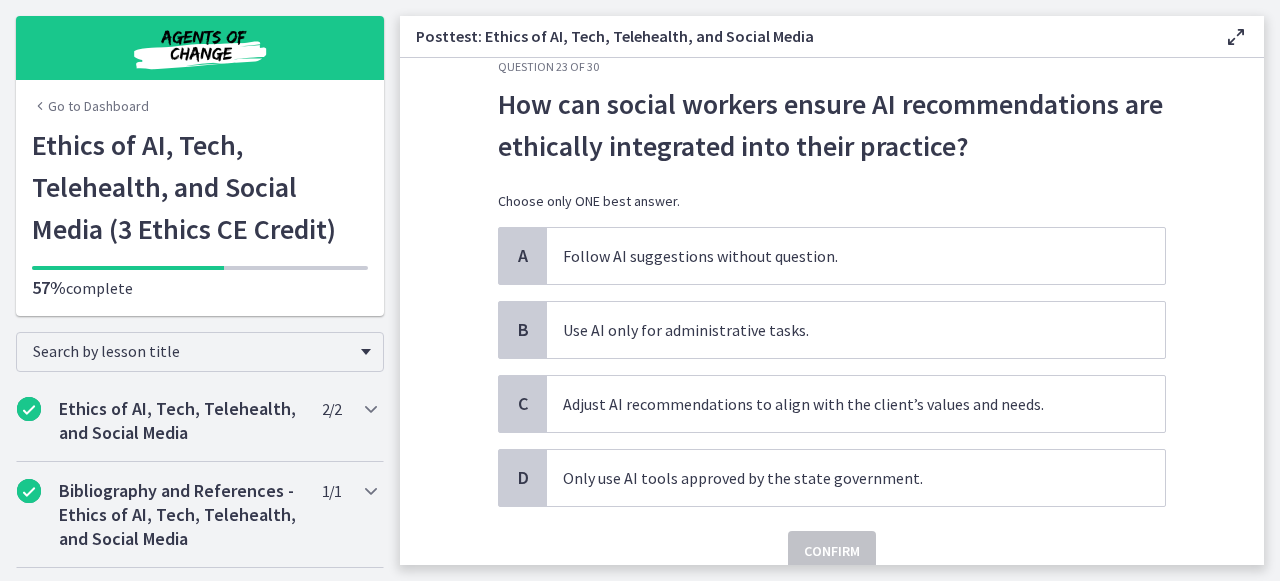 scroll, scrollTop: 35, scrollLeft: 0, axis: vertical 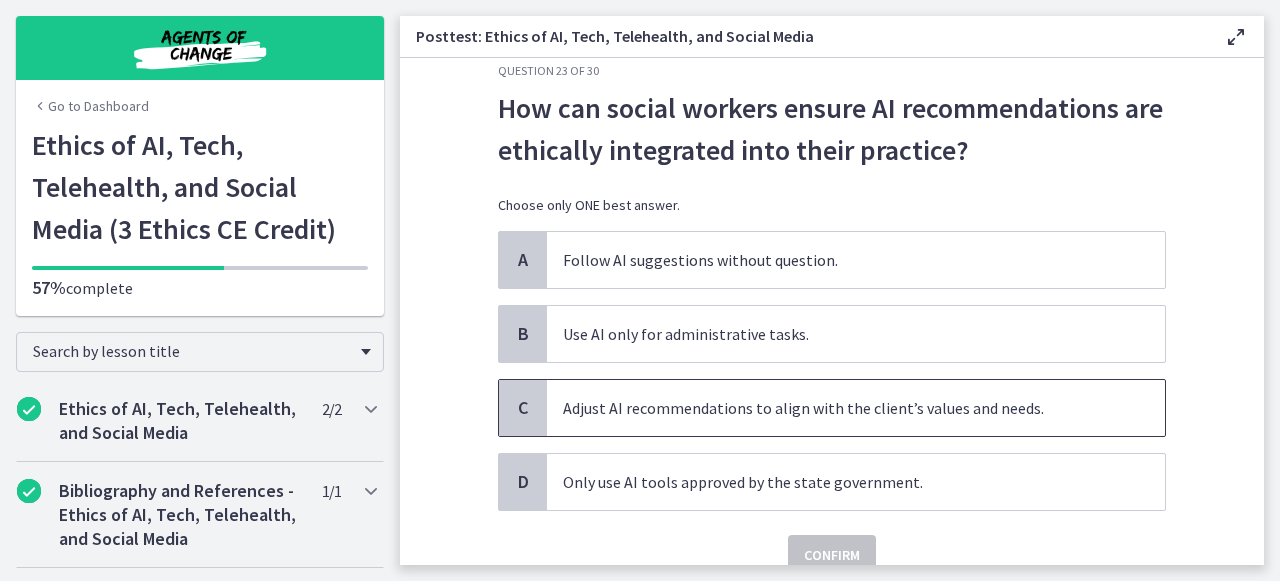 click on "Adjust AI recommendations to align with the client’s values and needs." at bounding box center [856, 408] 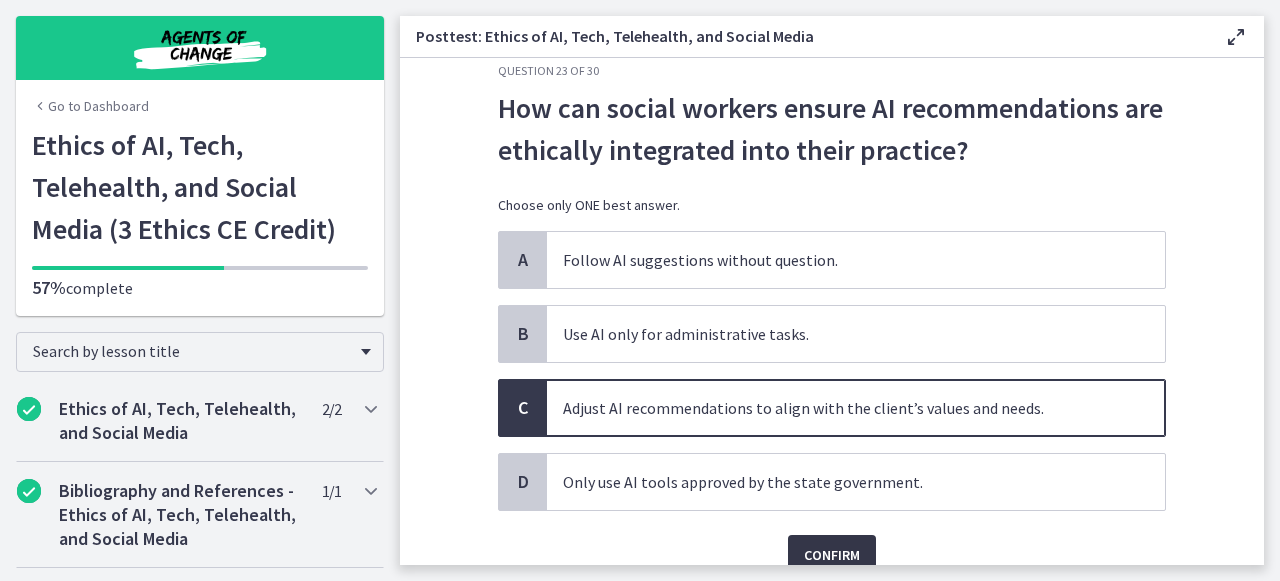 click on "Confirm" at bounding box center [832, 555] 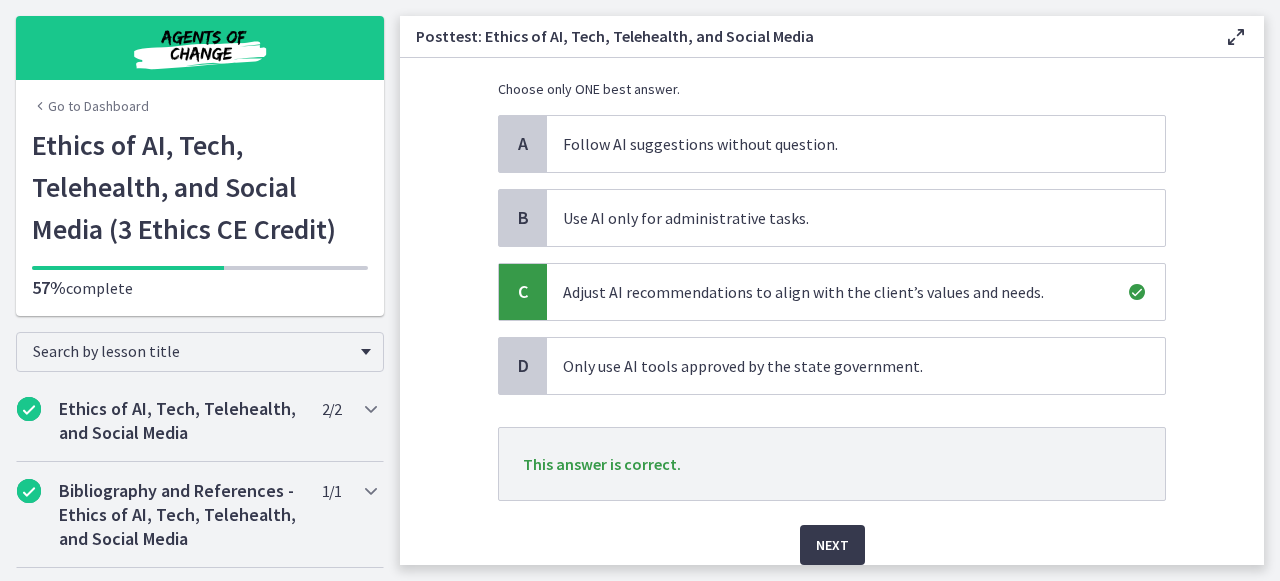 scroll, scrollTop: 155, scrollLeft: 0, axis: vertical 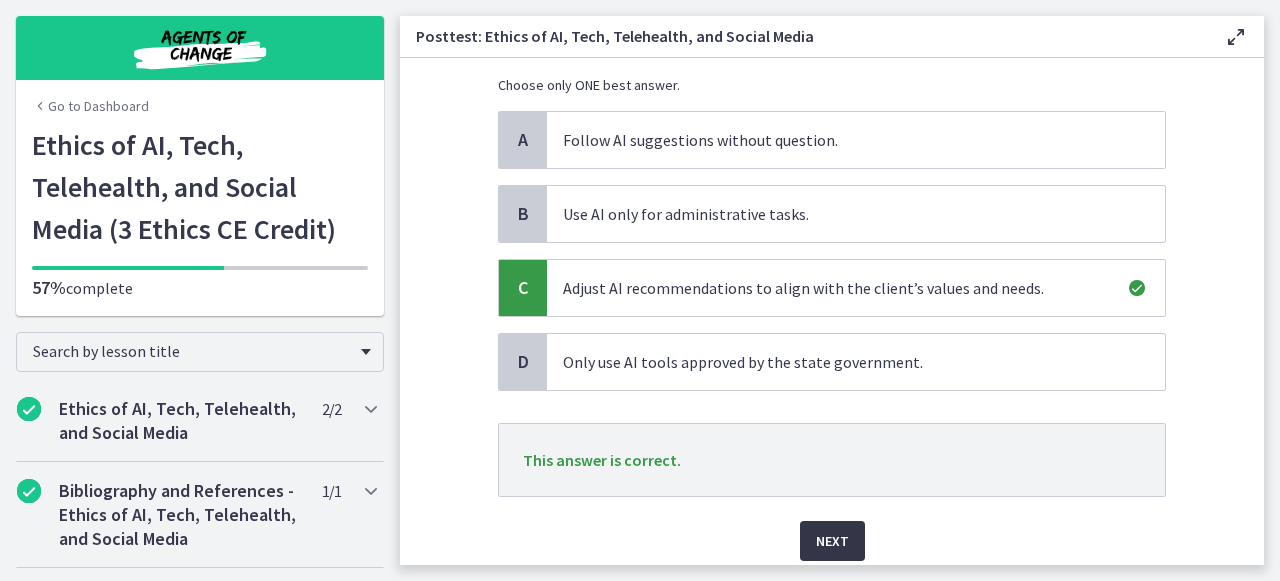 click on "Next" at bounding box center [832, 541] 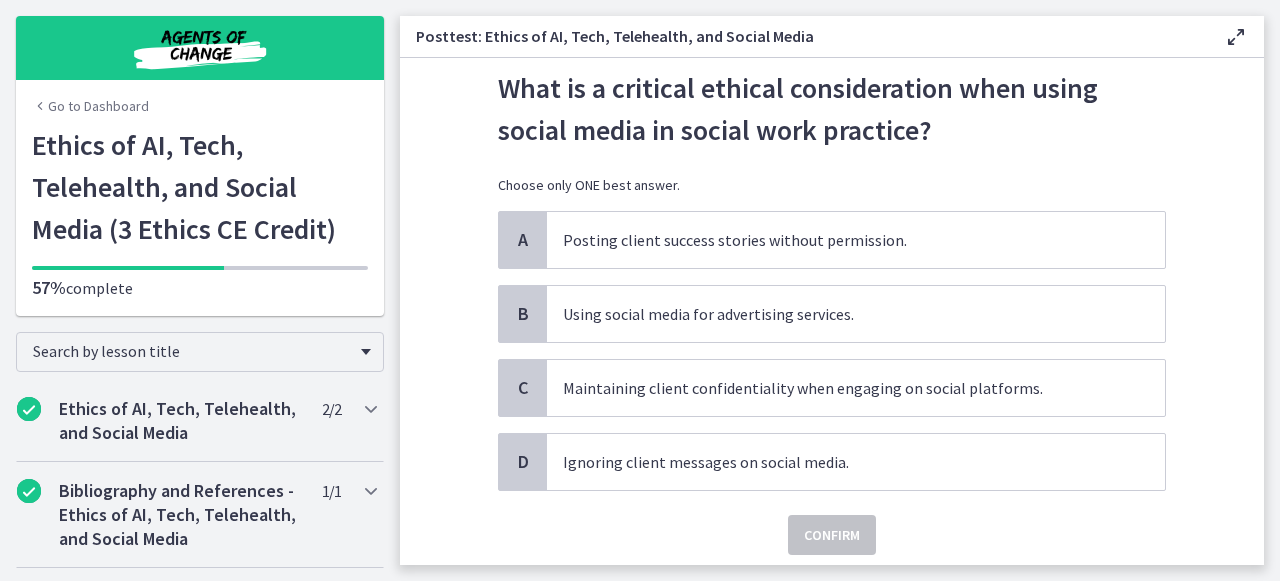 scroll, scrollTop: 56, scrollLeft: 0, axis: vertical 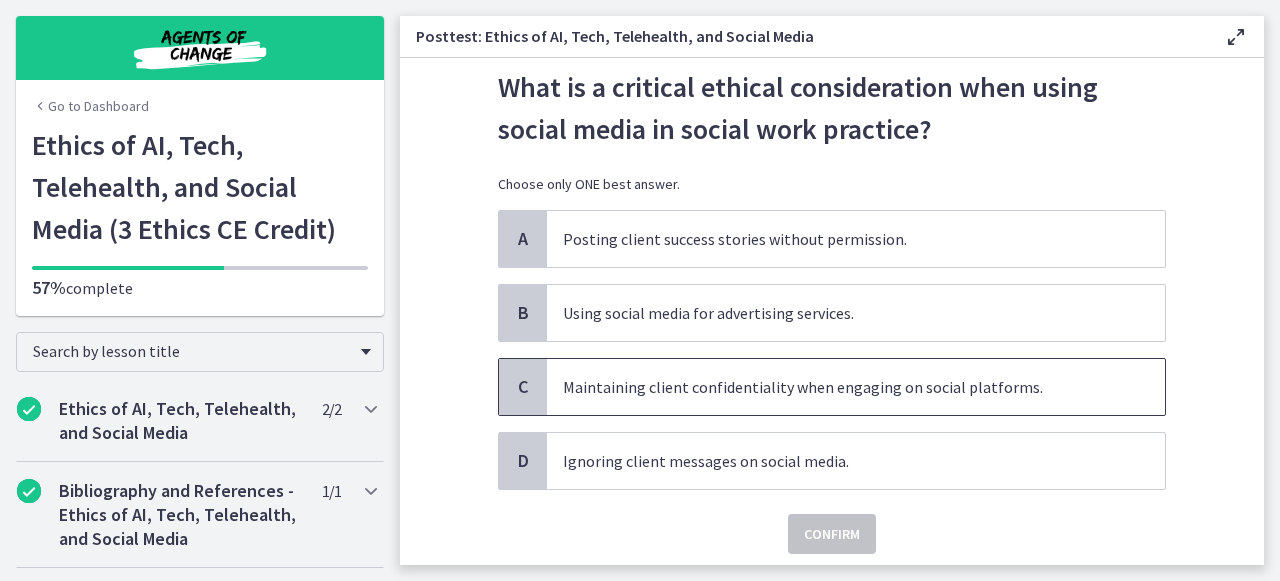 click on "Maintaining client confidentiality when engaging on social platforms." at bounding box center [856, 387] 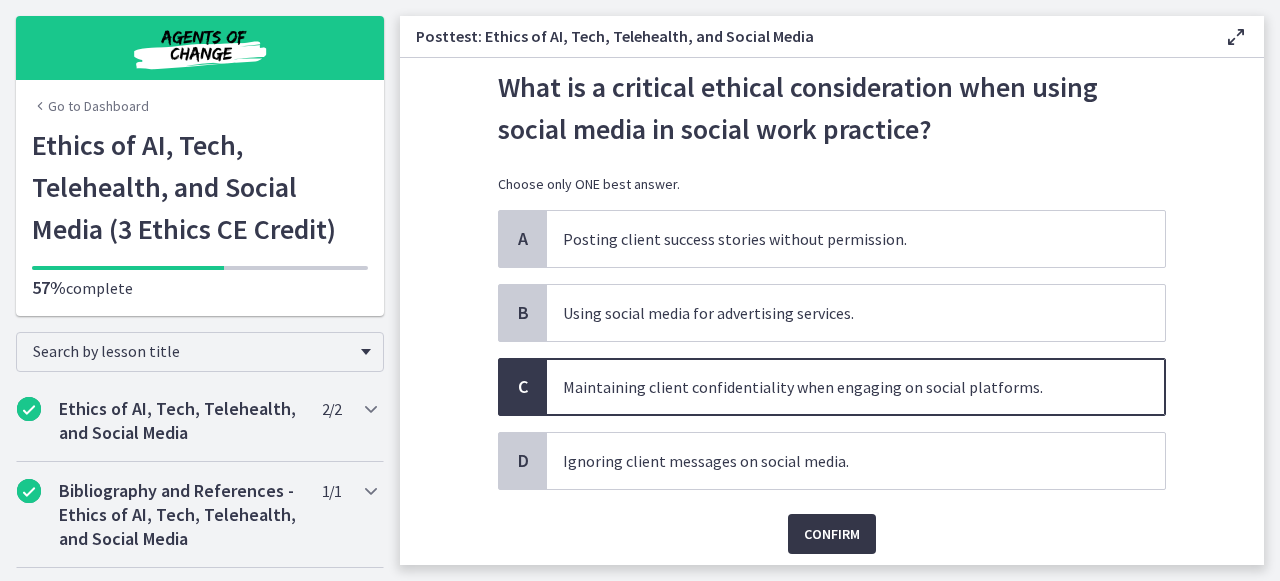 click on "Confirm" at bounding box center (832, 534) 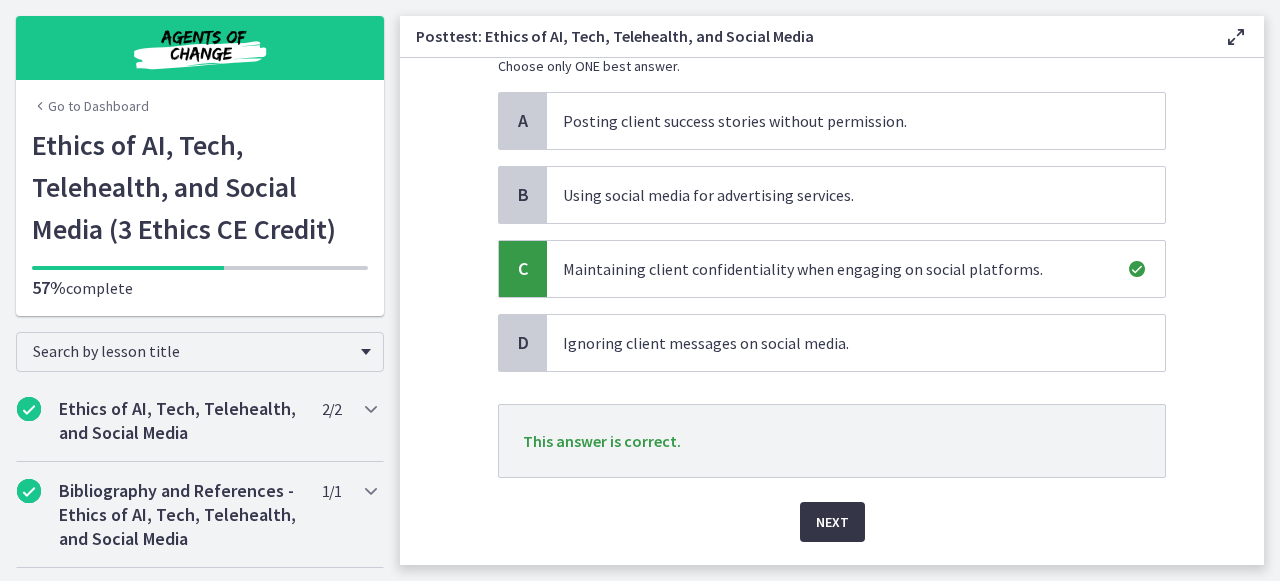 scroll, scrollTop: 200, scrollLeft: 0, axis: vertical 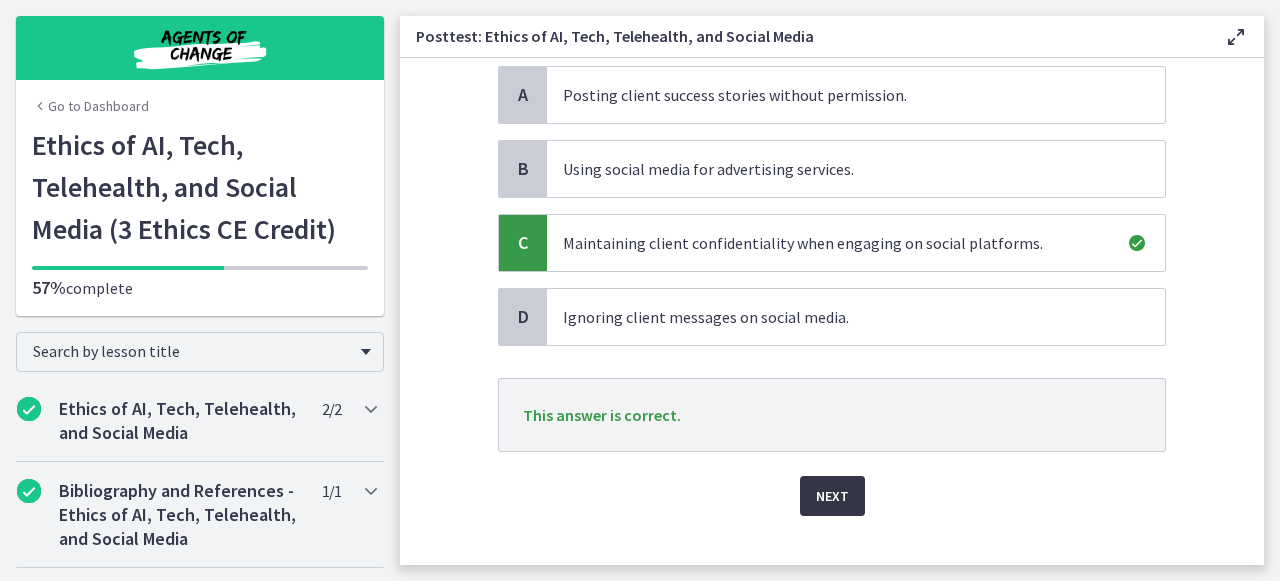 click on "Next" at bounding box center [832, 496] 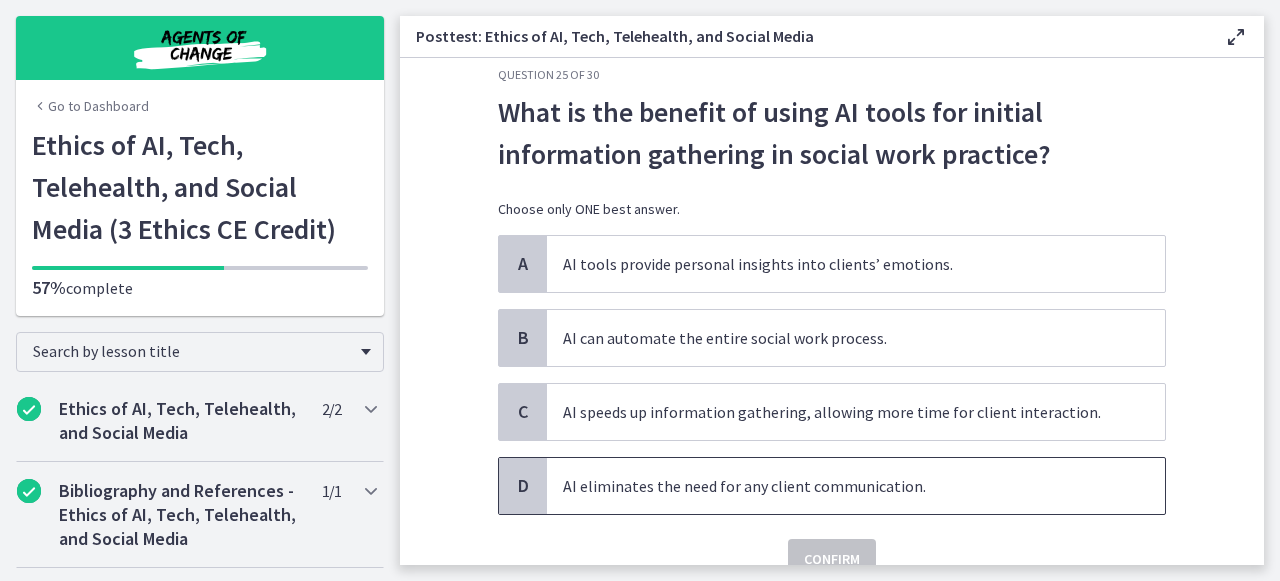 scroll, scrollTop: 43, scrollLeft: 0, axis: vertical 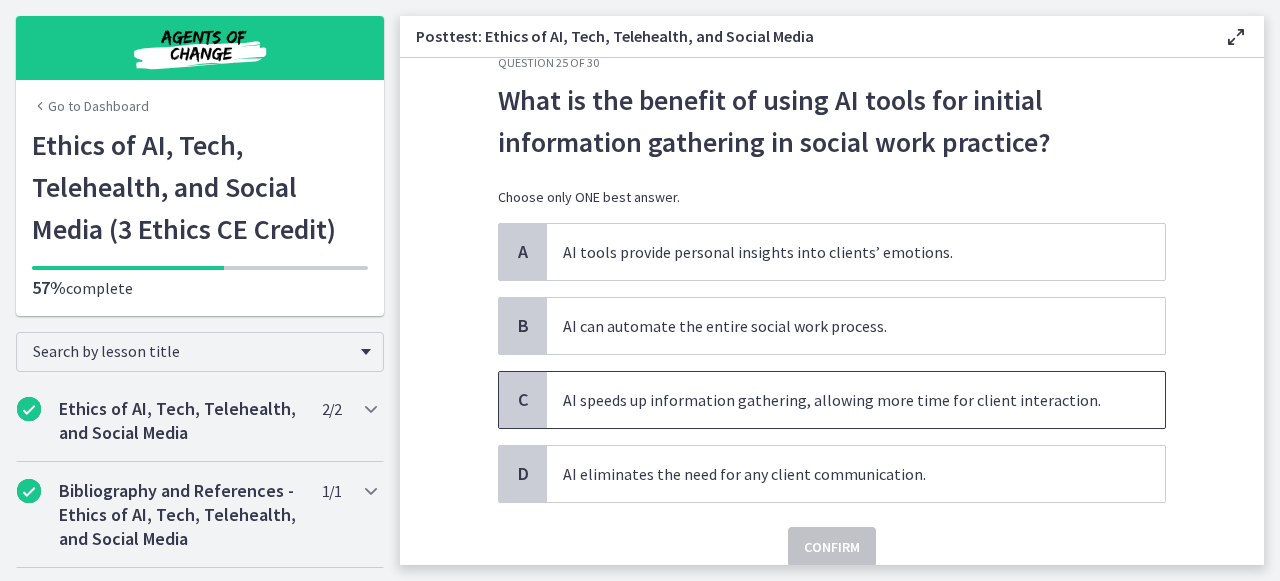 click on "AI speeds up information gathering, allowing more time for client interaction." at bounding box center (856, 400) 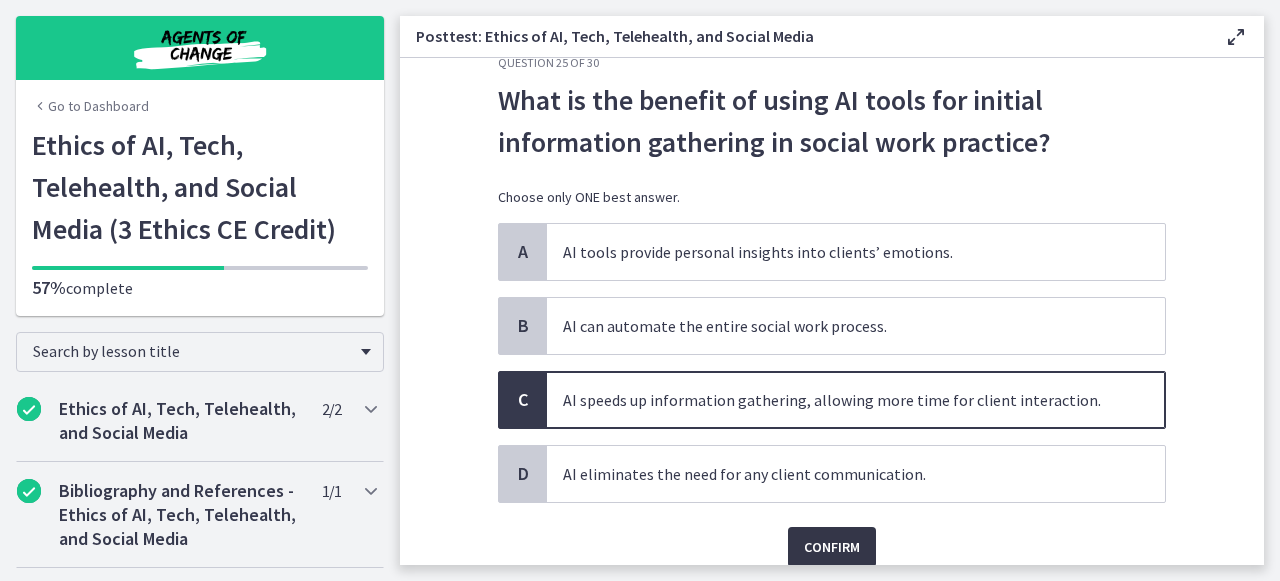 click on "Confirm" at bounding box center [832, 547] 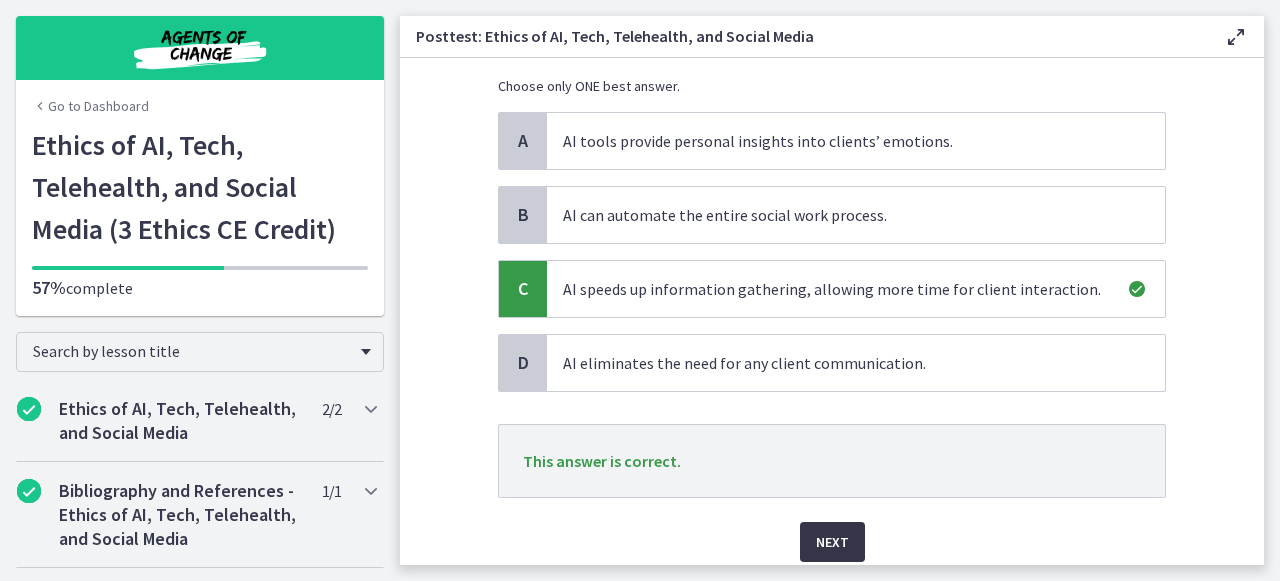 scroll, scrollTop: 155, scrollLeft: 0, axis: vertical 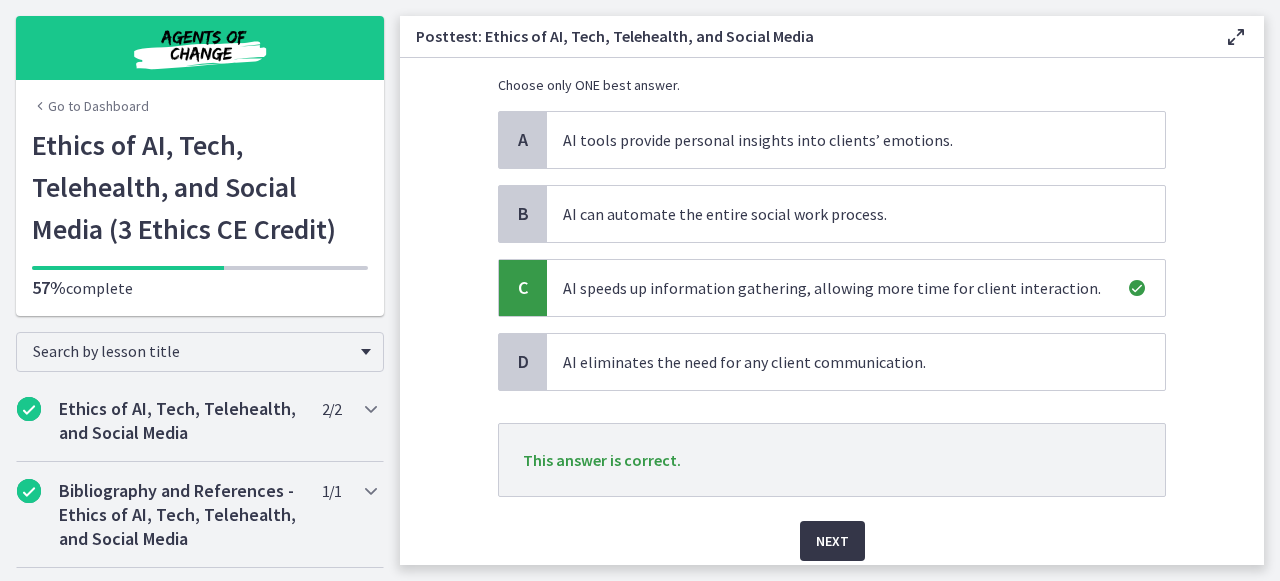 click on "Next" at bounding box center (832, 541) 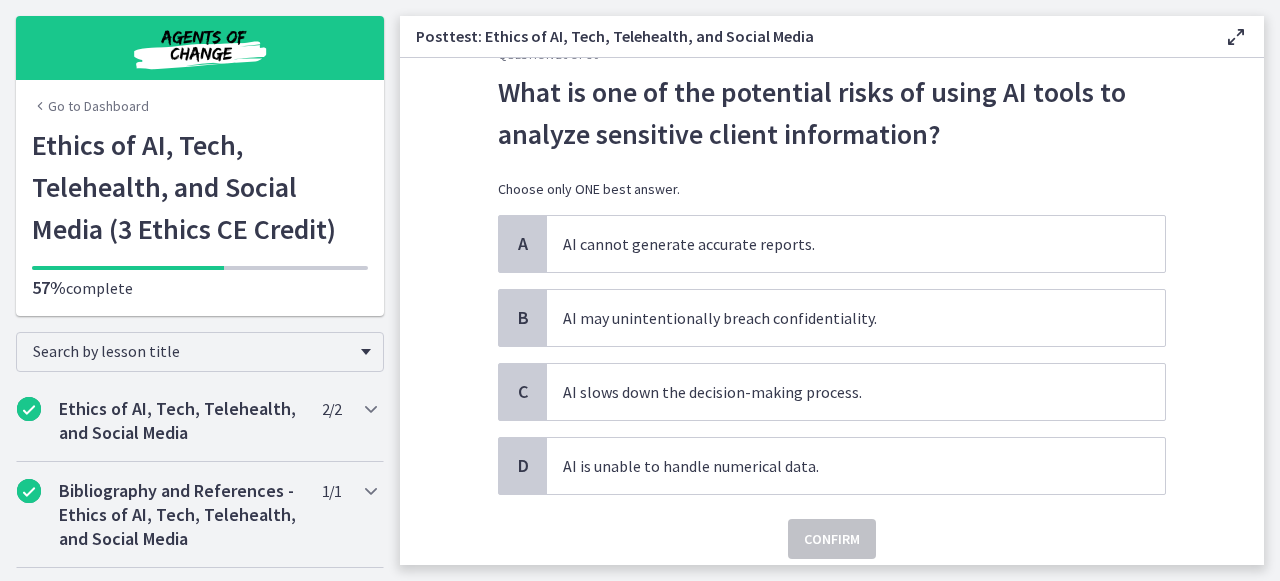 scroll, scrollTop: 54, scrollLeft: 0, axis: vertical 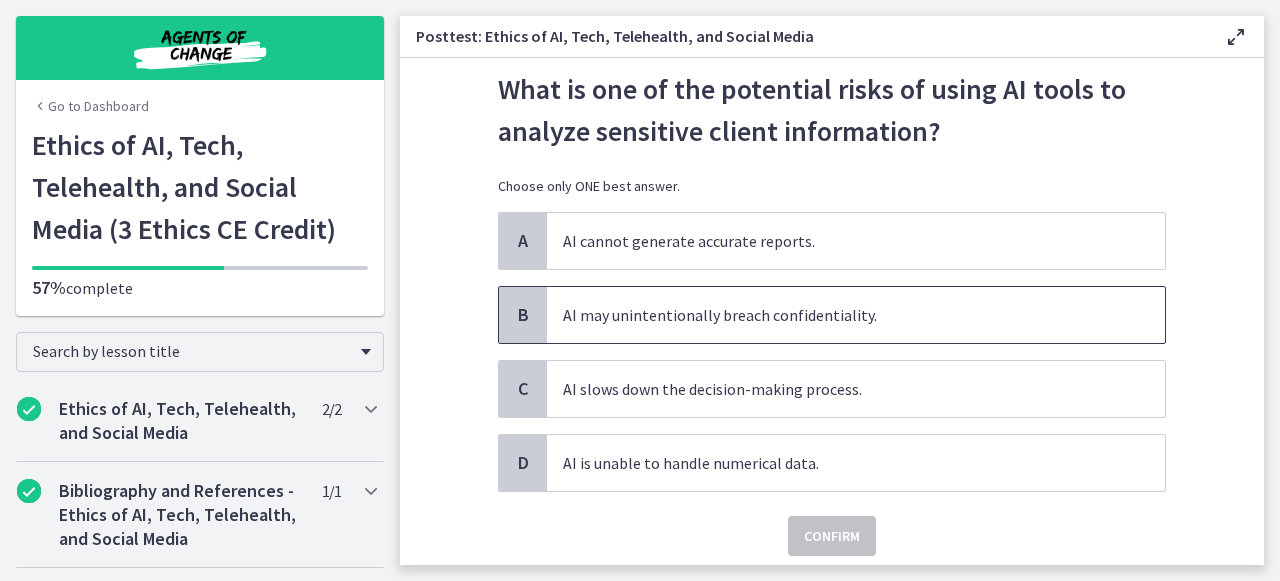 click on "AI may unintentionally breach confidentiality." at bounding box center [856, 315] 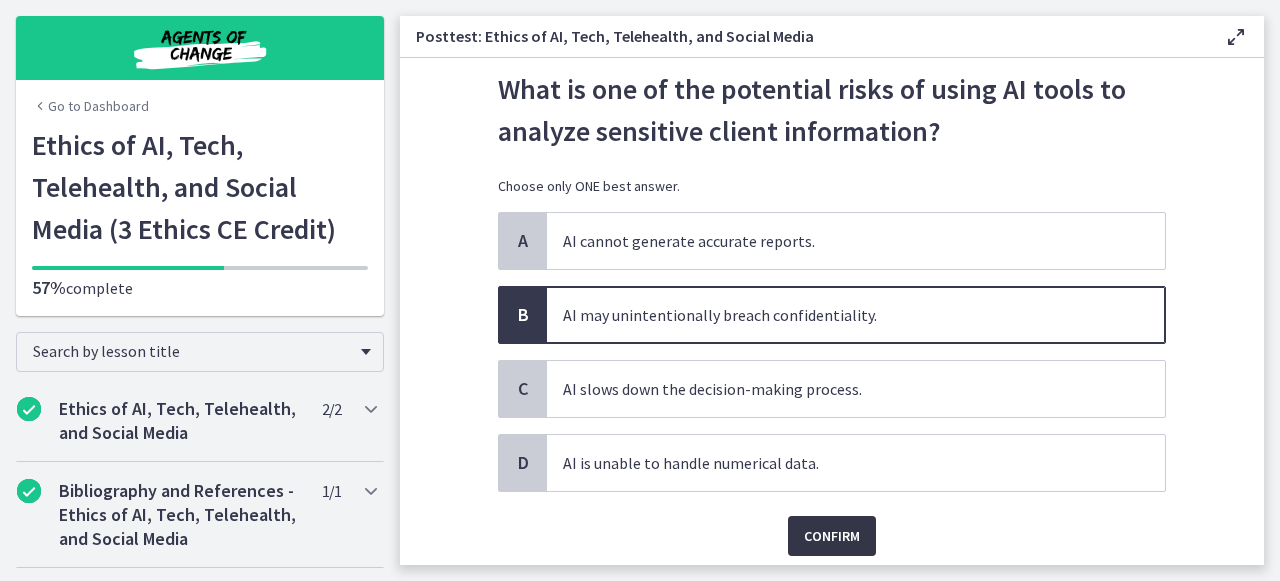 click on "Confirm" at bounding box center (832, 536) 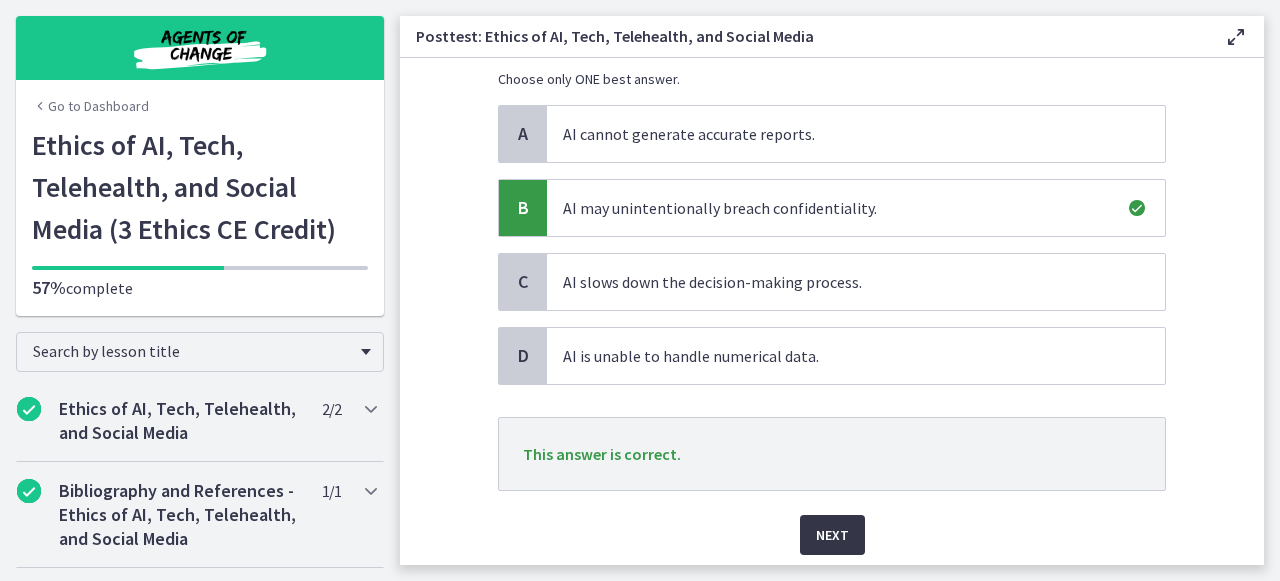 scroll, scrollTop: 165, scrollLeft: 0, axis: vertical 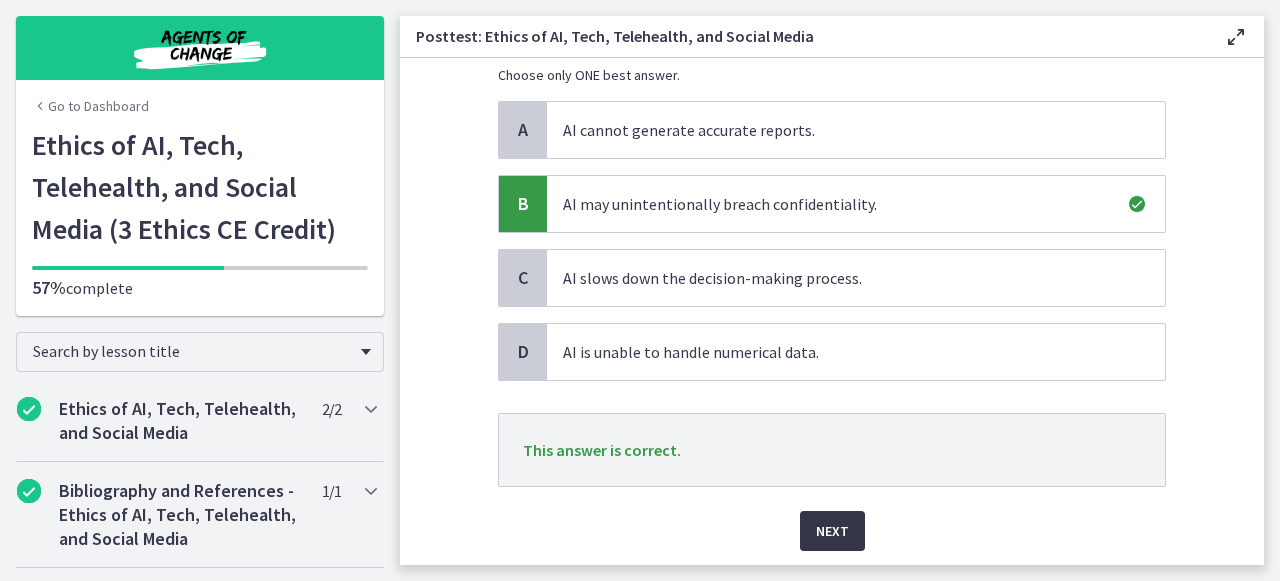 click on "Next" at bounding box center [832, 531] 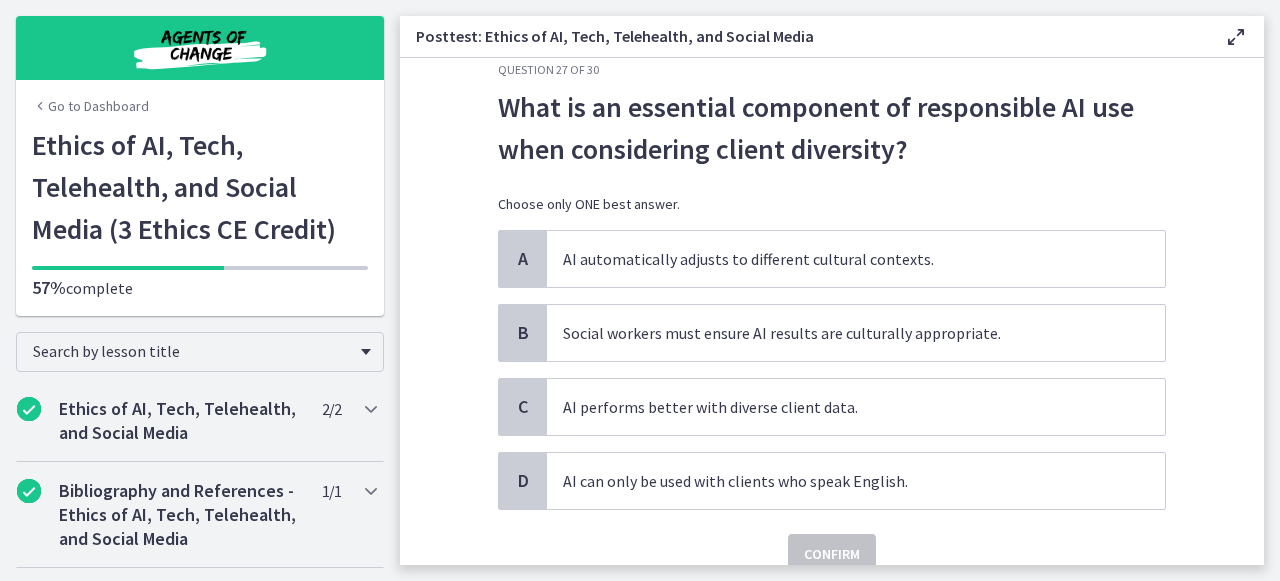 scroll, scrollTop: 40, scrollLeft: 0, axis: vertical 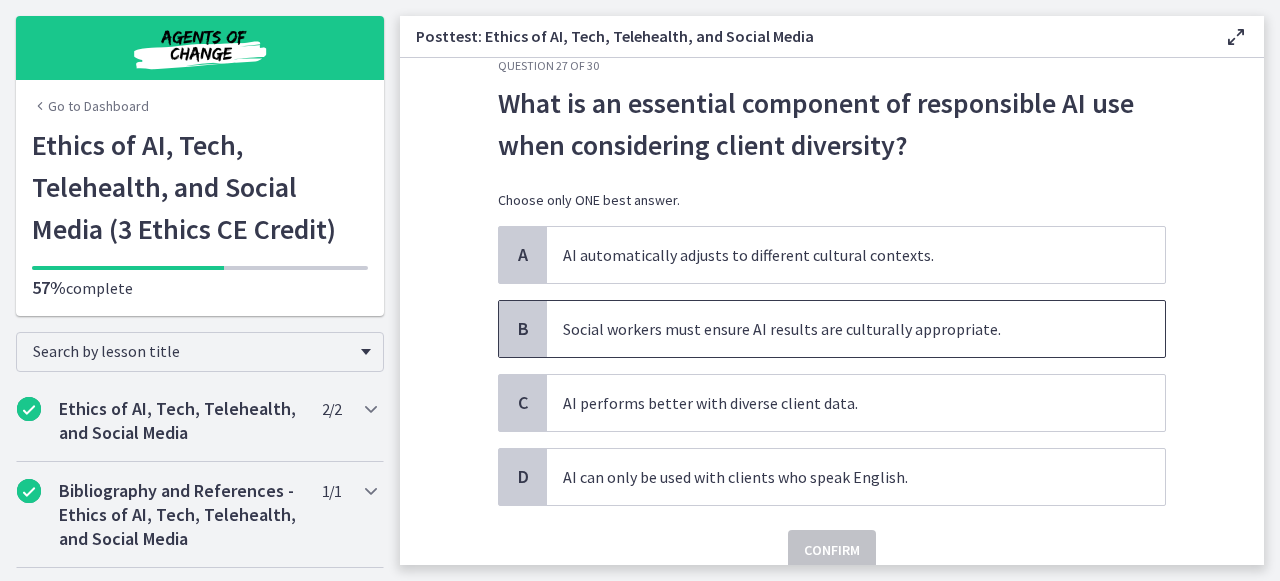 click on "Social workers must ensure AI results are culturally appropriate." at bounding box center [856, 329] 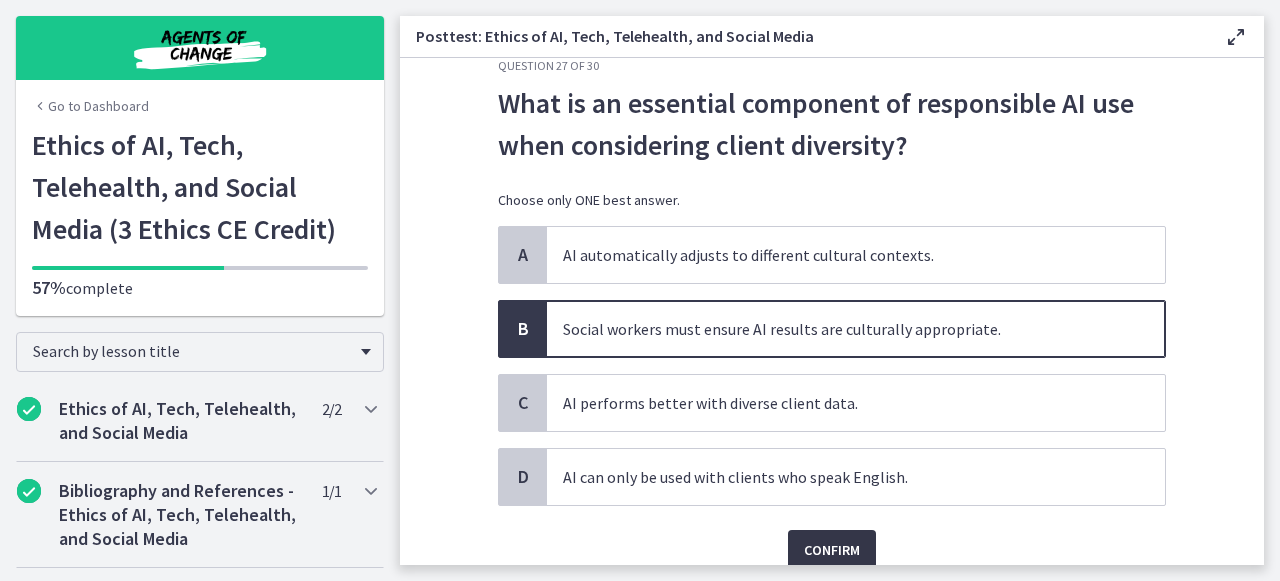 click on "Confirm" at bounding box center [832, 550] 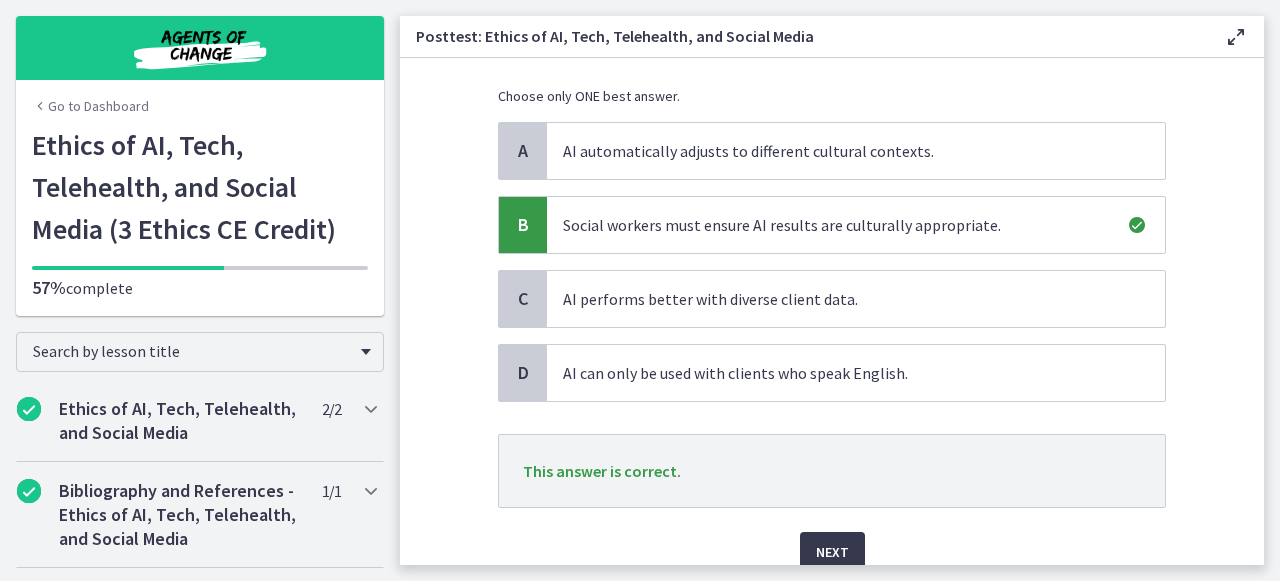 scroll, scrollTop: 149, scrollLeft: 0, axis: vertical 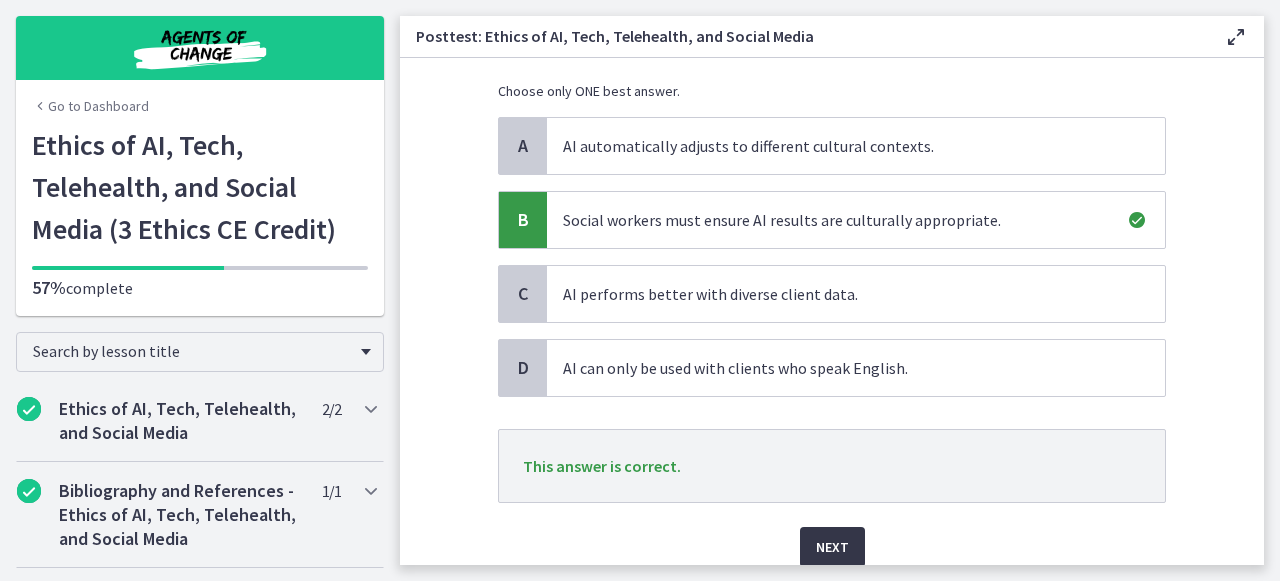 click on "Next" at bounding box center (832, 547) 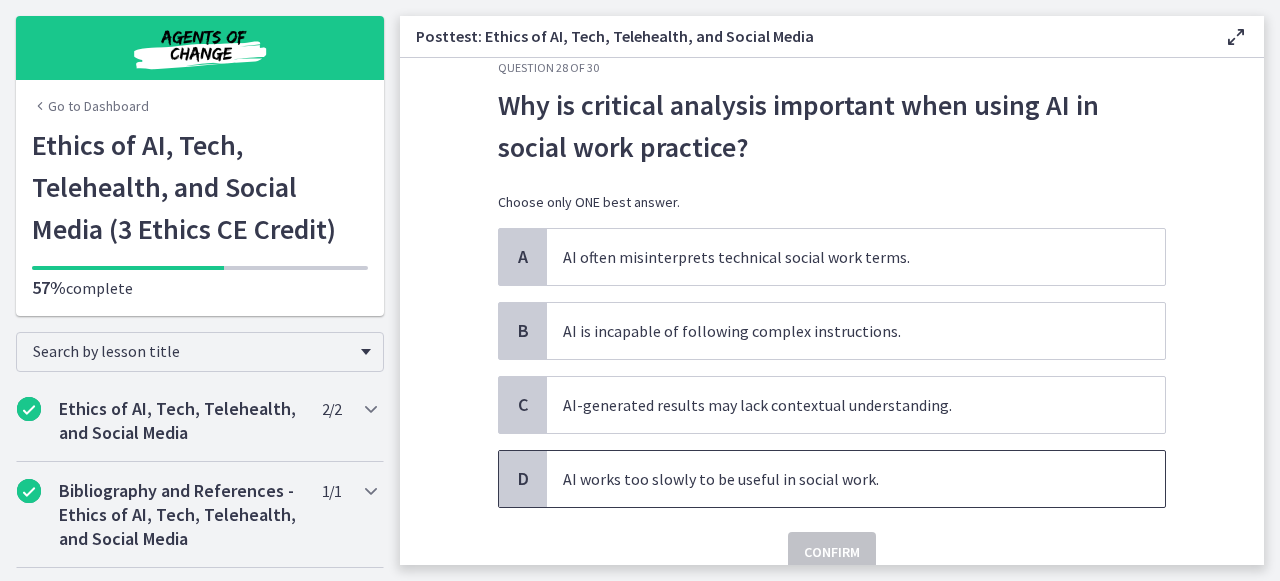 scroll, scrollTop: 45, scrollLeft: 0, axis: vertical 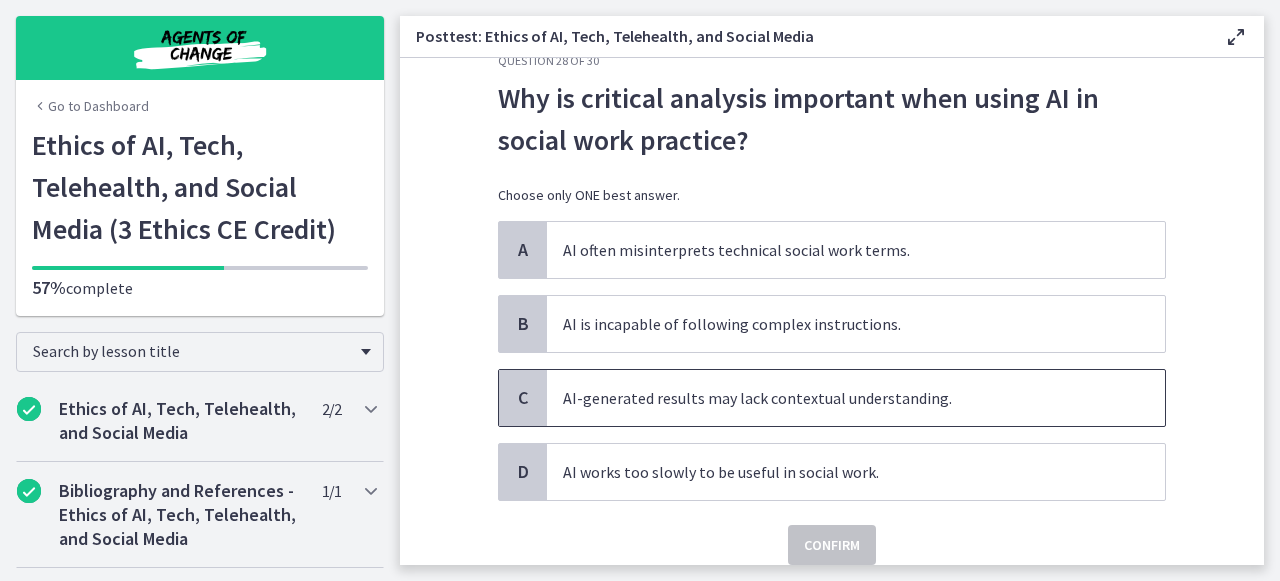 click on "AI-generated results may lack contextual understanding." at bounding box center (856, 398) 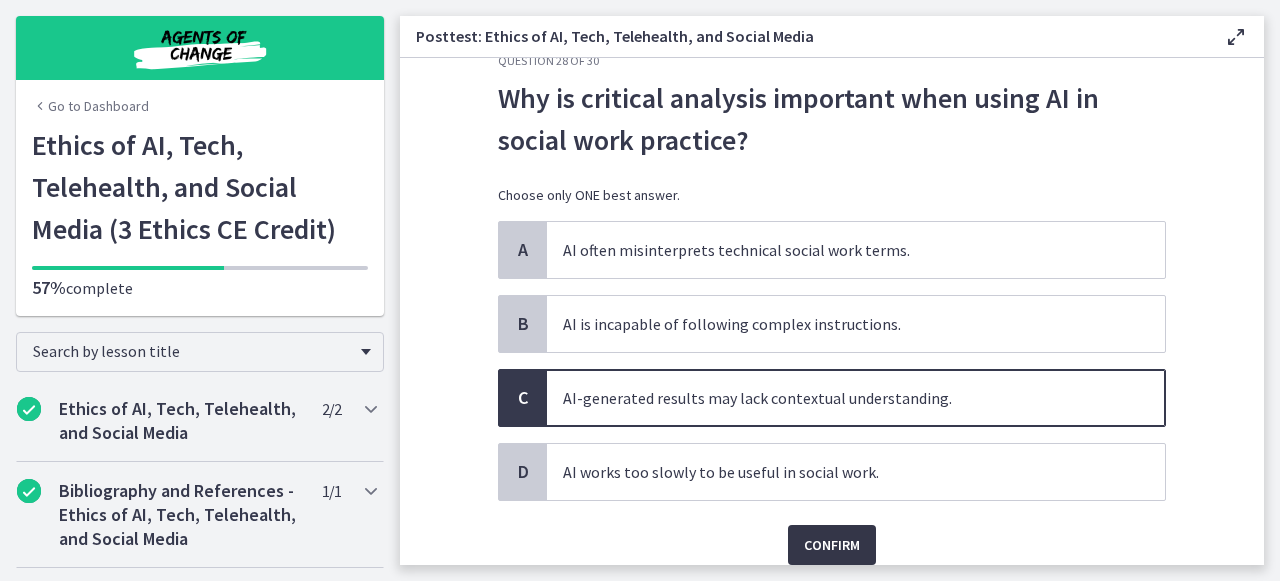click on "Confirm" at bounding box center [832, 545] 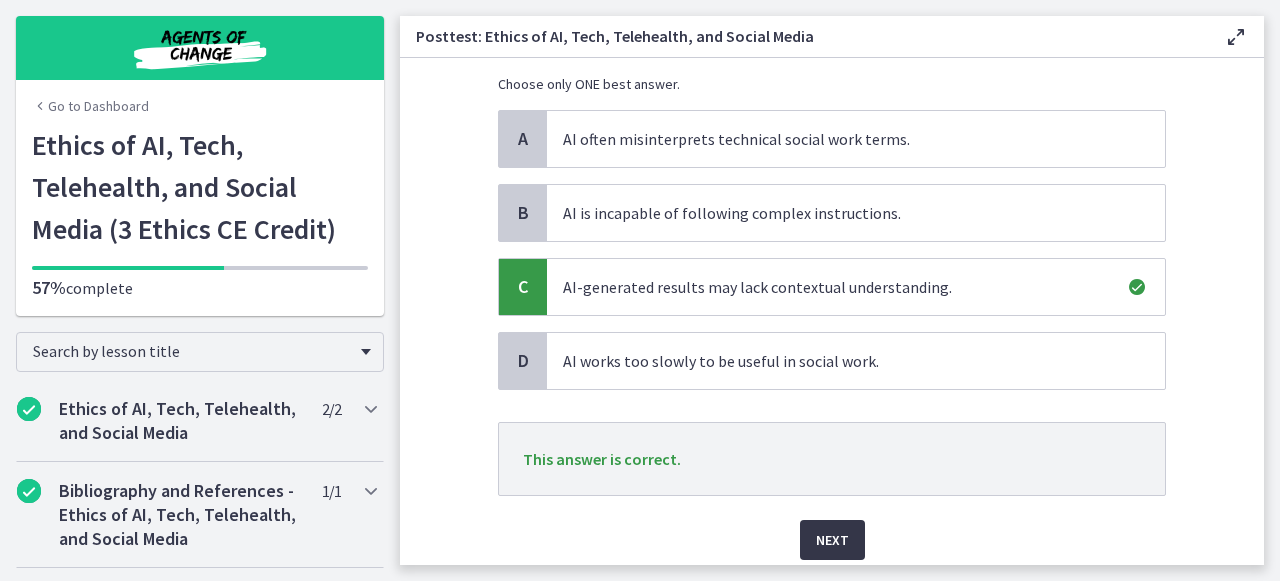 scroll, scrollTop: 157, scrollLeft: 0, axis: vertical 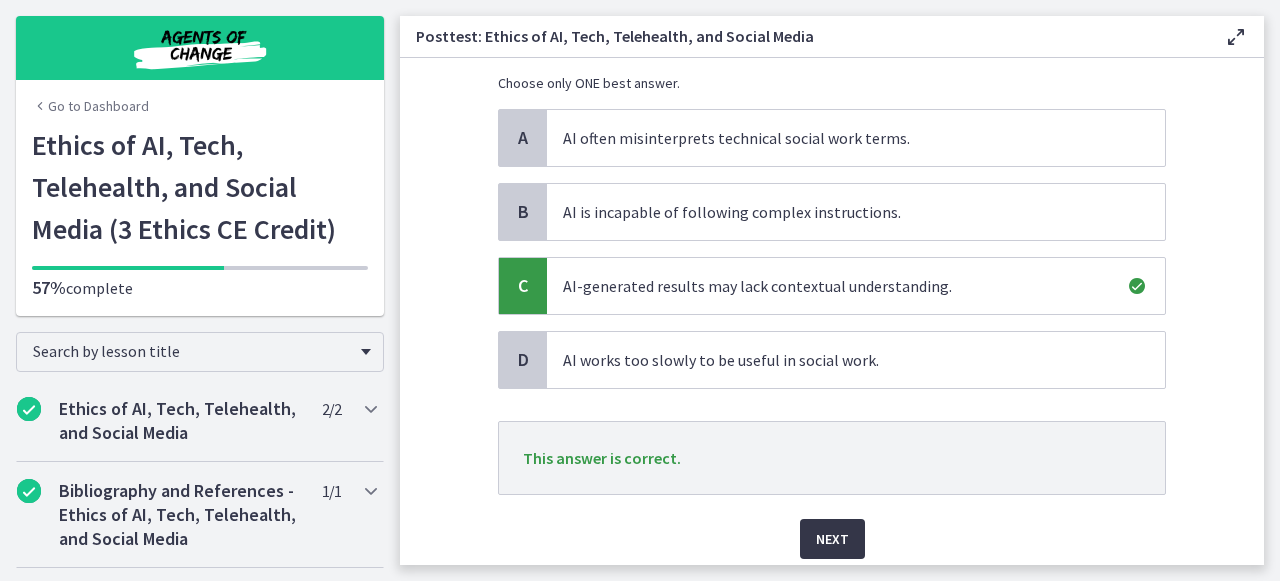 click on "Next" at bounding box center [832, 539] 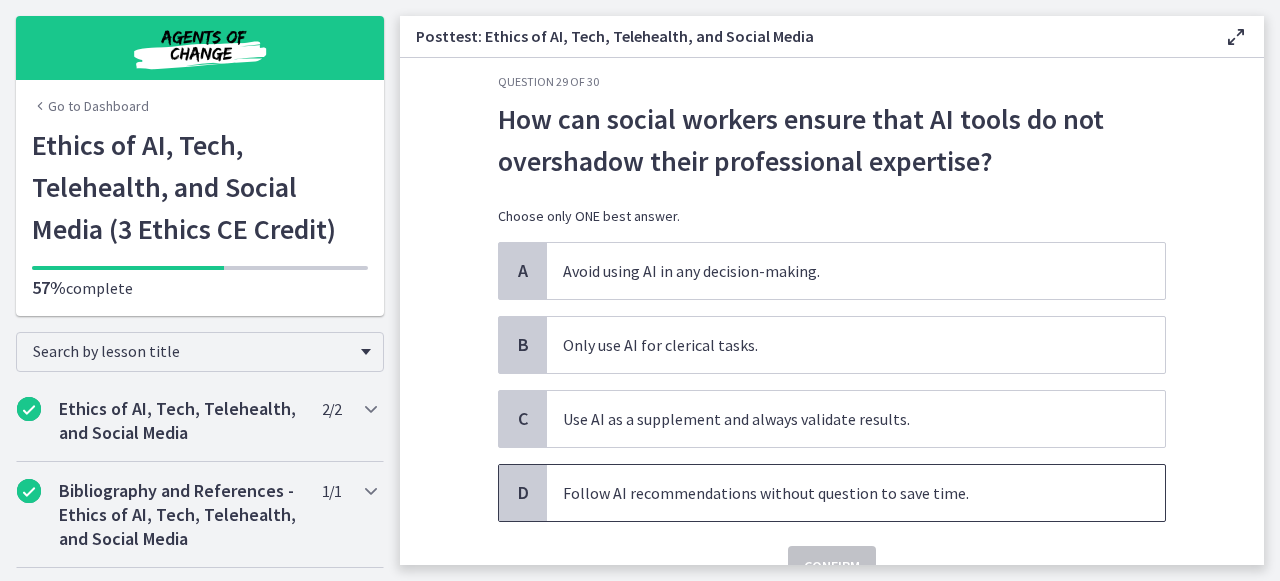 scroll, scrollTop: 25, scrollLeft: 0, axis: vertical 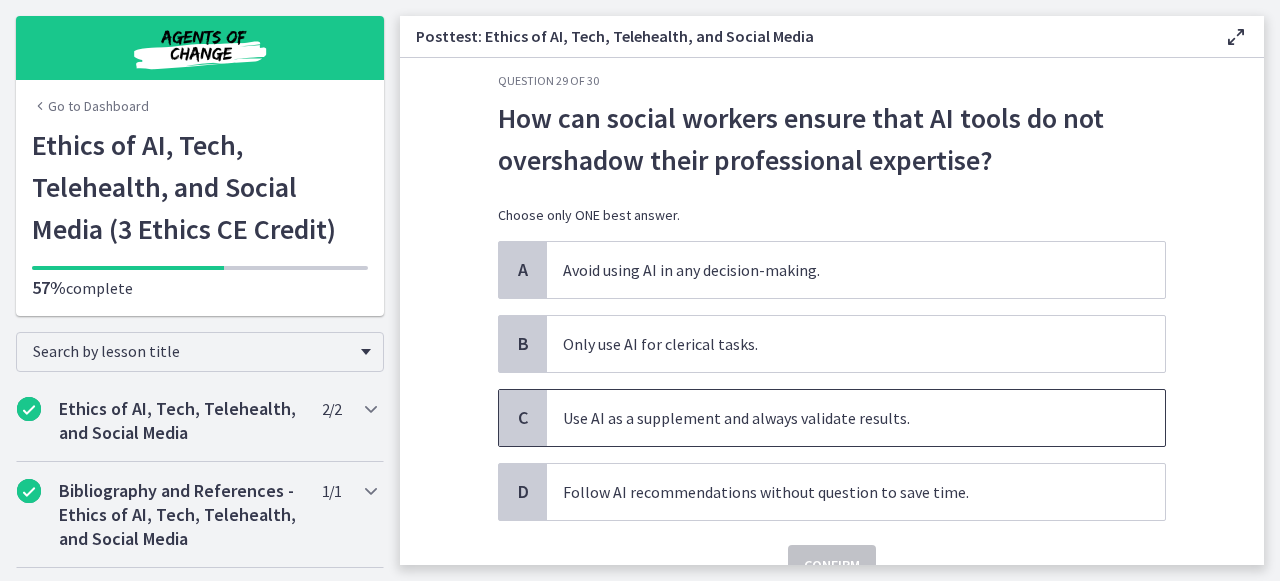 click on "Use AI as a supplement and always validate results." at bounding box center (856, 418) 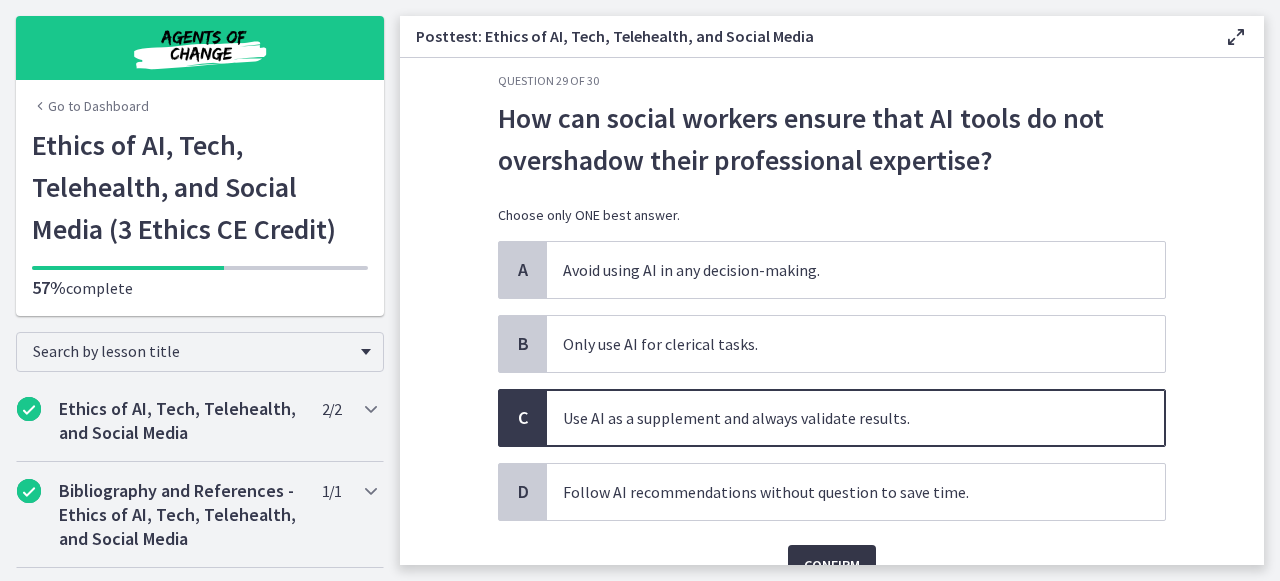 click on "Confirm" at bounding box center [832, 565] 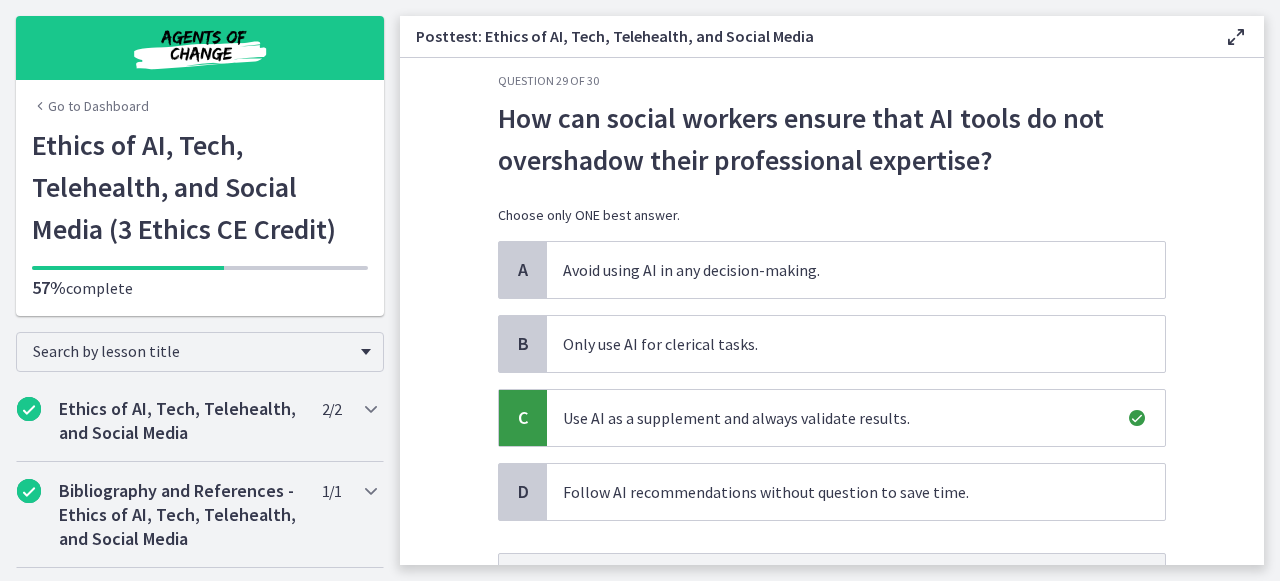 scroll, scrollTop: 137, scrollLeft: 0, axis: vertical 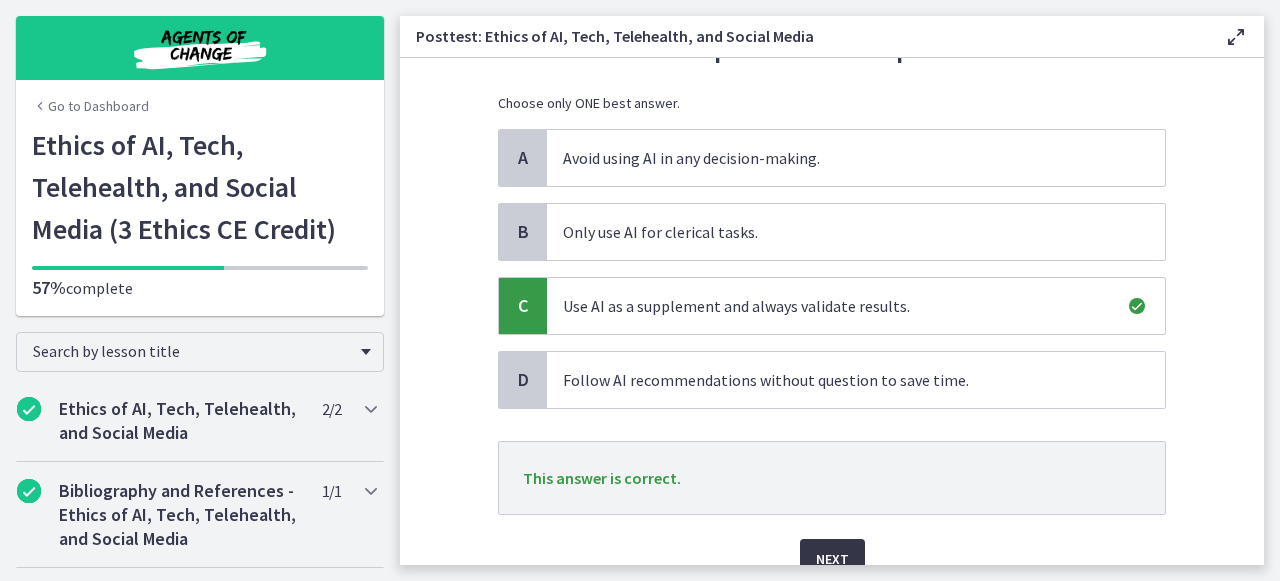 click on "Next" at bounding box center [832, 559] 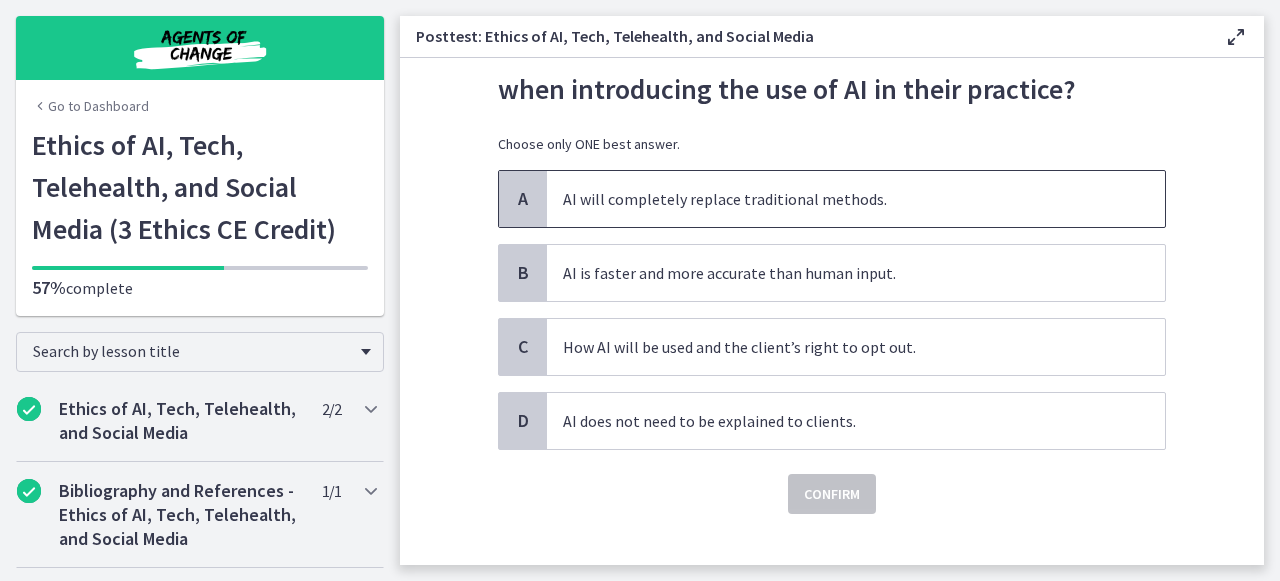 scroll, scrollTop: 99, scrollLeft: 0, axis: vertical 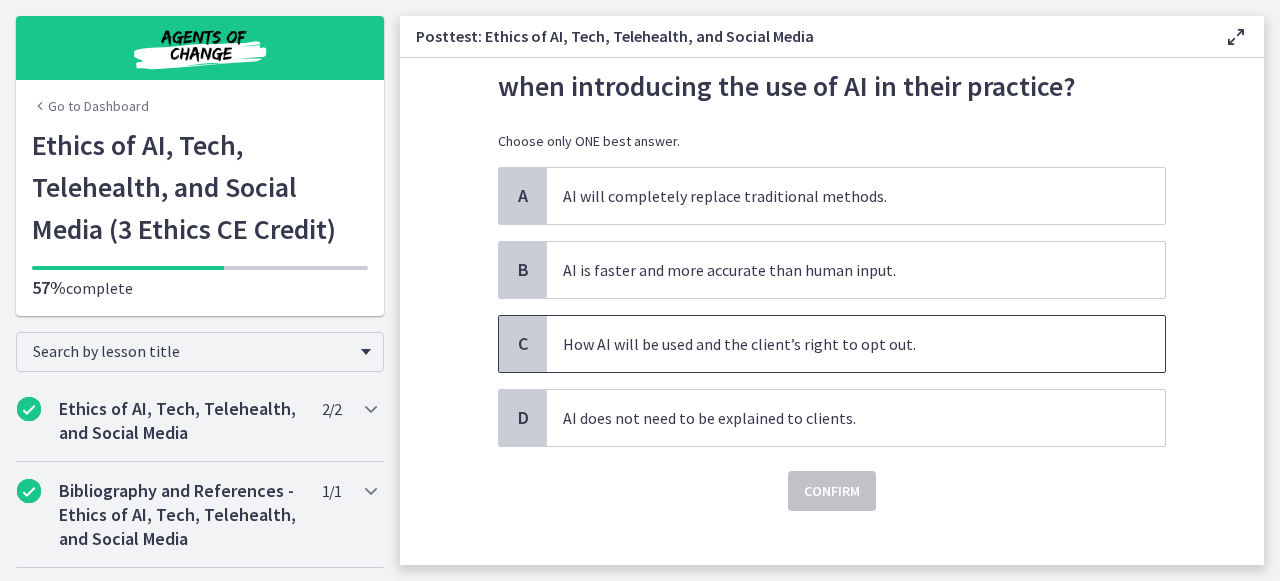 click on "How AI will be used and the client’s right to opt out." at bounding box center [856, 344] 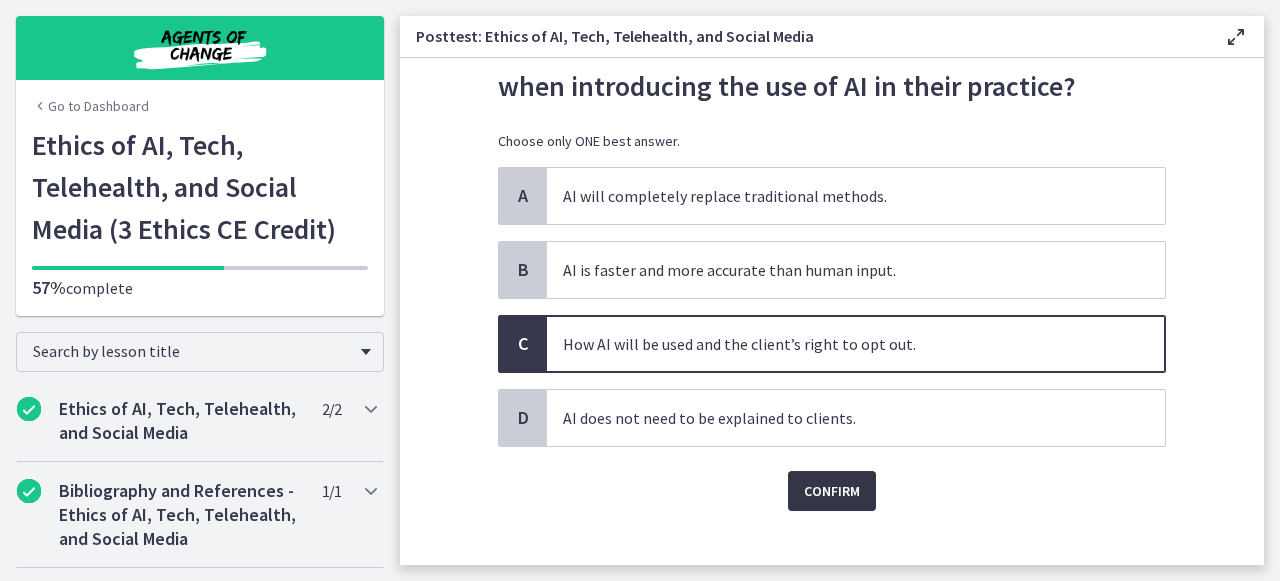 click on "Confirm" at bounding box center [832, 491] 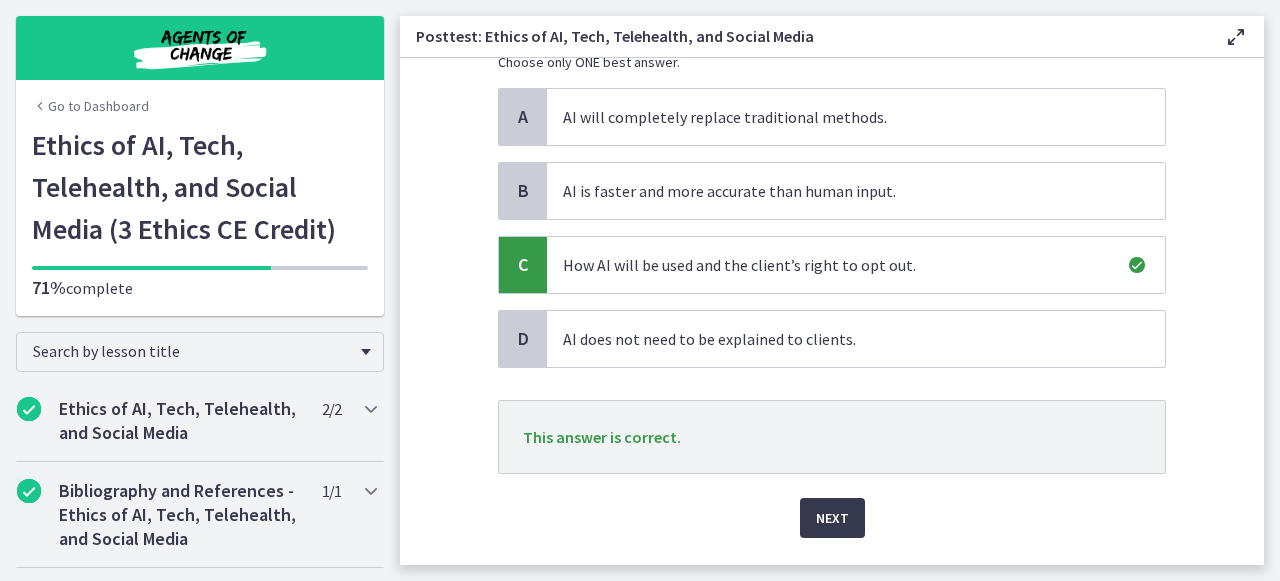 scroll, scrollTop: 192, scrollLeft: 0, axis: vertical 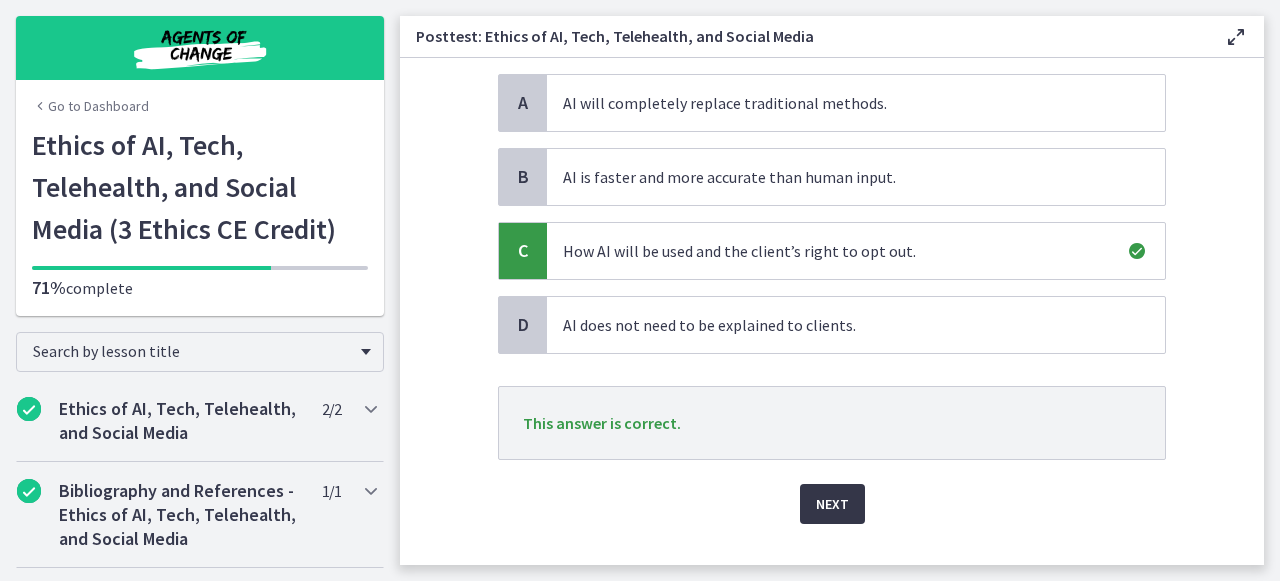 click on "Next" at bounding box center [832, 504] 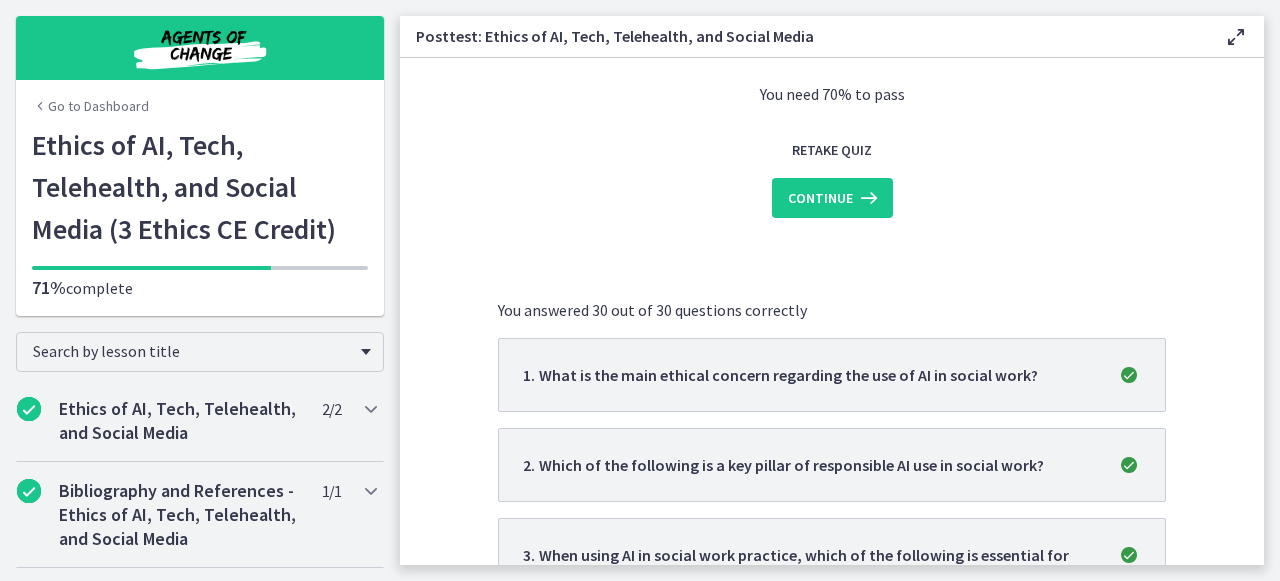 scroll, scrollTop: 0, scrollLeft: 0, axis: both 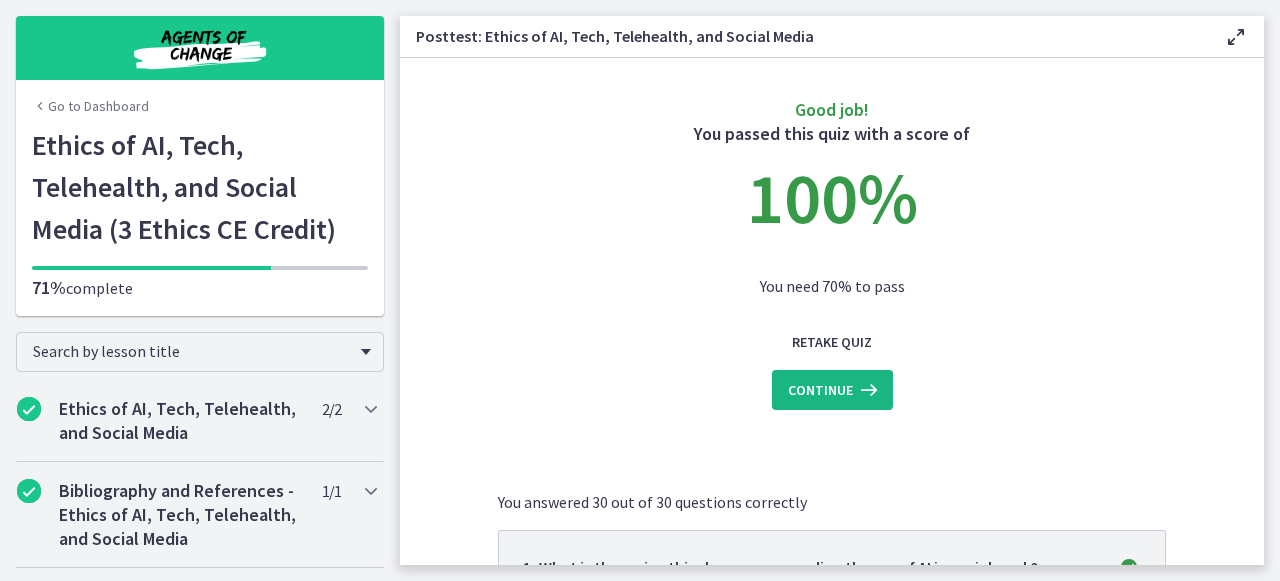 click on "Continue" at bounding box center (820, 390) 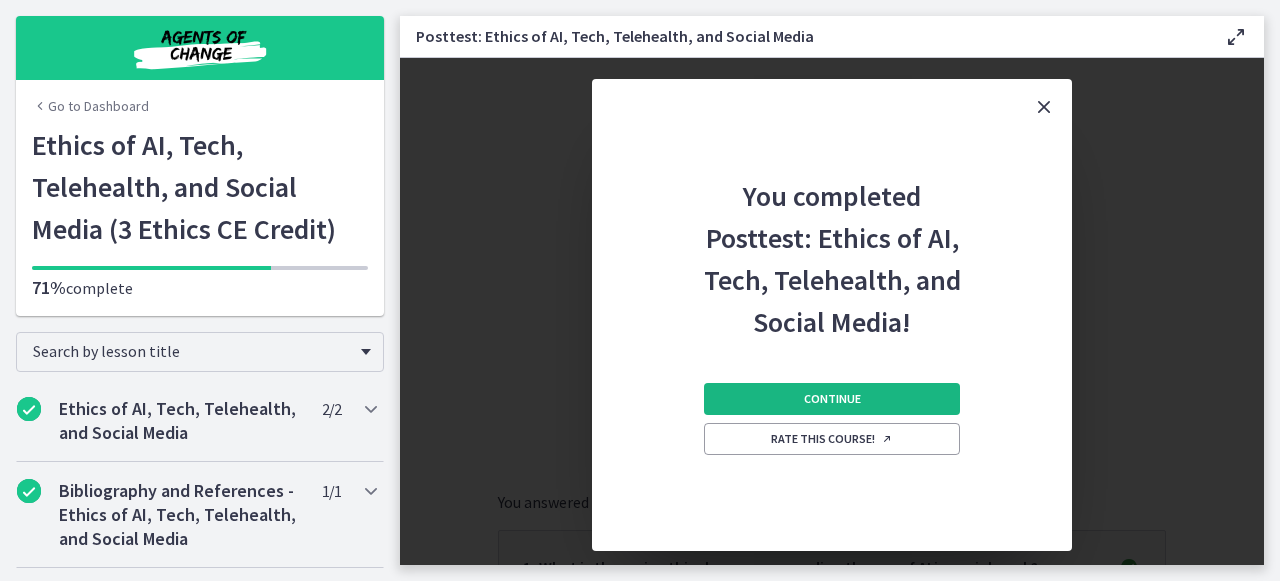 click on "Continue" at bounding box center [832, 399] 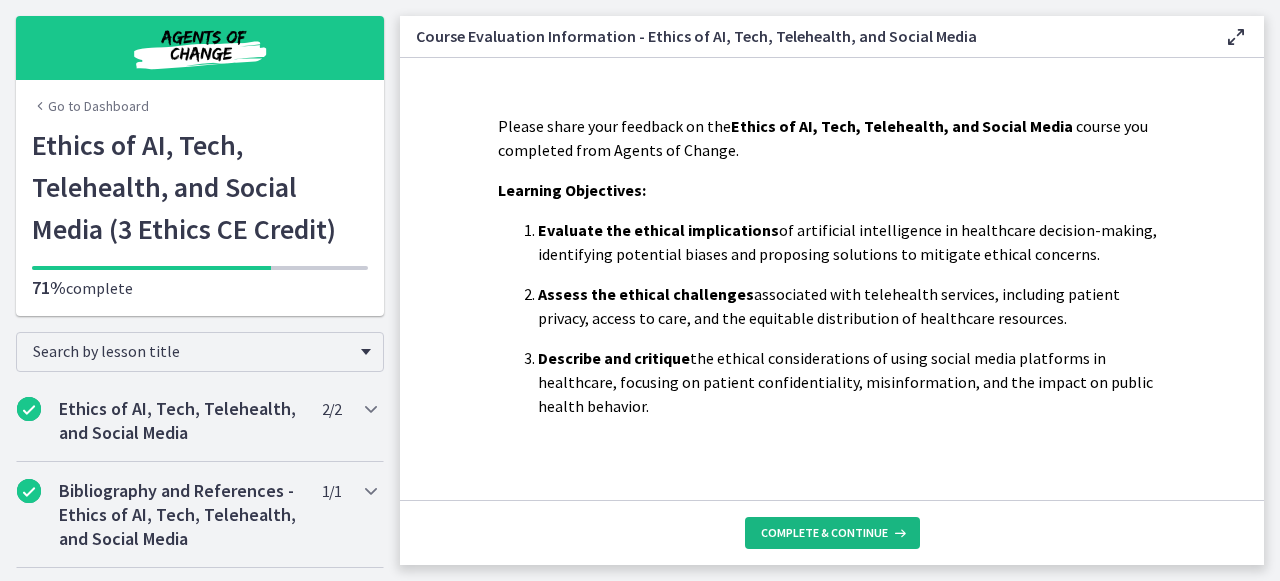 click on "Complete & continue" at bounding box center [824, 533] 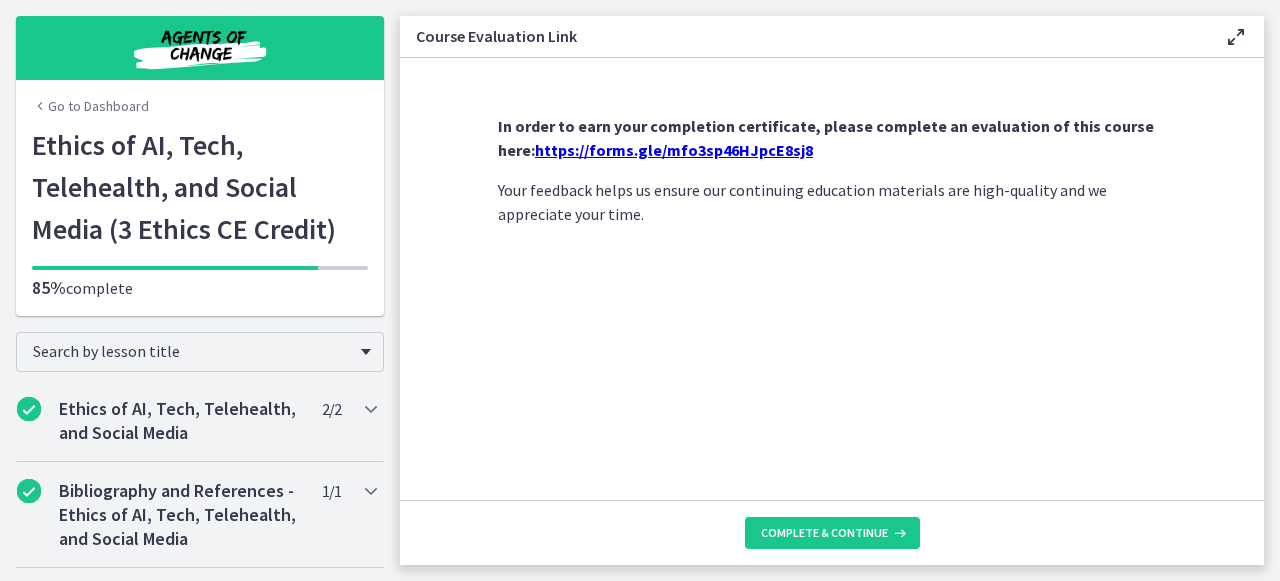 click on "https://forms.gle/mfo3sp46HJpcE8sj8" at bounding box center (674, 150) 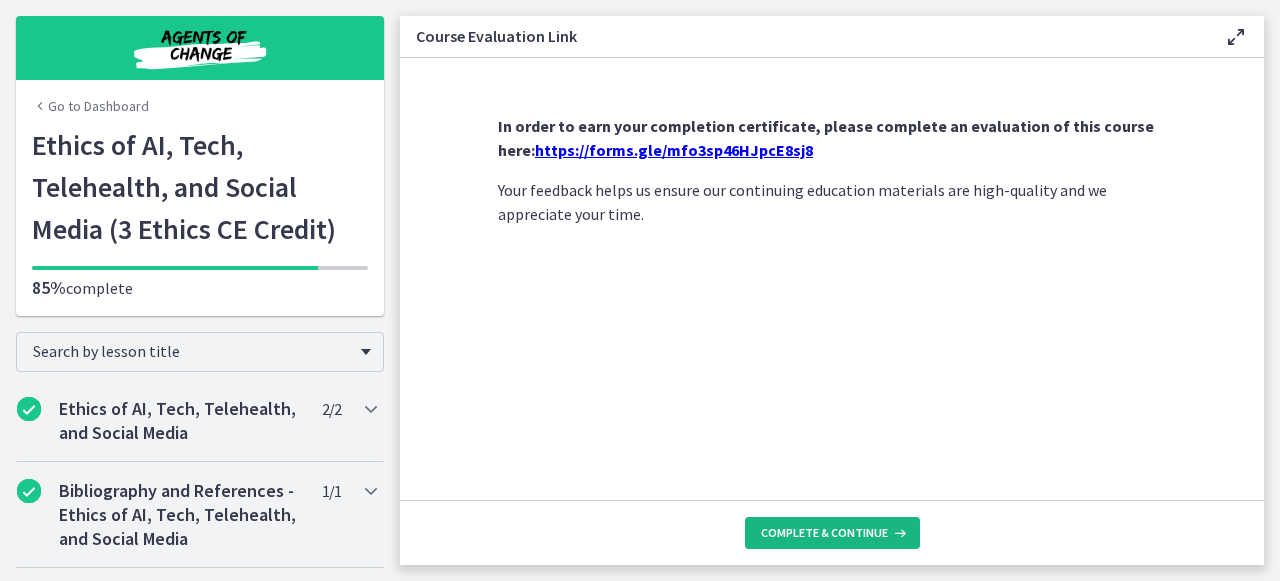 click on "Complete & continue" at bounding box center [824, 533] 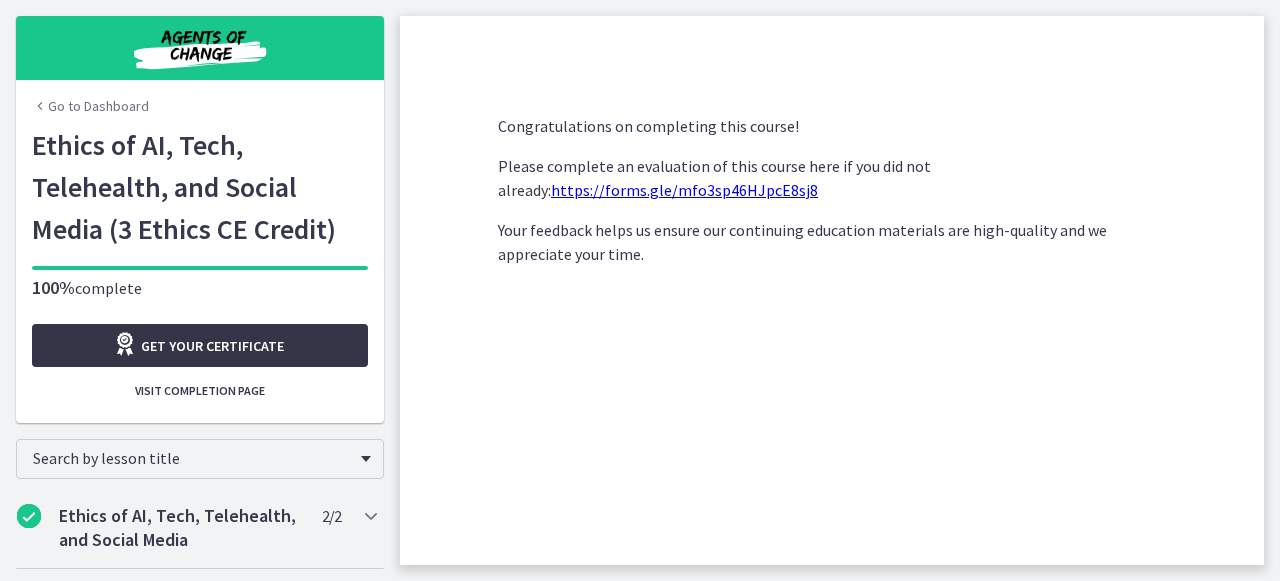 click on "Get your certificate" at bounding box center [200, 345] 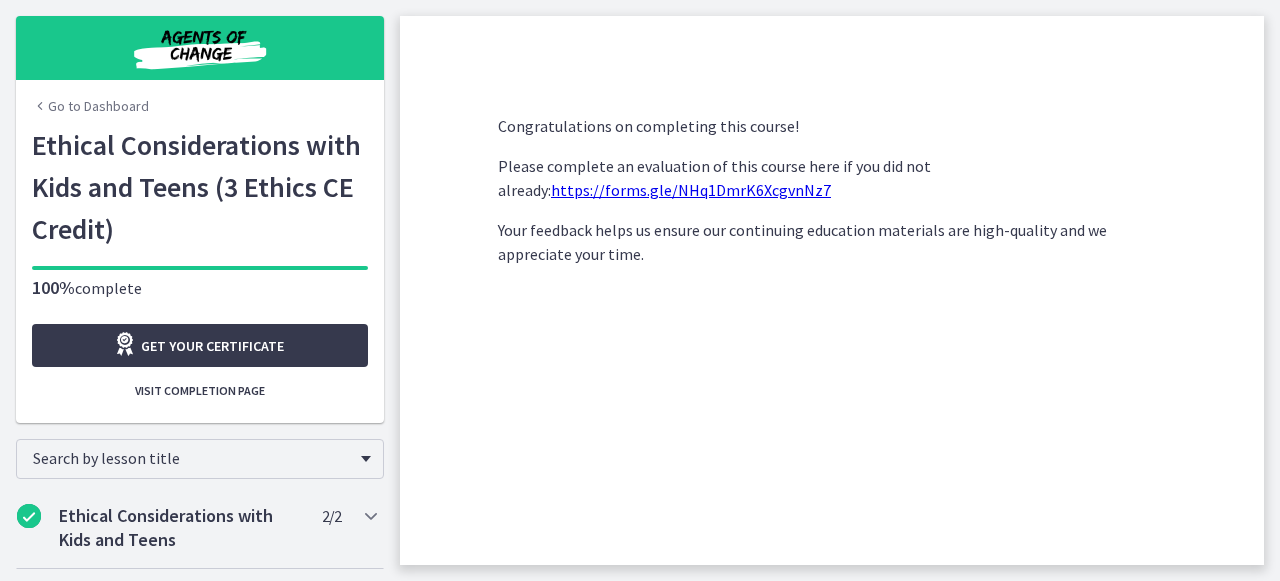 scroll, scrollTop: 0, scrollLeft: 0, axis: both 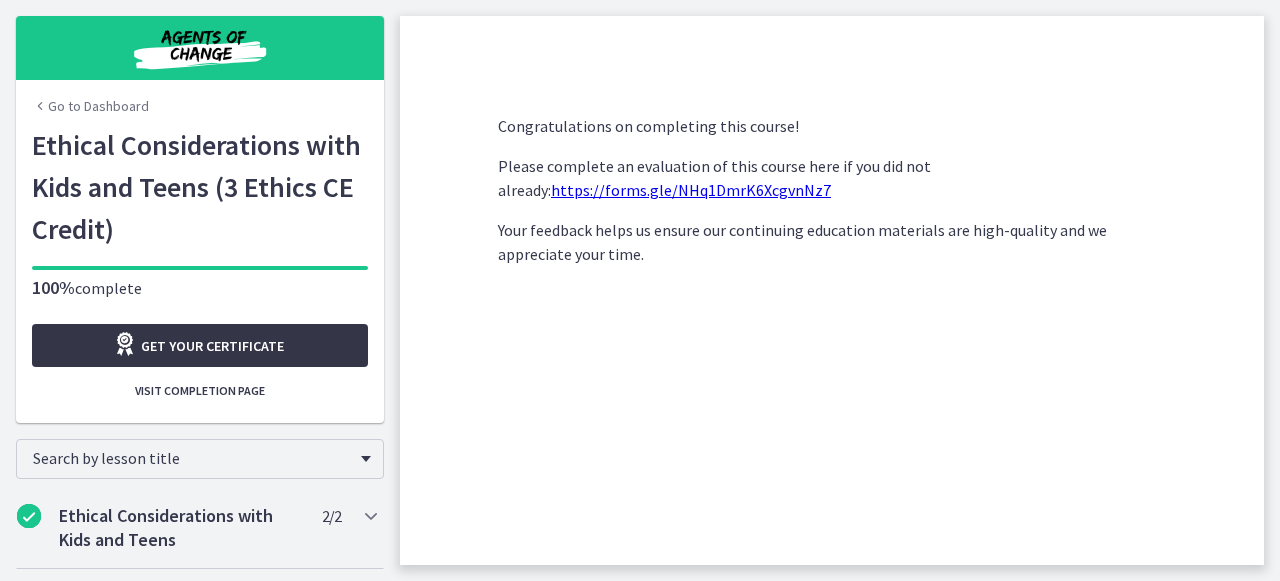 click on "Get your certificate" at bounding box center [212, 346] 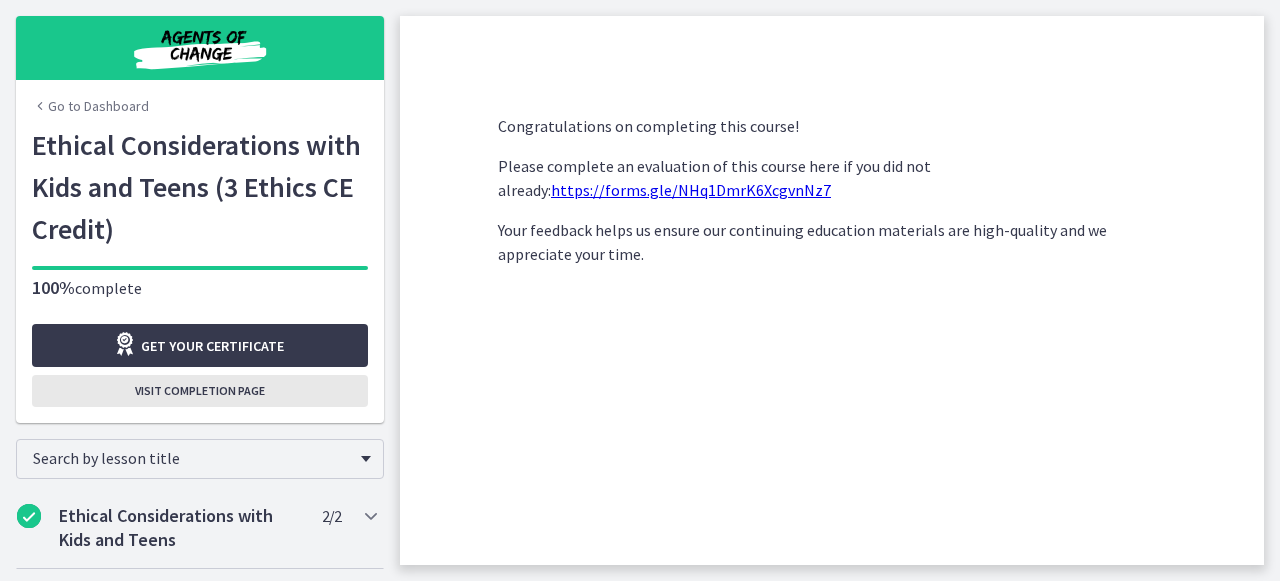click on "Visit completion page" at bounding box center [200, 391] 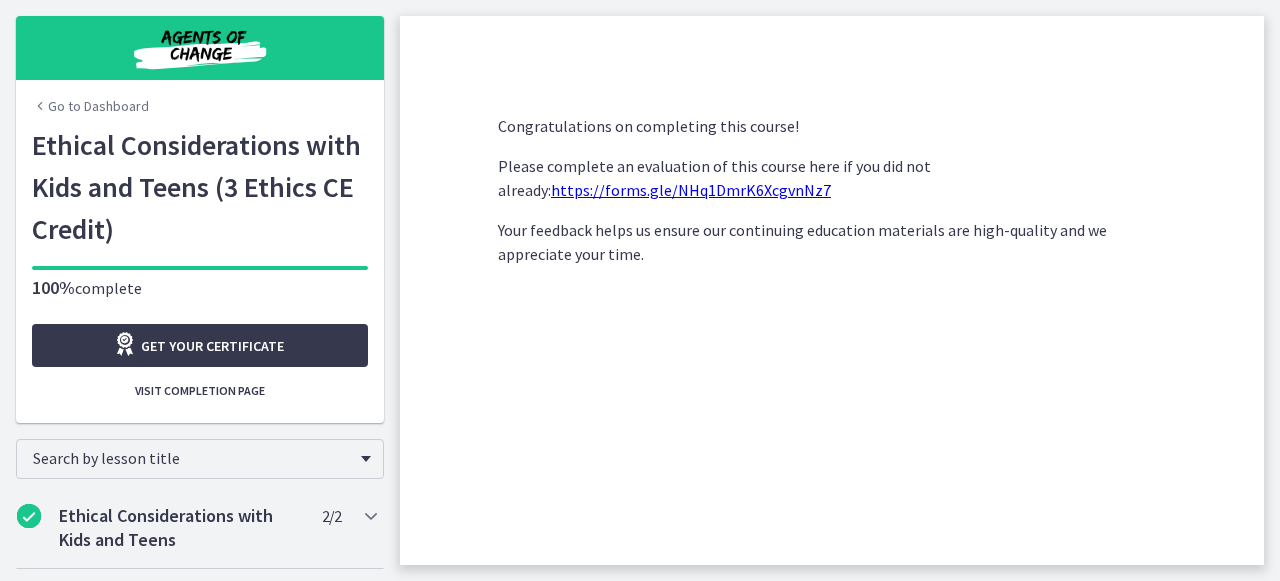 click on "Go to Dashboard" at bounding box center (90, 106) 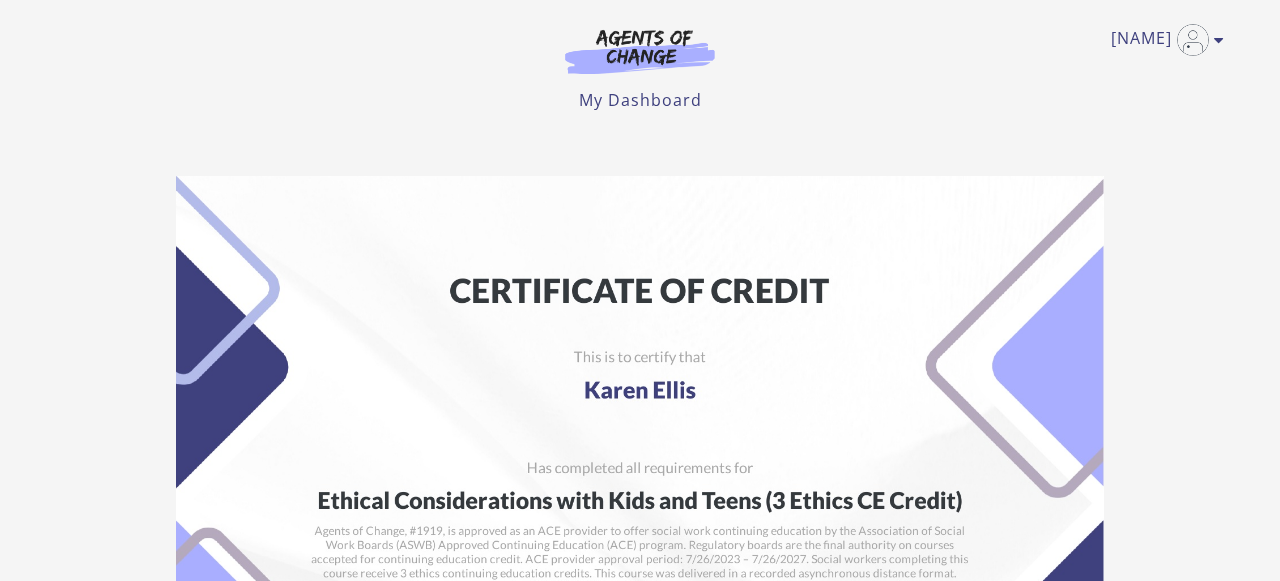 scroll, scrollTop: 0, scrollLeft: 0, axis: both 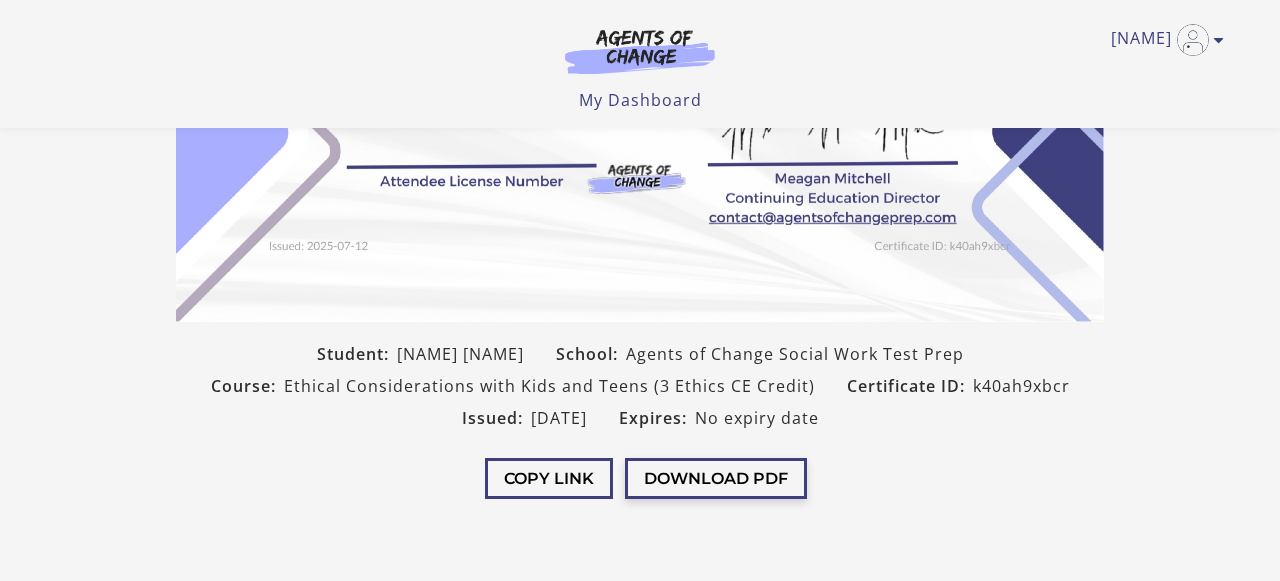 click on "Download PDF" at bounding box center (716, 478) 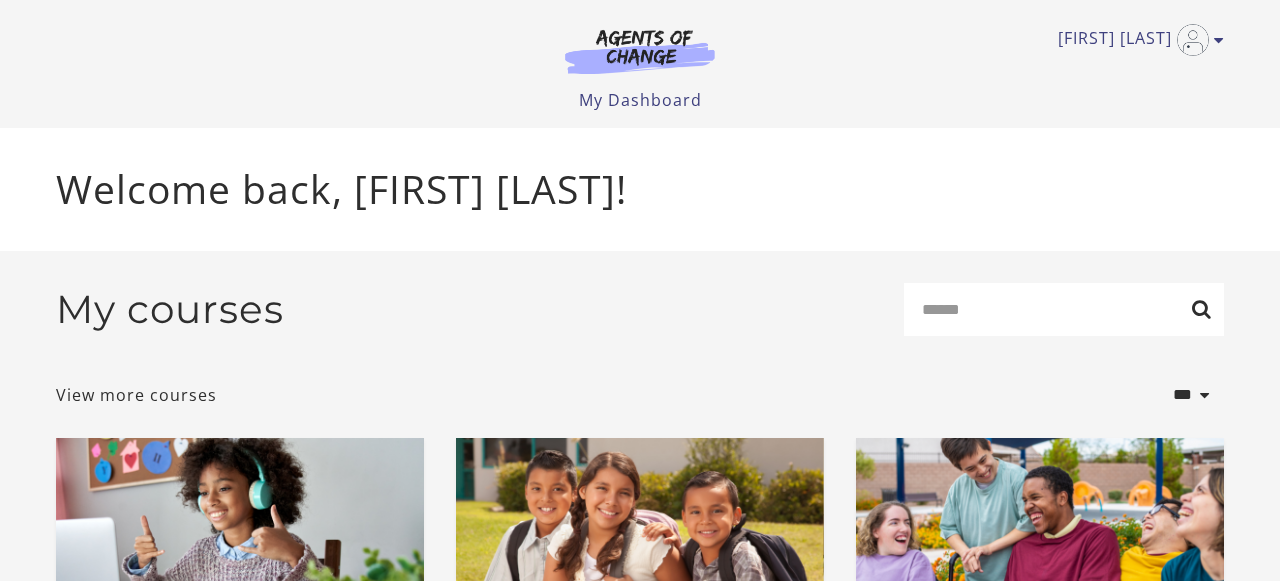 scroll, scrollTop: 0, scrollLeft: 0, axis: both 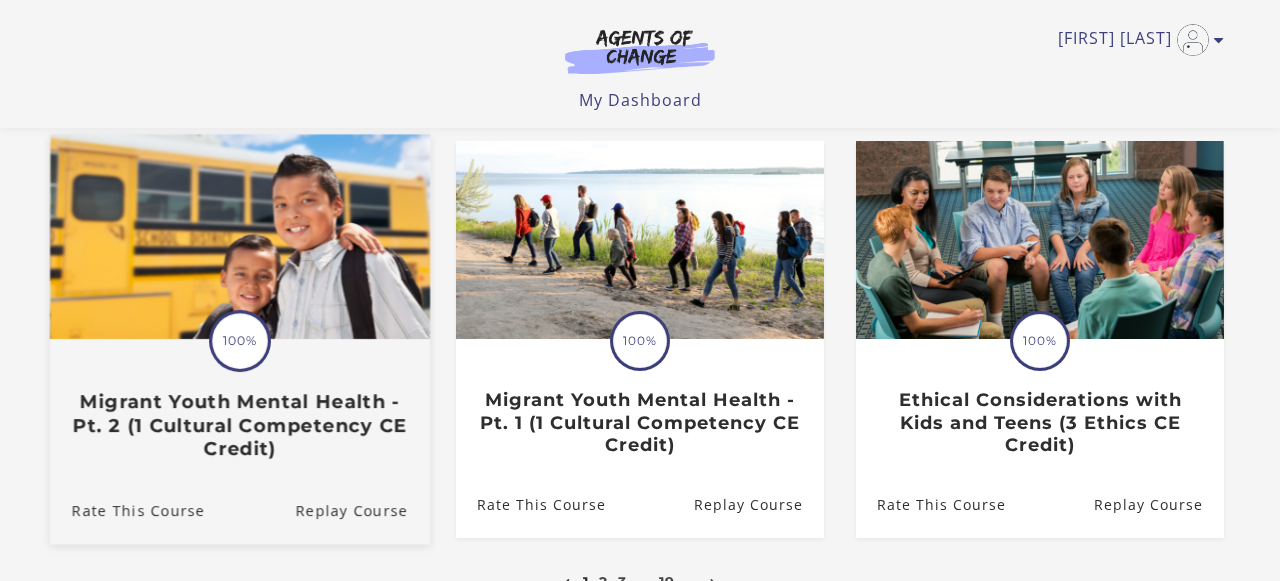 click on "Migrant Youth Mental Health - Pt. 2 (1 Cultural Competency CE Credit)" at bounding box center (240, 426) 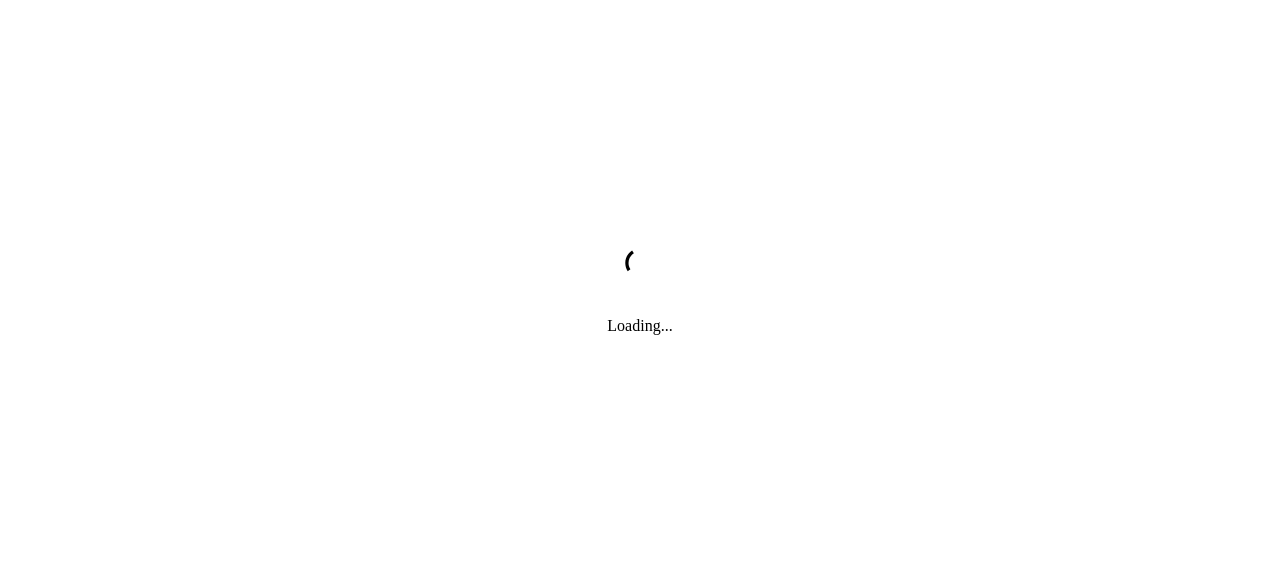 scroll, scrollTop: 0, scrollLeft: 0, axis: both 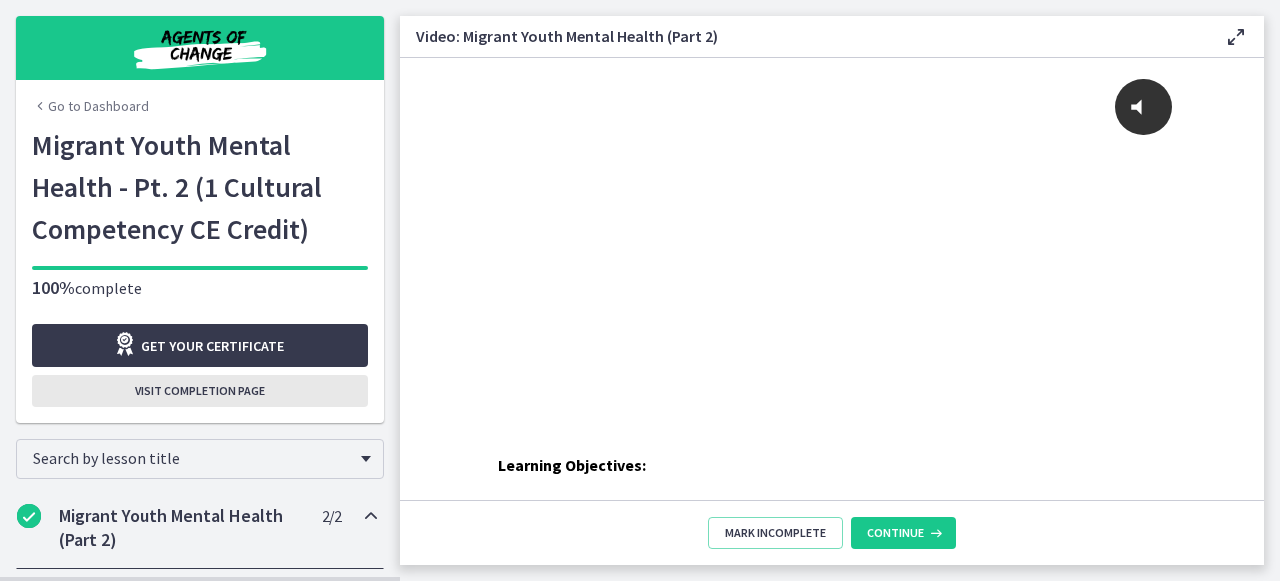 click on "Visit completion page" at bounding box center (200, 391) 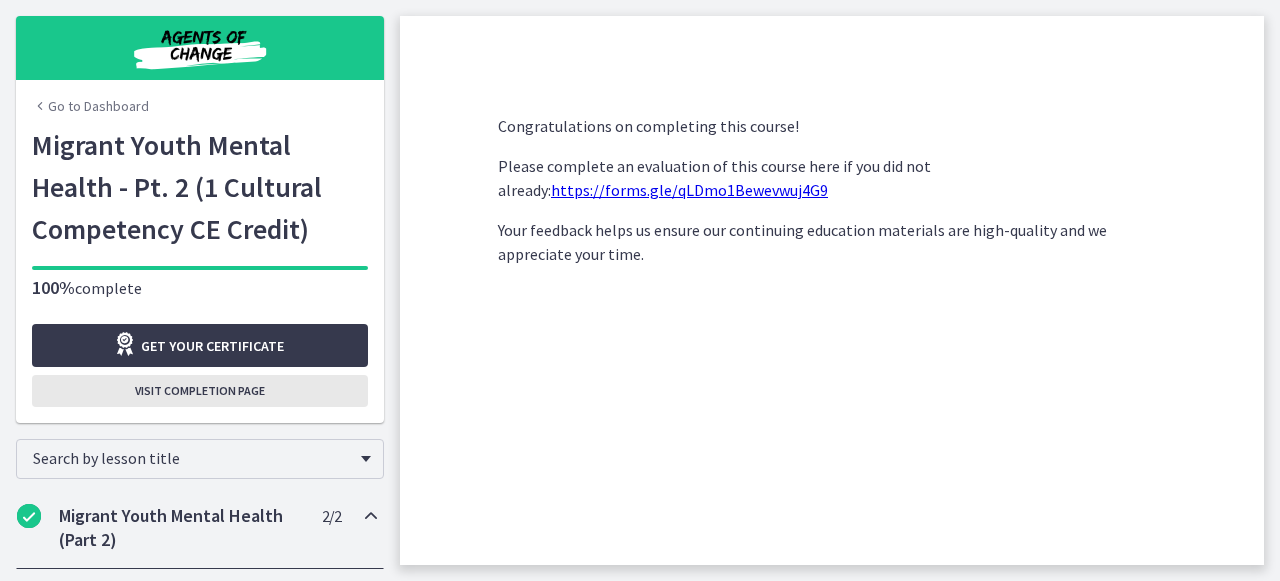 click on "Visit completion page" at bounding box center (200, 391) 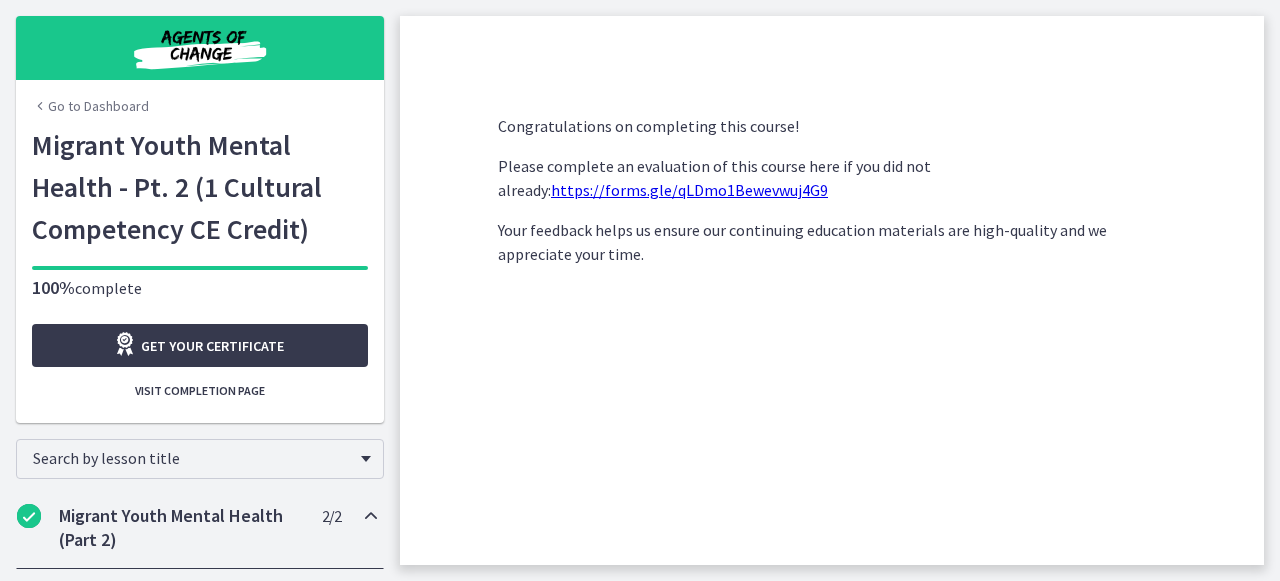 click on "Go to Dashboard" at bounding box center (90, 106) 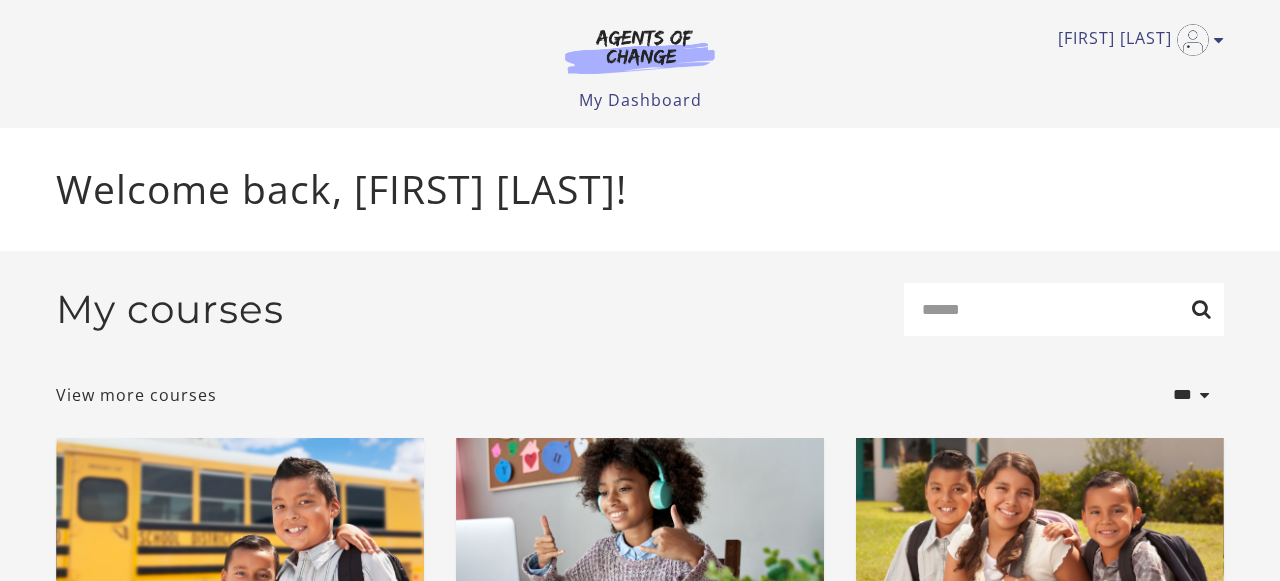 scroll, scrollTop: 0, scrollLeft: 0, axis: both 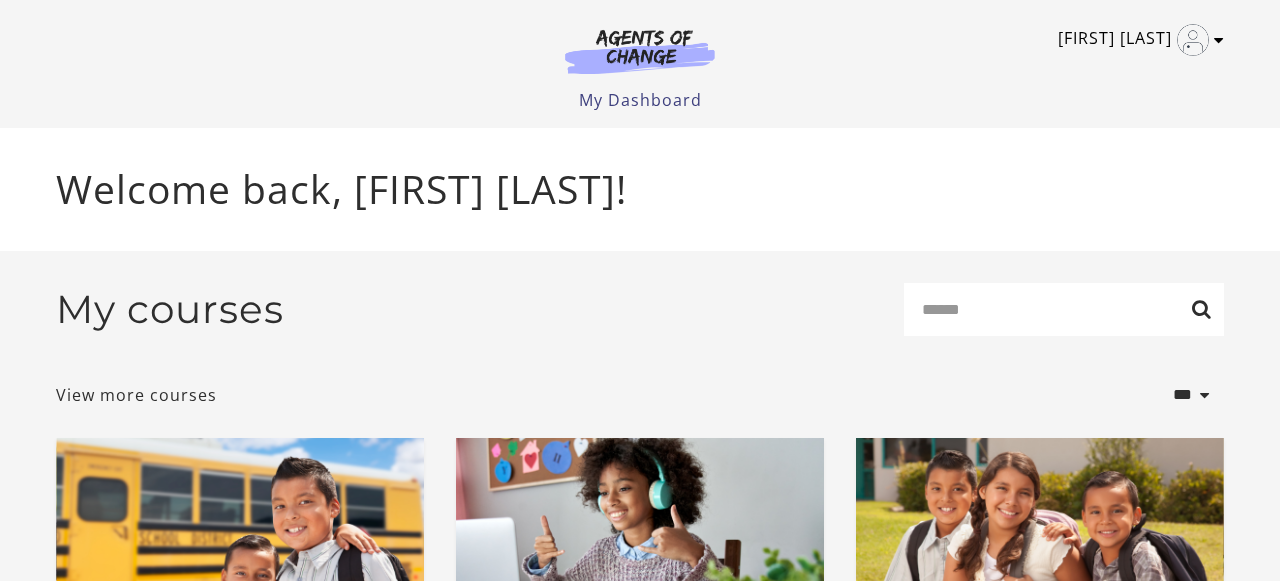 click on "[FIRST] [INITIAL]" at bounding box center [1136, 40] 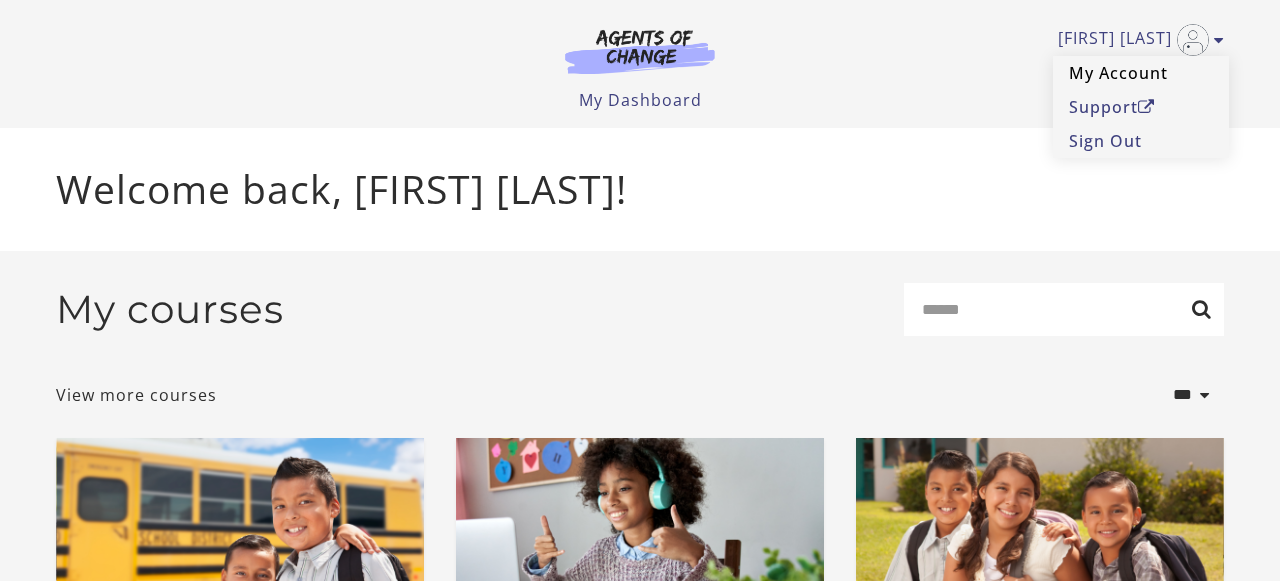 click on "My Account" at bounding box center [1141, 73] 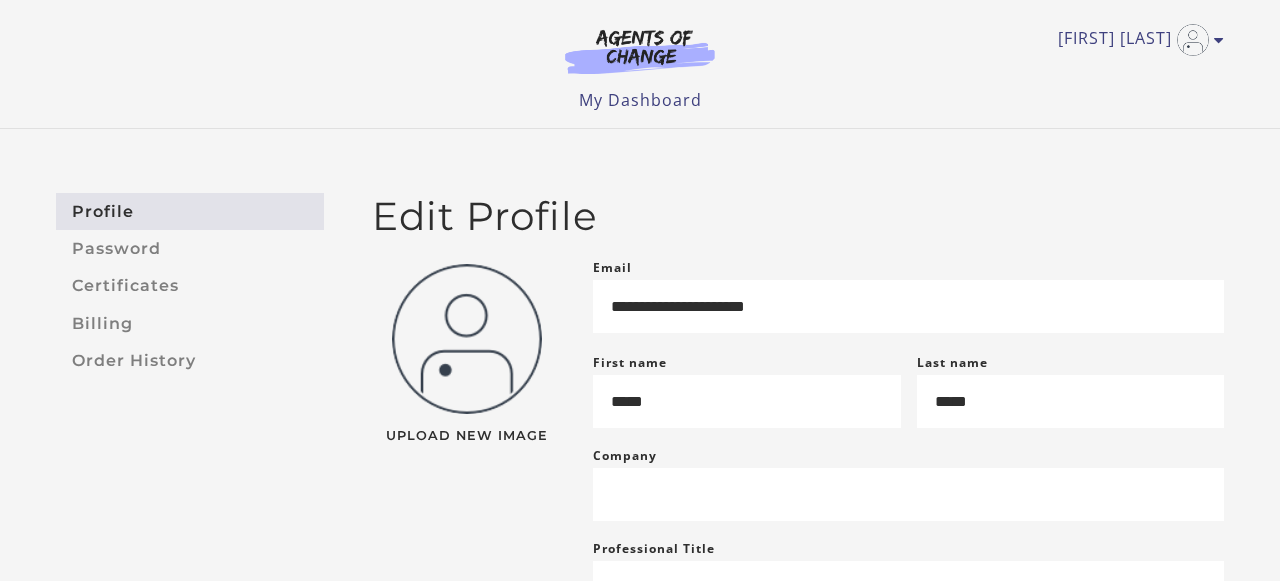 scroll, scrollTop: 0, scrollLeft: 0, axis: both 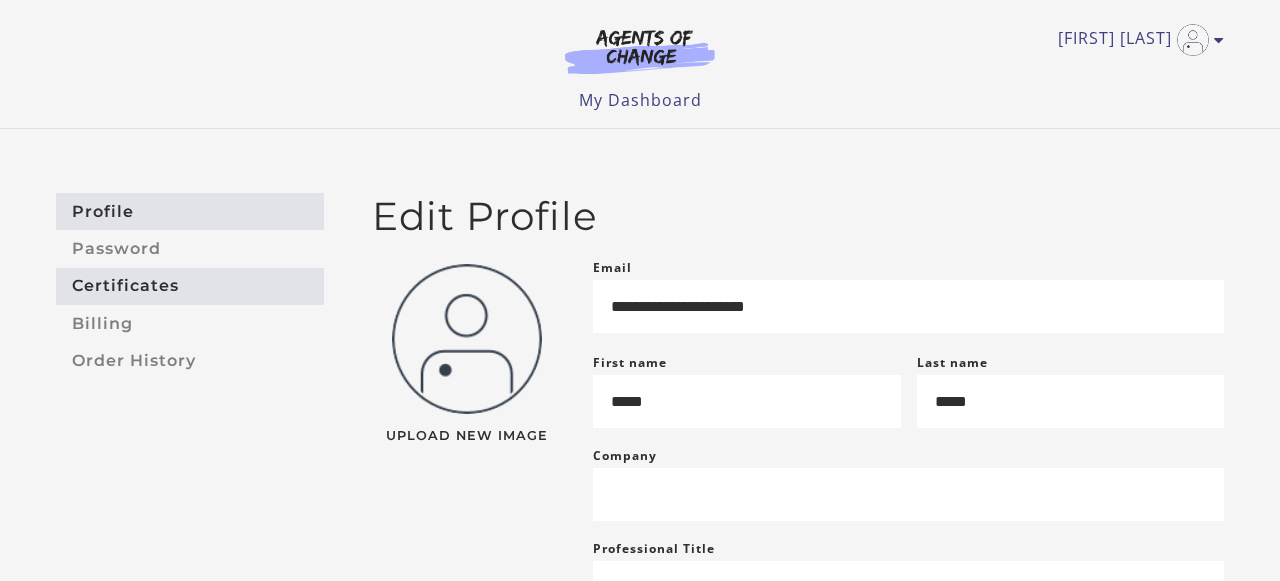 click on "Certificates" at bounding box center (190, 286) 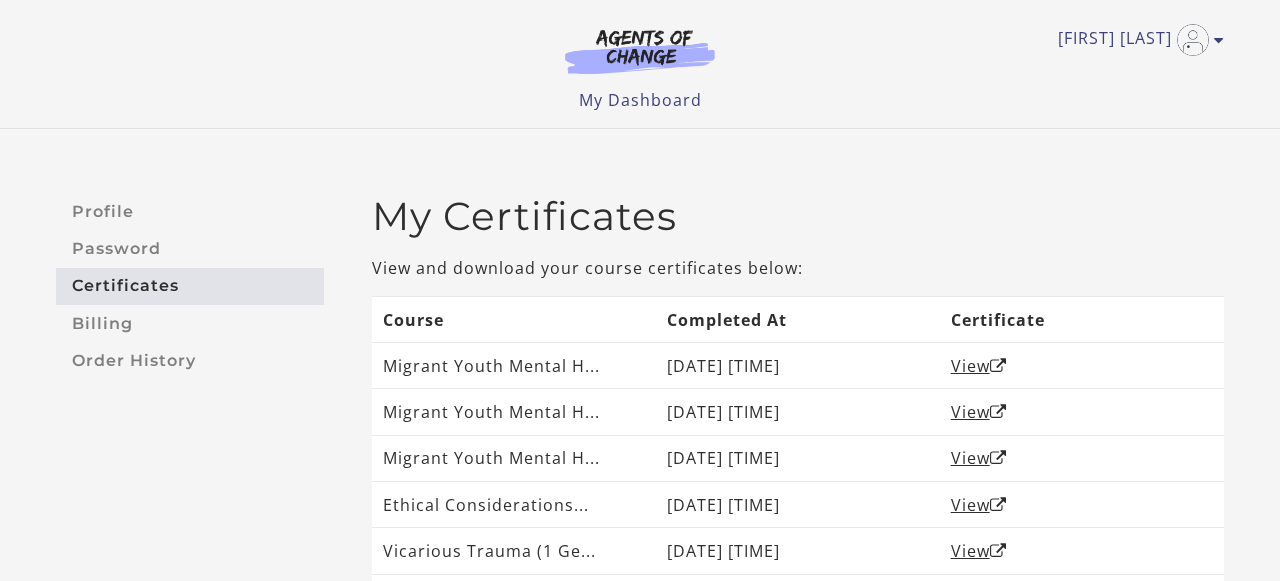 scroll, scrollTop: 0, scrollLeft: 0, axis: both 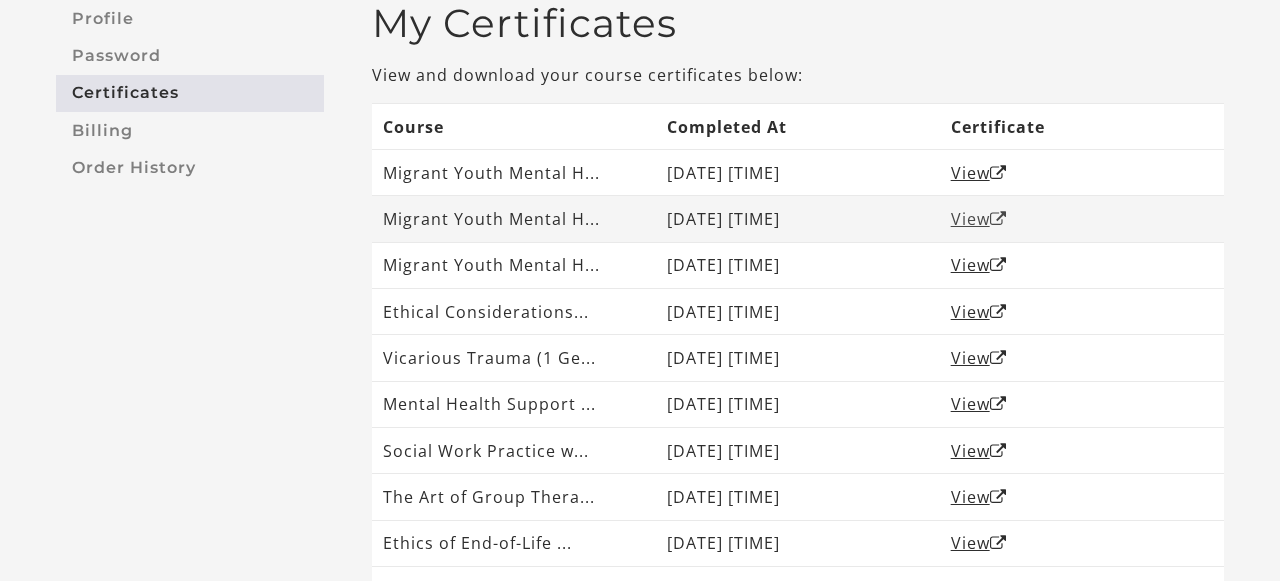 click on "View" at bounding box center [979, 219] 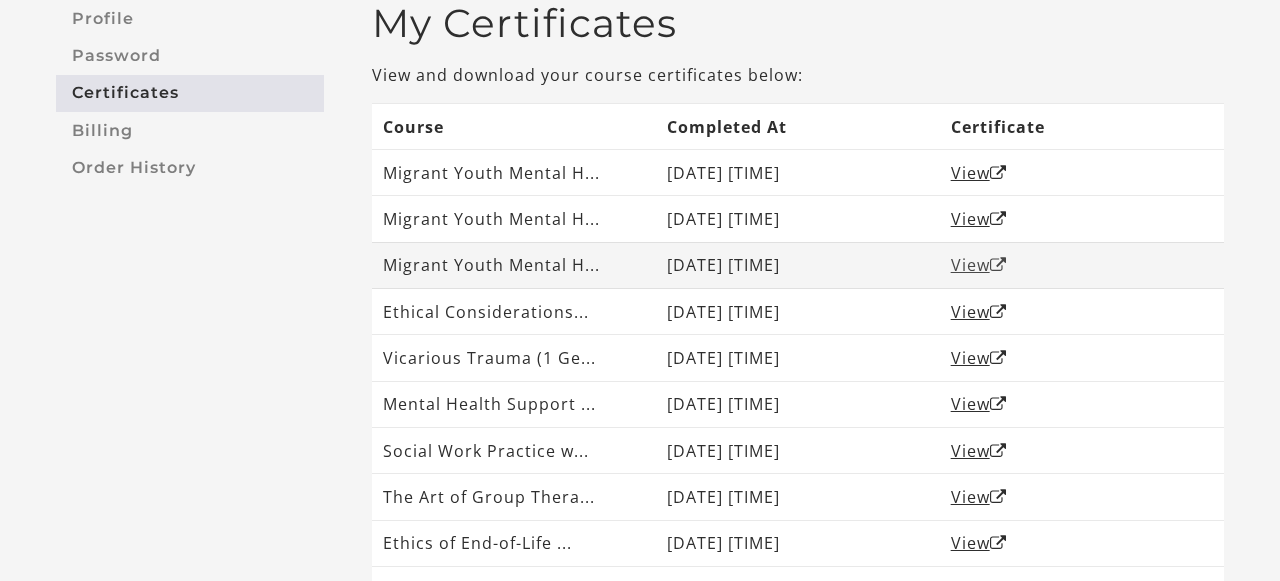click on "View" at bounding box center (979, 265) 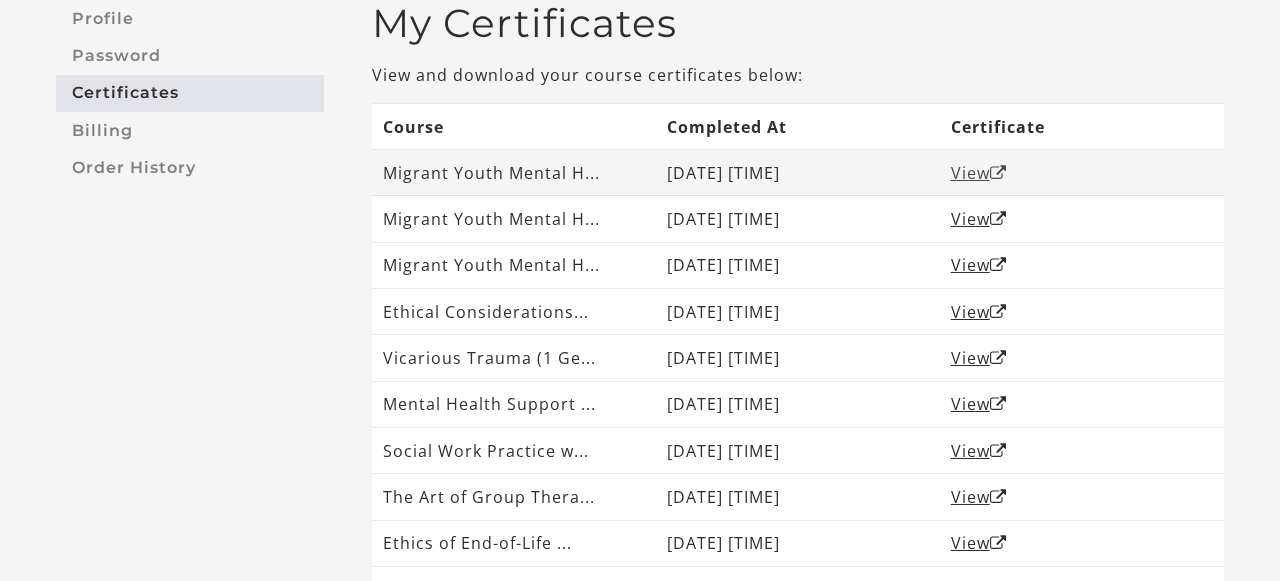 click at bounding box center (998, 173) 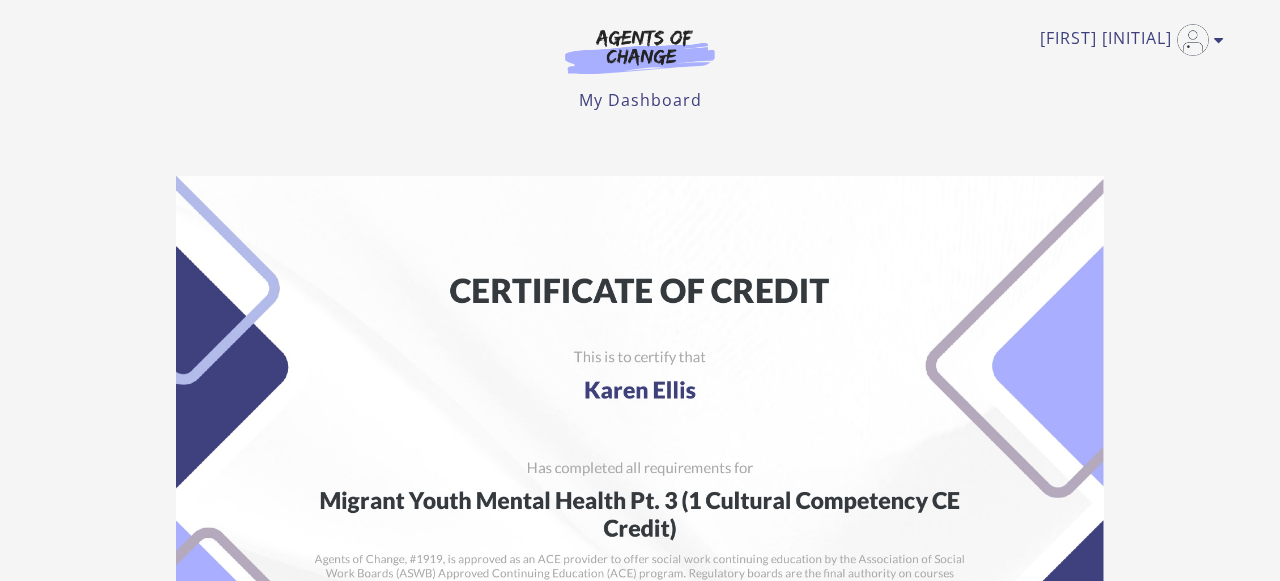 scroll, scrollTop: 0, scrollLeft: 0, axis: both 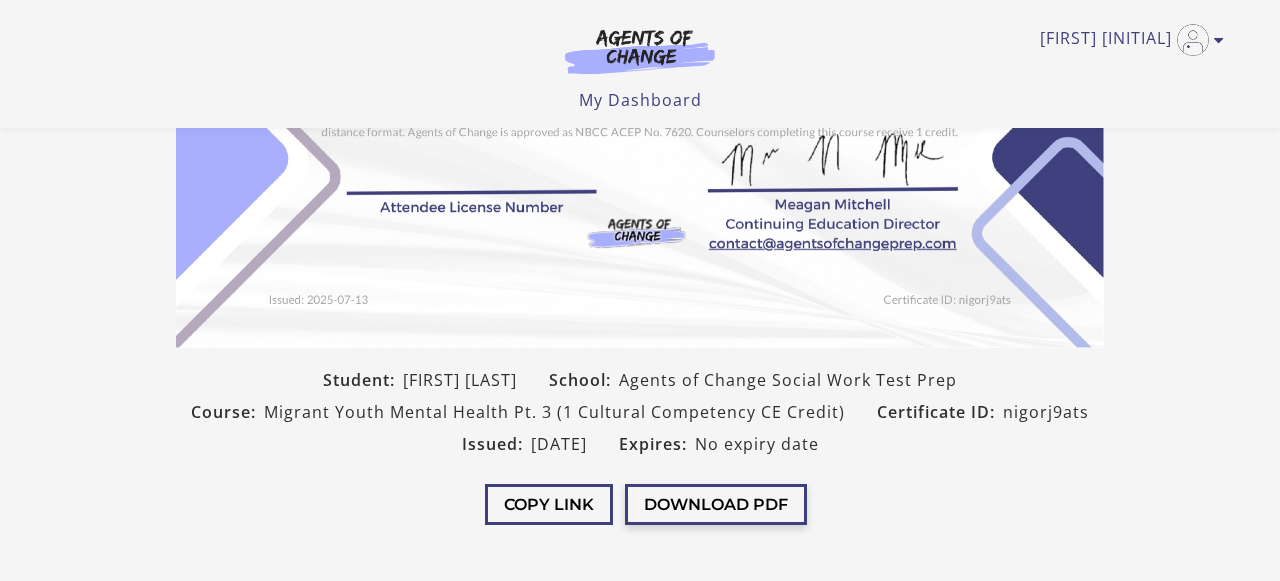 click on "Download PDF" at bounding box center (716, 504) 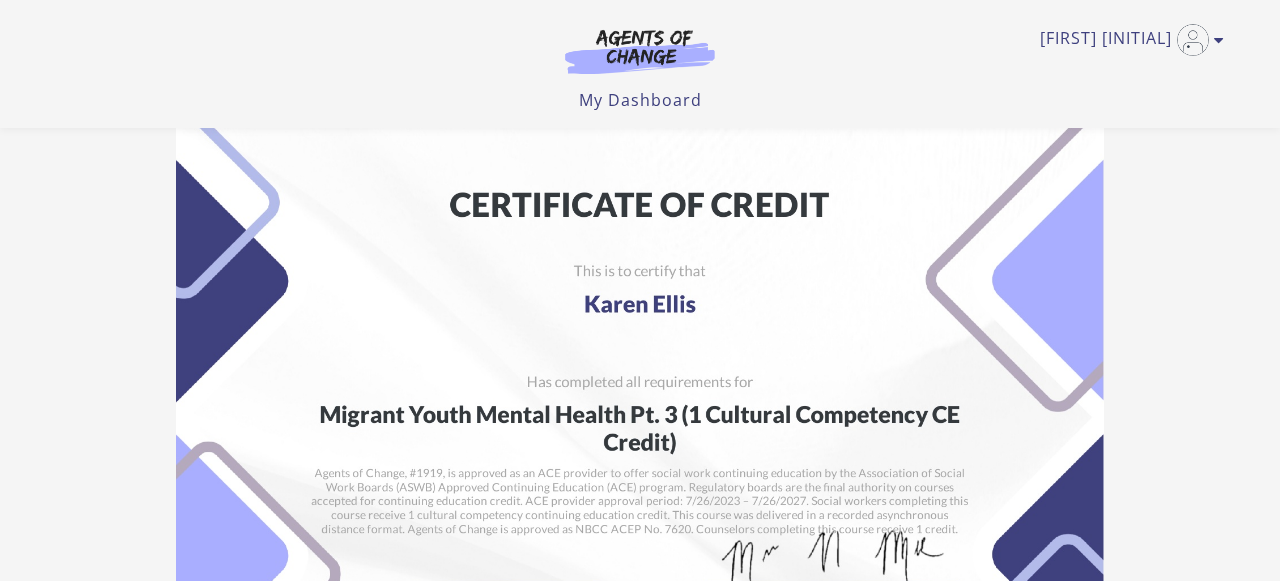 scroll, scrollTop: 4, scrollLeft: 0, axis: vertical 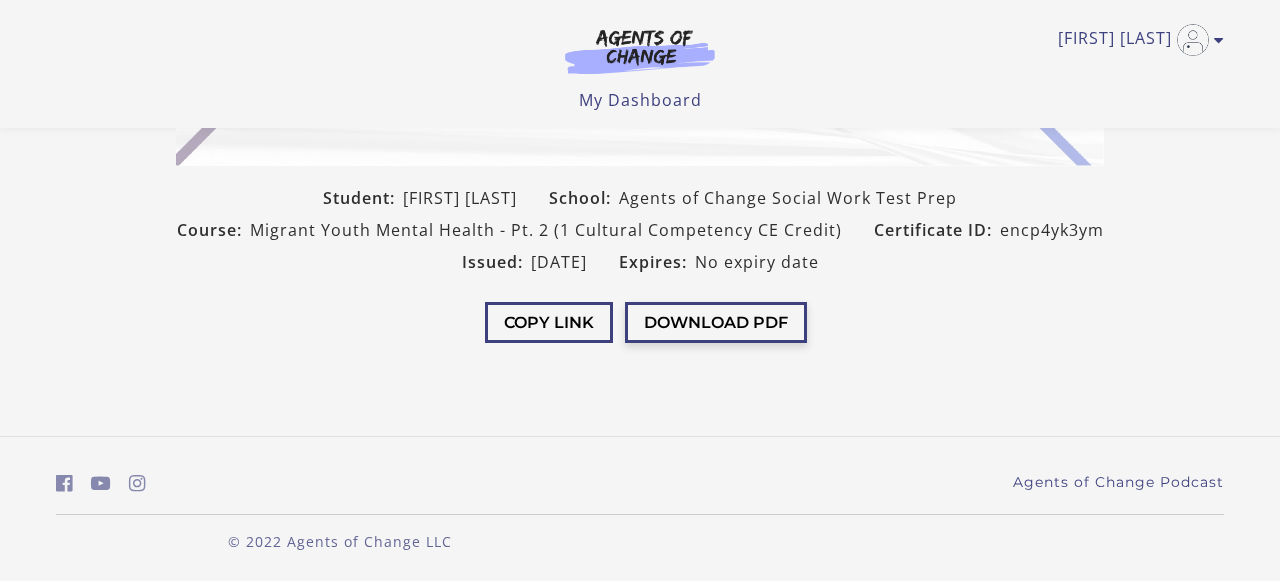 click on "Download PDF" at bounding box center [716, 322] 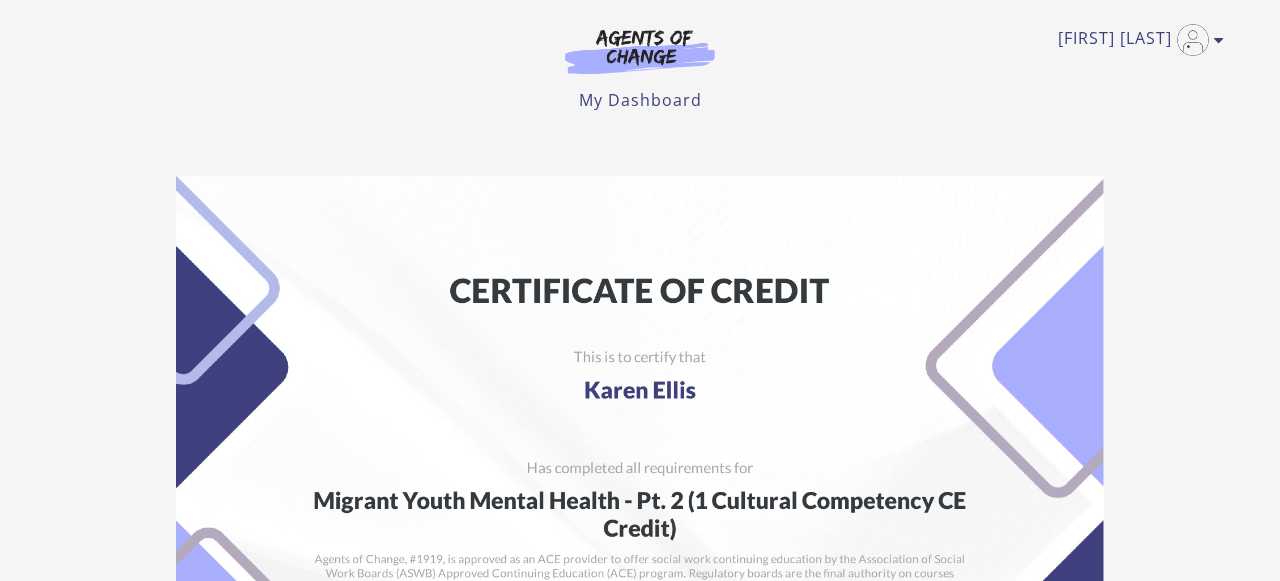 scroll, scrollTop: 0, scrollLeft: 0, axis: both 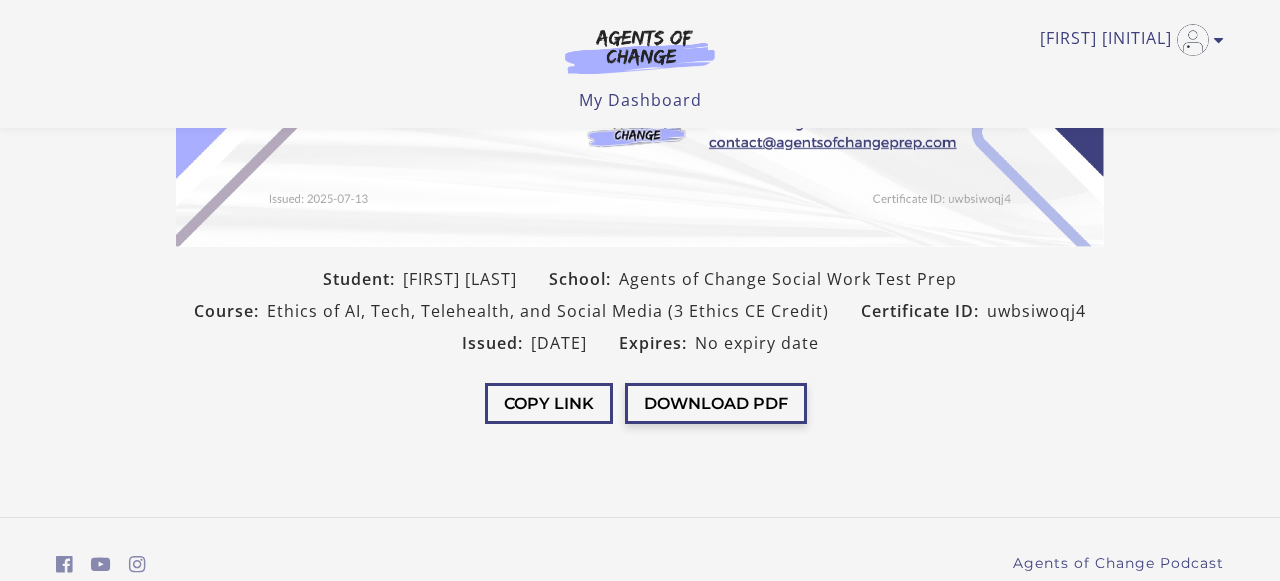 click on "Download PDF" at bounding box center [716, 403] 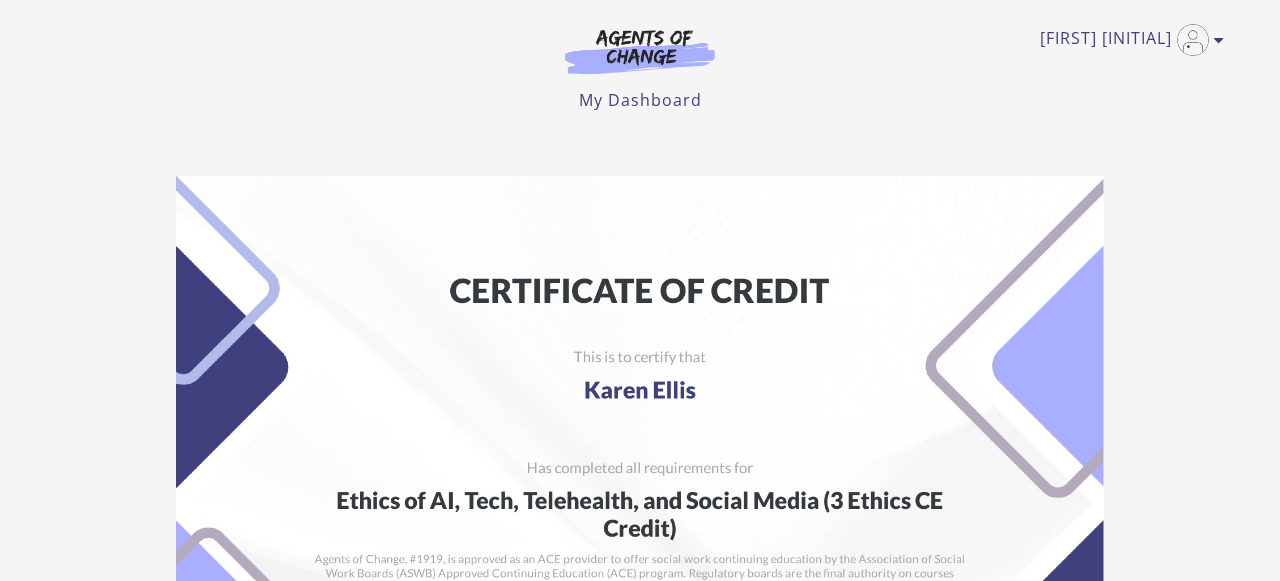 scroll, scrollTop: 0, scrollLeft: 0, axis: both 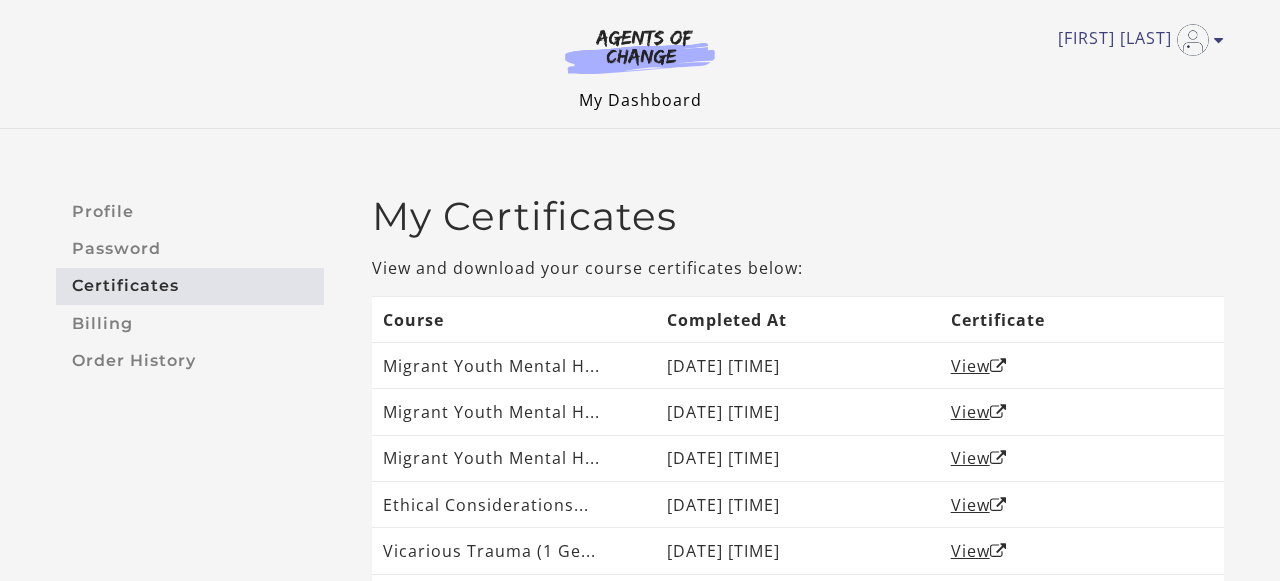 click on "My Dashboard" at bounding box center (640, 100) 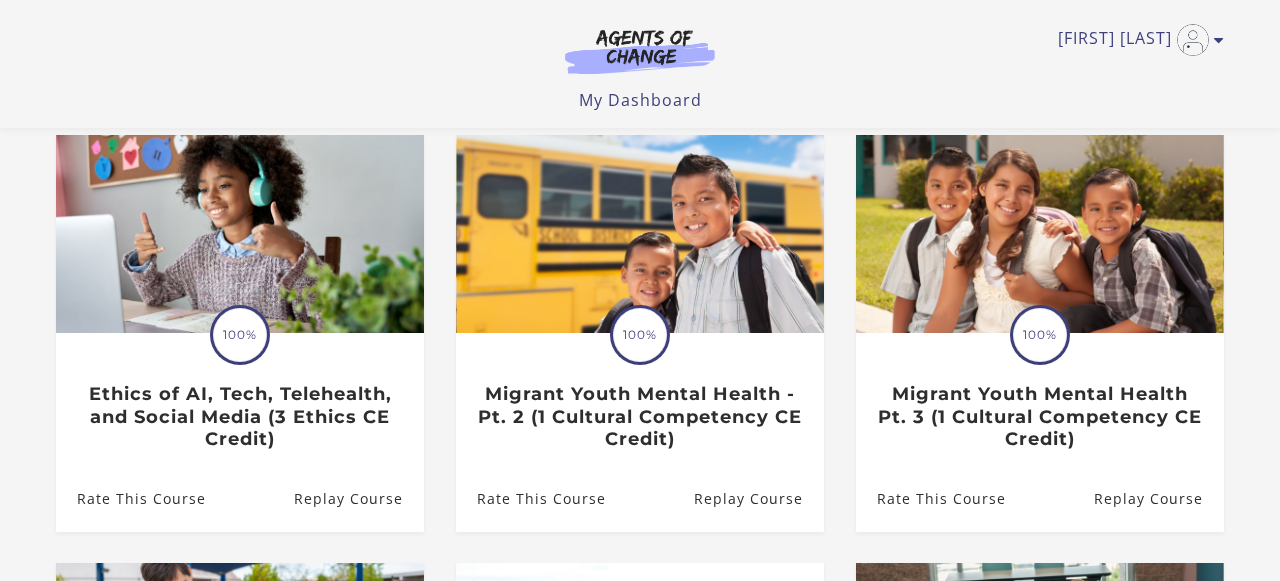 scroll, scrollTop: 185, scrollLeft: 0, axis: vertical 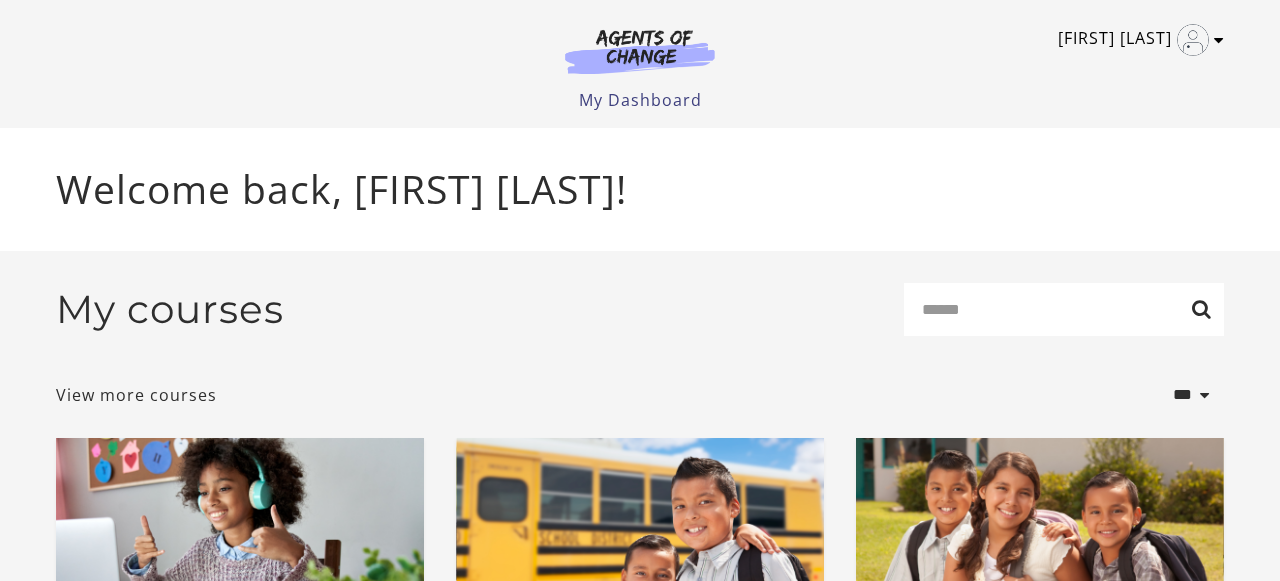 click on "[FIRST] [LAST]" at bounding box center [1136, 40] 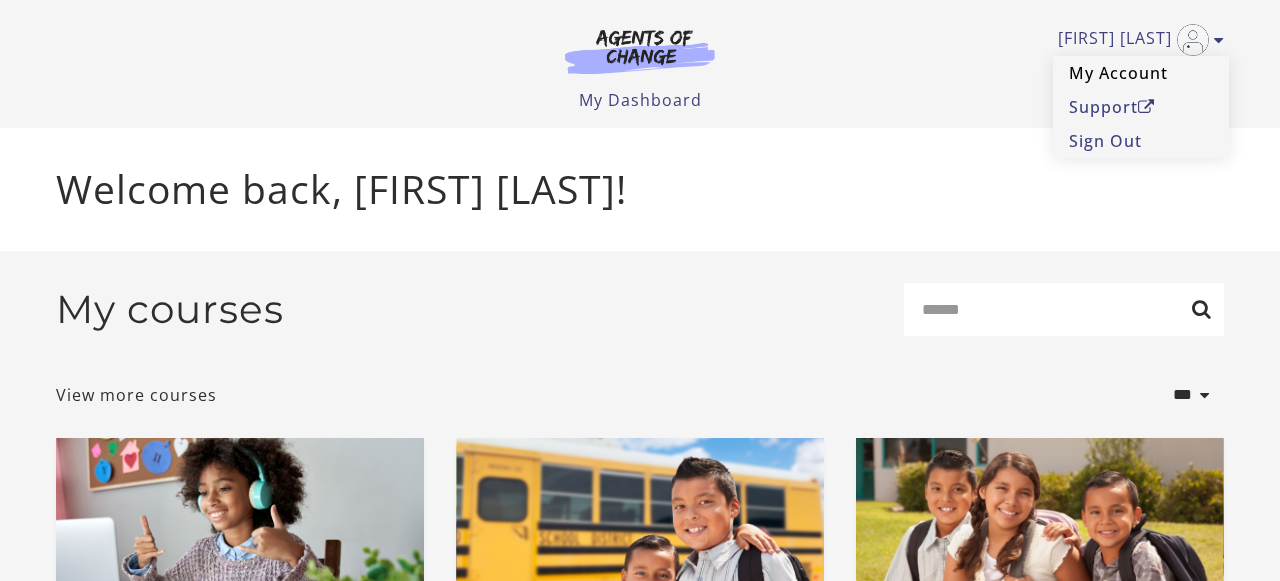 click on "My Account" at bounding box center (1141, 73) 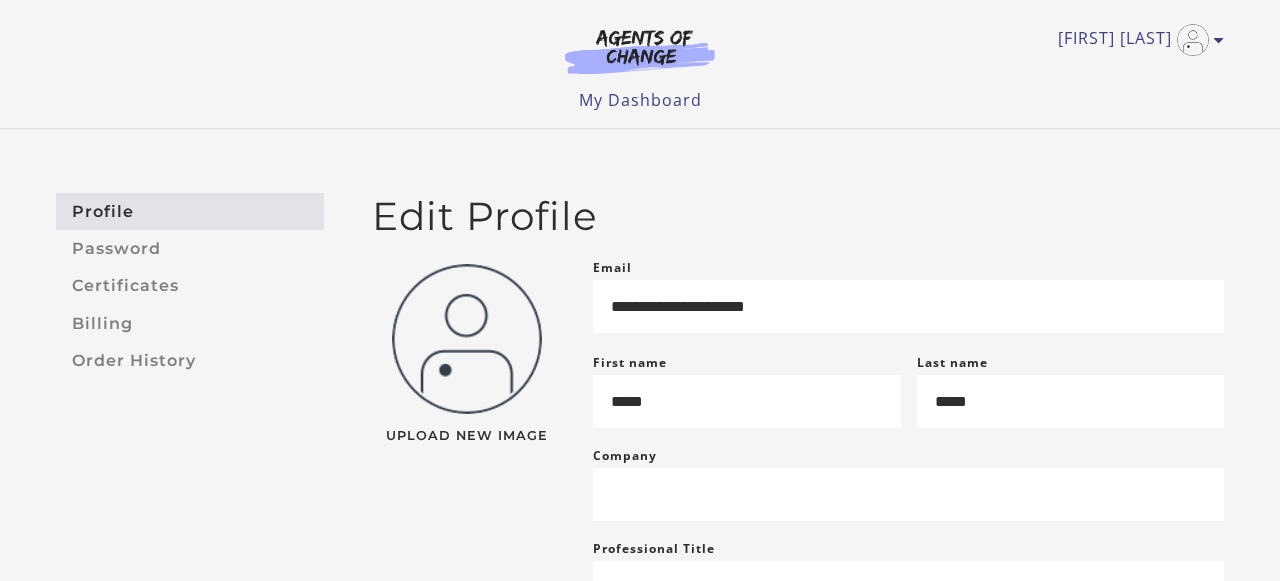 scroll, scrollTop: 0, scrollLeft: 0, axis: both 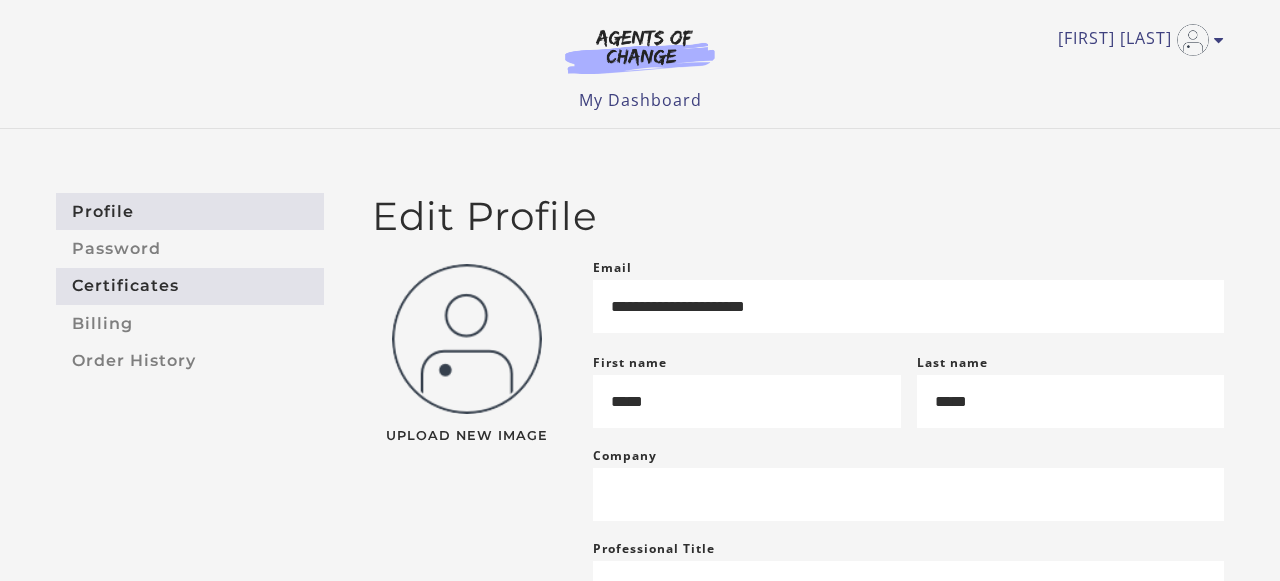 click on "Certificates" at bounding box center [190, 286] 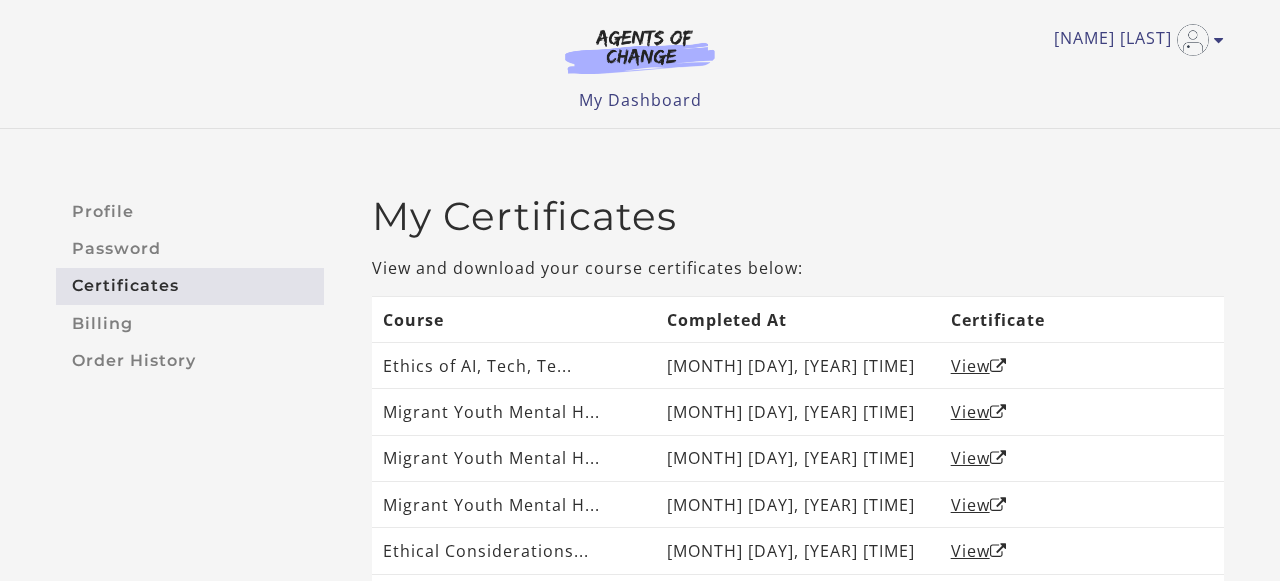 scroll, scrollTop: 0, scrollLeft: 0, axis: both 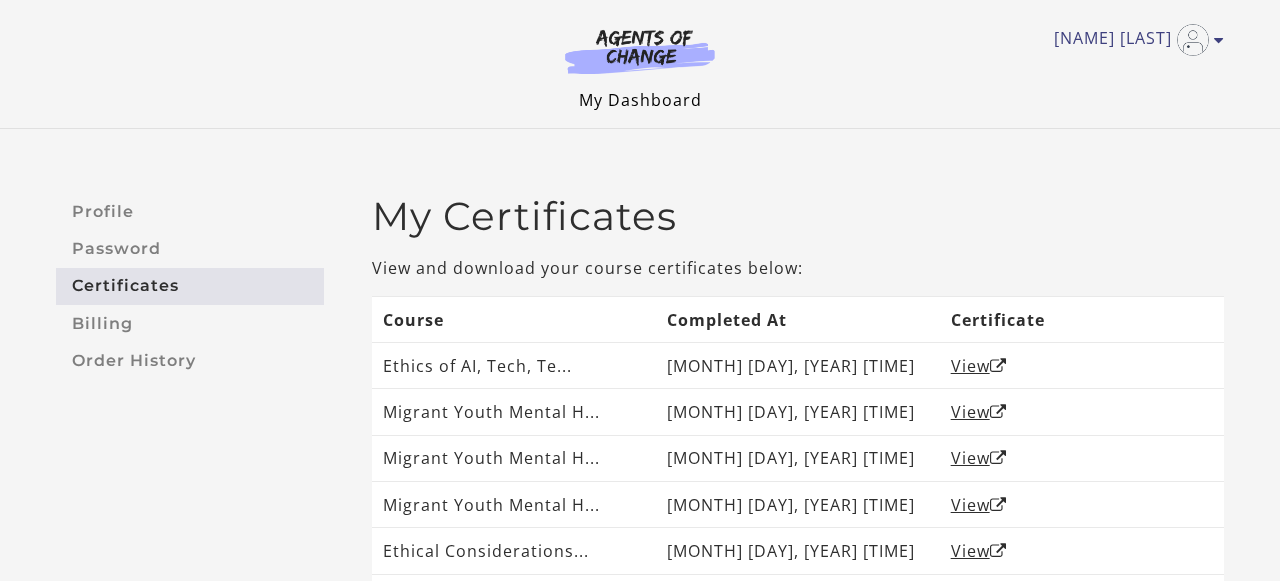 click on "My Dashboard" at bounding box center (640, 100) 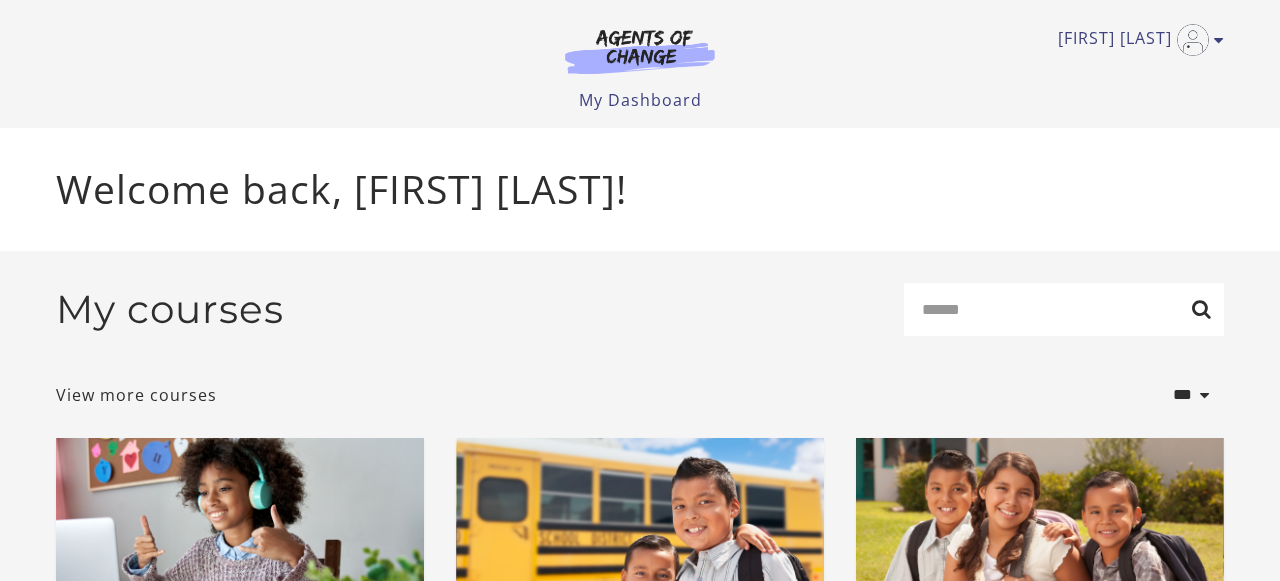 scroll, scrollTop: 0, scrollLeft: 0, axis: both 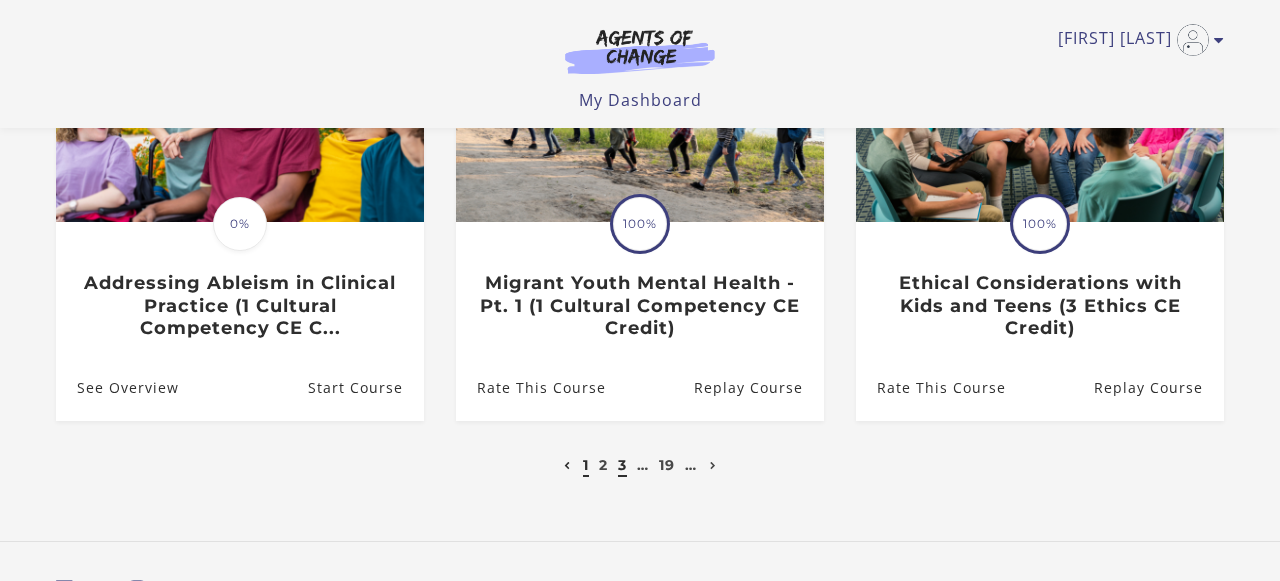 click on "3" at bounding box center (622, 465) 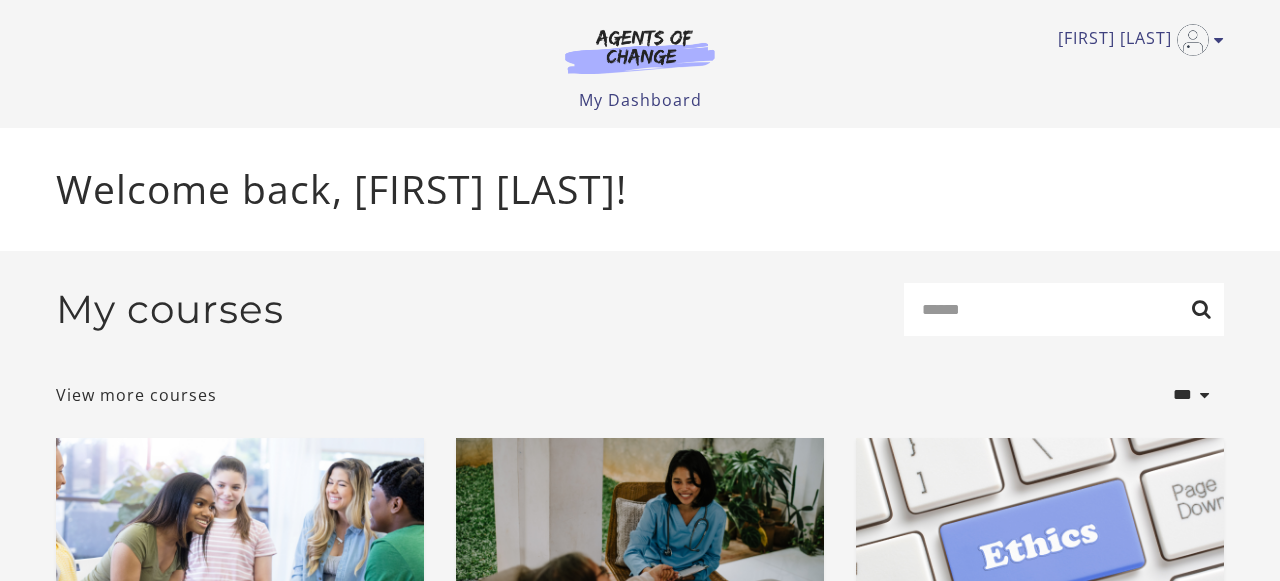 scroll, scrollTop: 0, scrollLeft: 0, axis: both 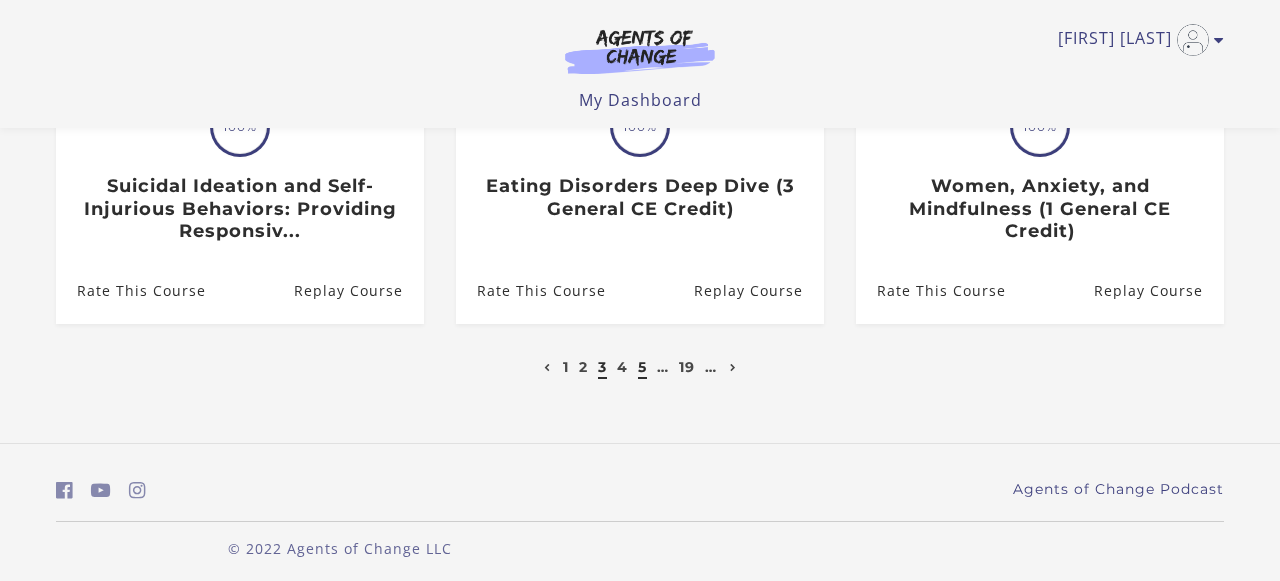 click on "5" at bounding box center (642, 367) 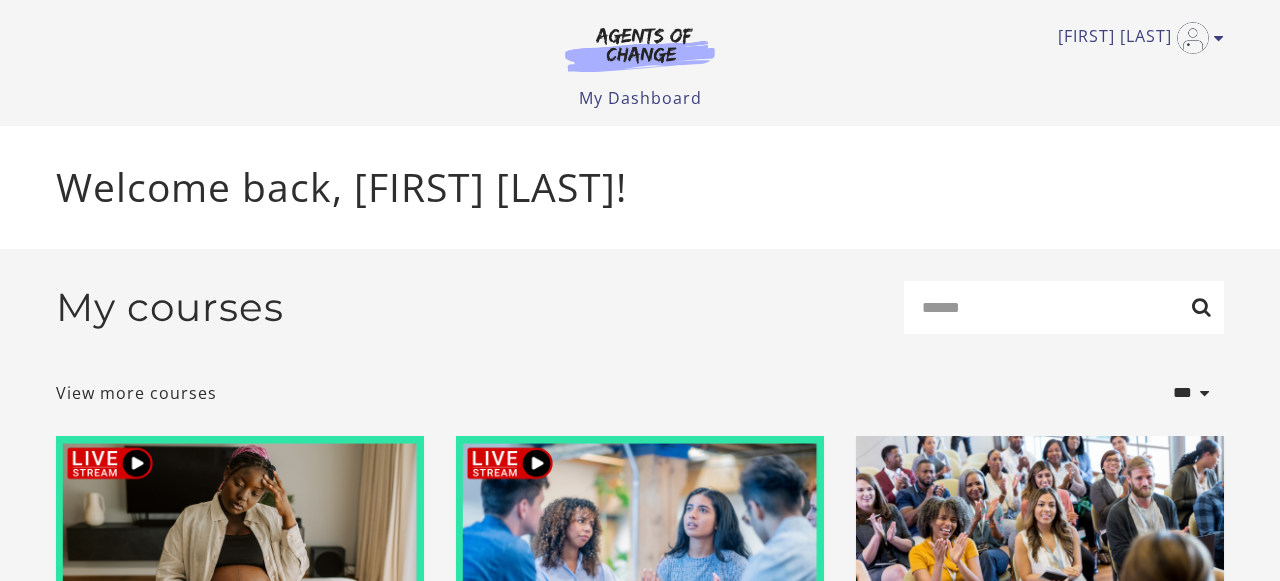 scroll, scrollTop: 0, scrollLeft: 0, axis: both 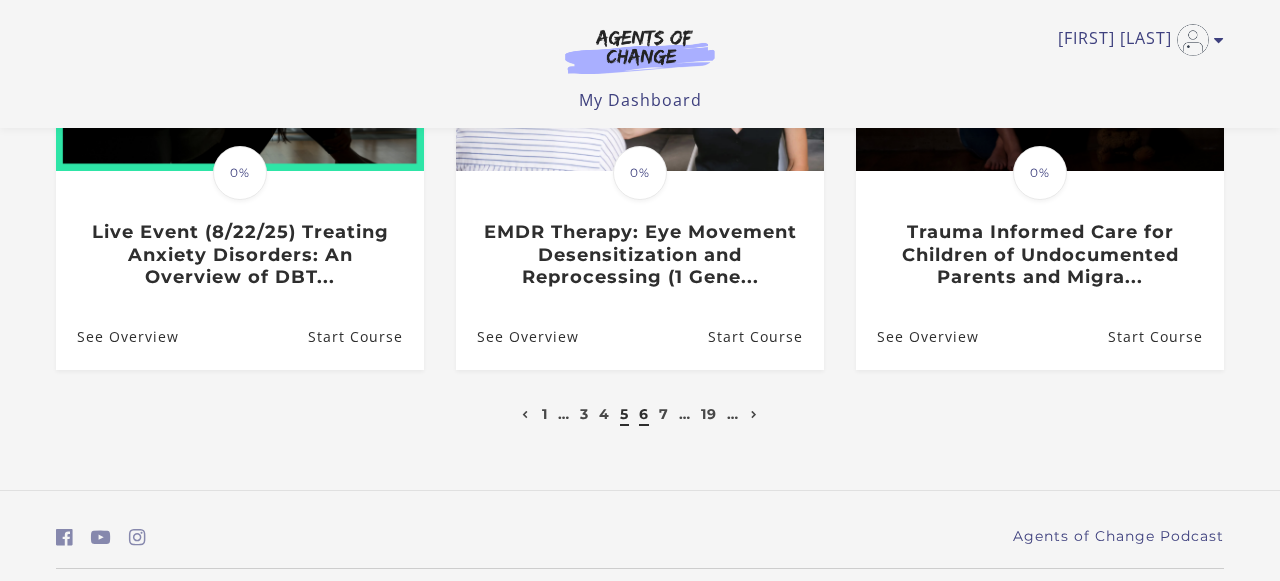 click on "6" at bounding box center (644, 414) 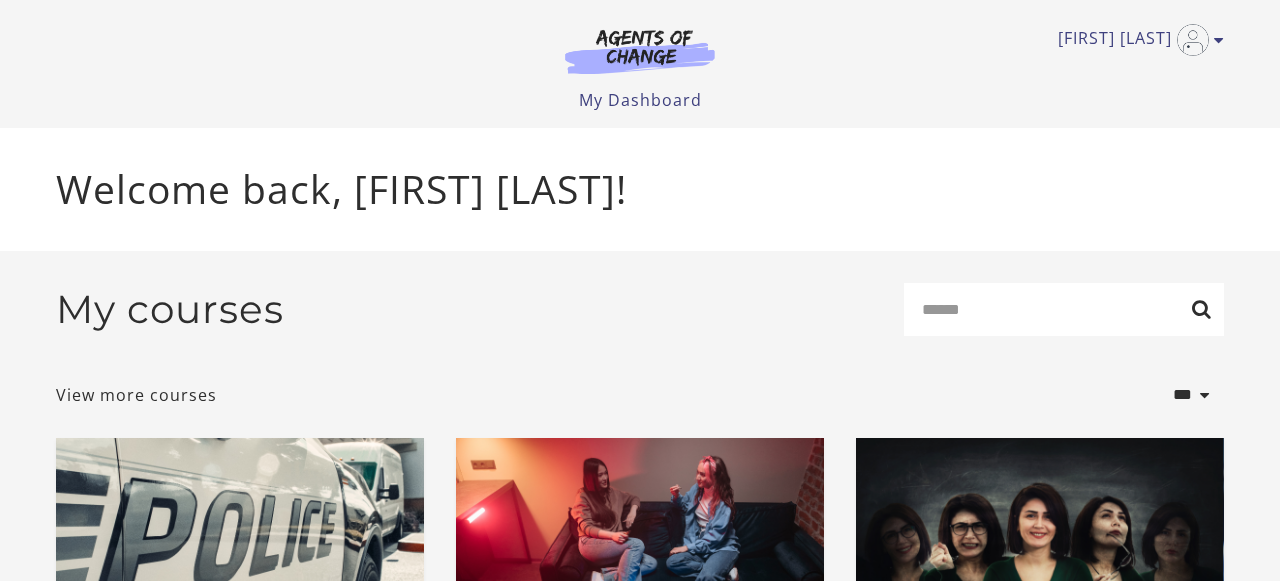 scroll, scrollTop: 0, scrollLeft: 0, axis: both 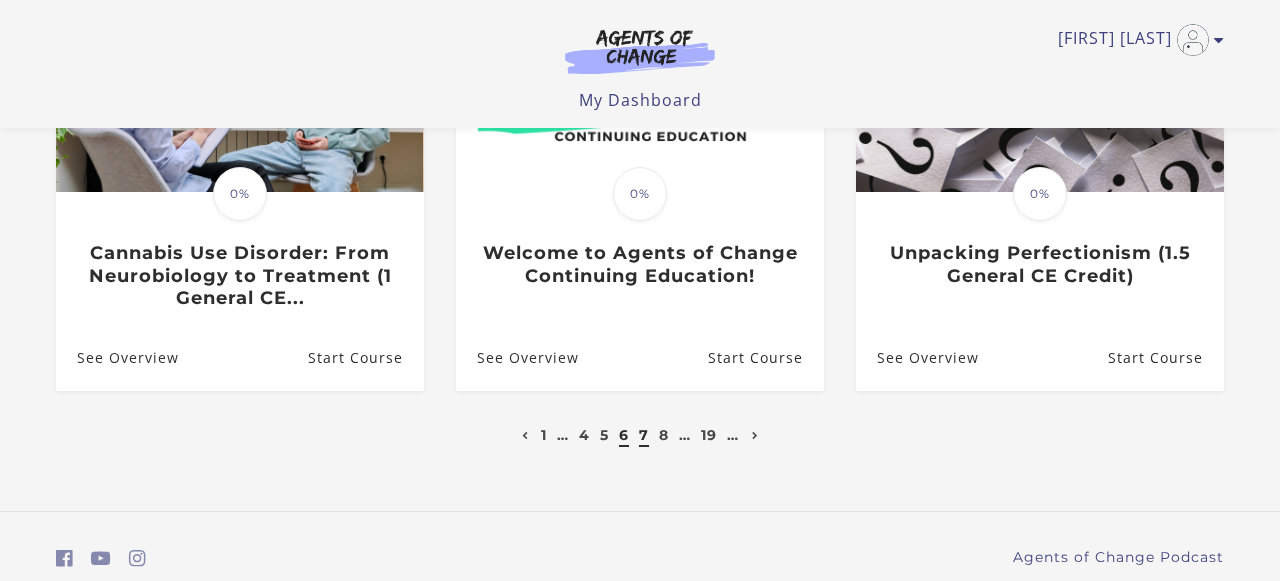 click on "7" at bounding box center (644, 435) 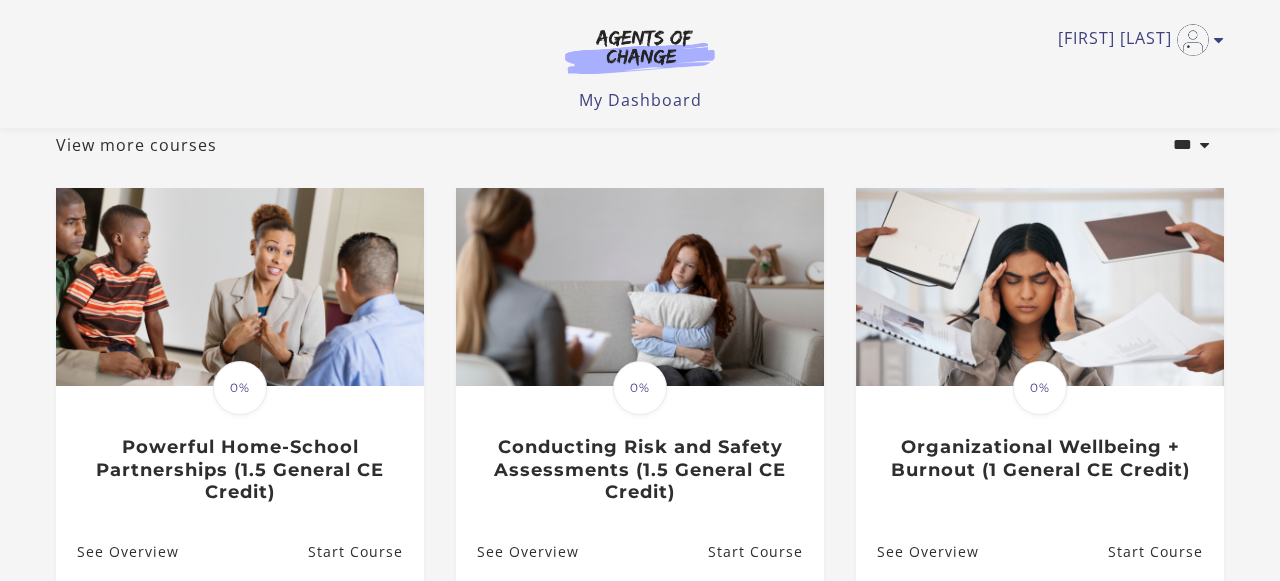 scroll, scrollTop: 0, scrollLeft: 0, axis: both 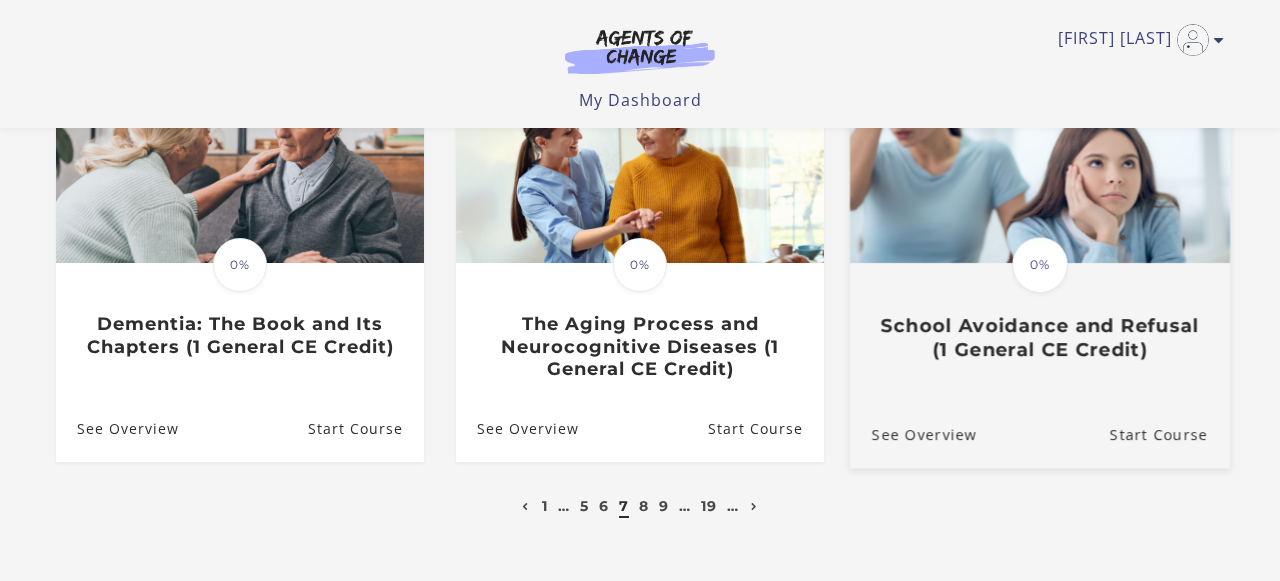 click on "School Avoidance and Refusal (1 General CE Credit)" at bounding box center [1040, 338] 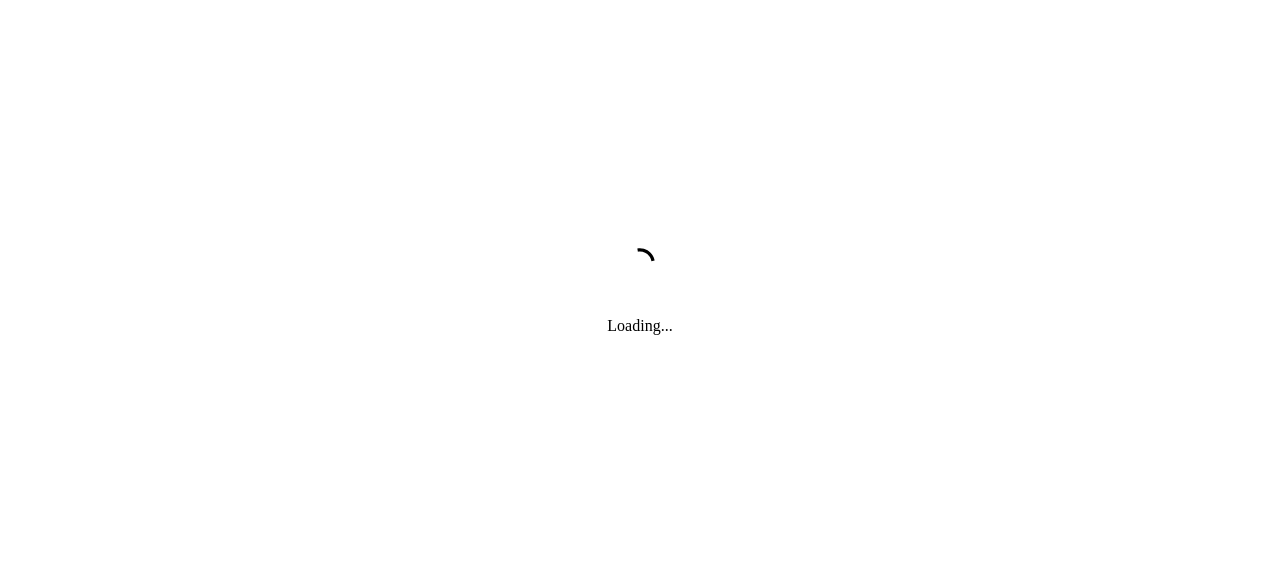 scroll, scrollTop: 0, scrollLeft: 0, axis: both 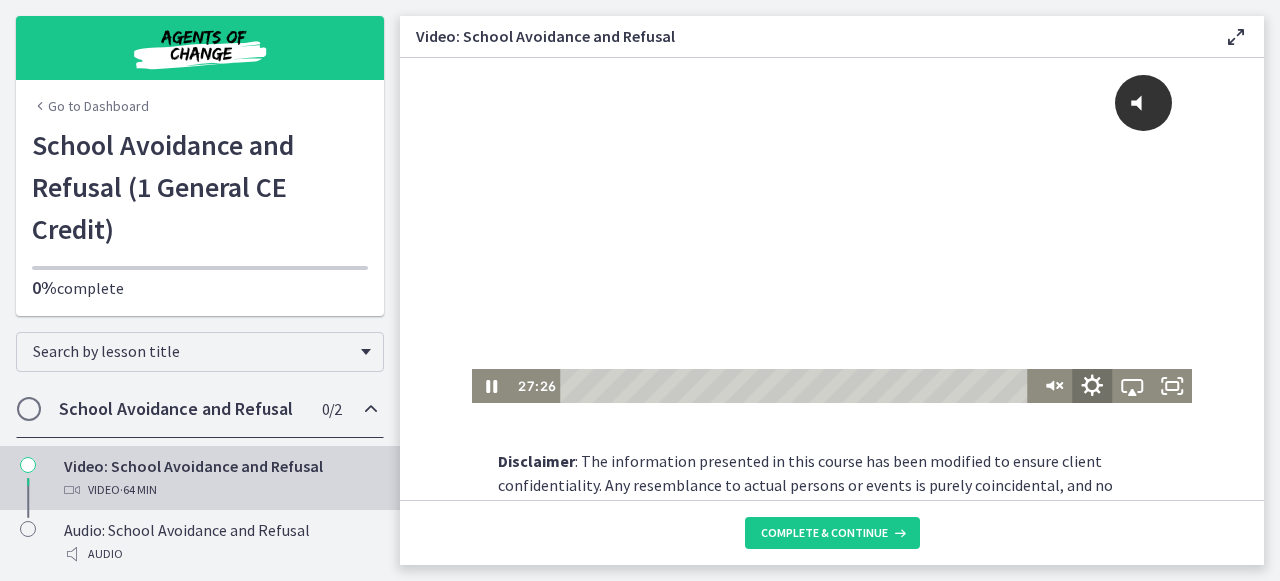 click 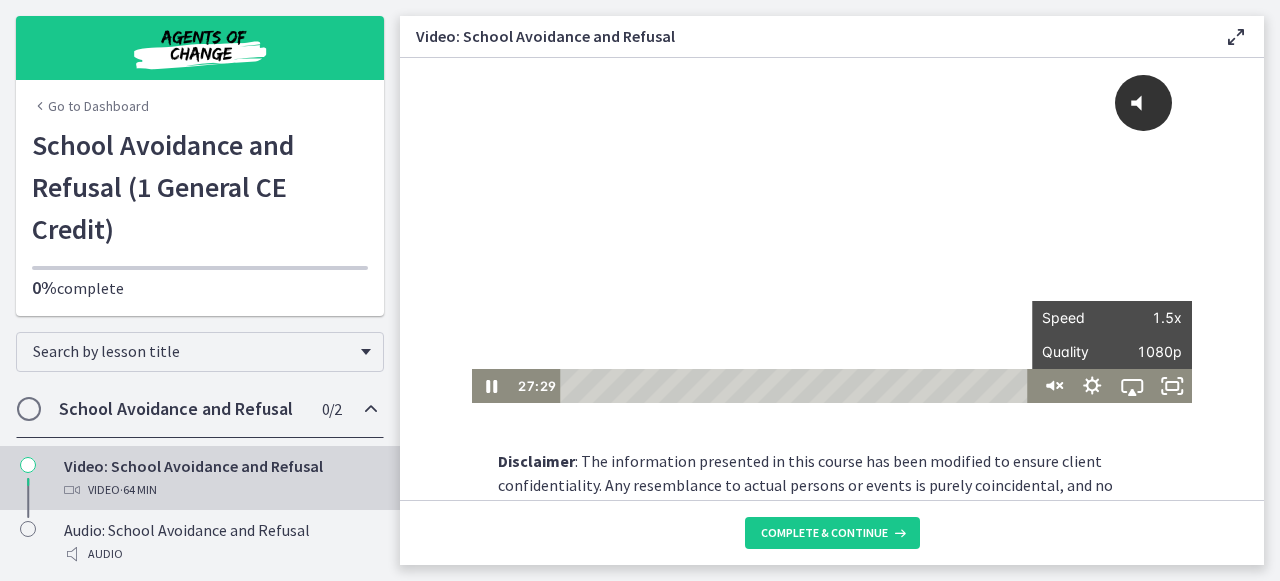 click on "Disclaimer : The information presented in this course has been modified to ensure client confidentiality. Any resemblance to actual persons or events is purely coincidental, and no personal data has been used. The primary goal is education, and the protection of privacy remains paramount.
Agents of Change - School Avoidance and Refusal.pdf
Download
Opens in a new window" 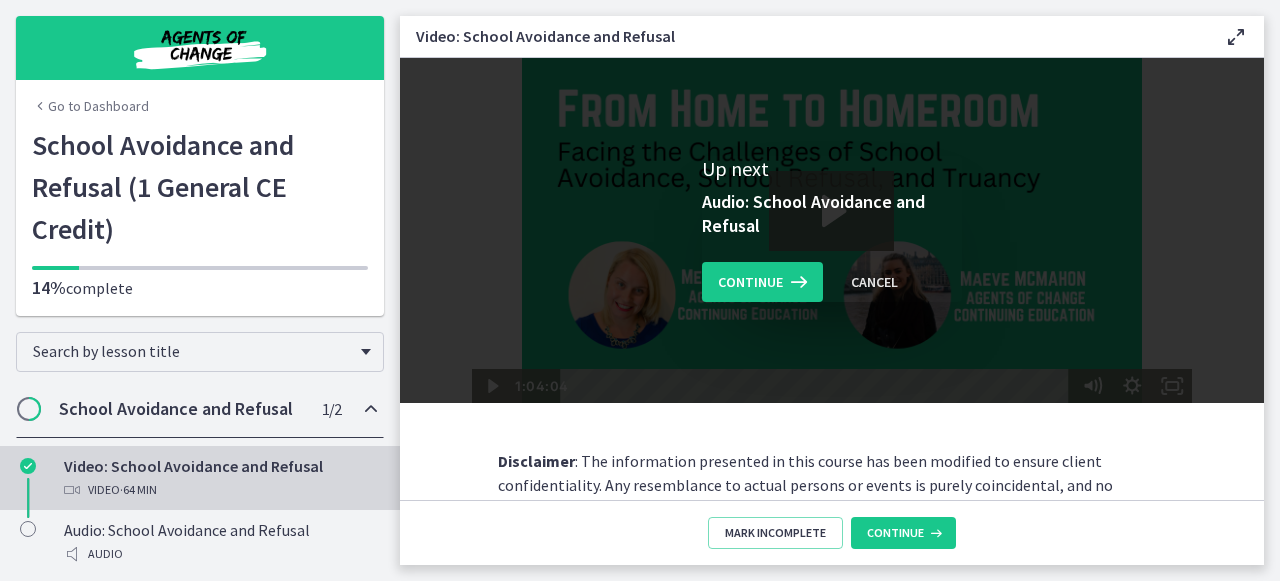 scroll, scrollTop: 0, scrollLeft: 0, axis: both 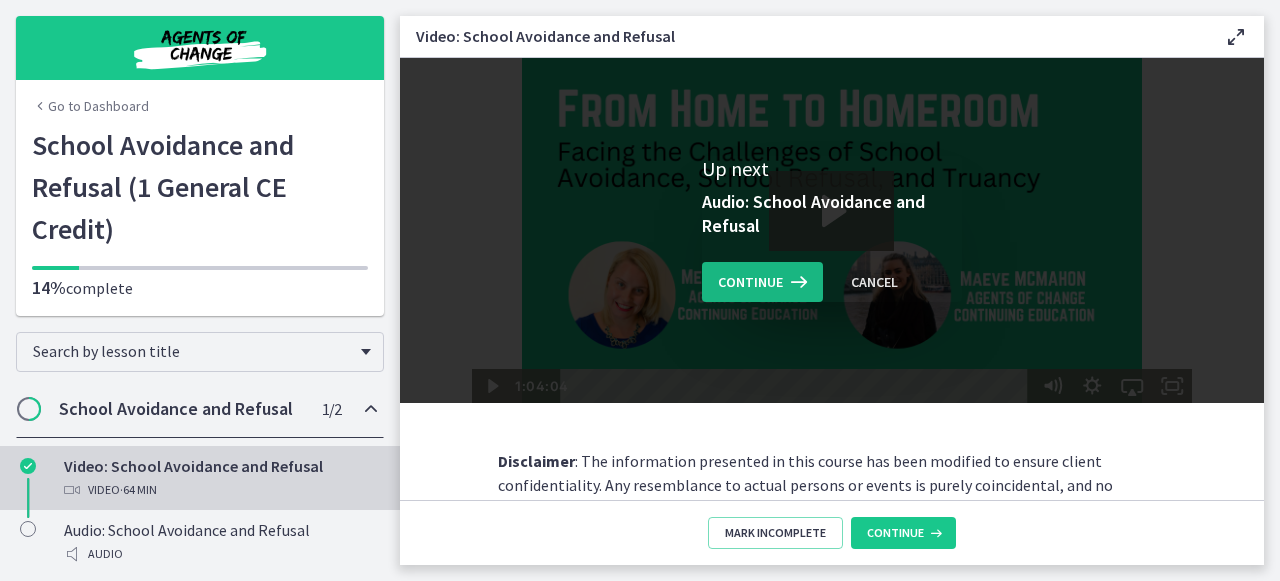 click on "Continue" at bounding box center (762, 282) 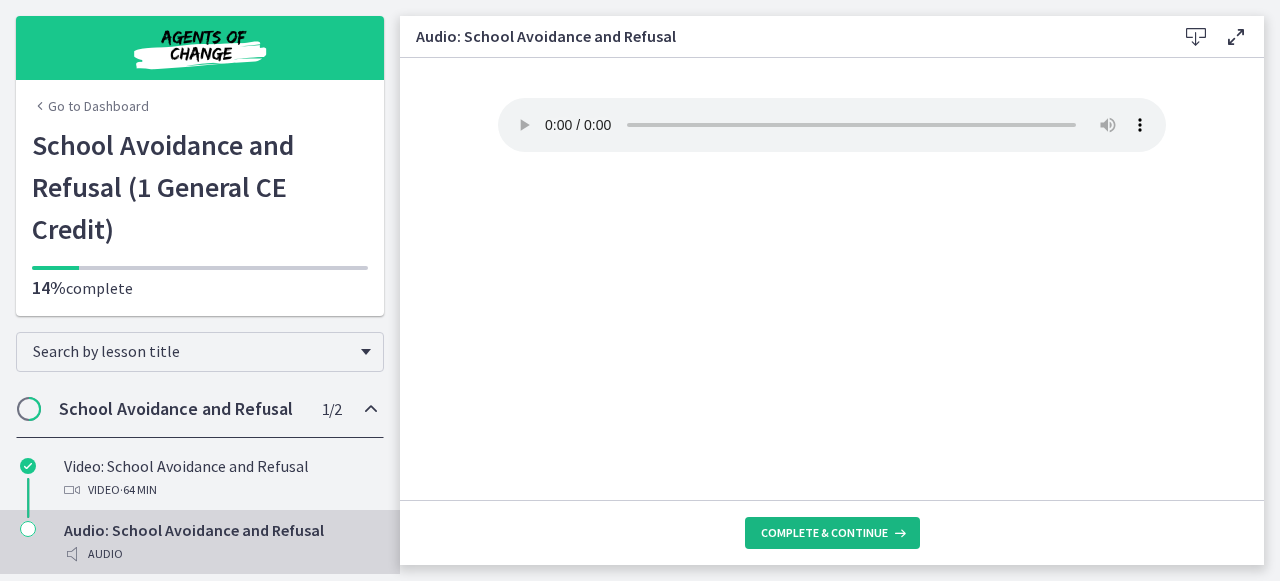 click on "Complete & continue" at bounding box center [824, 533] 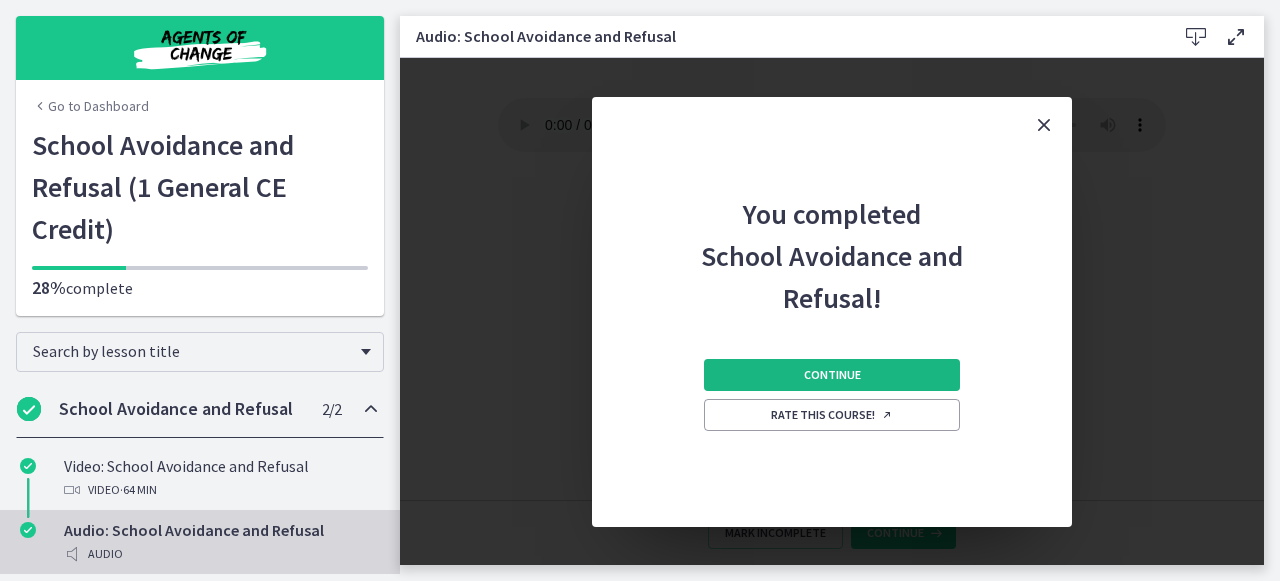 click on "Continue" at bounding box center (832, 375) 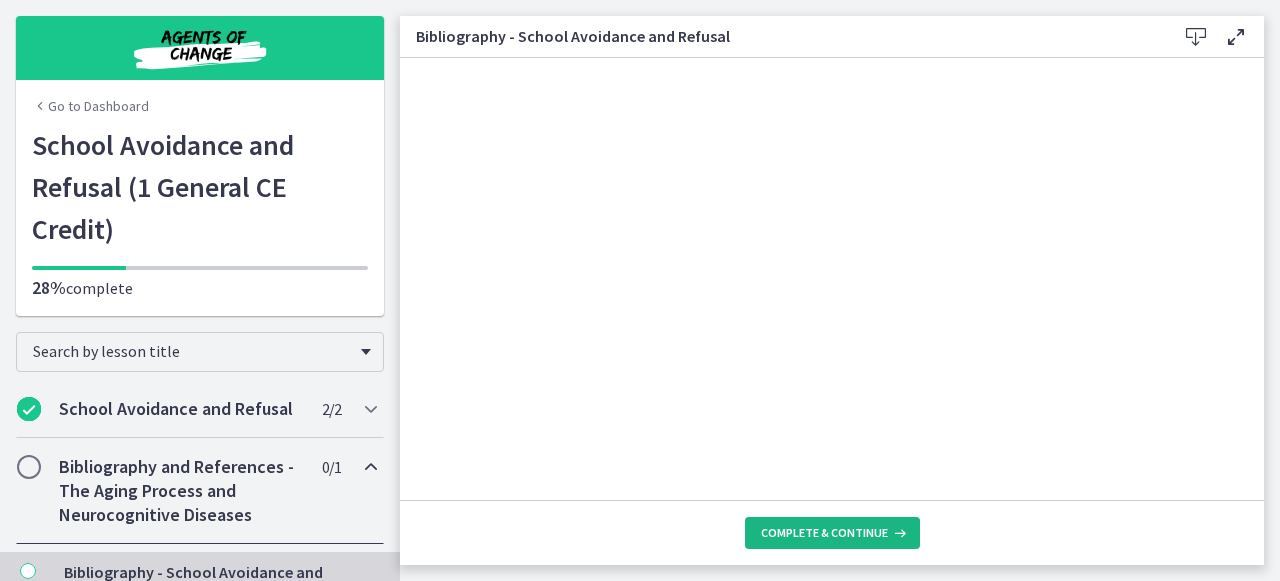 click on "Complete & continue" at bounding box center [824, 533] 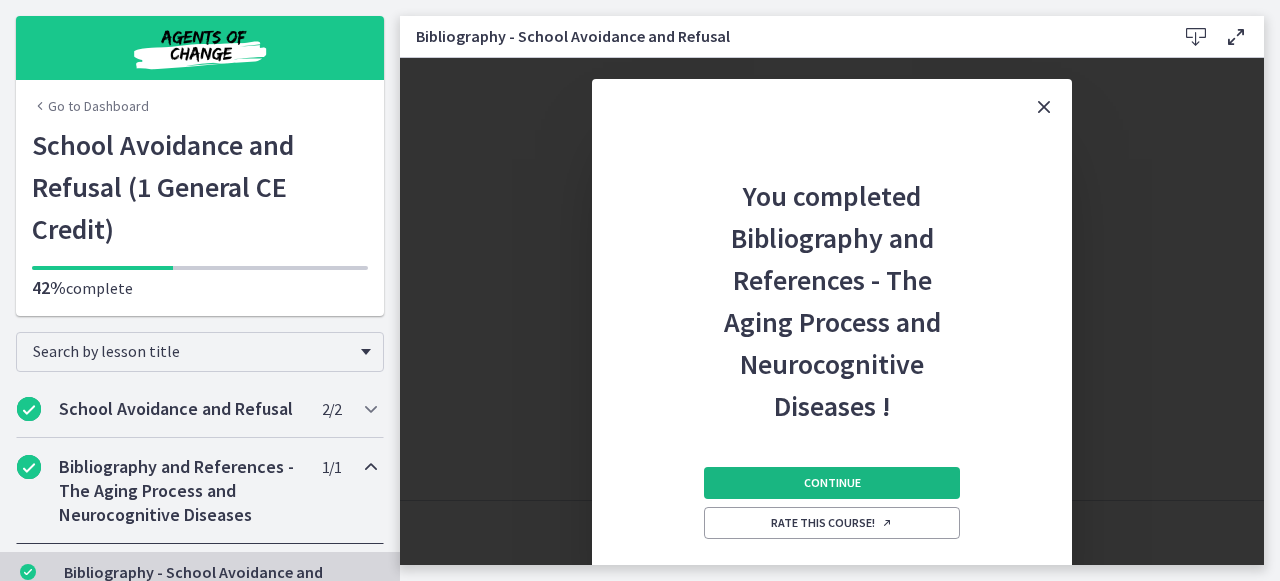 click on "Continue" at bounding box center [832, 483] 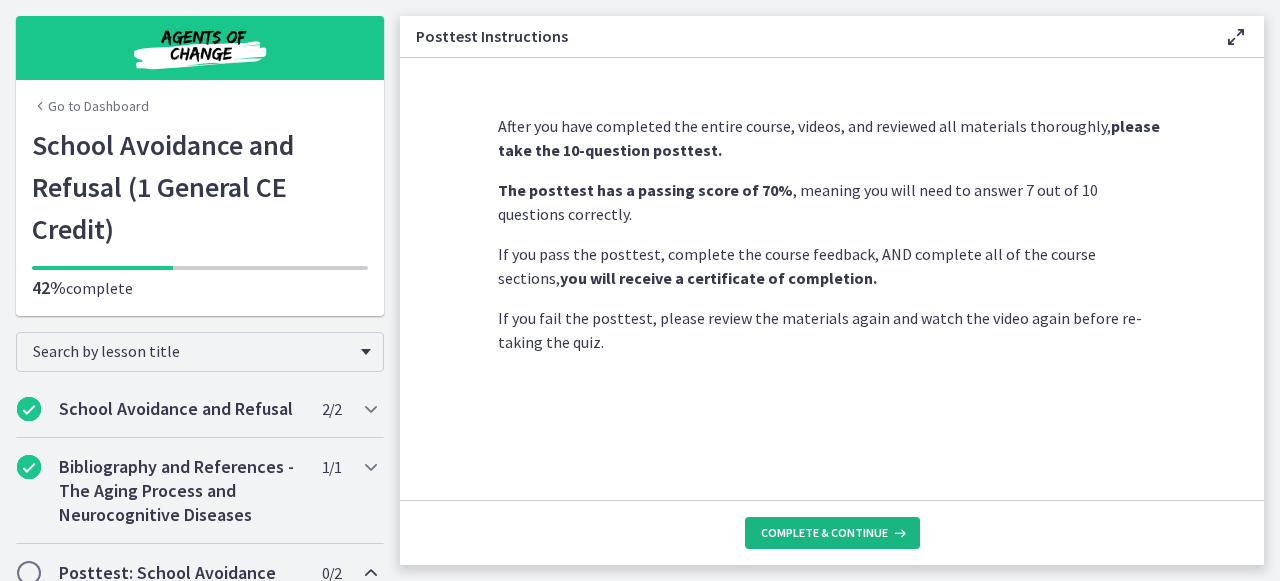 click on "Complete & continue" at bounding box center [824, 533] 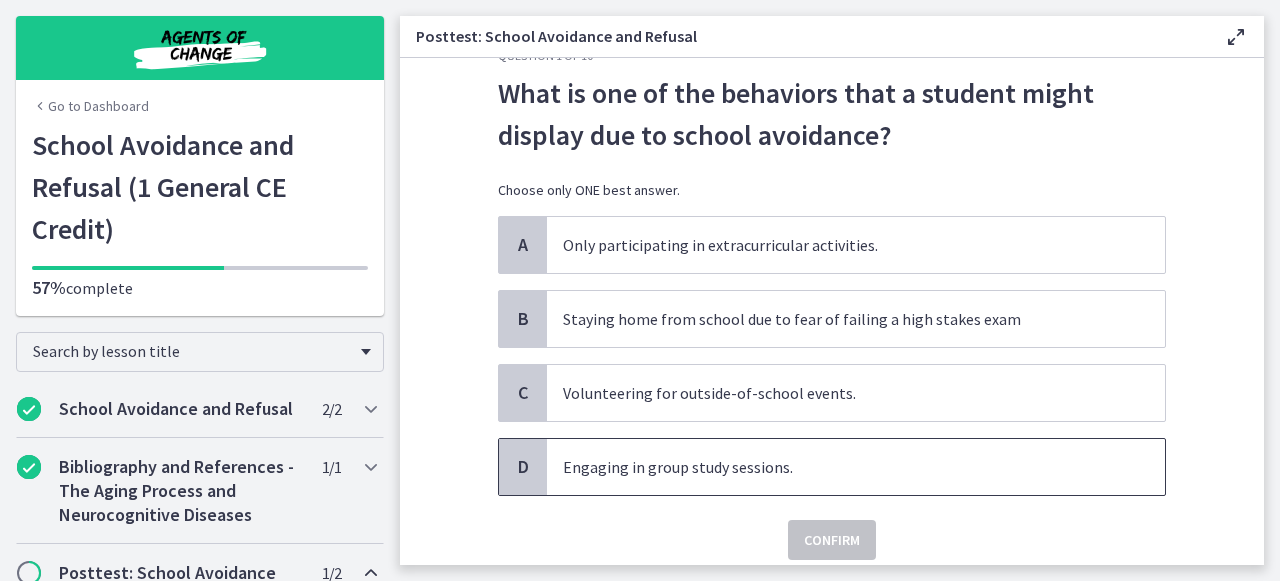 scroll, scrollTop: 42, scrollLeft: 0, axis: vertical 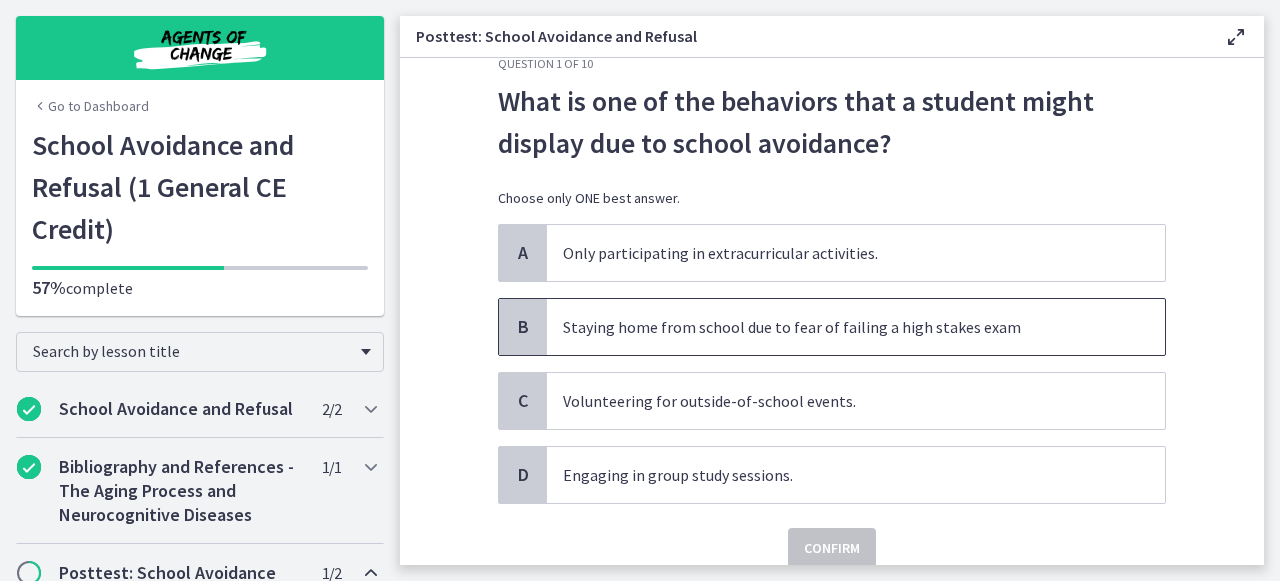 click on "Staying home from school due to fear of failing a high stakes exam" at bounding box center (836, 327) 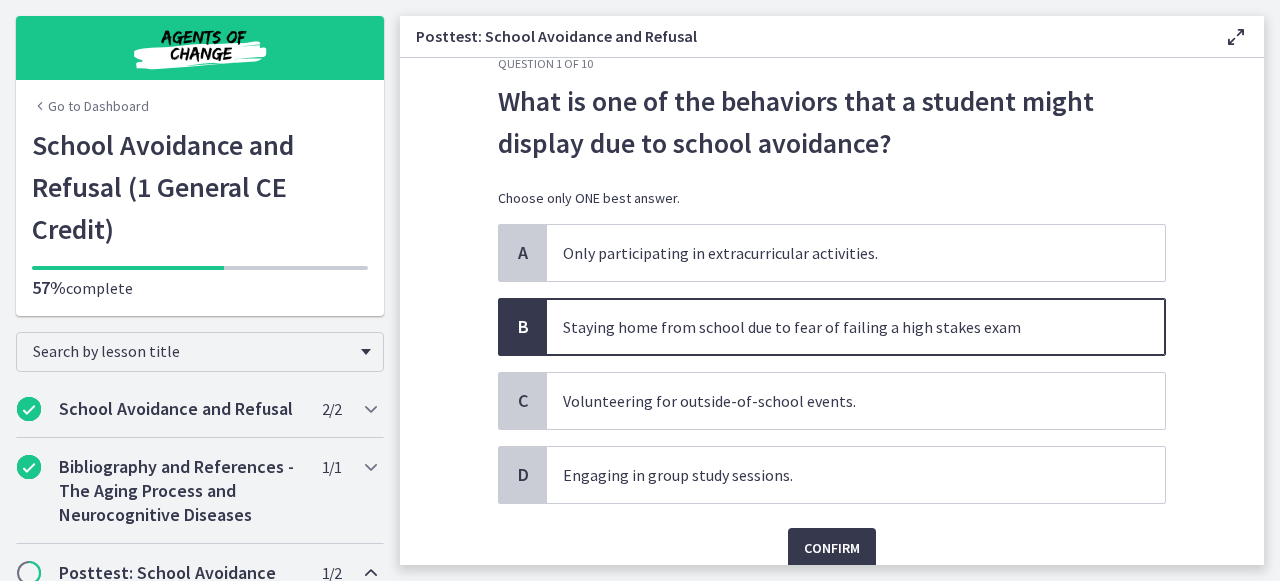 click on "Confirm" at bounding box center (832, 536) 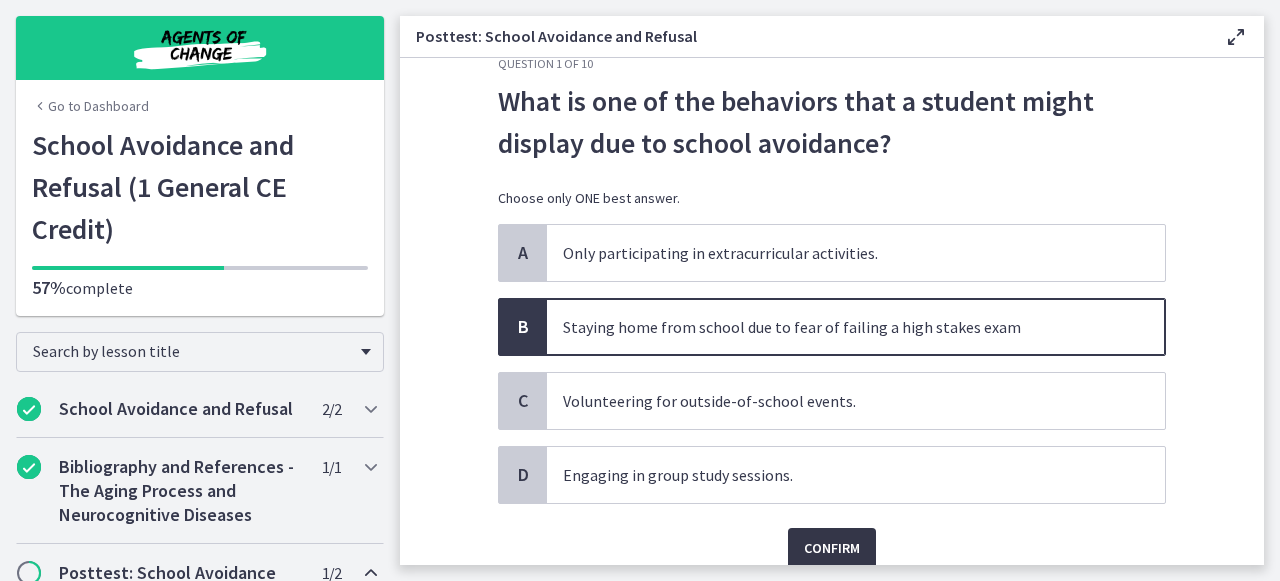 click on "Confirm" at bounding box center [832, 548] 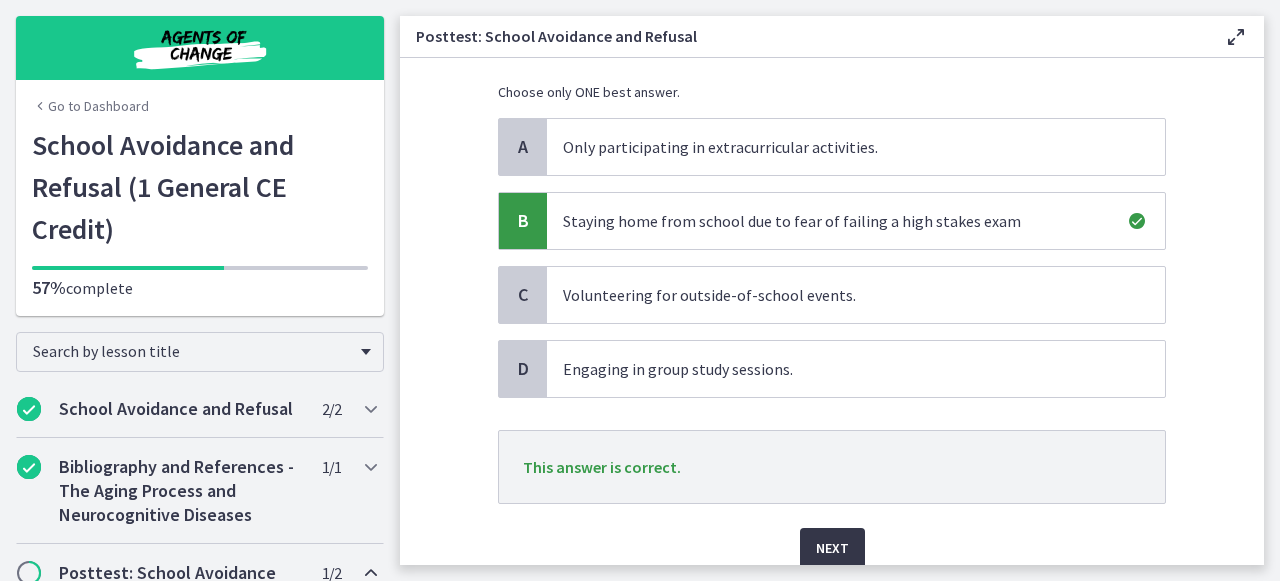 scroll, scrollTop: 151, scrollLeft: 0, axis: vertical 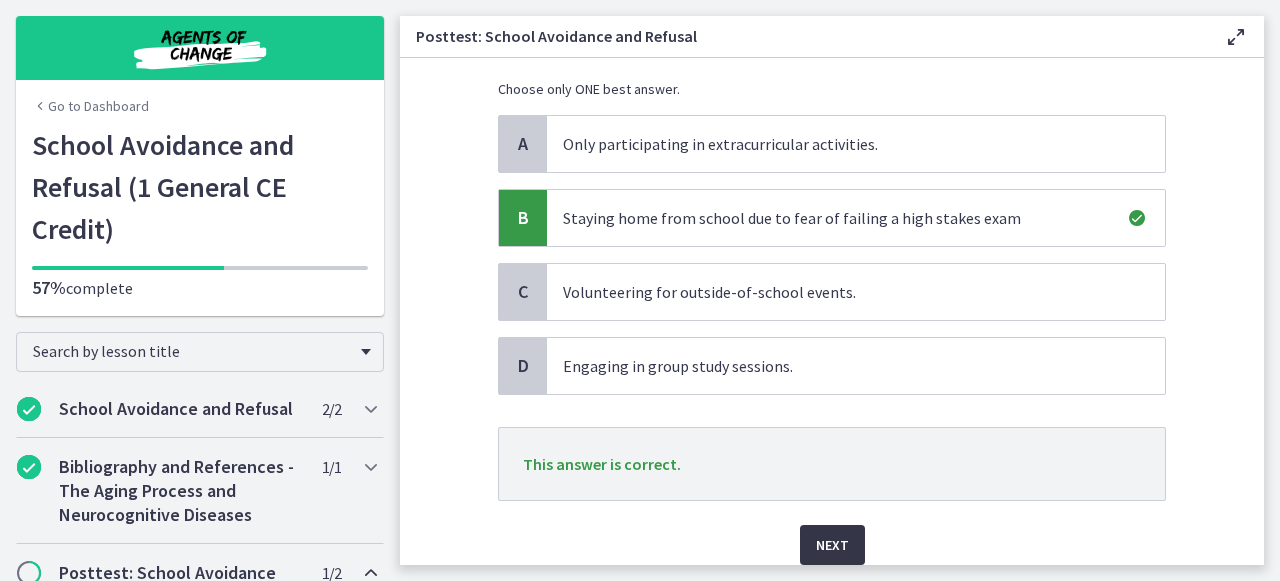 click on "Next" at bounding box center (832, 545) 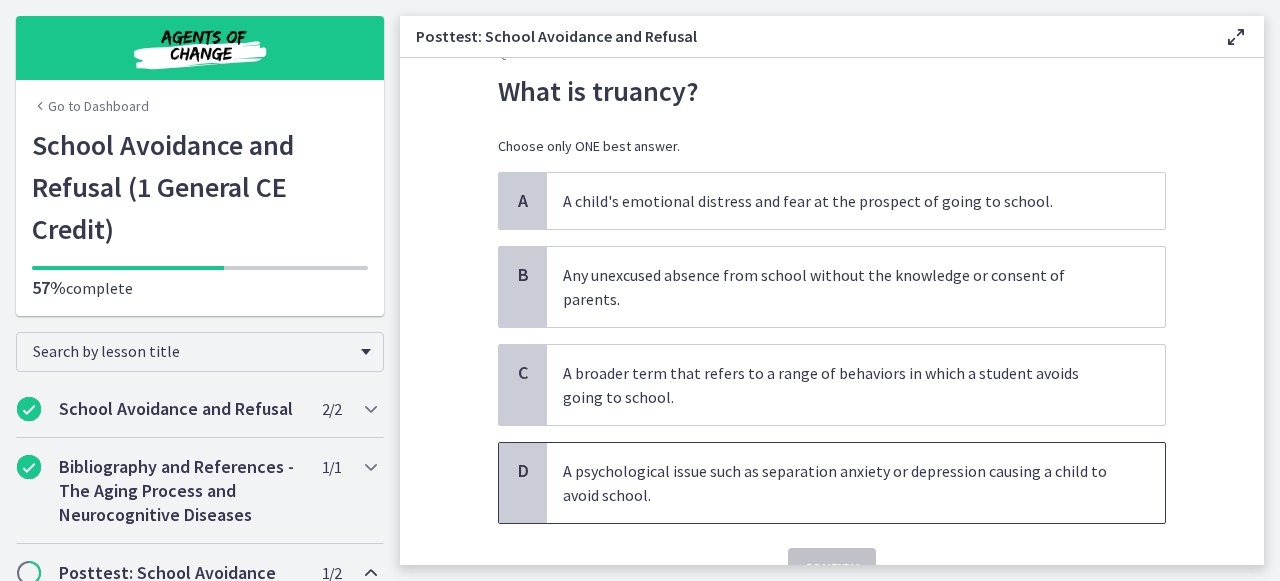 scroll, scrollTop: 55, scrollLeft: 0, axis: vertical 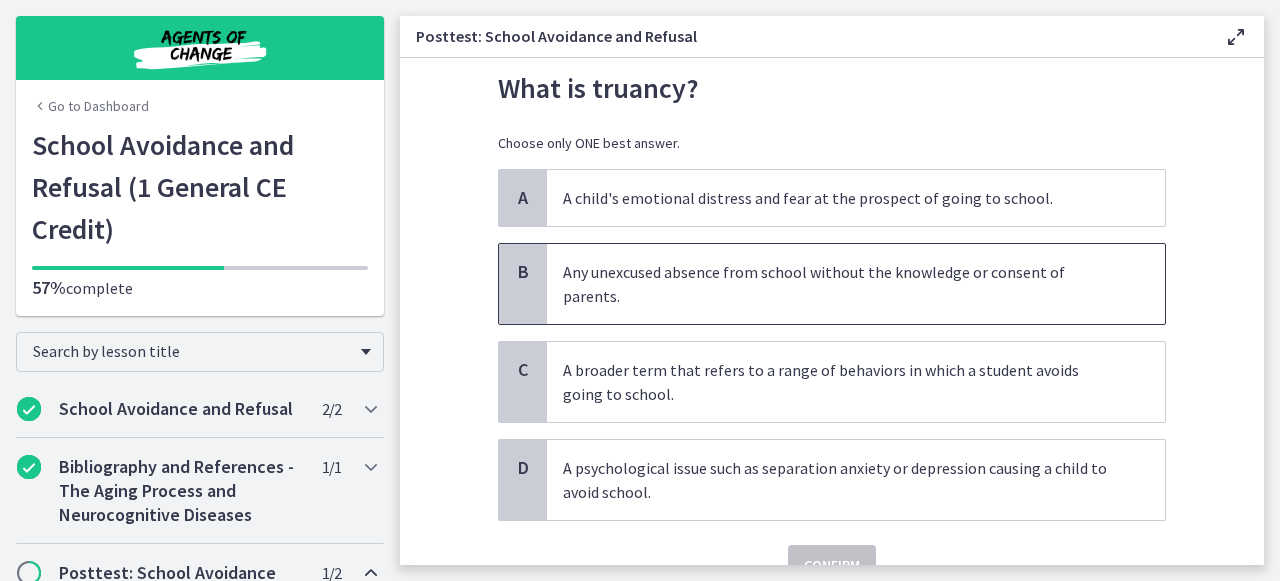 click on "Any unexcused absence from school without the knowledge or consent of parents." at bounding box center (836, 284) 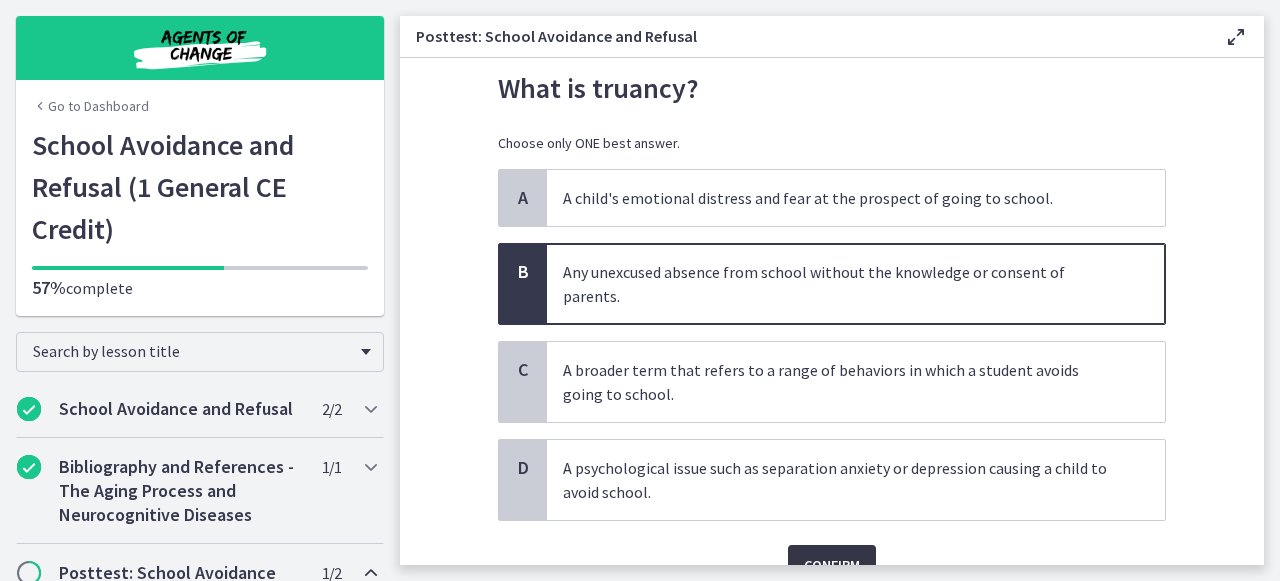 click on "Confirm" at bounding box center [832, 565] 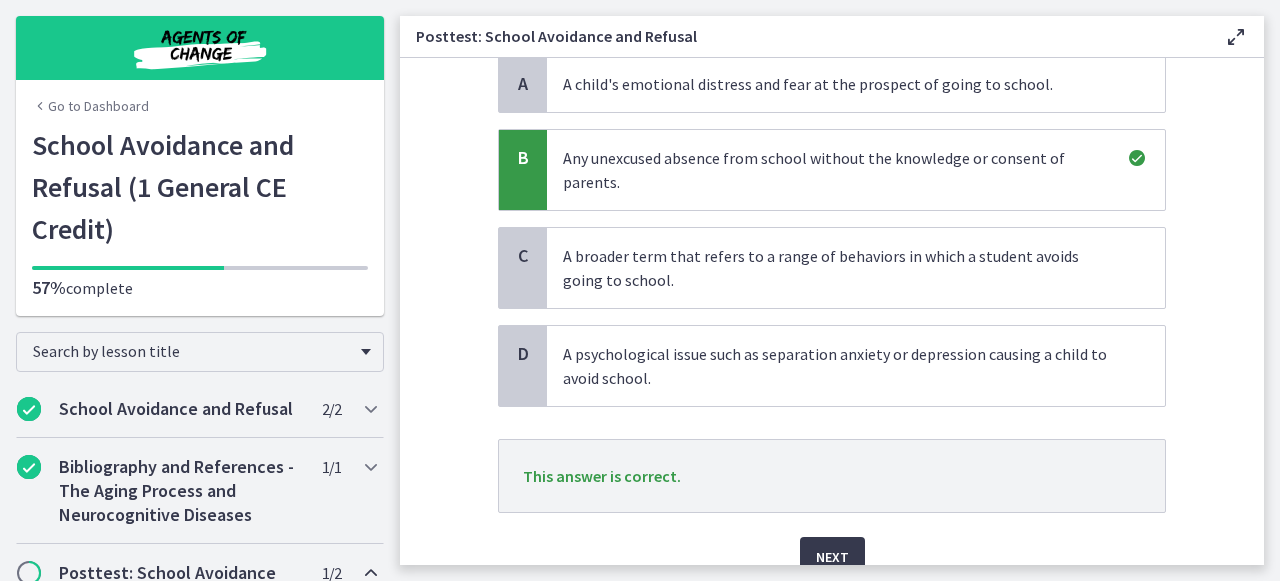 scroll, scrollTop: 185, scrollLeft: 0, axis: vertical 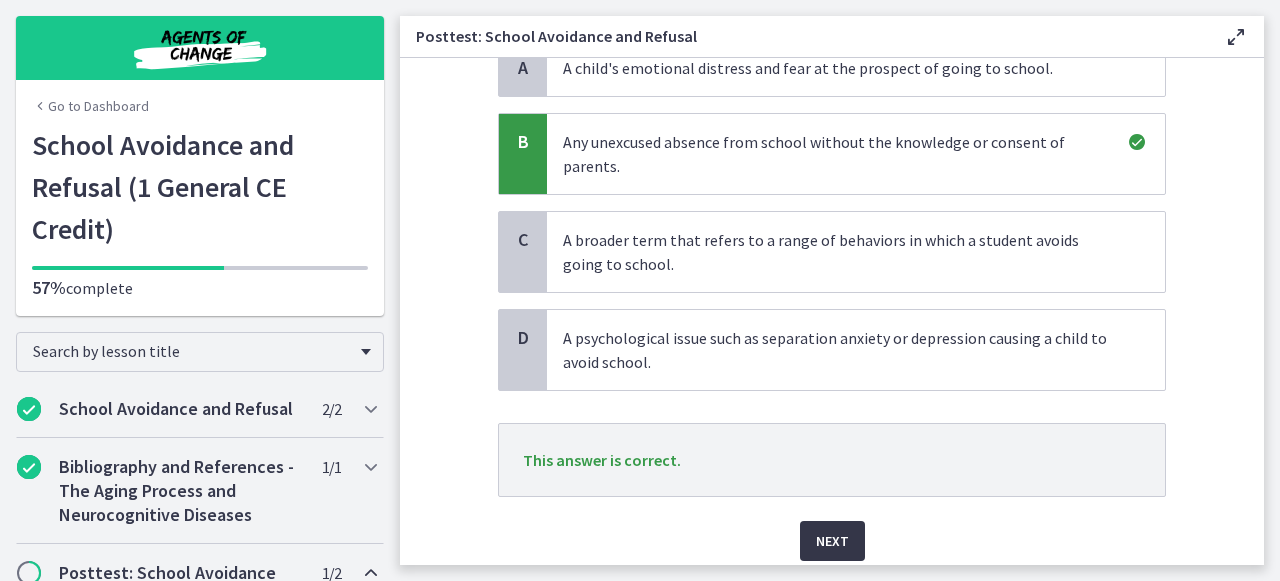 click on "Next" at bounding box center [832, 541] 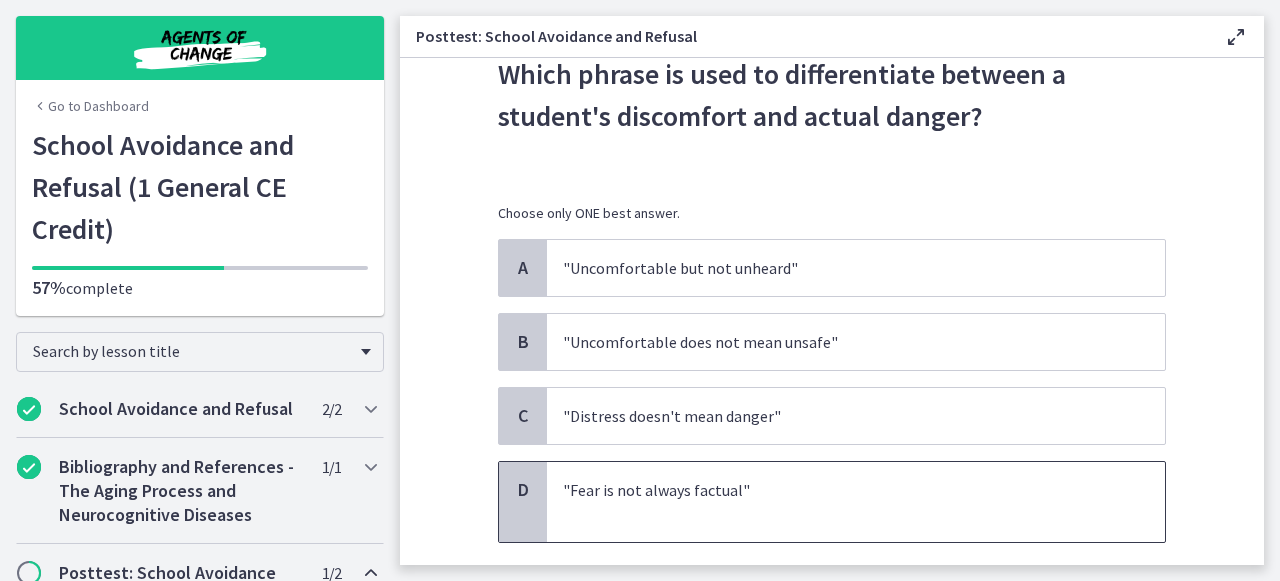scroll, scrollTop: 66, scrollLeft: 0, axis: vertical 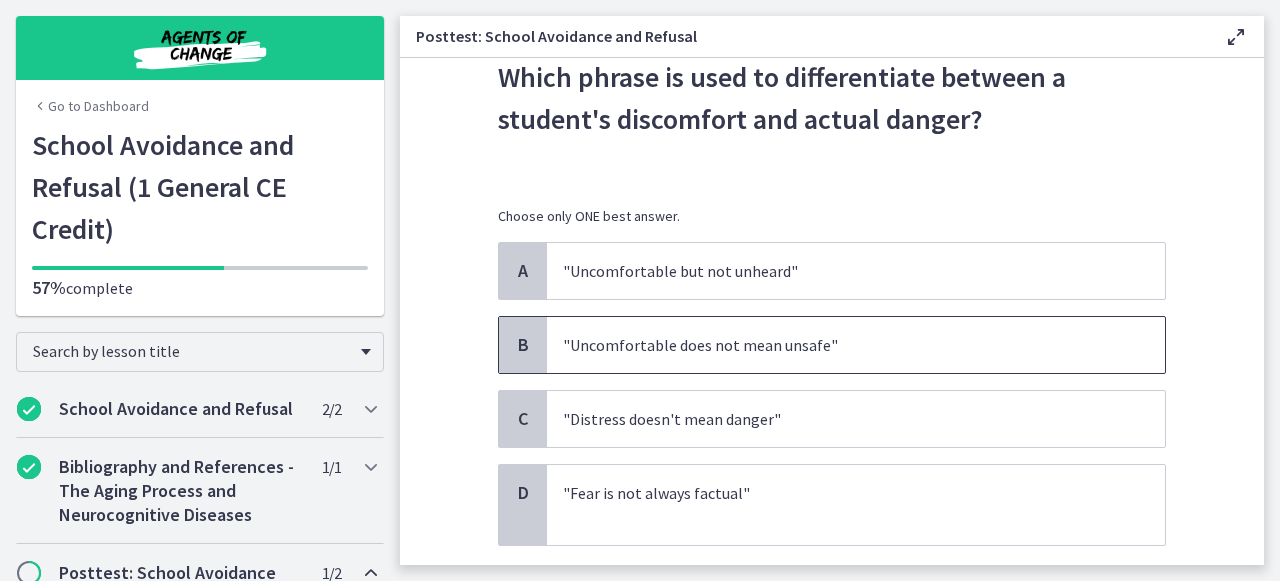 click on ""Uncomfortable does not mean unsafe"" at bounding box center (836, 345) 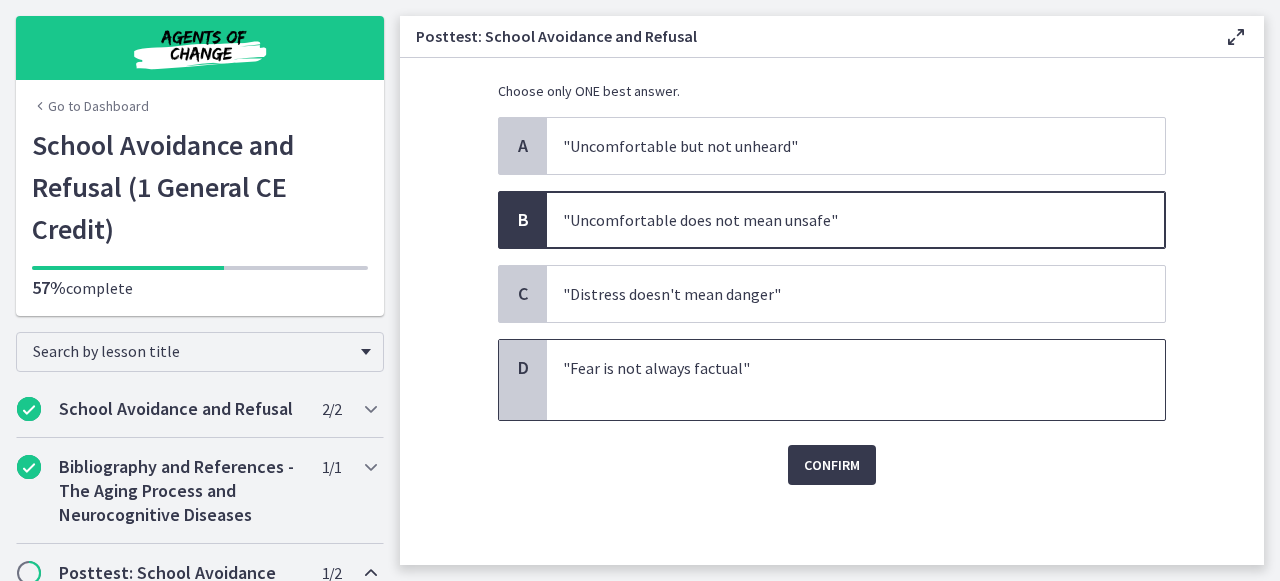 scroll, scrollTop: 191, scrollLeft: 0, axis: vertical 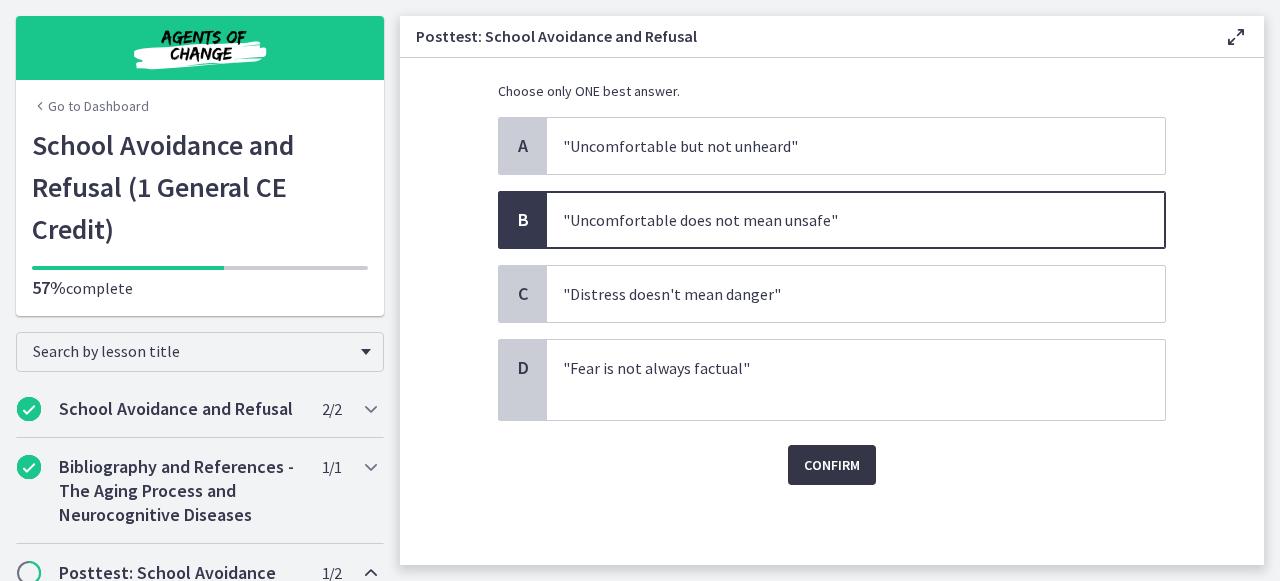 click on "Confirm" at bounding box center [832, 465] 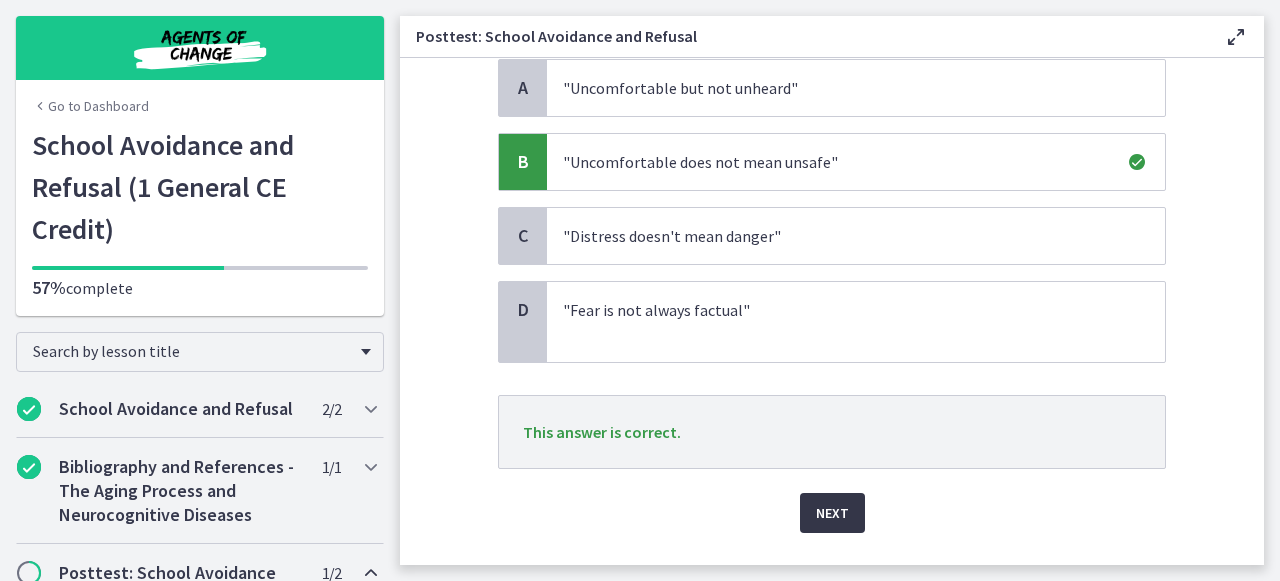 scroll, scrollTop: 252, scrollLeft: 0, axis: vertical 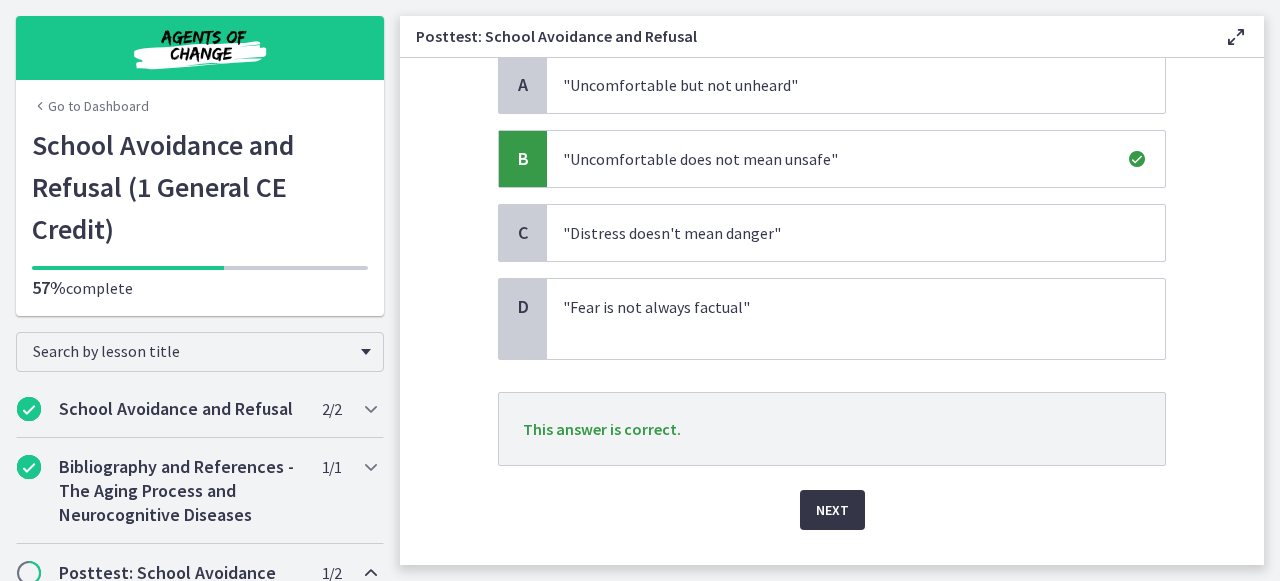 click on "Next" at bounding box center (832, 510) 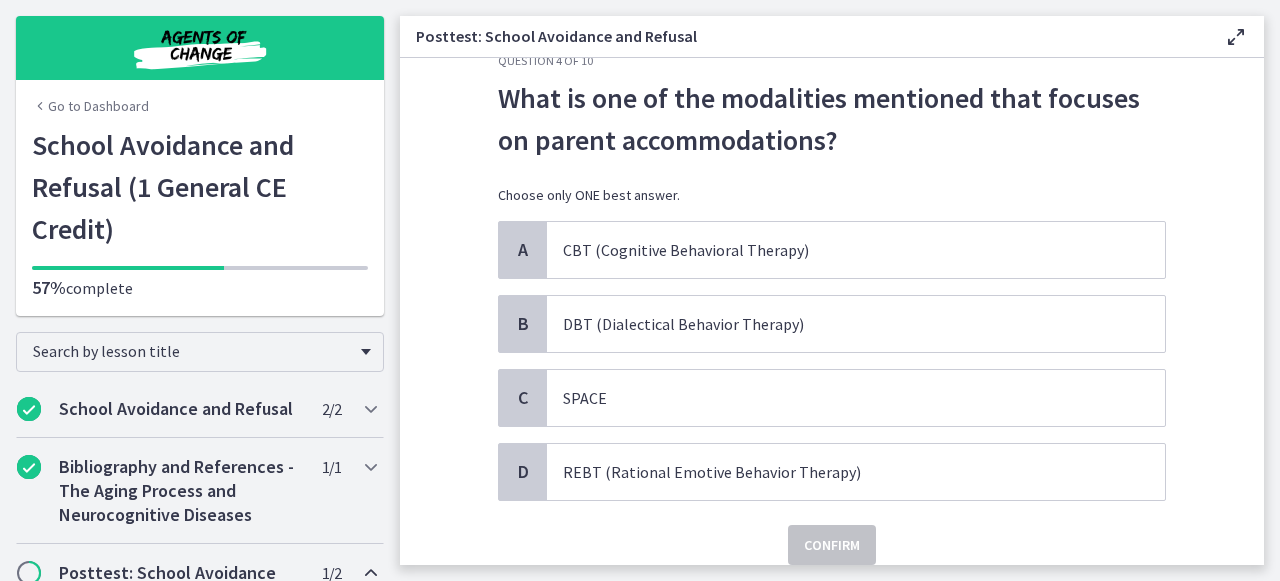 scroll, scrollTop: 48, scrollLeft: 0, axis: vertical 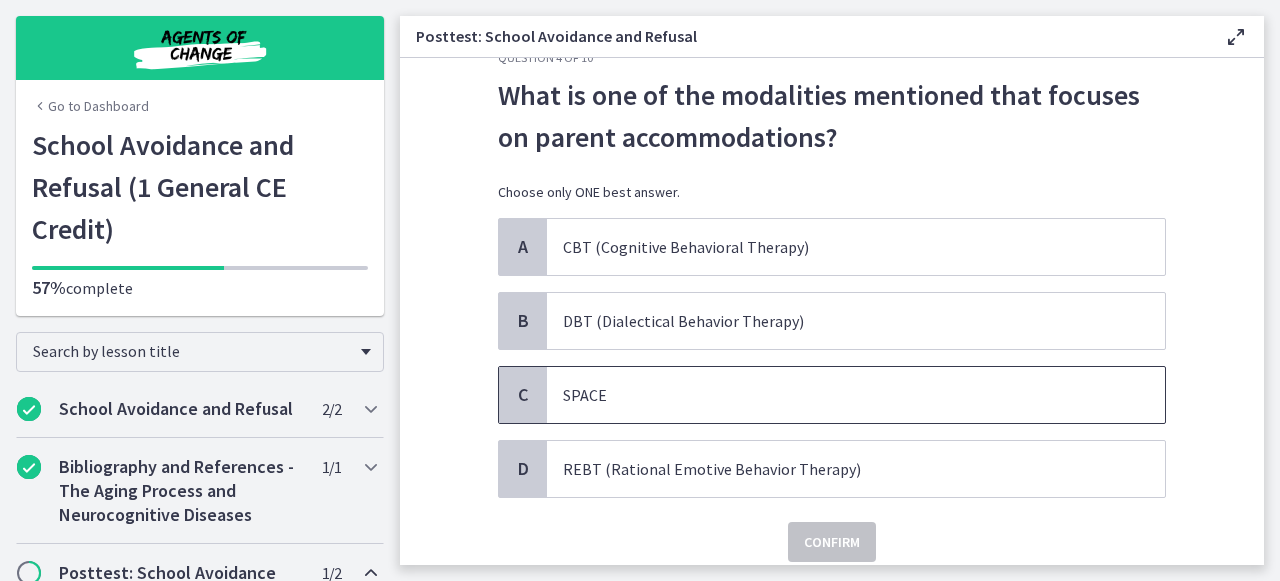click on "SPACE" at bounding box center (856, 395) 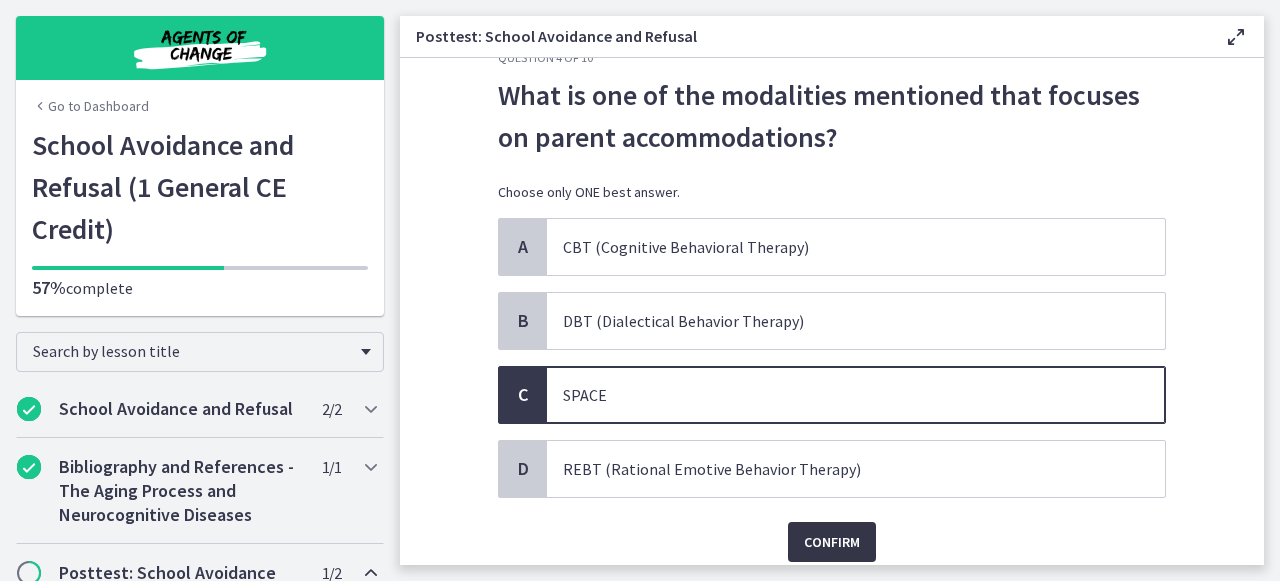click on "Confirm" at bounding box center (832, 542) 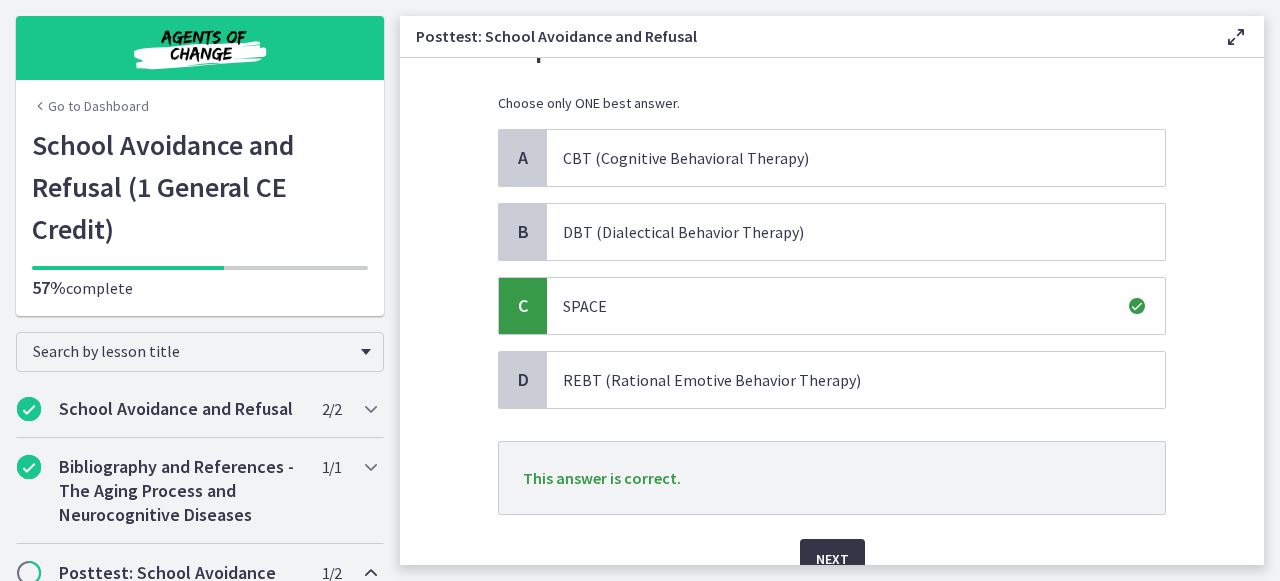 scroll, scrollTop: 151, scrollLeft: 0, axis: vertical 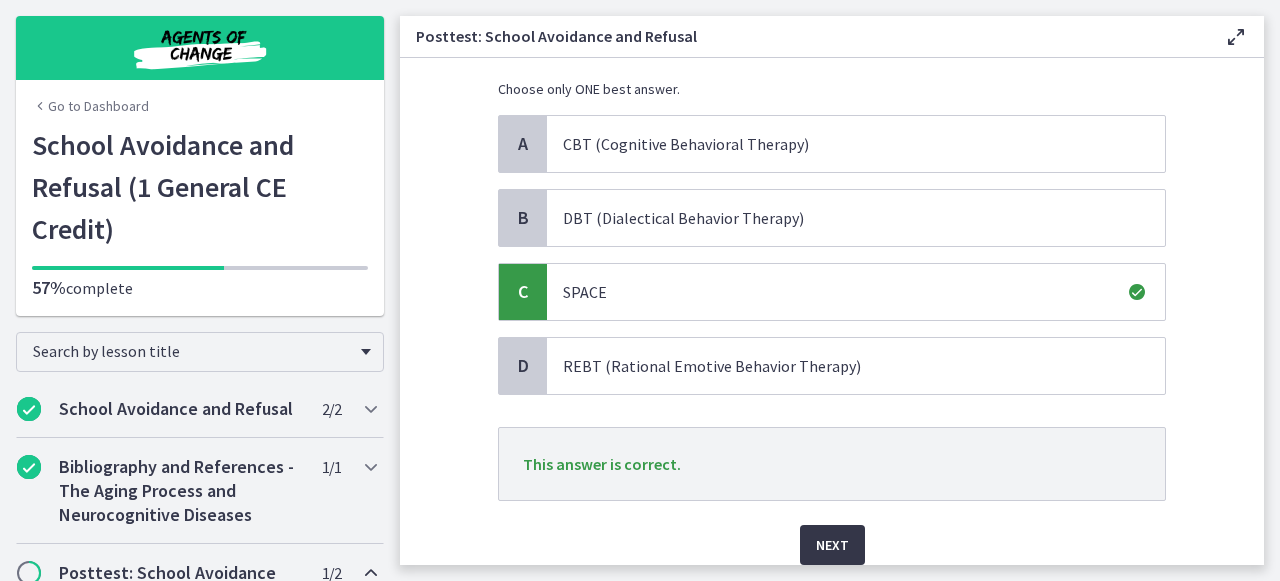 click on "Next" at bounding box center (832, 545) 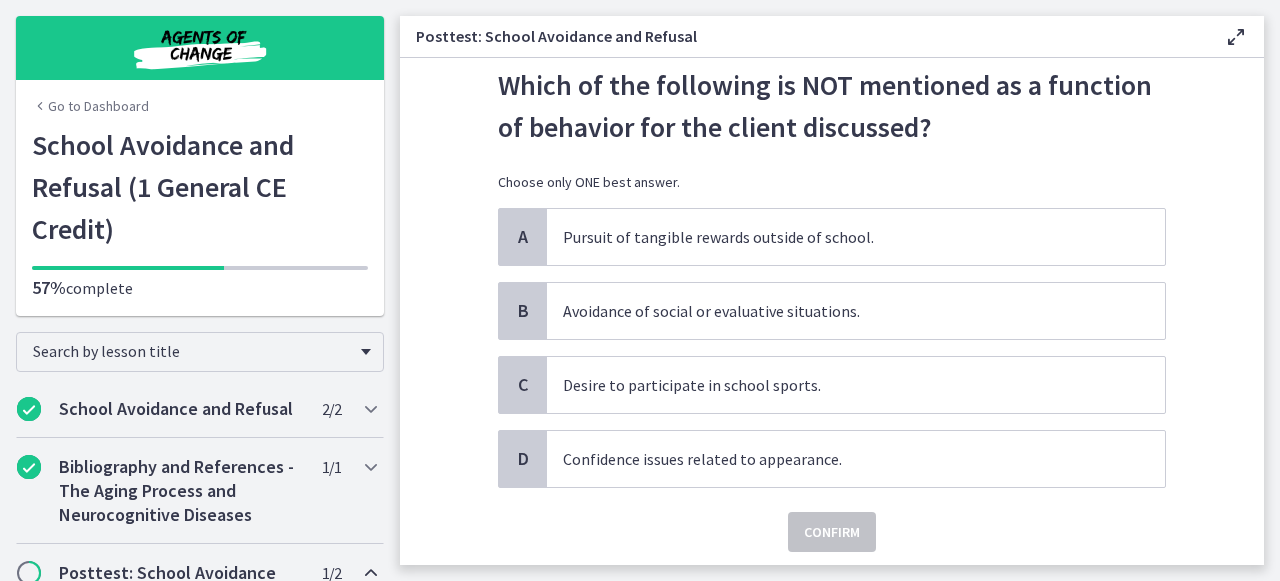 scroll, scrollTop: 56, scrollLeft: 0, axis: vertical 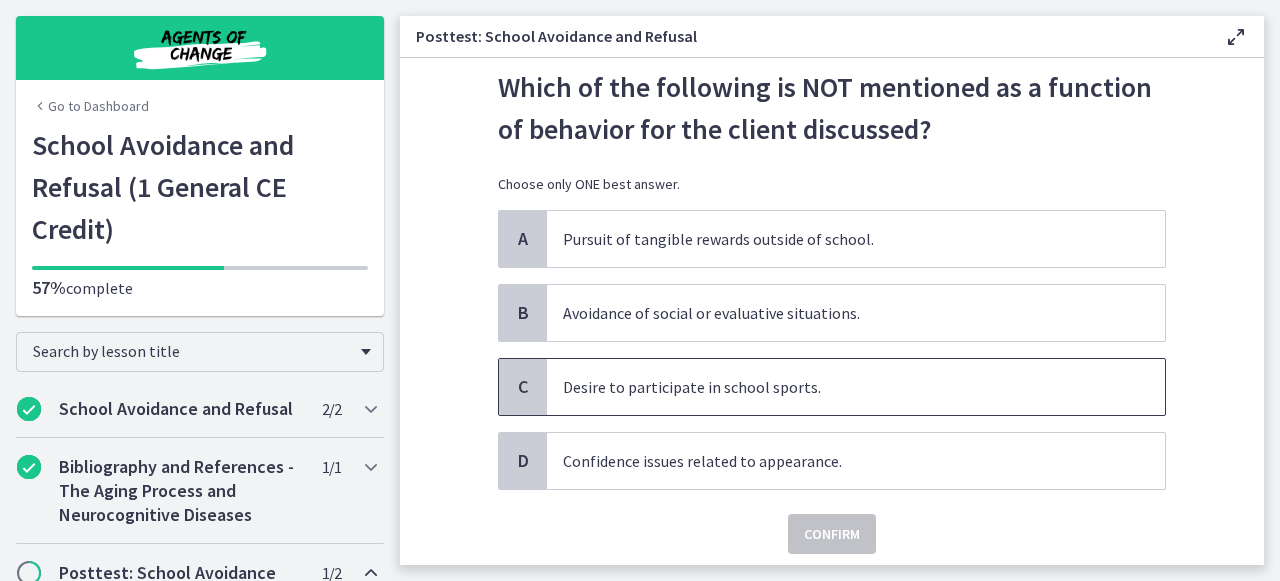 click on "Desire to participate in school sports." at bounding box center [836, 387] 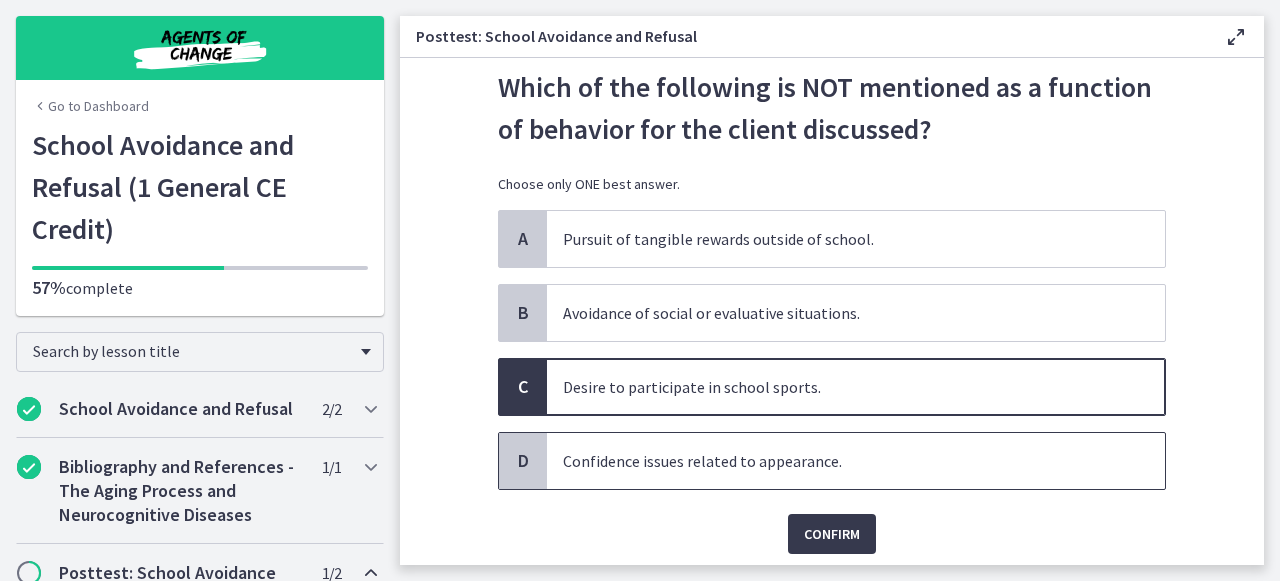 click on "Confidence issues related to appearance." at bounding box center (836, 461) 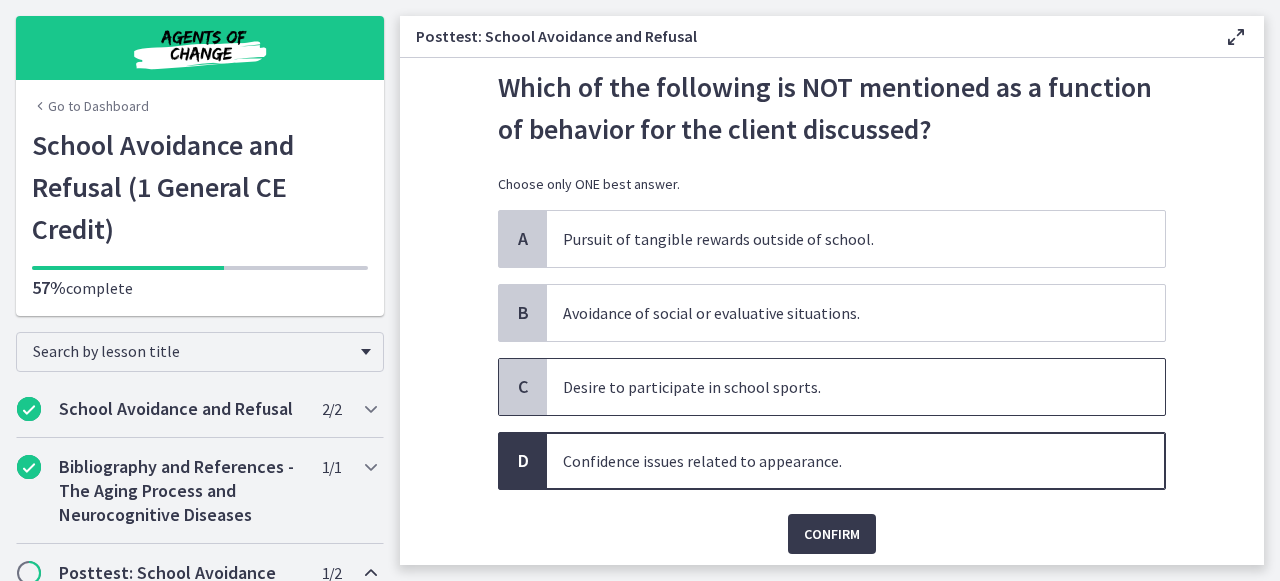 click on "Desire to participate in school sports." at bounding box center [836, 387] 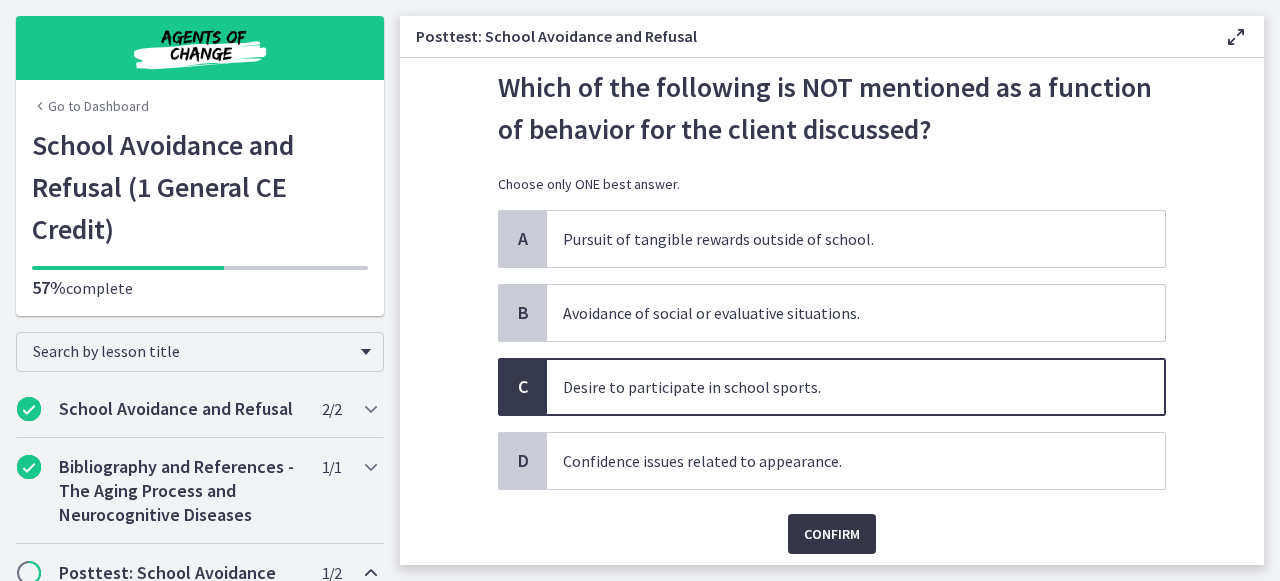 click on "Confirm" at bounding box center [832, 534] 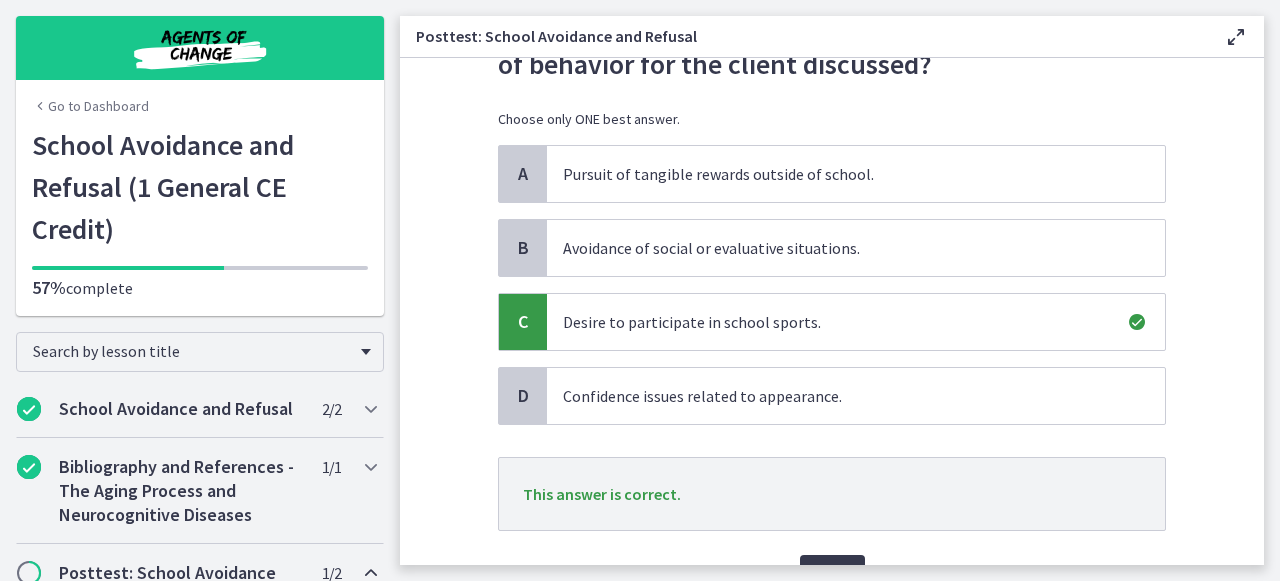 scroll, scrollTop: 152, scrollLeft: 0, axis: vertical 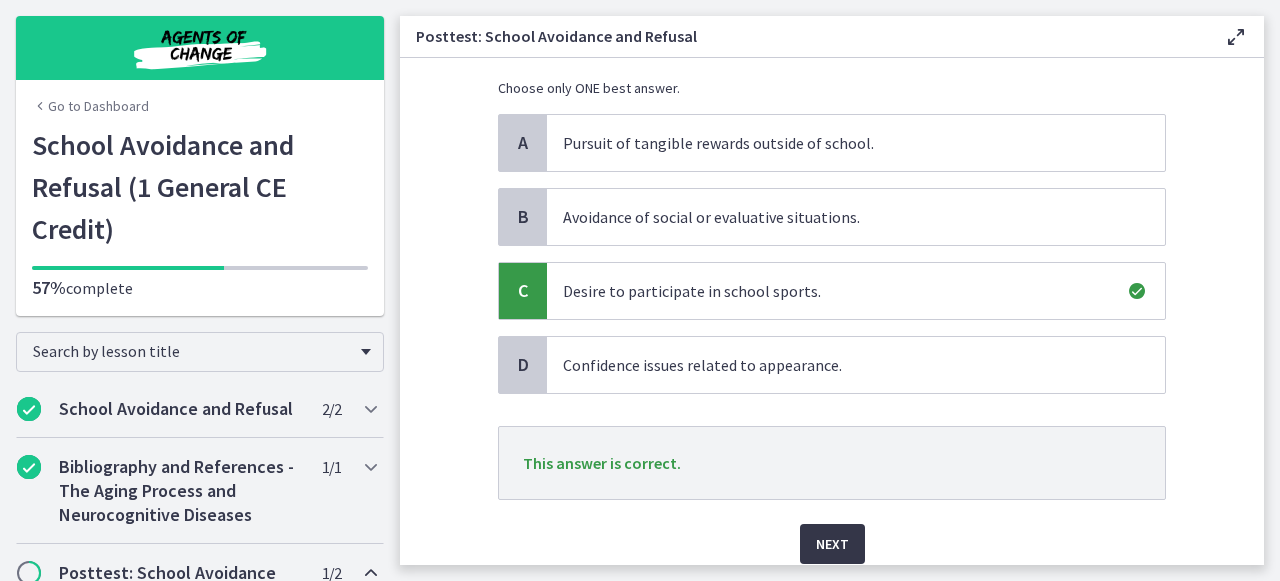 click on "Next" at bounding box center [832, 544] 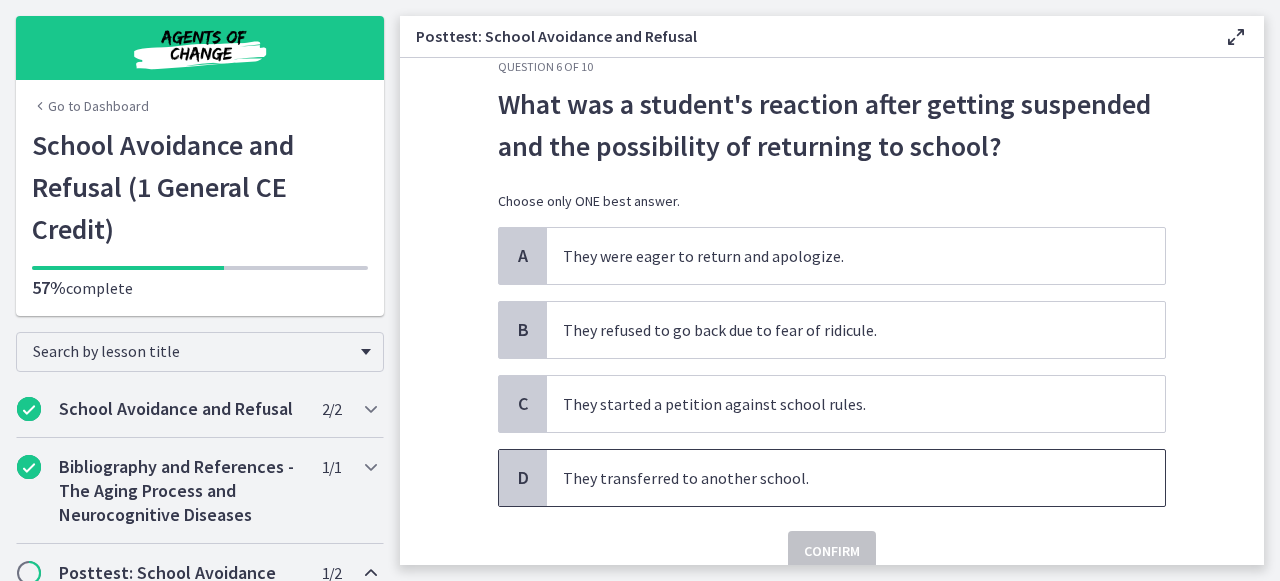 scroll, scrollTop: 47, scrollLeft: 0, axis: vertical 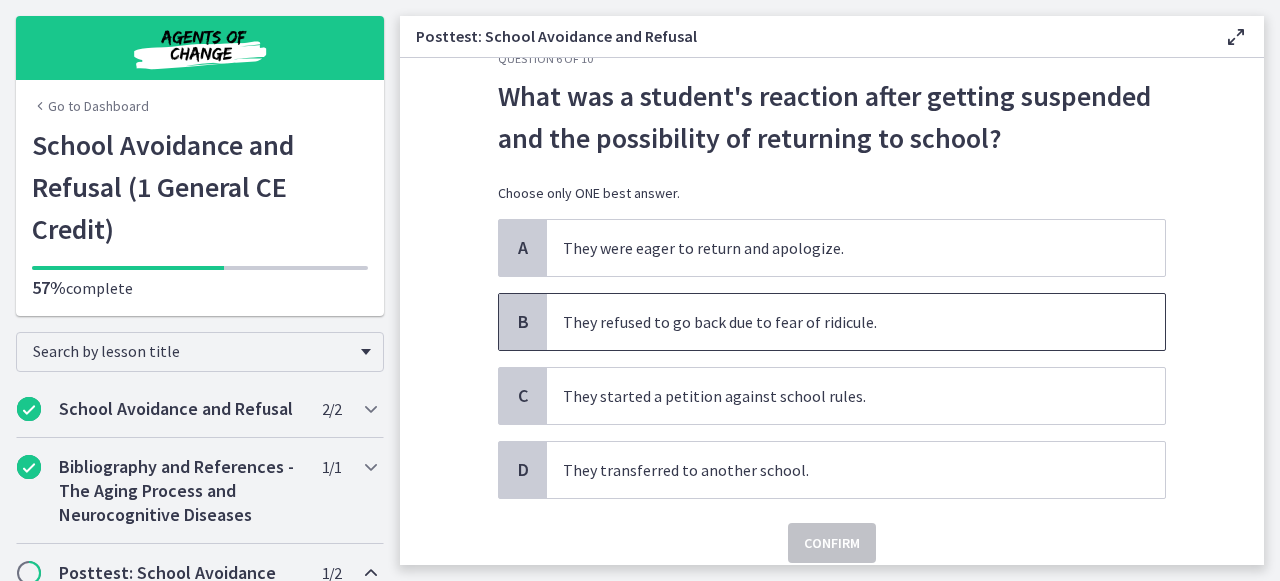 click on "They refused to go back due to fear of ridicule." at bounding box center (836, 322) 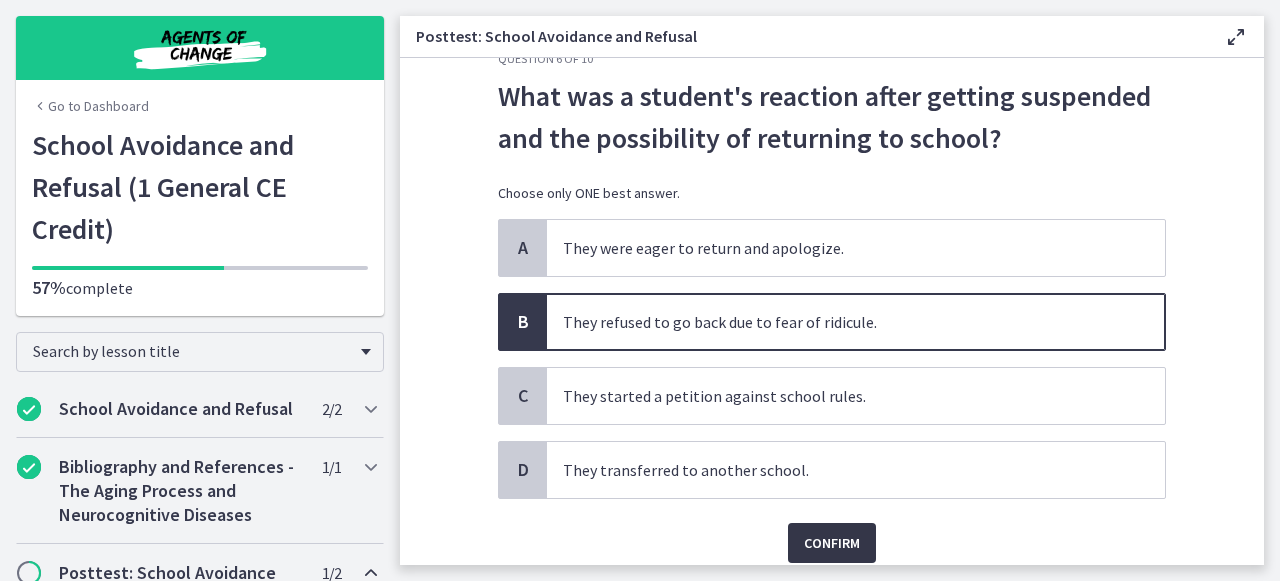 click on "Confirm" at bounding box center [832, 543] 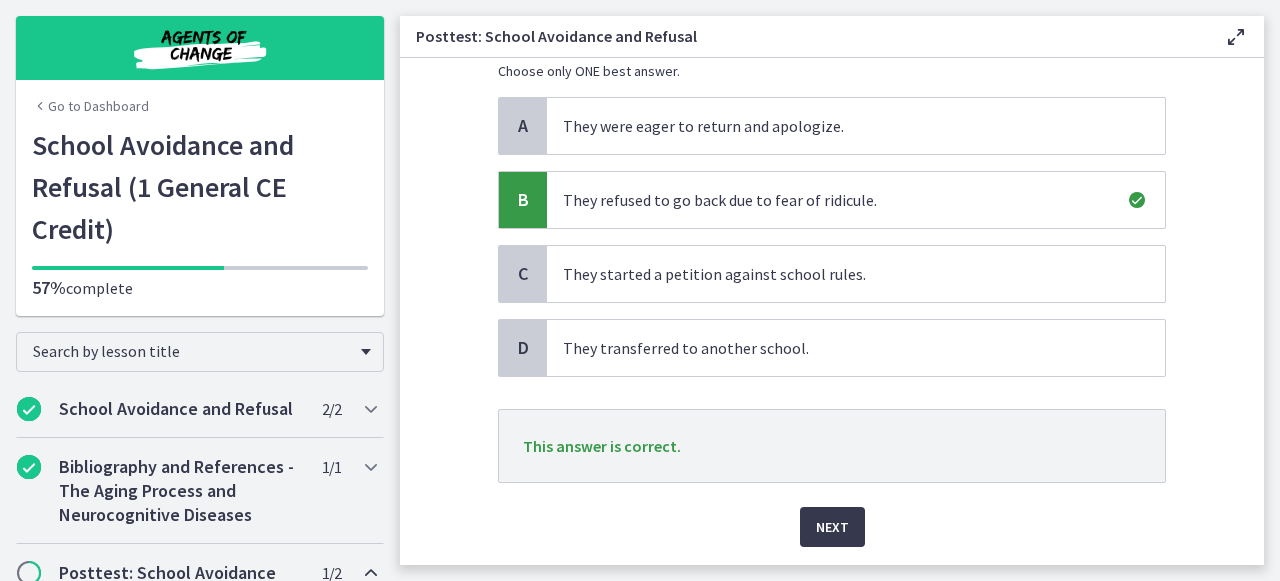 scroll, scrollTop: 171, scrollLeft: 0, axis: vertical 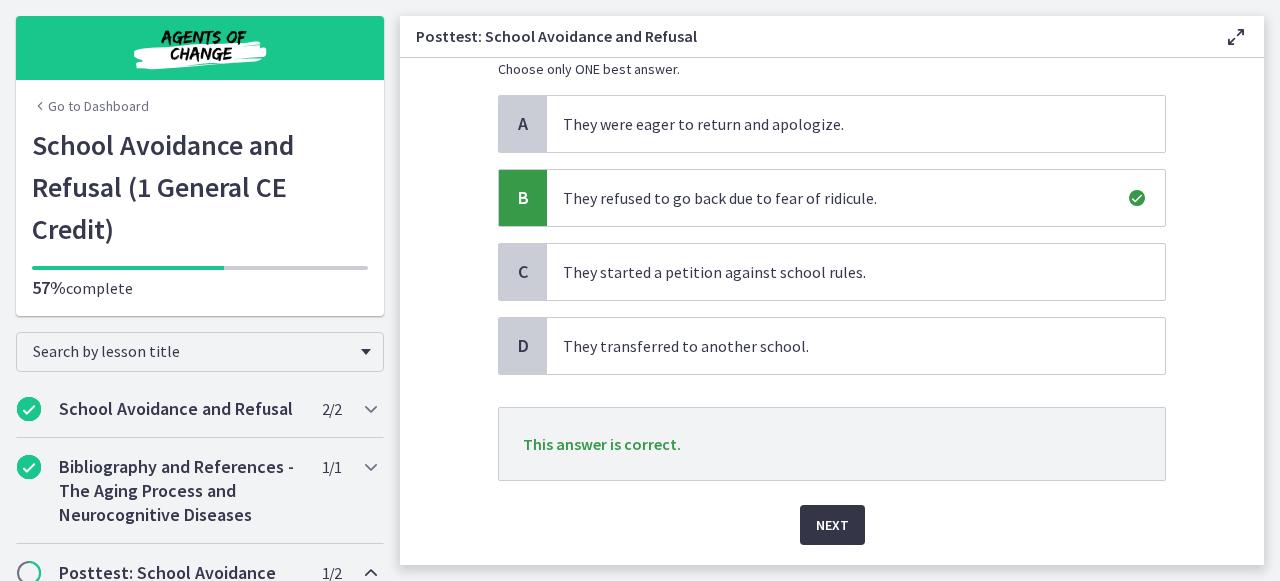 click on "Next" at bounding box center (832, 525) 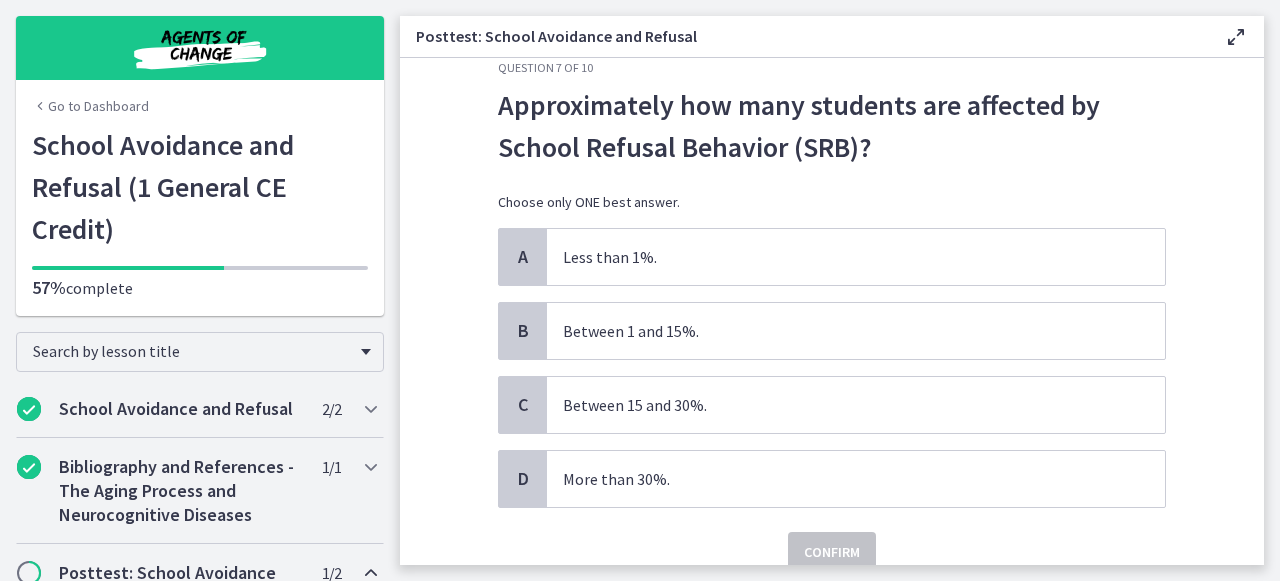scroll, scrollTop: 42, scrollLeft: 0, axis: vertical 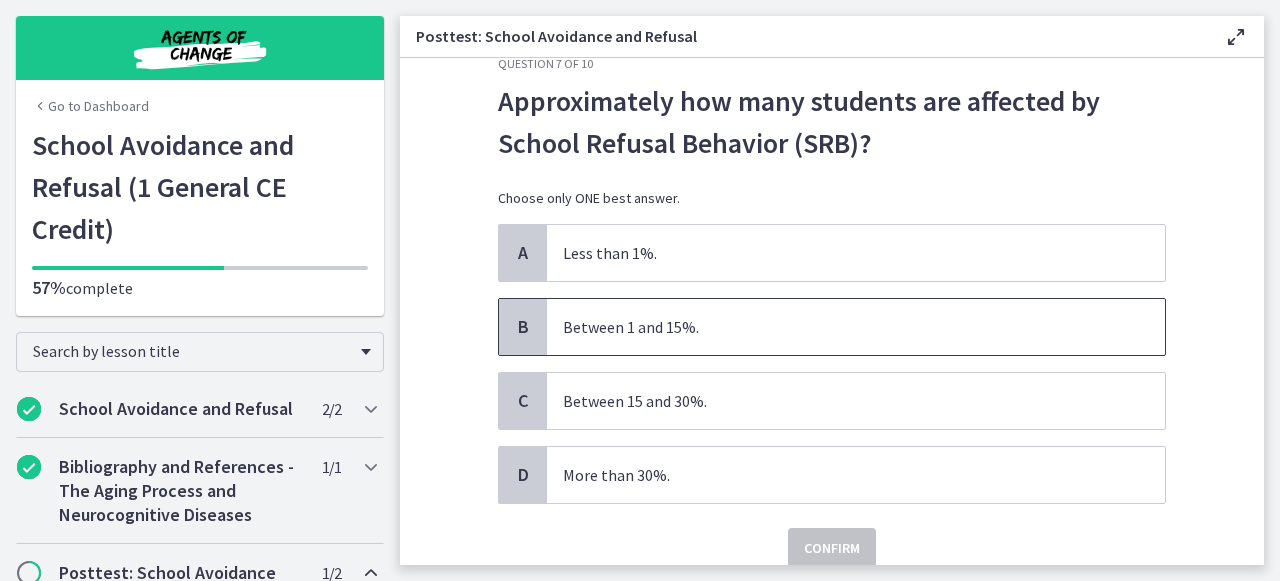 click on "Between 1 and 15%." at bounding box center [836, 327] 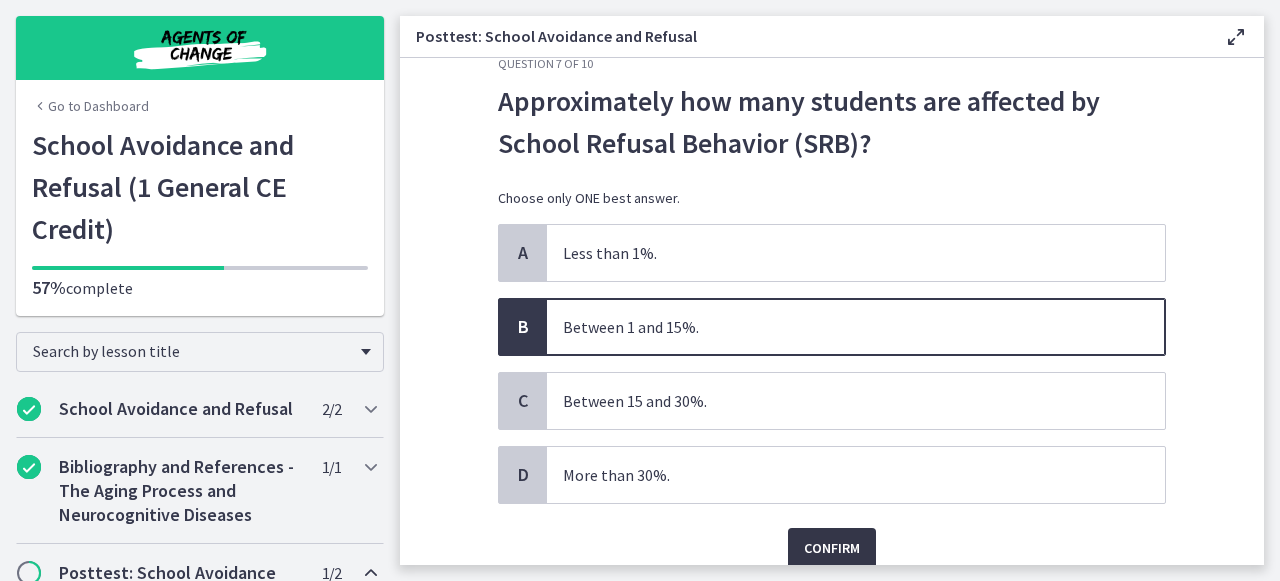 click on "Confirm" at bounding box center [832, 548] 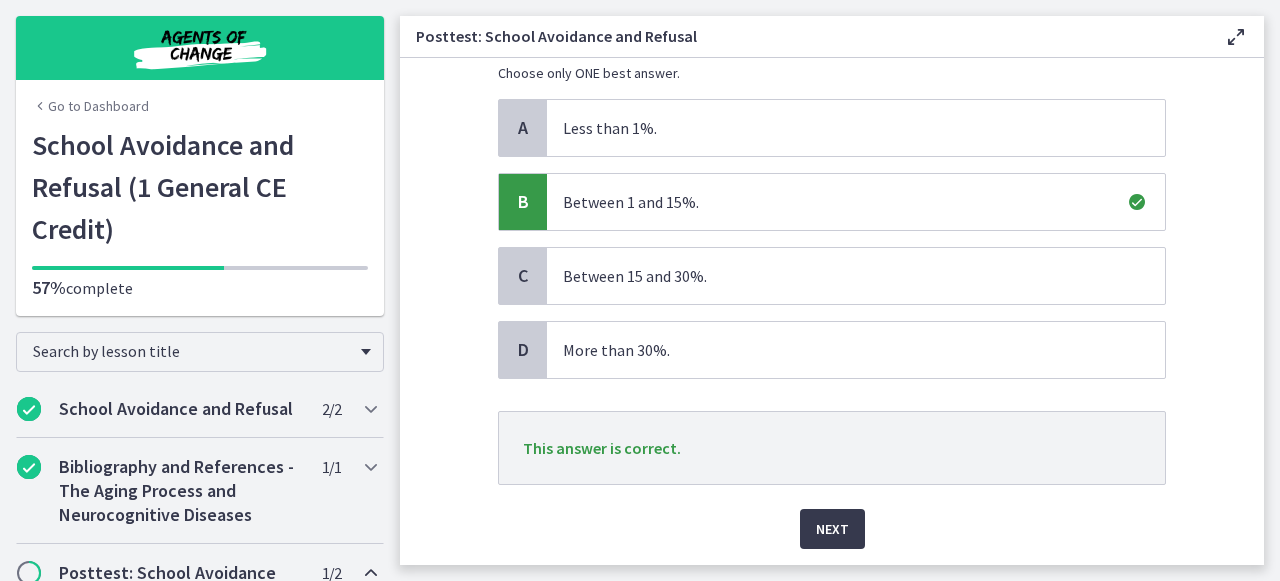 scroll, scrollTop: 169, scrollLeft: 0, axis: vertical 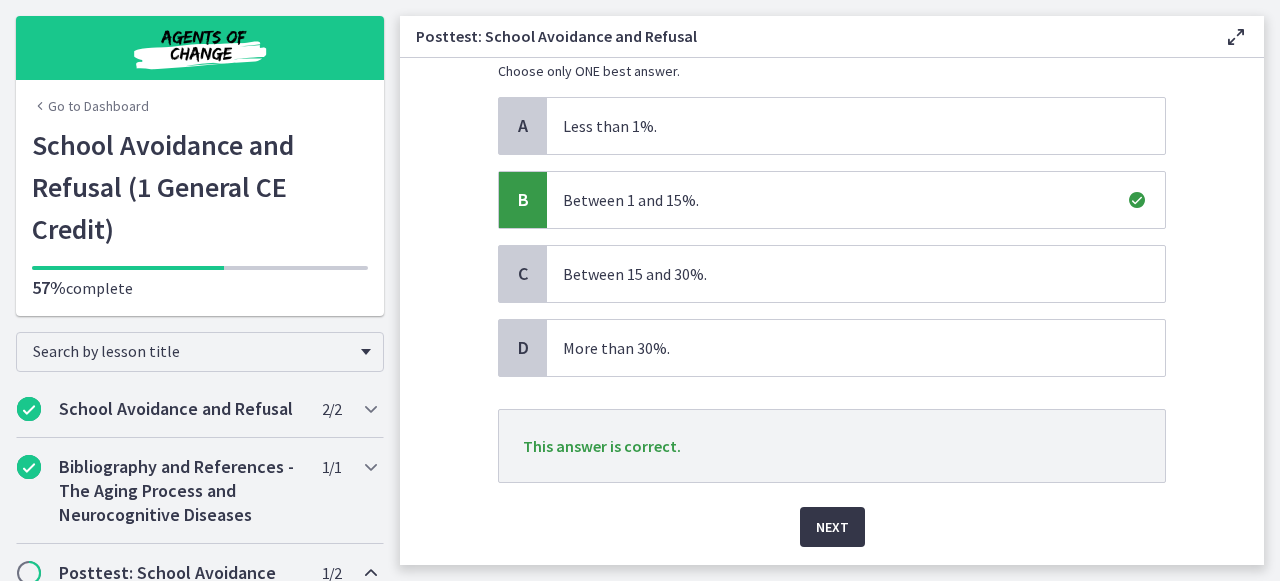click on "Next" at bounding box center (832, 527) 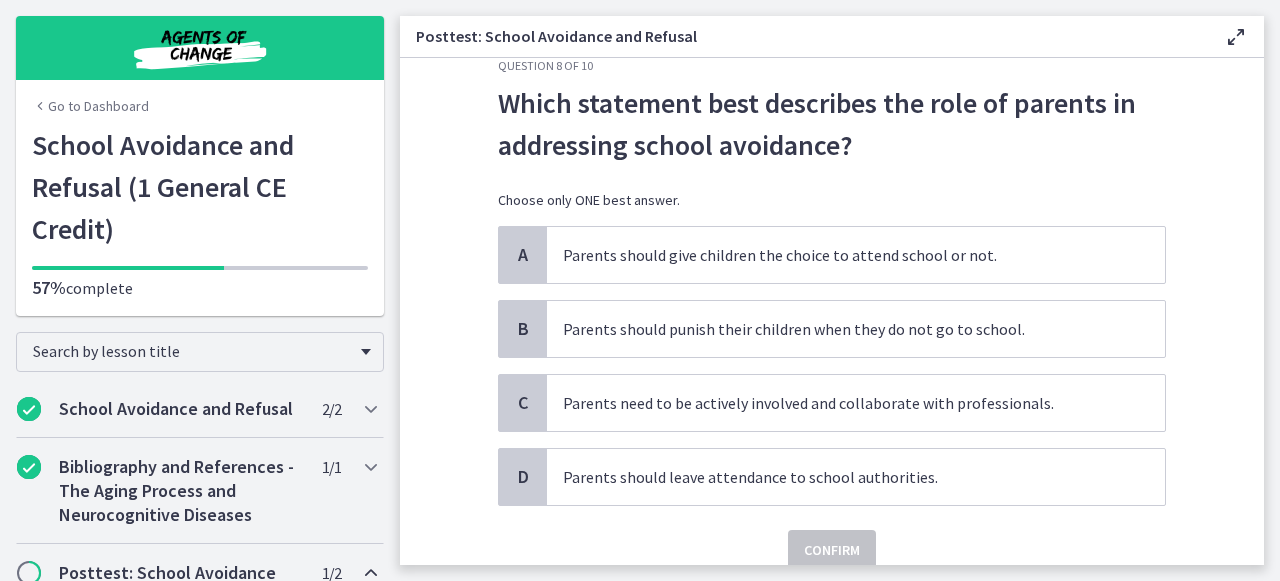 scroll, scrollTop: 39, scrollLeft: 0, axis: vertical 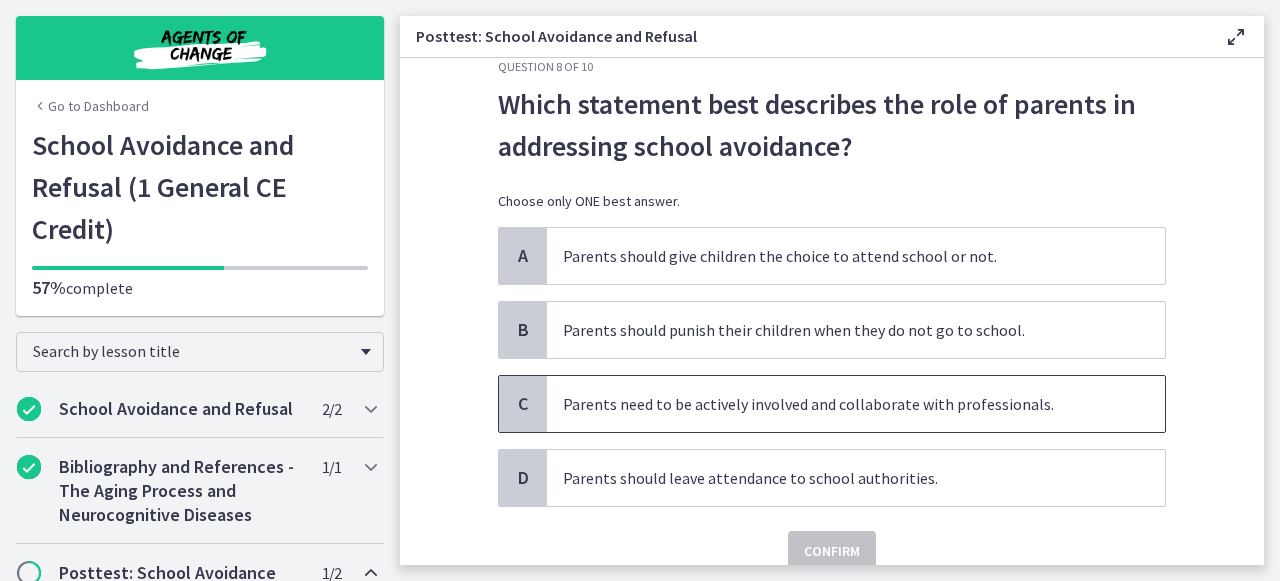 click on "Parents need to be actively involved and collaborate with professionals." at bounding box center [836, 404] 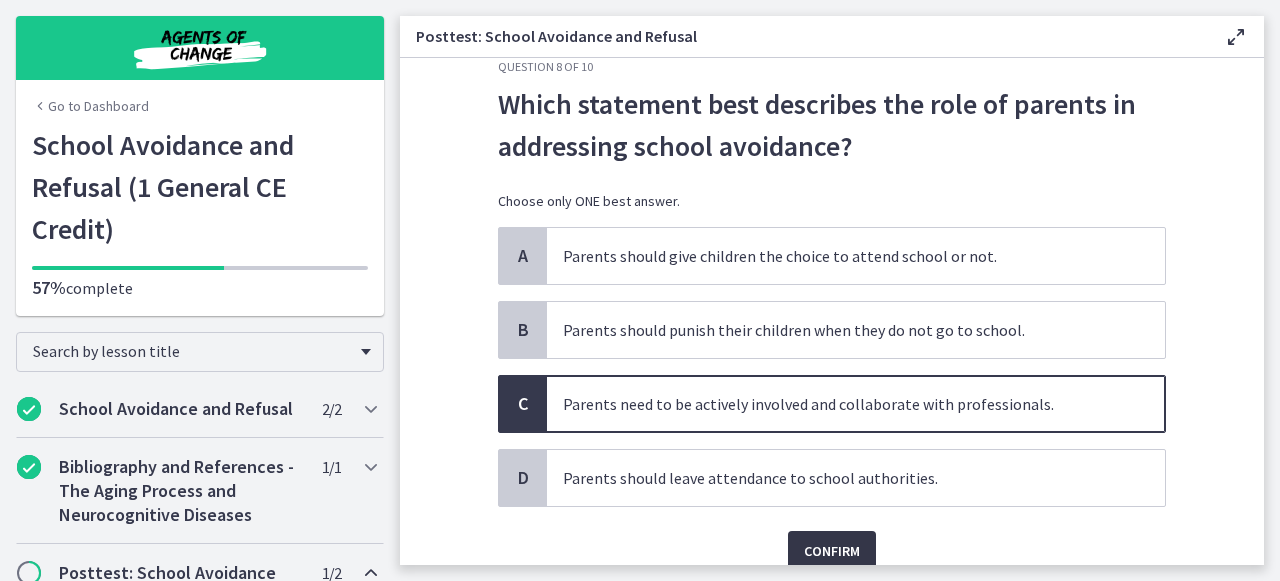 click on "Confirm" at bounding box center (832, 551) 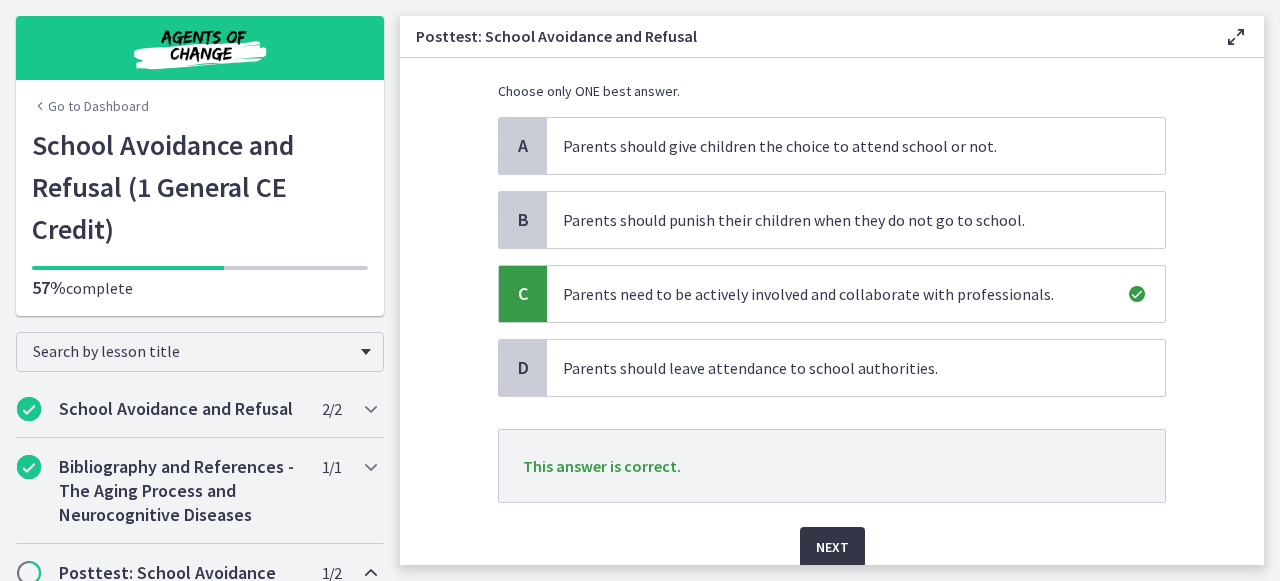 scroll, scrollTop: 172, scrollLeft: 0, axis: vertical 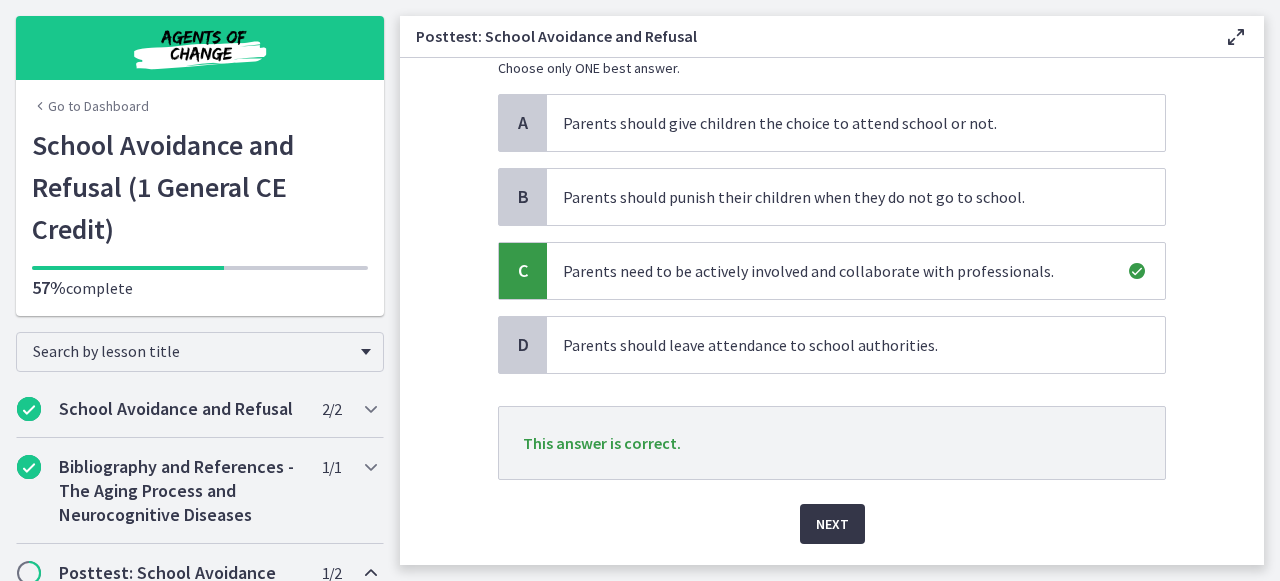 click on "Next" at bounding box center (832, 524) 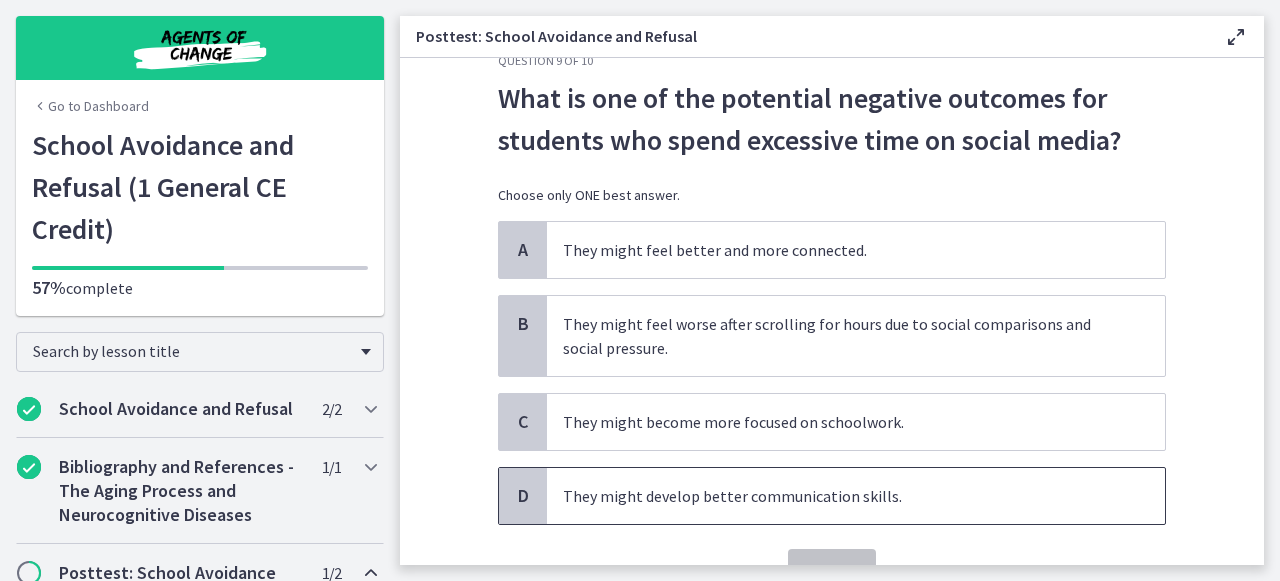 scroll, scrollTop: 46, scrollLeft: 0, axis: vertical 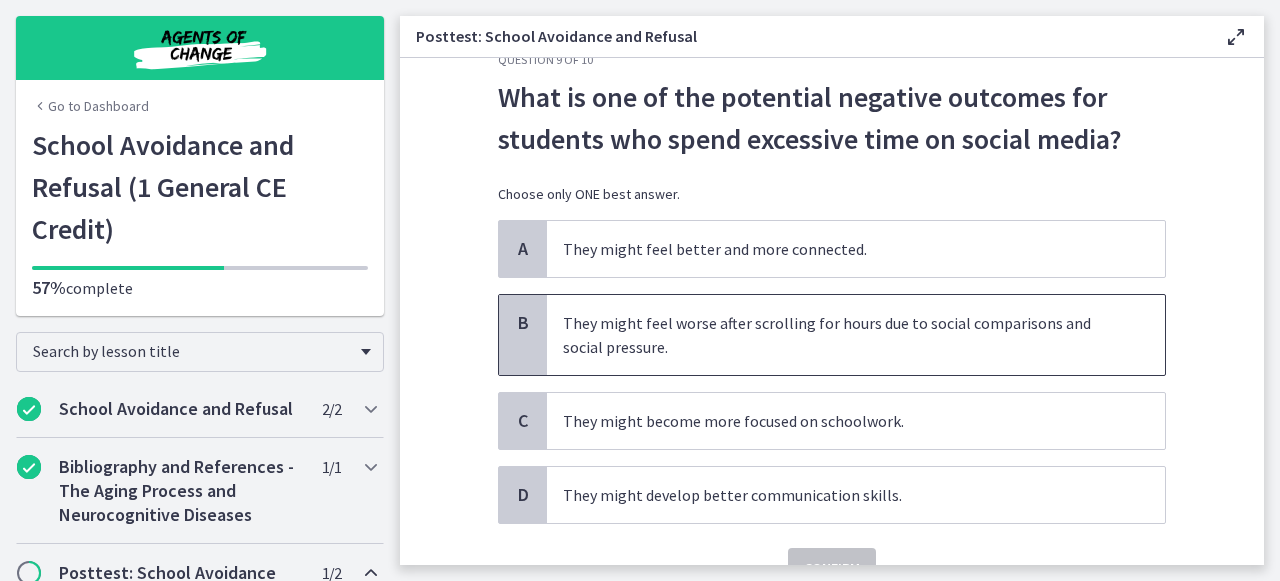 click on "They might feel worse after scrolling for hours due to social comparisons and social pressure." at bounding box center [836, 335] 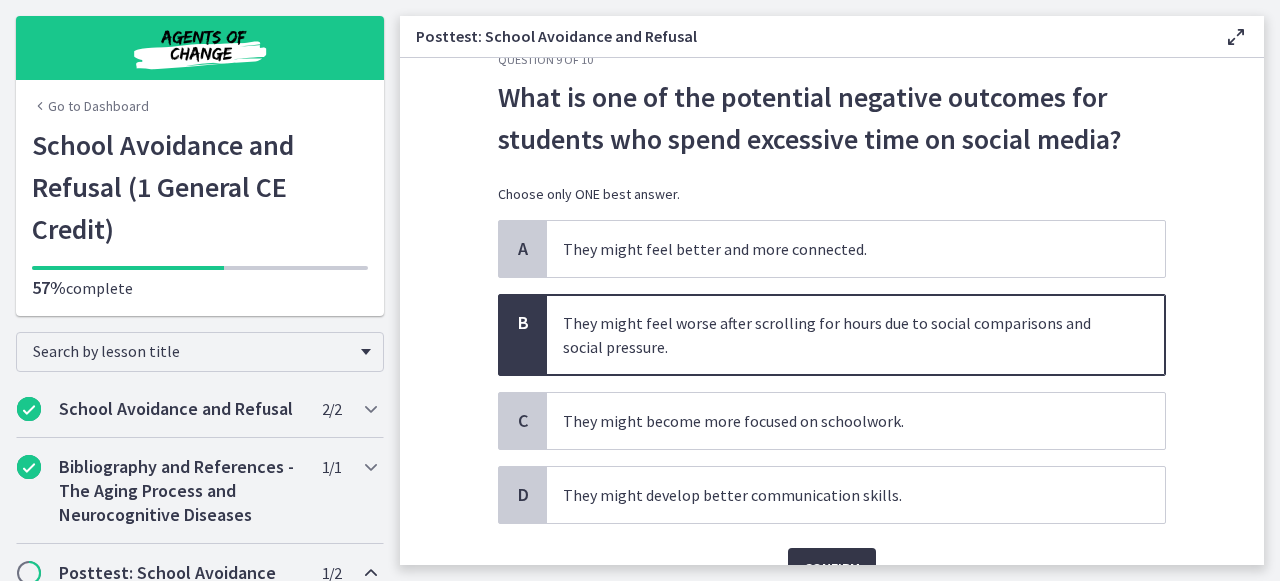 click on "Confirm" at bounding box center (832, 568) 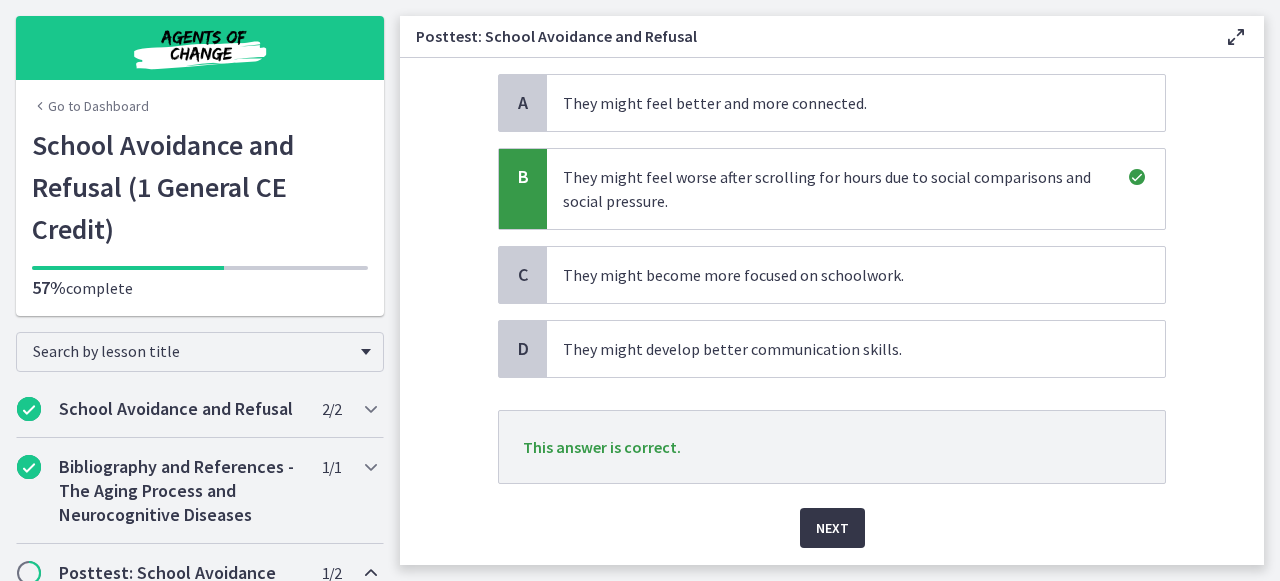scroll, scrollTop: 194, scrollLeft: 0, axis: vertical 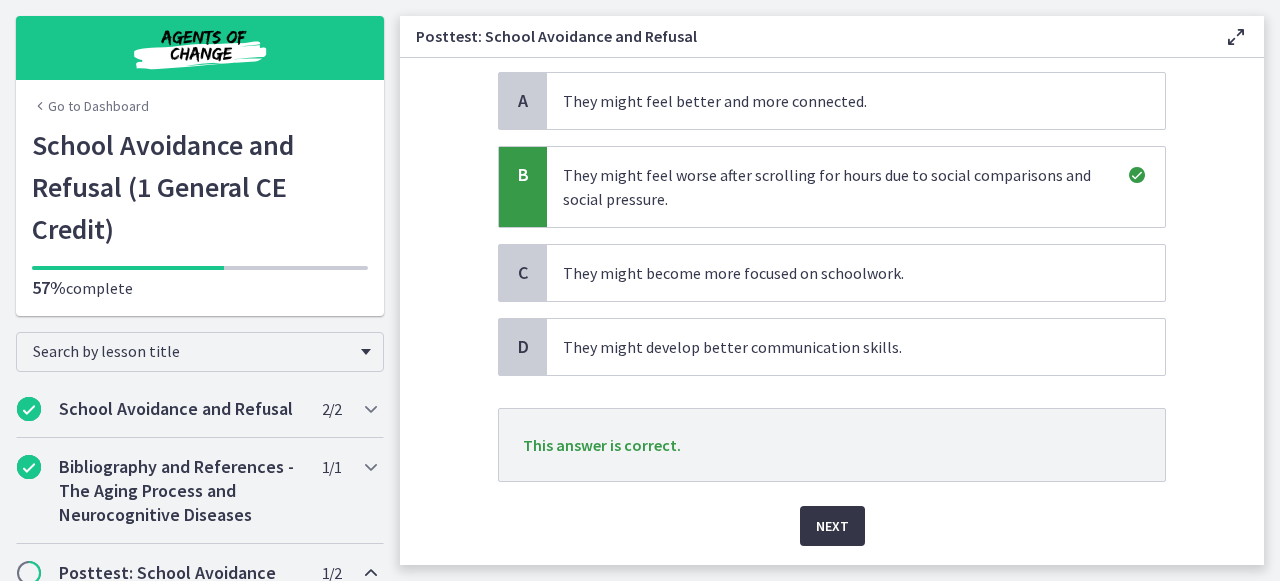 click on "Next" at bounding box center [832, 526] 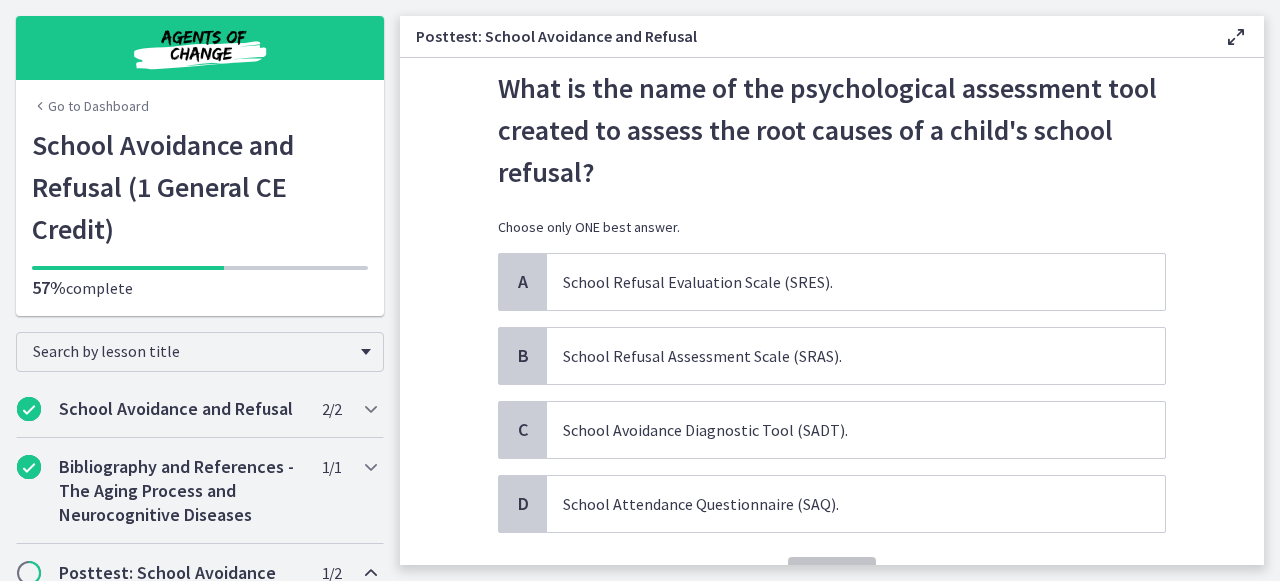 scroll, scrollTop: 59, scrollLeft: 0, axis: vertical 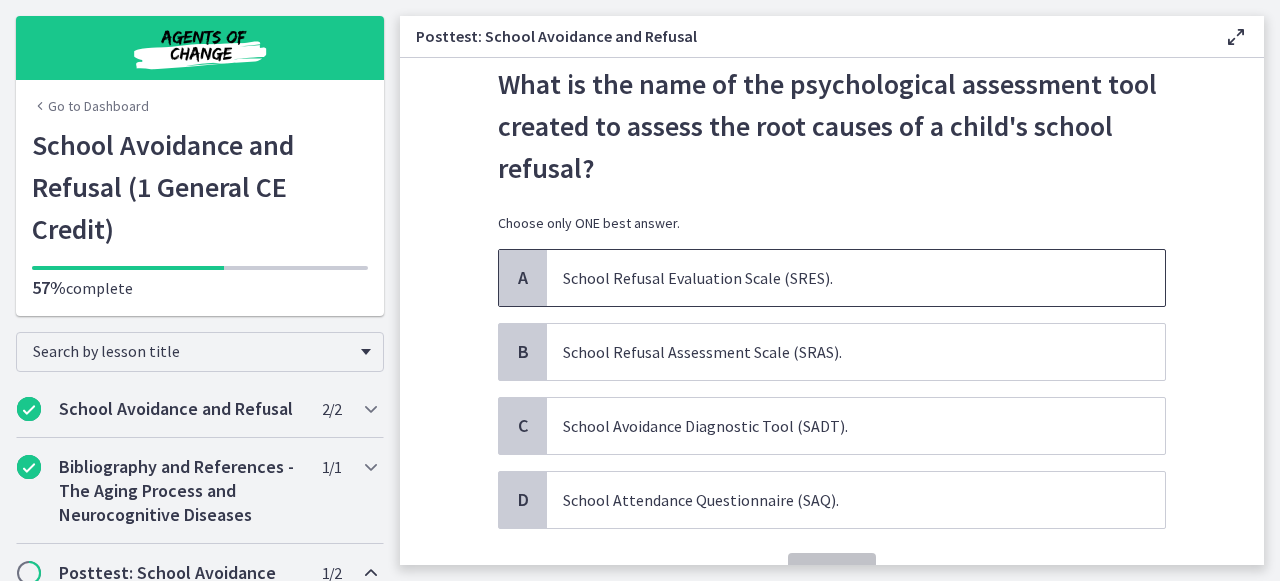 click on "School Refusal Evaluation Scale (SRES)." at bounding box center [836, 278] 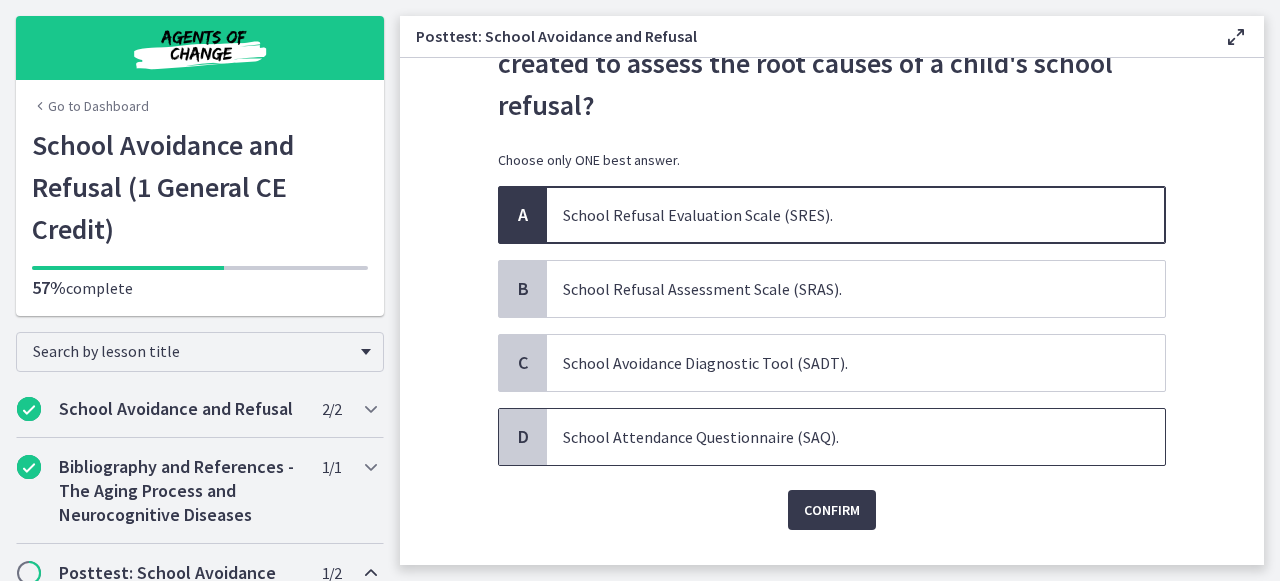 scroll, scrollTop: 124, scrollLeft: 0, axis: vertical 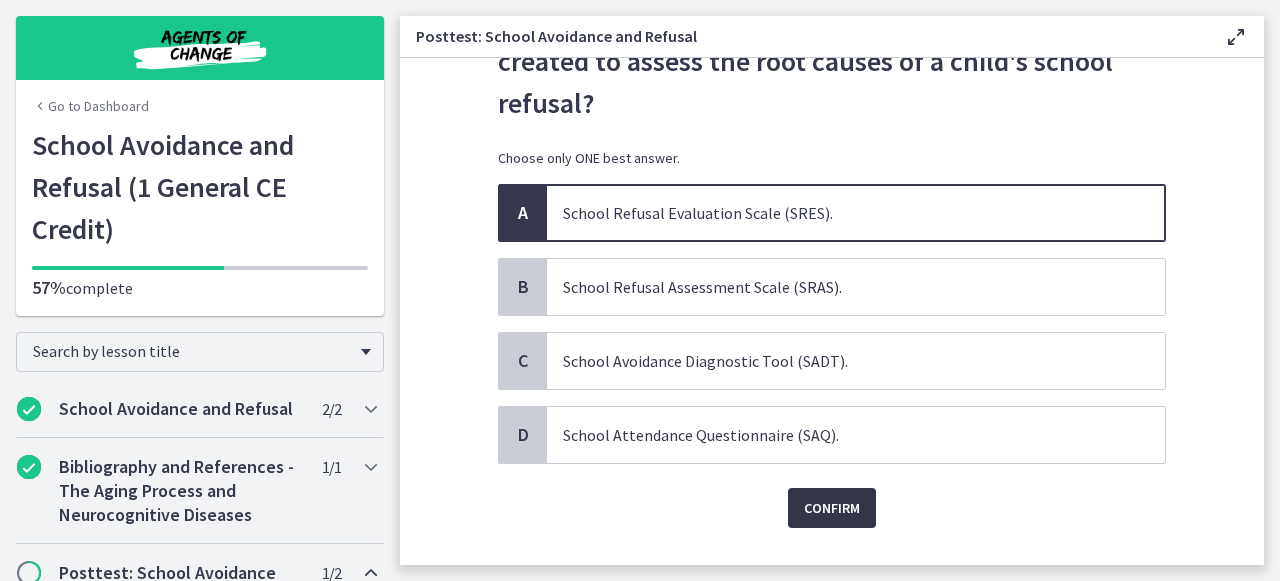 click on "Confirm" at bounding box center (832, 508) 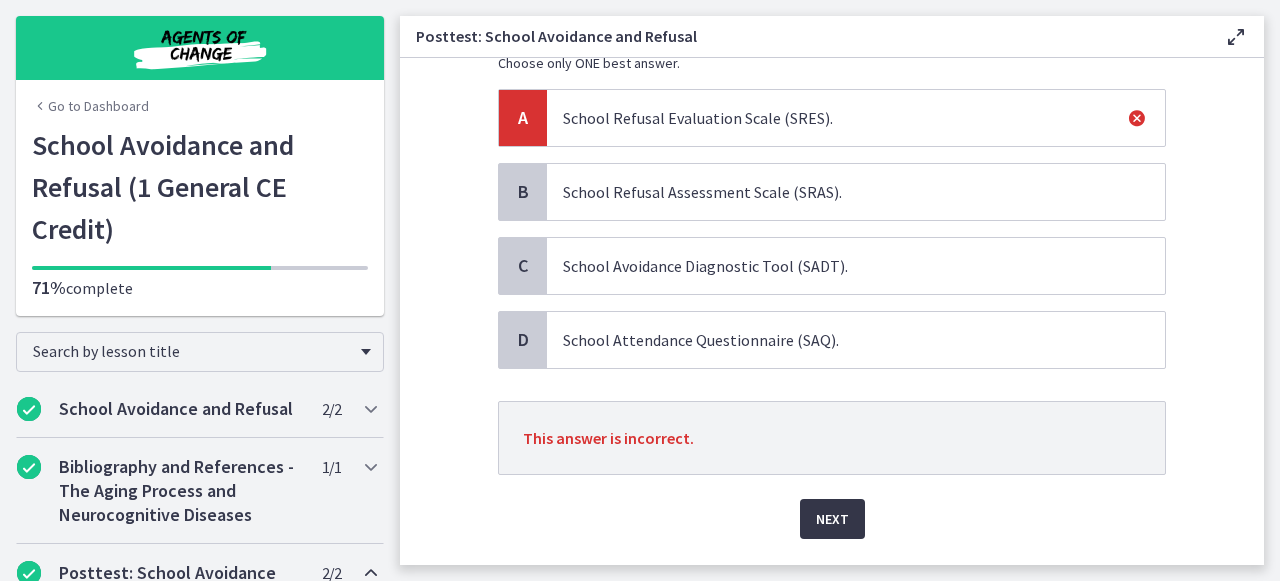 scroll, scrollTop: 227, scrollLeft: 0, axis: vertical 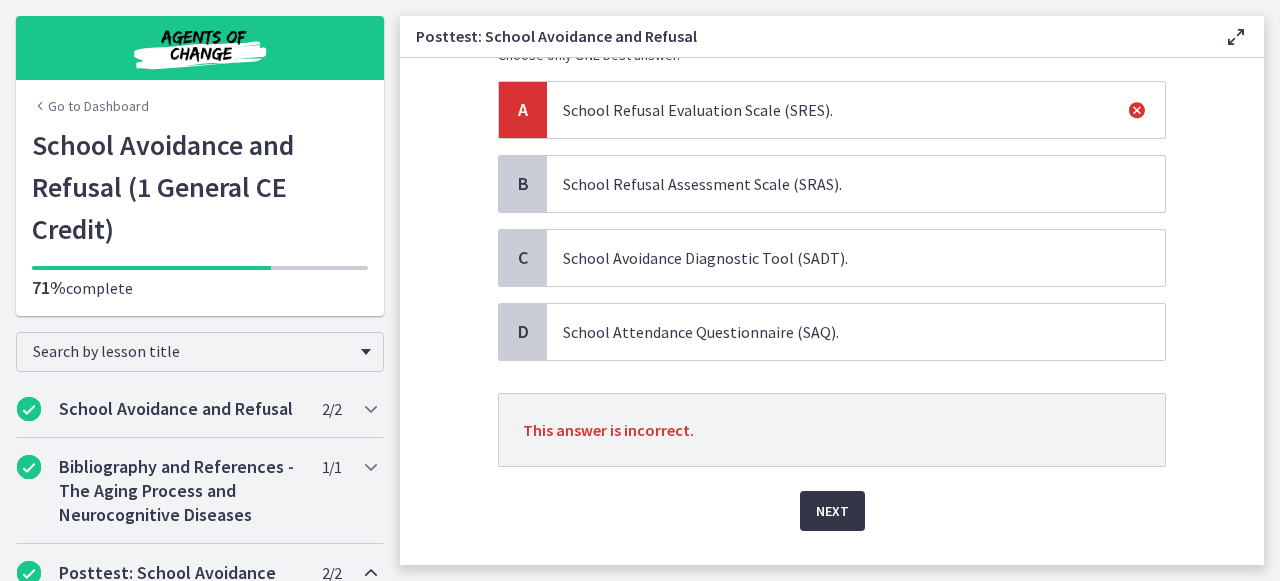 click on "Next" at bounding box center [832, 511] 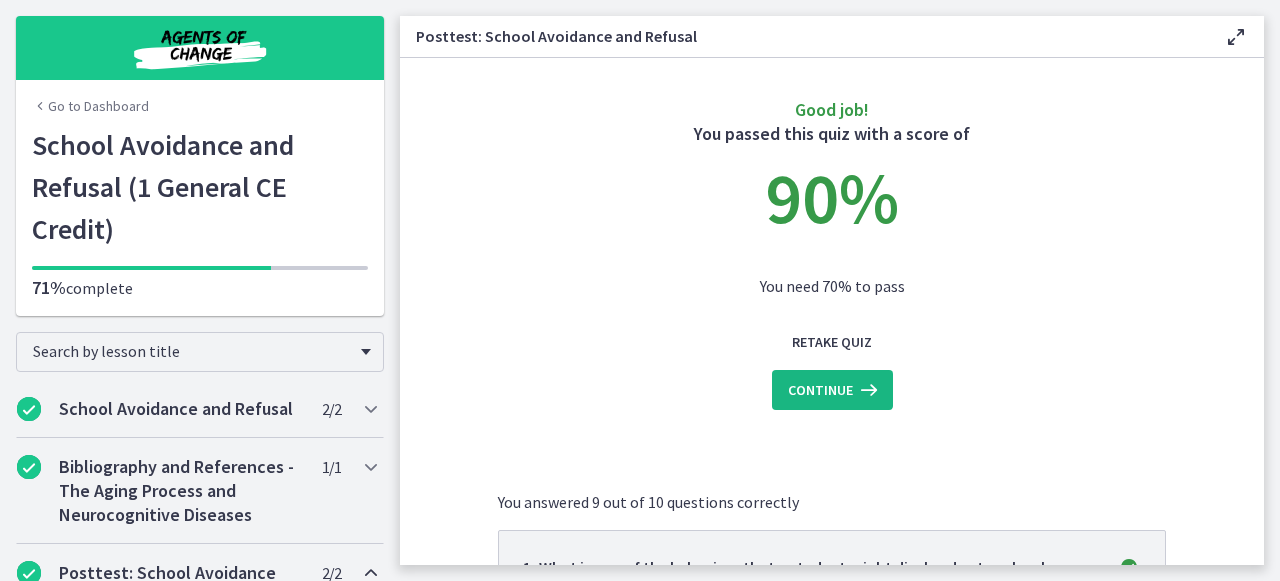 click at bounding box center (867, 390) 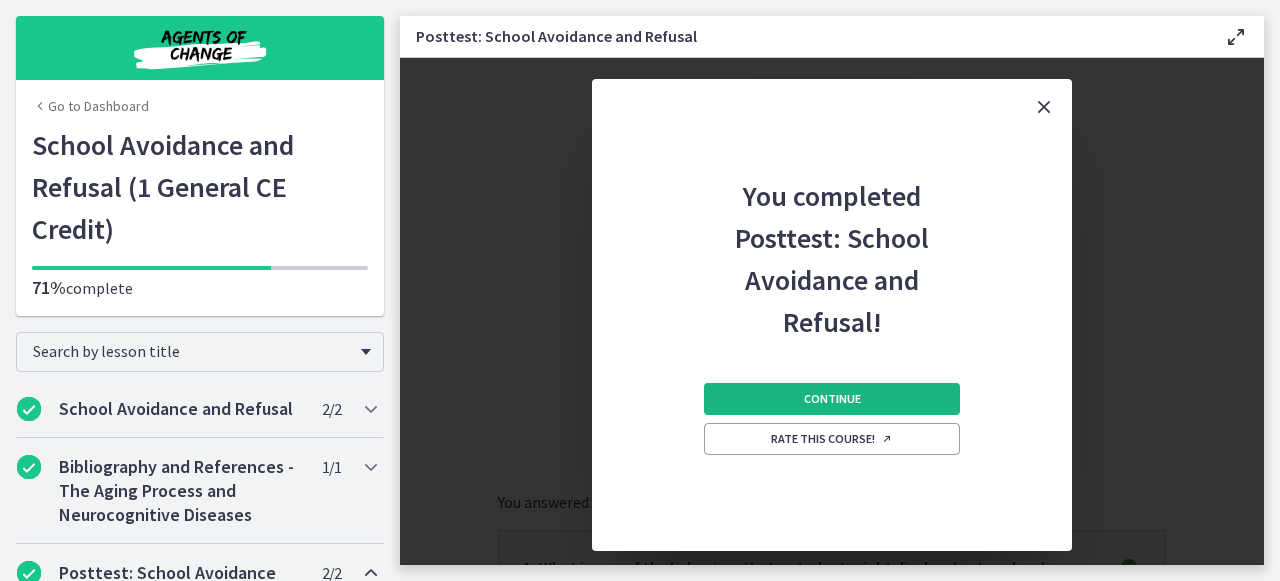 click on "Continue" at bounding box center [832, 399] 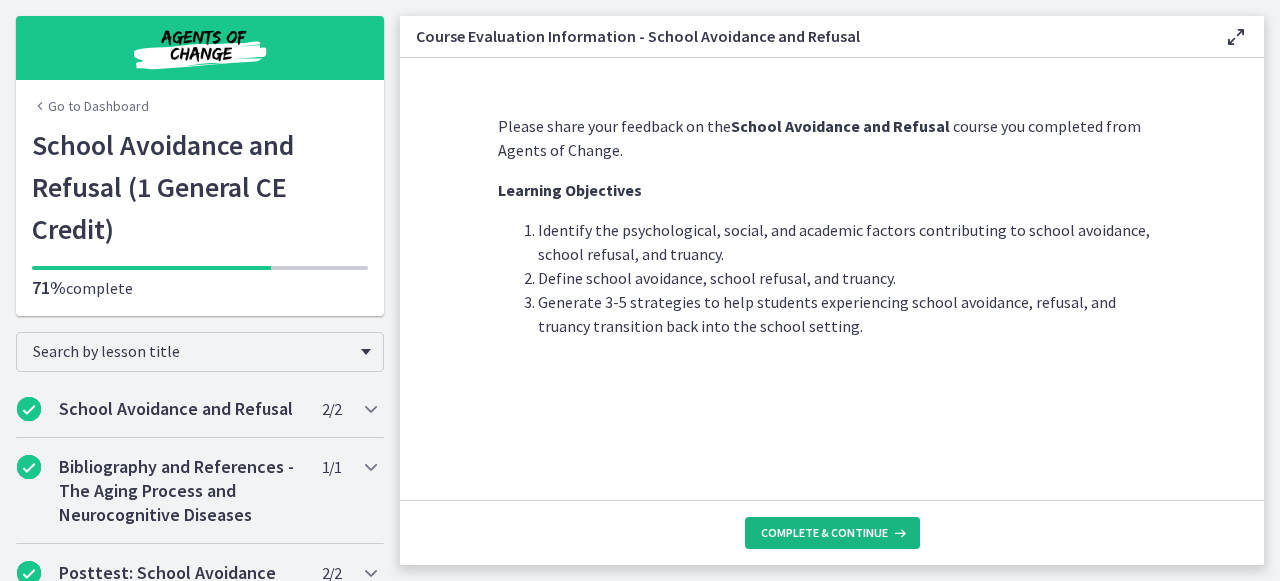 click on "Complete & continue" at bounding box center [824, 533] 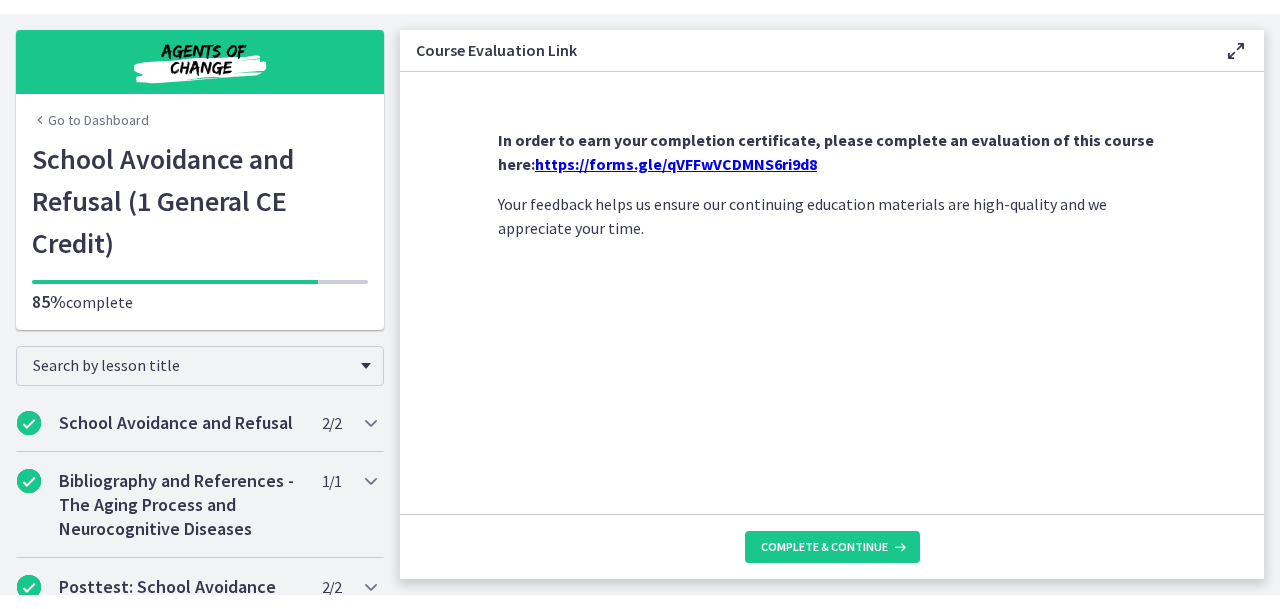 scroll, scrollTop: 0, scrollLeft: 0, axis: both 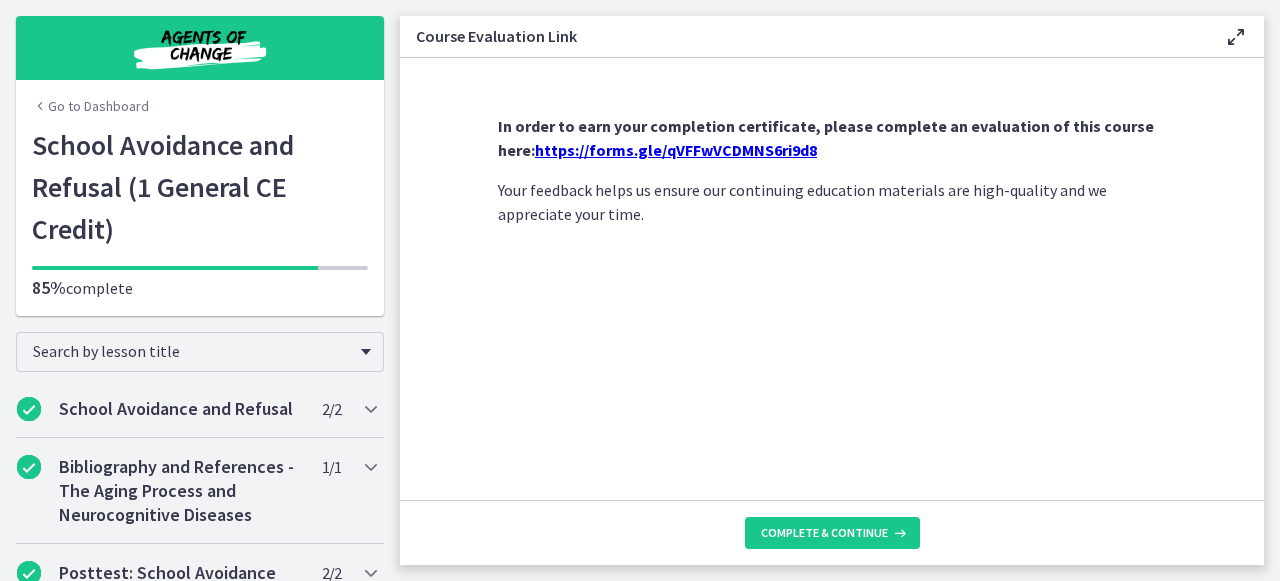 click on "https://forms.gle/qVFFwVCDMNS6ri9d8" at bounding box center [676, 150] 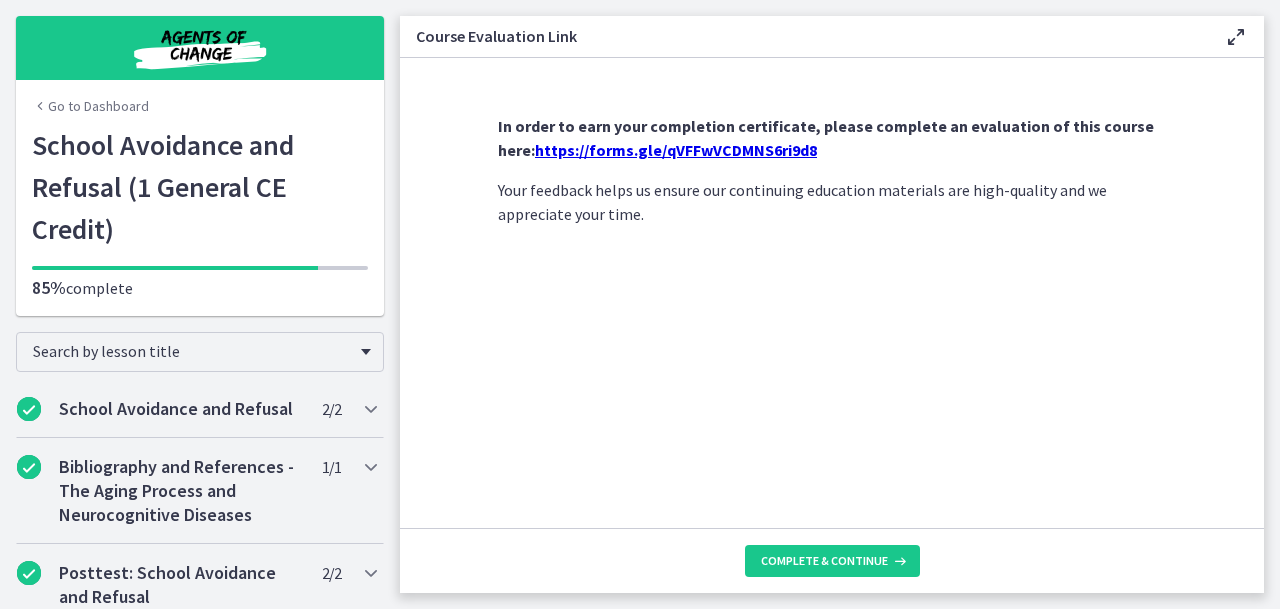 click on "Go to Dashboard" at bounding box center (90, 106) 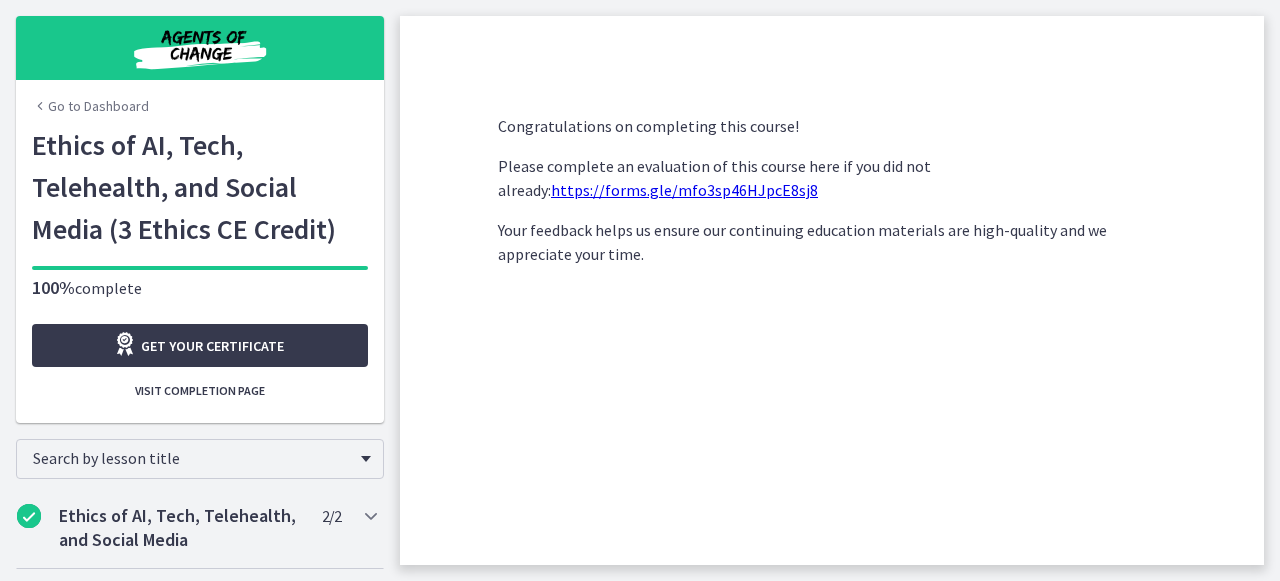 scroll, scrollTop: 0, scrollLeft: 0, axis: both 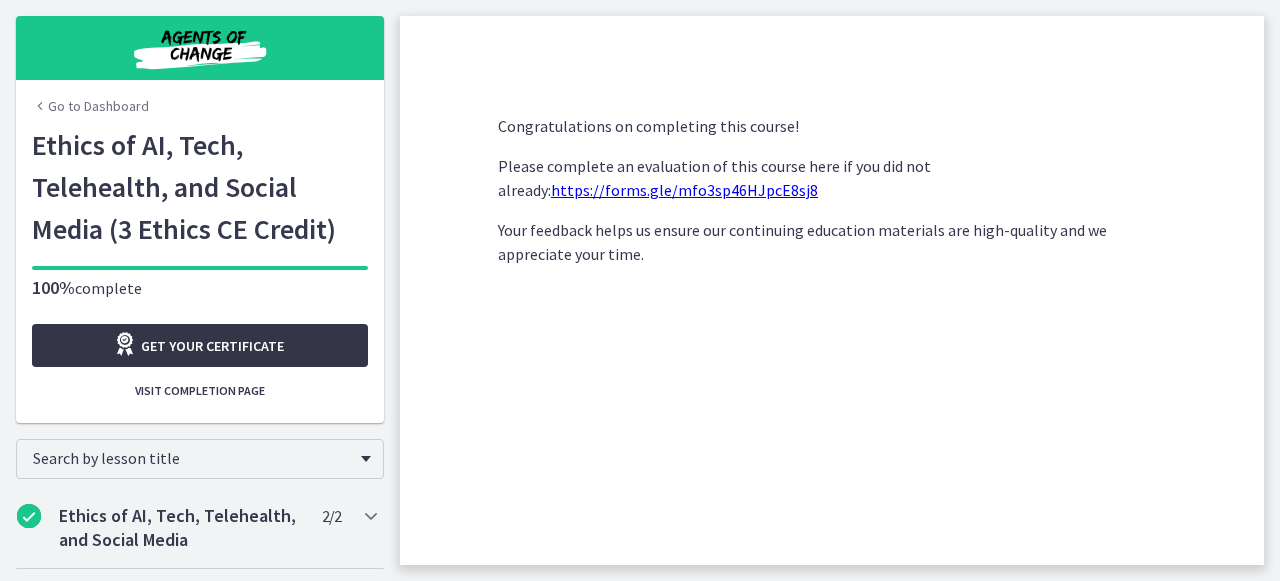 click on "Get your certificate" at bounding box center [212, 346] 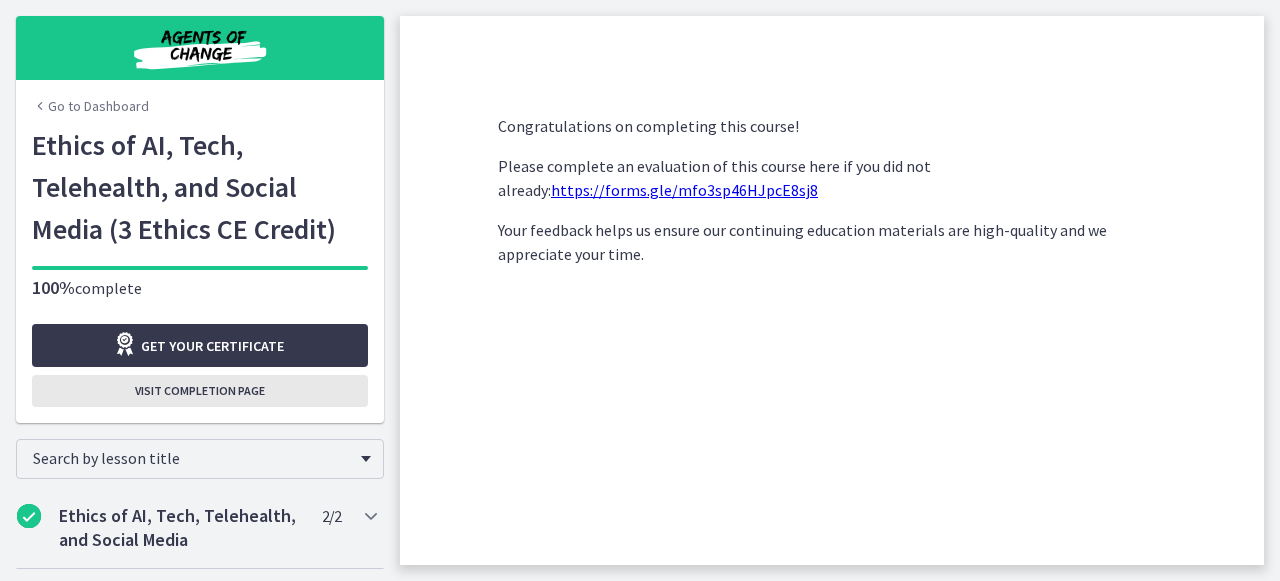 click on "Visit completion page" at bounding box center (200, 391) 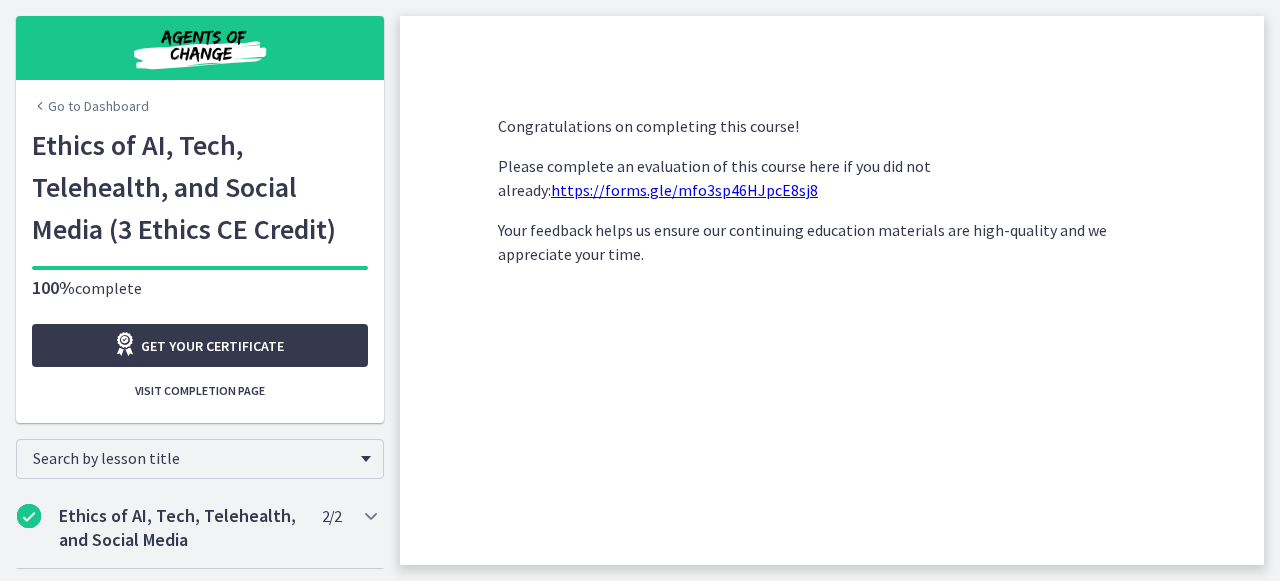 click on "Go to Dashboard" at bounding box center [90, 106] 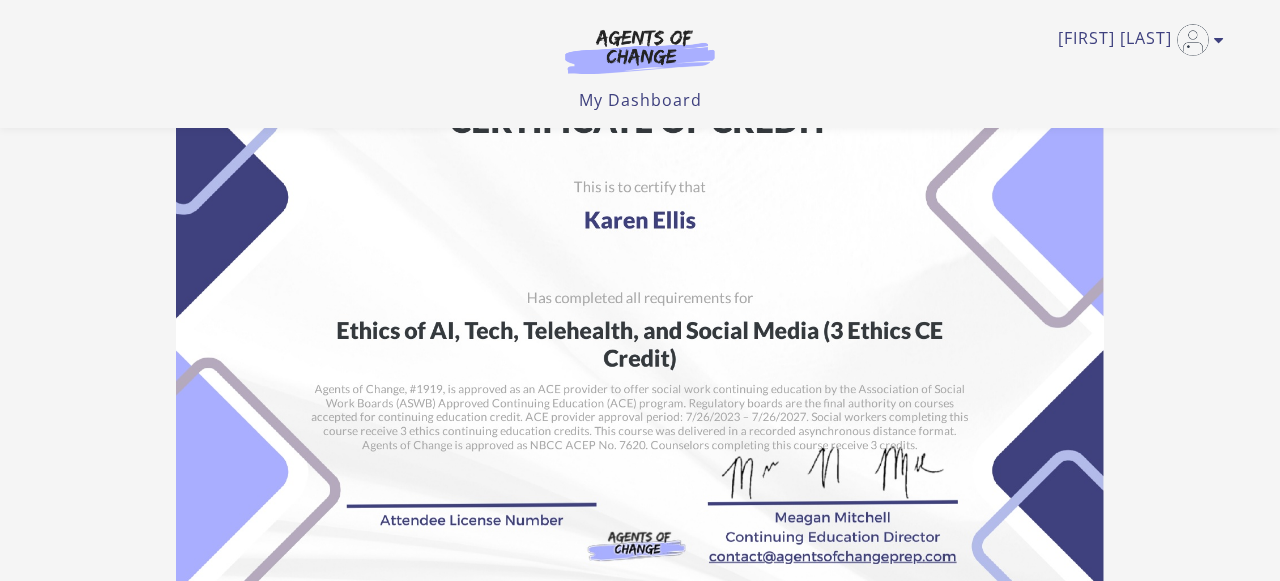scroll, scrollTop: 172, scrollLeft: 0, axis: vertical 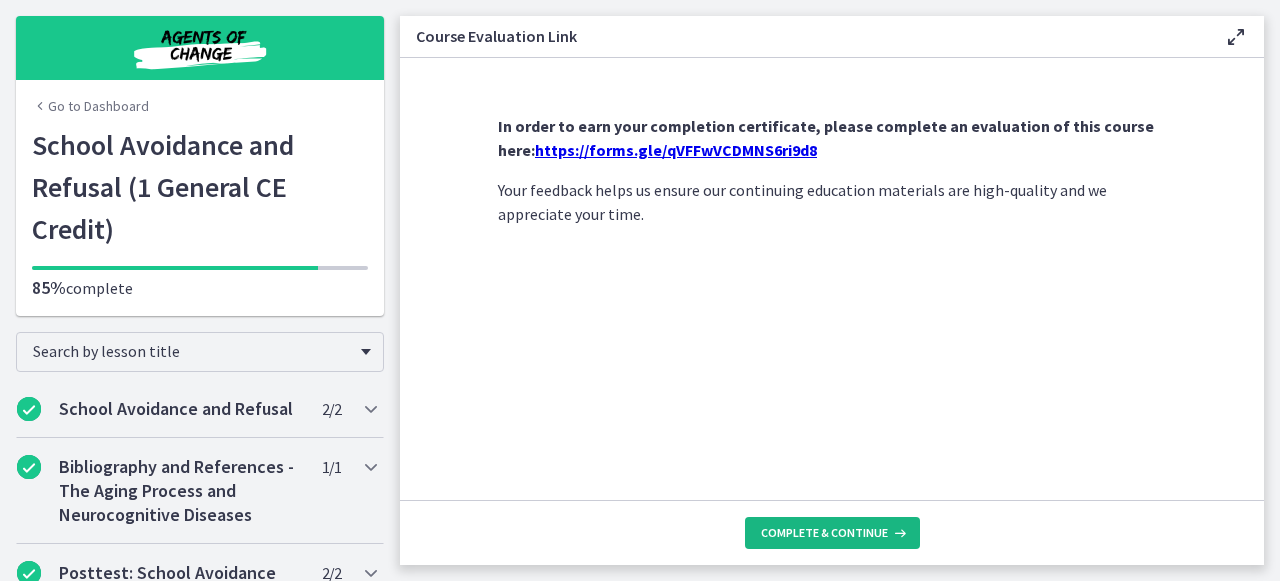 click on "Complete & continue" at bounding box center (824, 533) 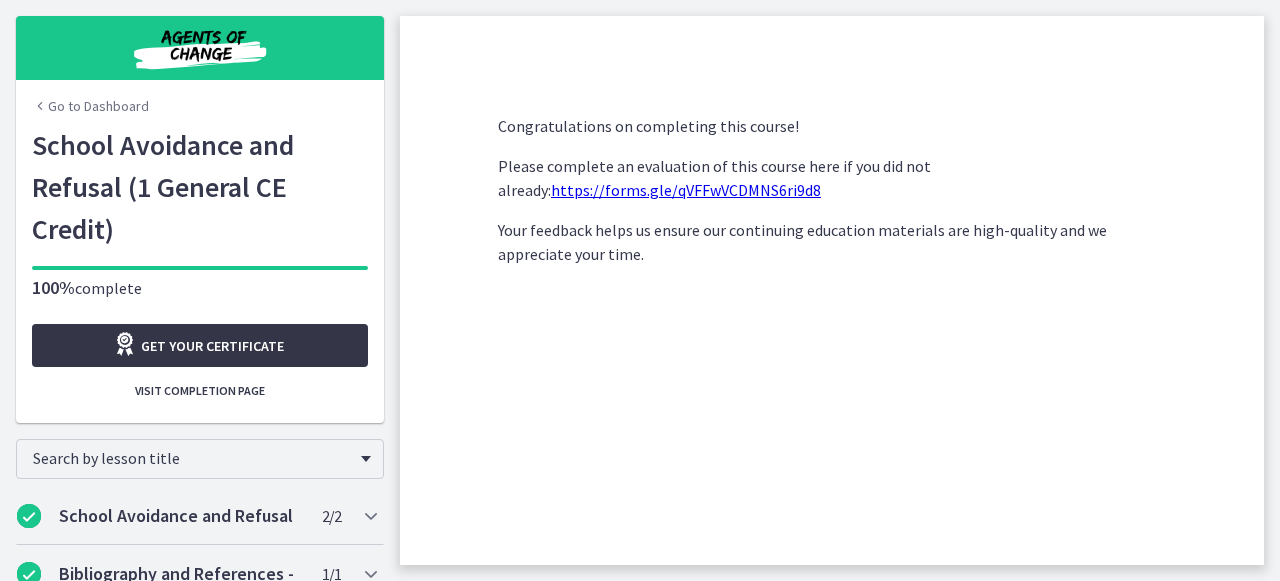 click on "Get your certificate" at bounding box center [212, 346] 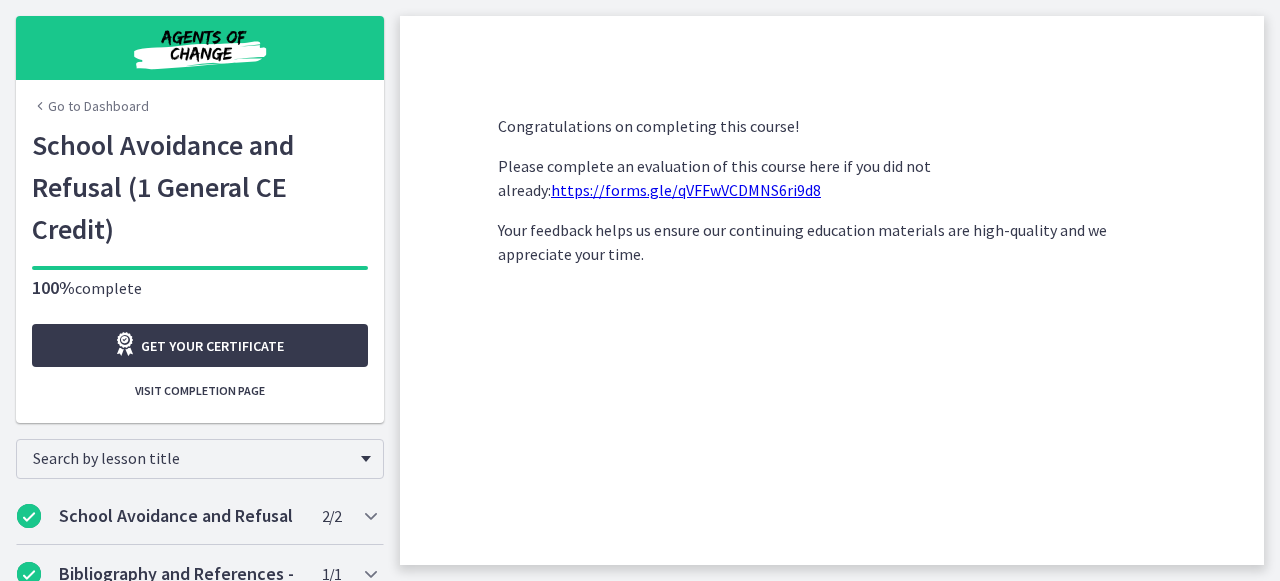 scroll, scrollTop: 0, scrollLeft: 0, axis: both 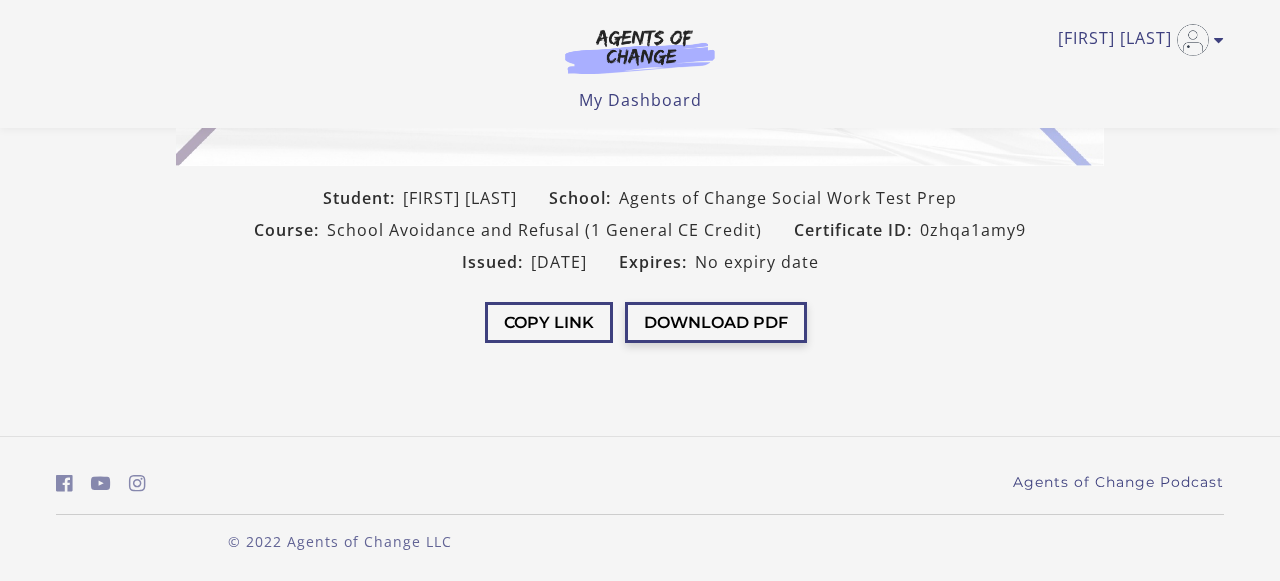 click on "Download PDF" at bounding box center (716, 322) 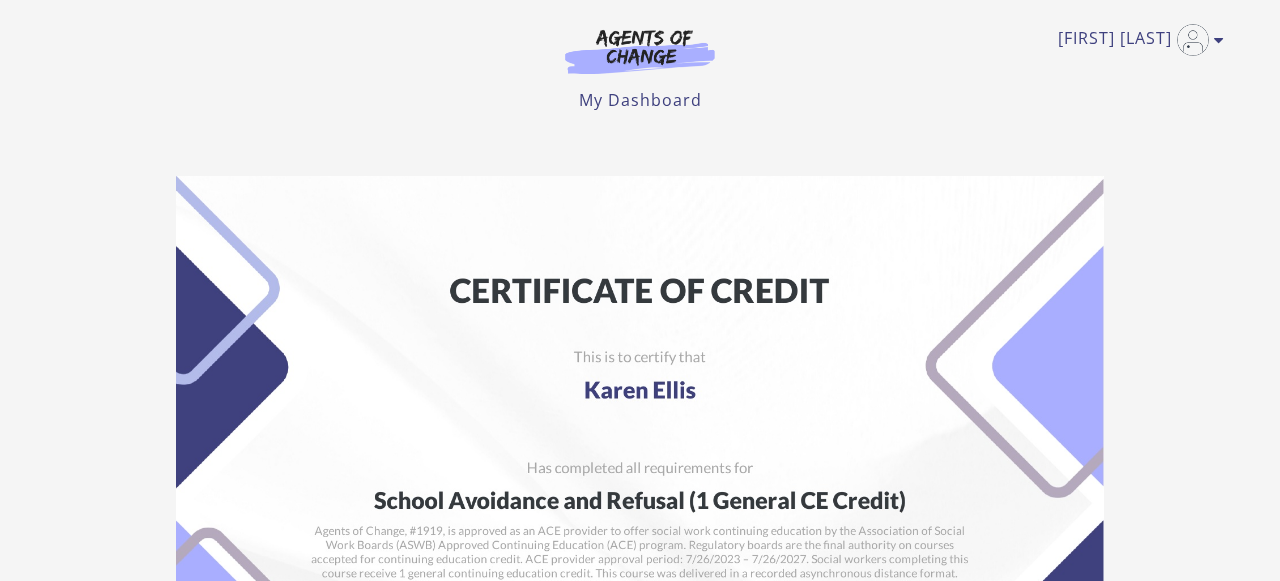 scroll, scrollTop: 0, scrollLeft: 0, axis: both 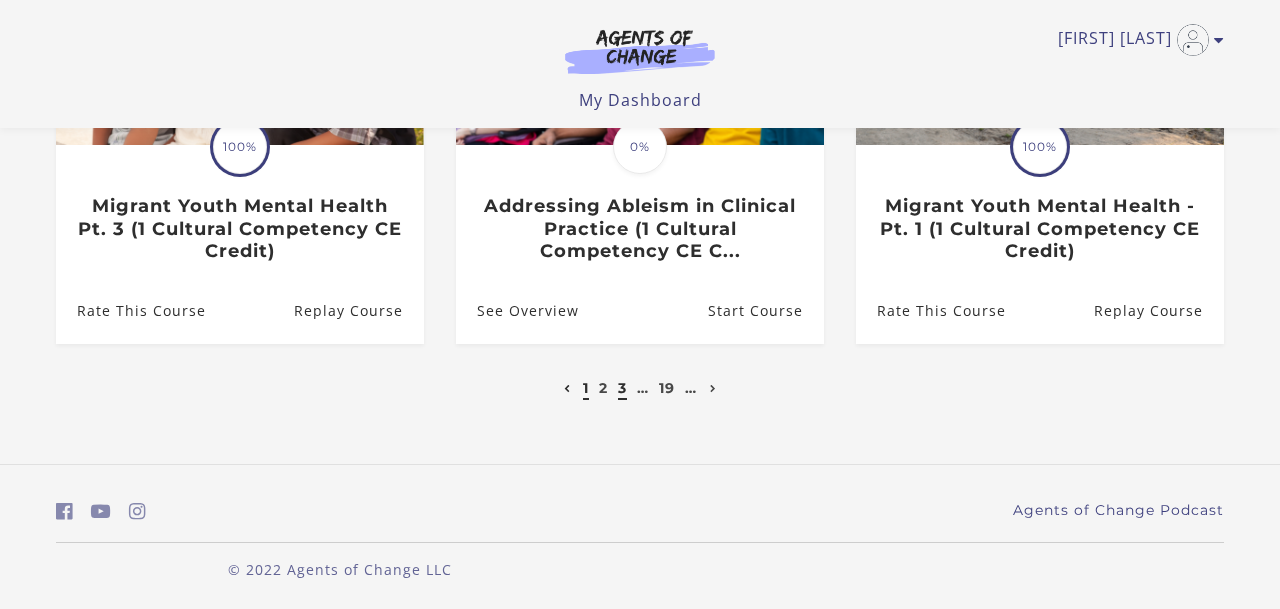 click on "3" at bounding box center (622, 388) 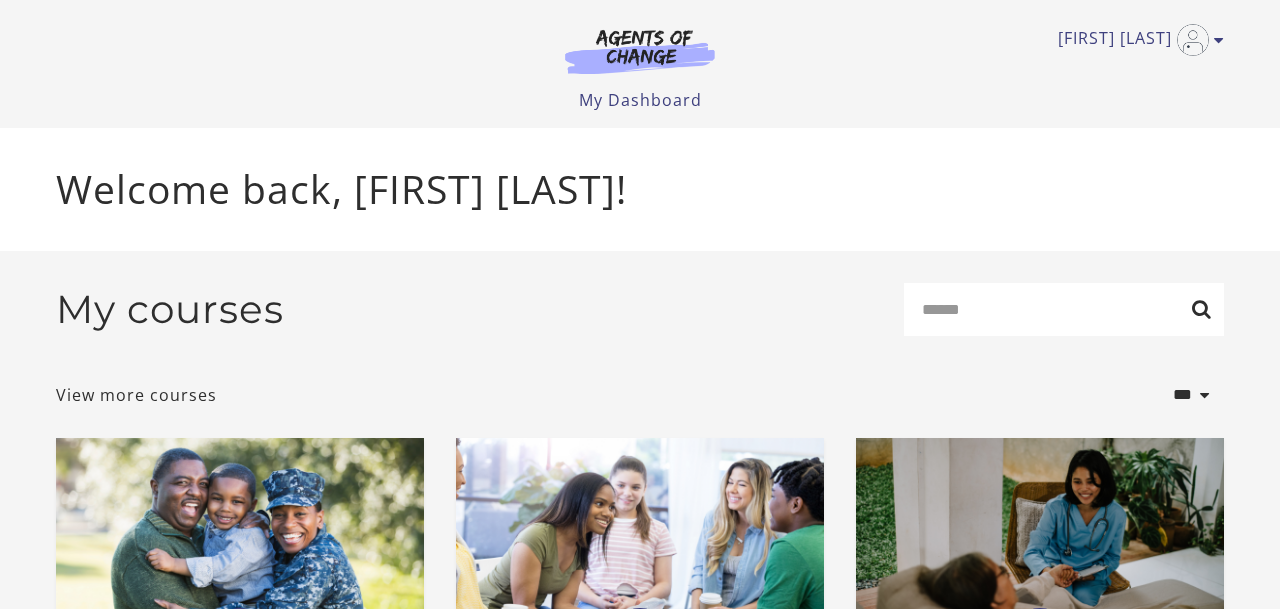 scroll, scrollTop: 0, scrollLeft: 0, axis: both 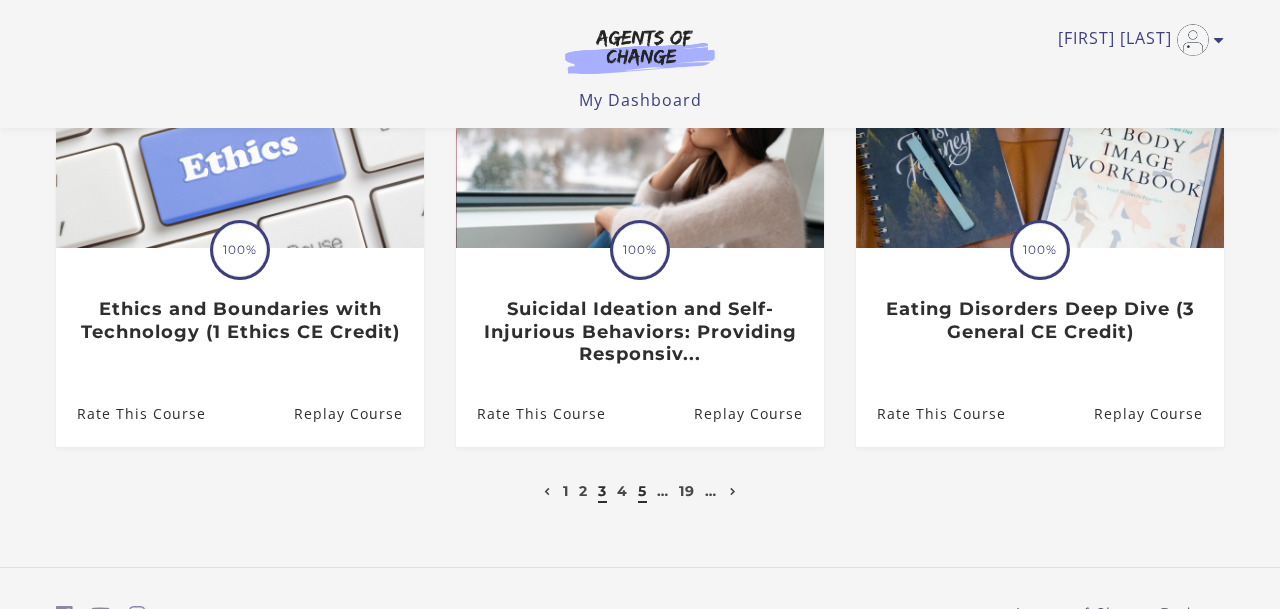 click on "5" at bounding box center [642, 491] 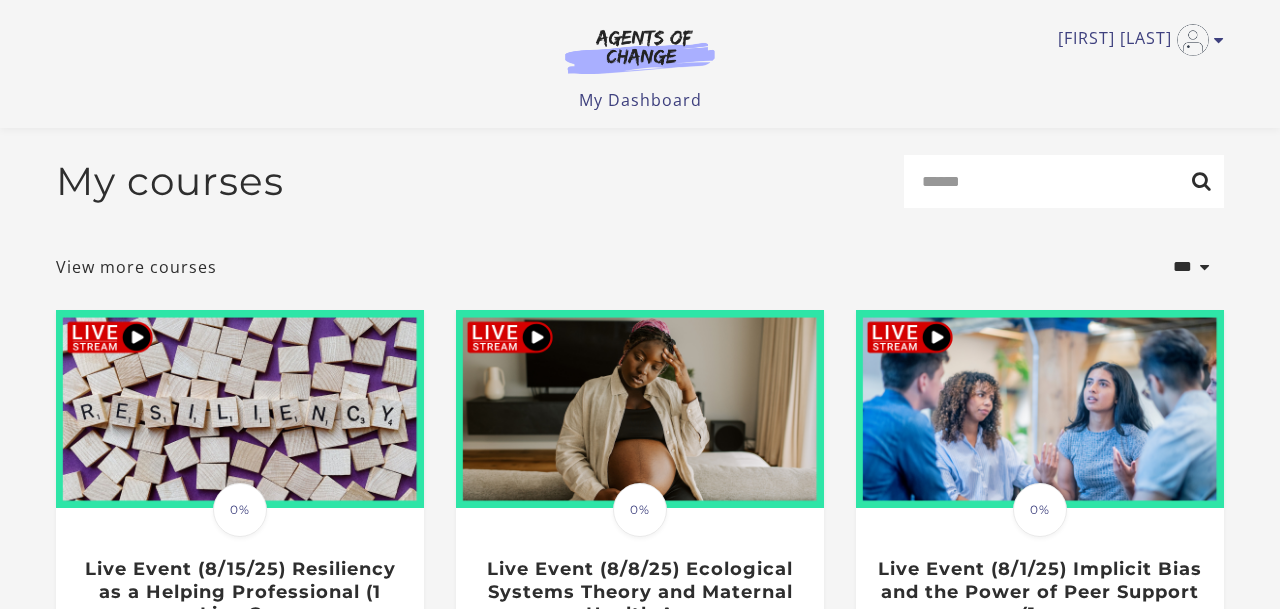scroll, scrollTop: 318, scrollLeft: 0, axis: vertical 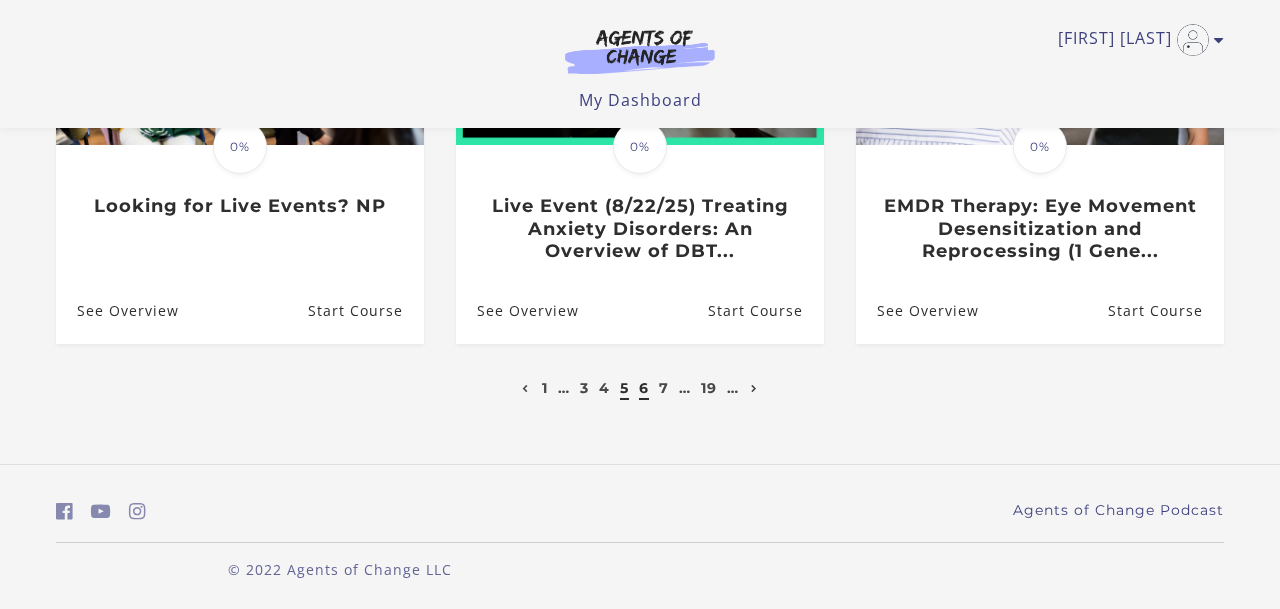 click on "6" at bounding box center (644, 388) 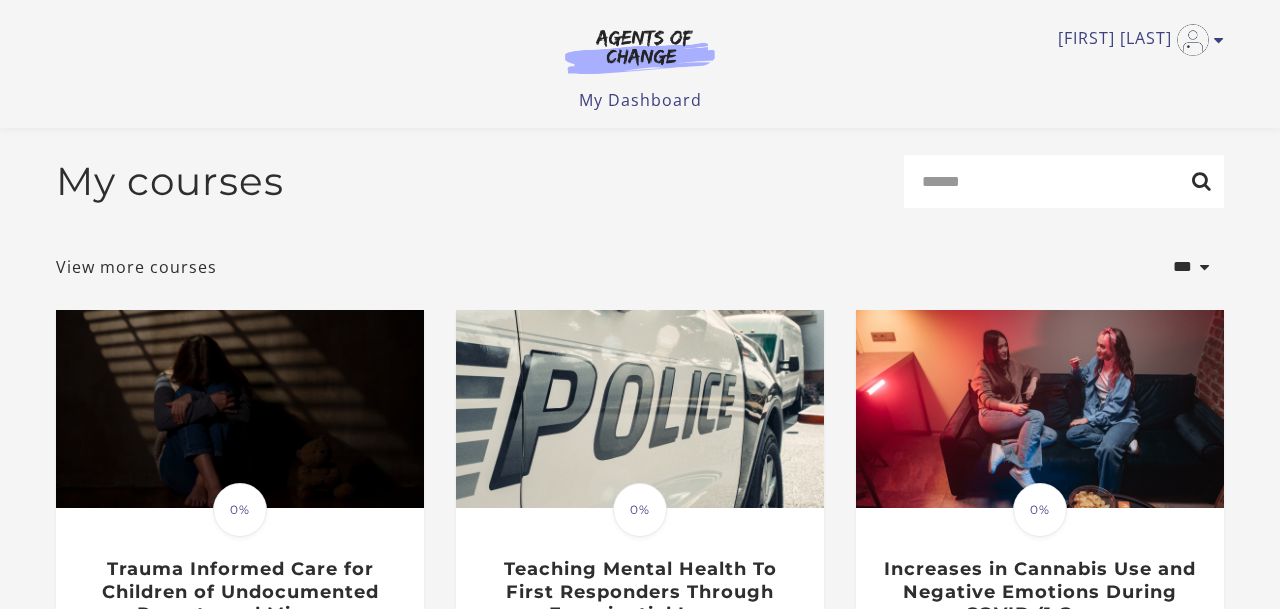 scroll, scrollTop: 177, scrollLeft: 0, axis: vertical 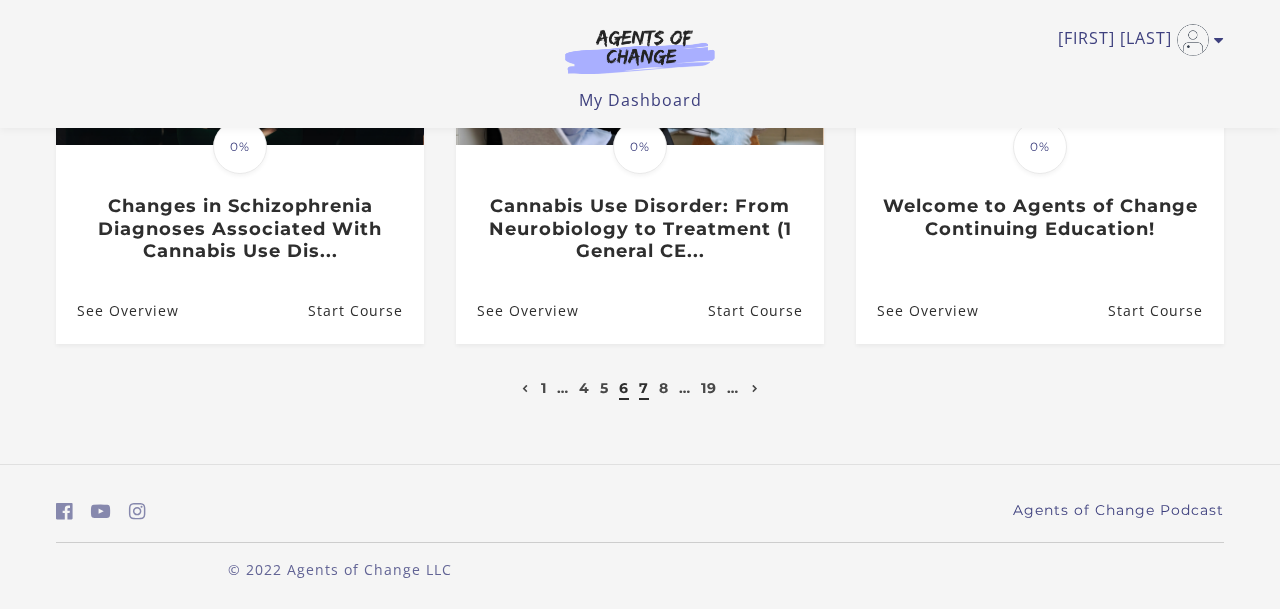 click on "7" at bounding box center [644, 388] 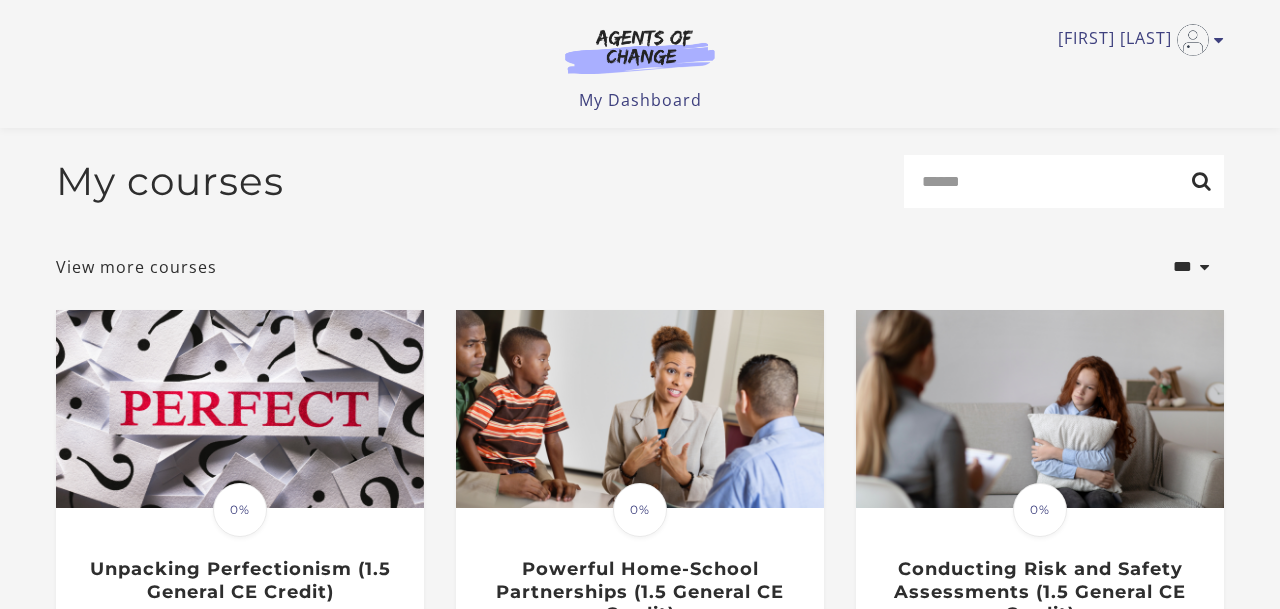 scroll, scrollTop: 158, scrollLeft: 0, axis: vertical 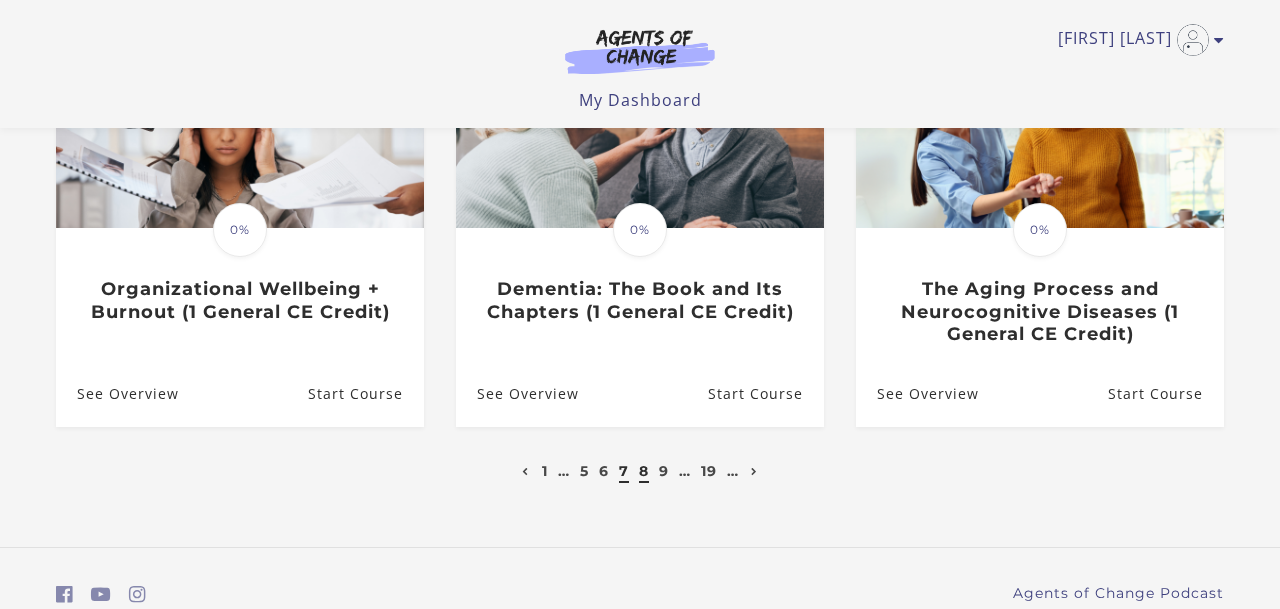 click on "8" at bounding box center [644, 471] 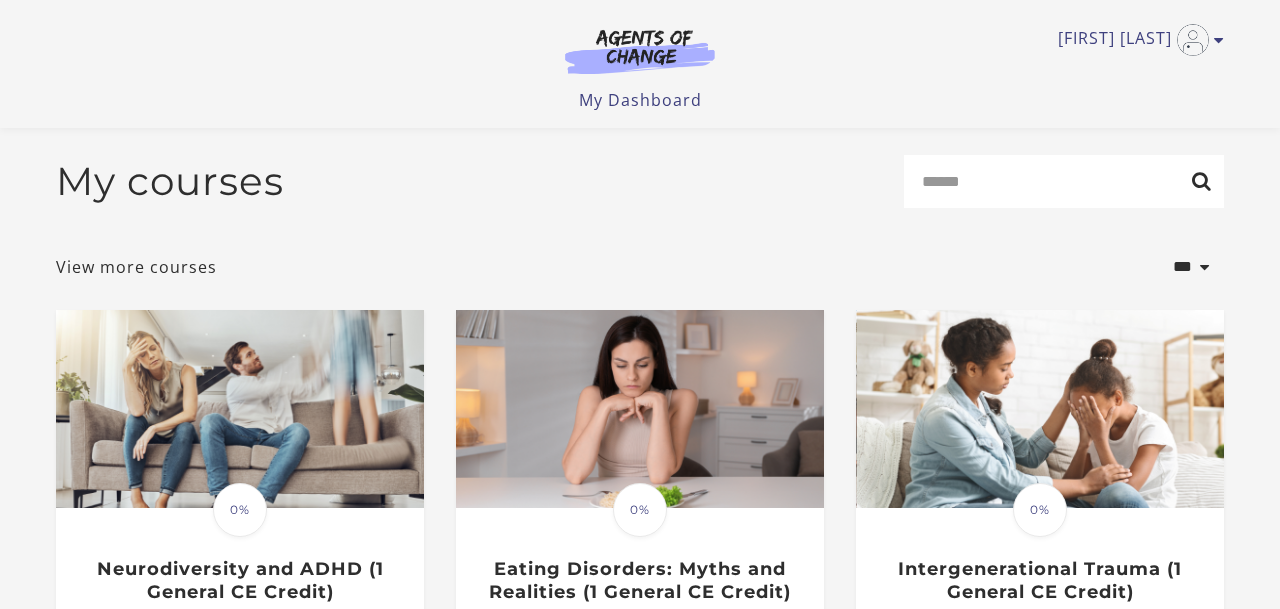 scroll, scrollTop: 197, scrollLeft: 0, axis: vertical 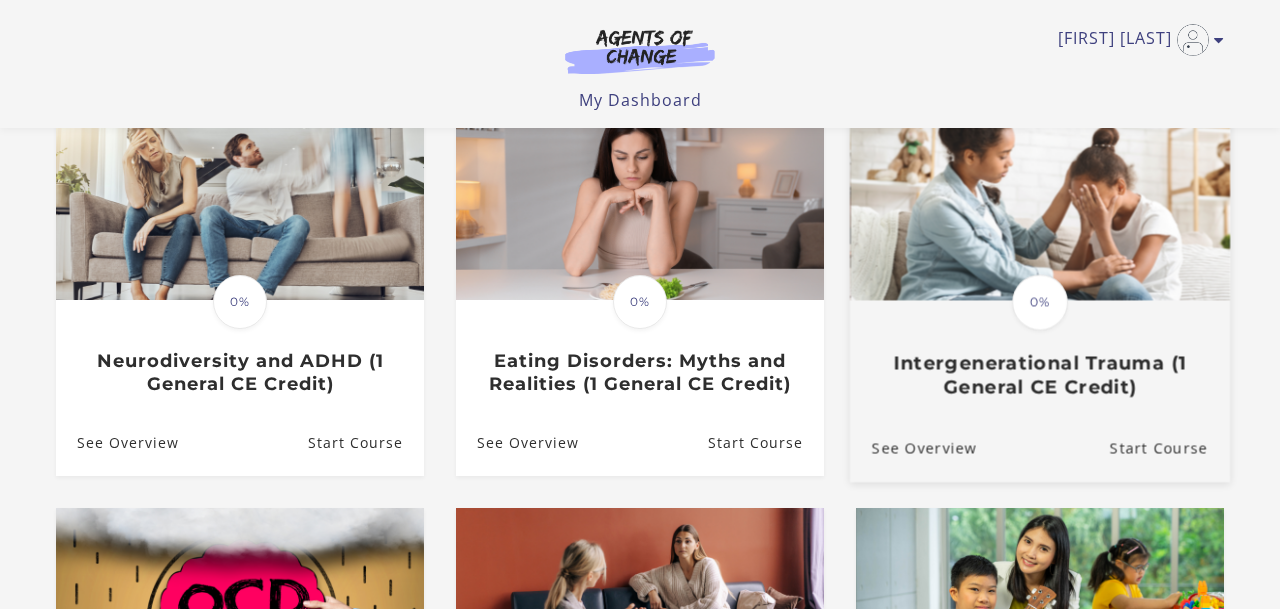 click on "Intergenerational Trauma (1 General CE Credit)" at bounding box center [1040, 375] 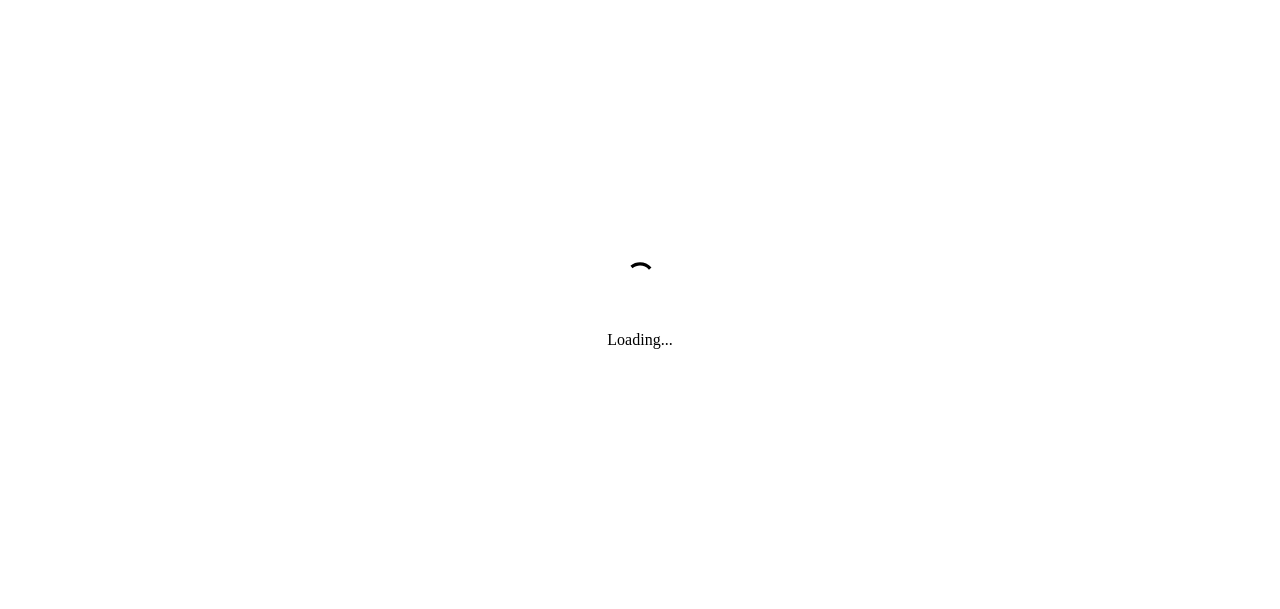 scroll, scrollTop: 0, scrollLeft: 0, axis: both 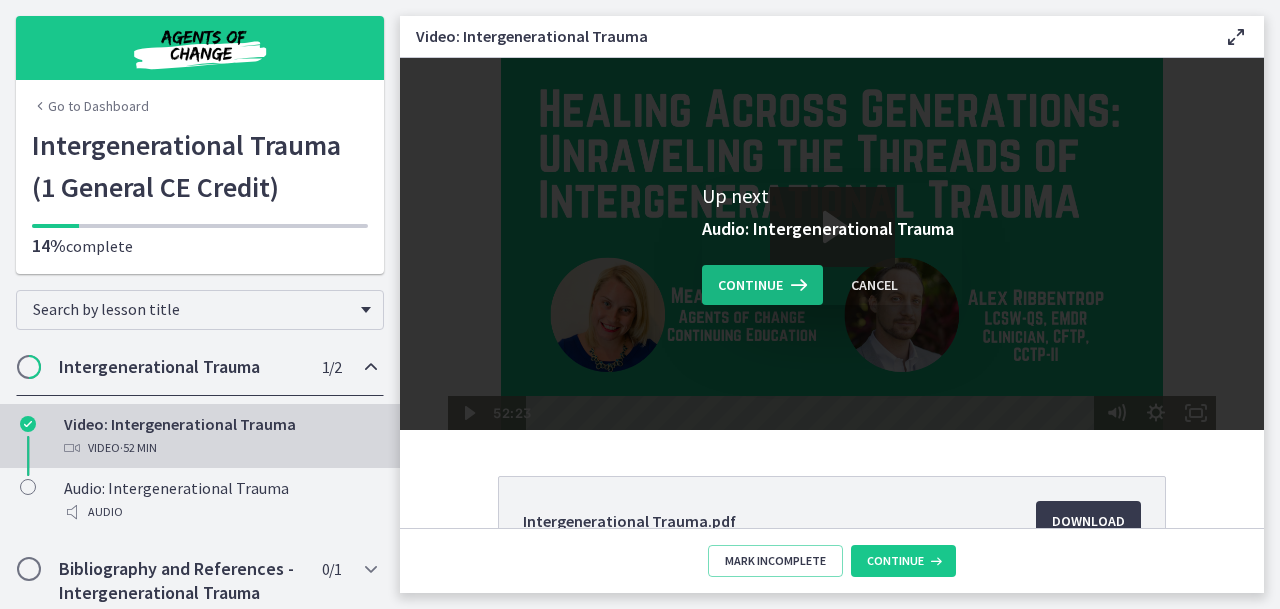 click on "Continue" at bounding box center [750, 285] 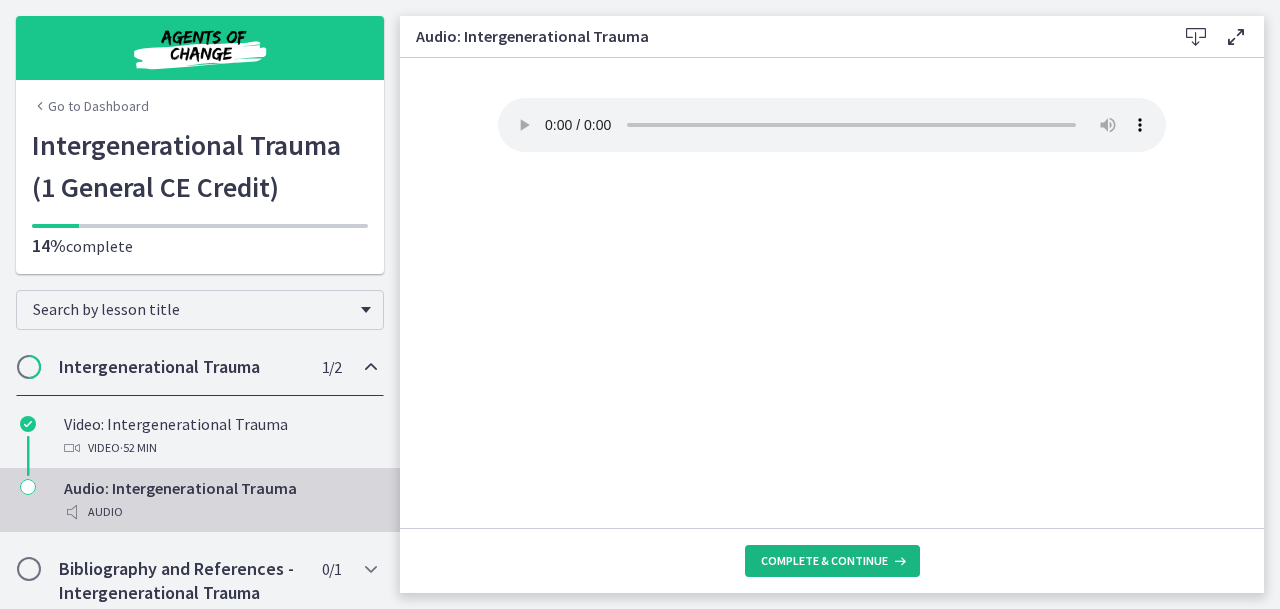 click on "Complete & continue" at bounding box center (824, 561) 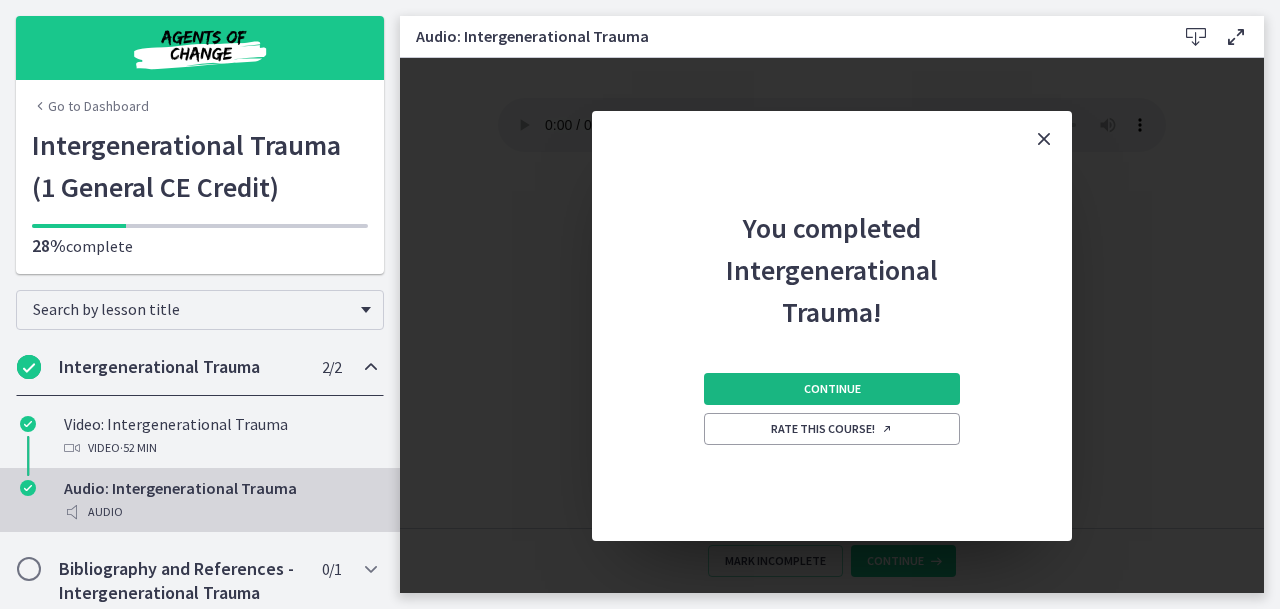 click on "Continue" at bounding box center [832, 389] 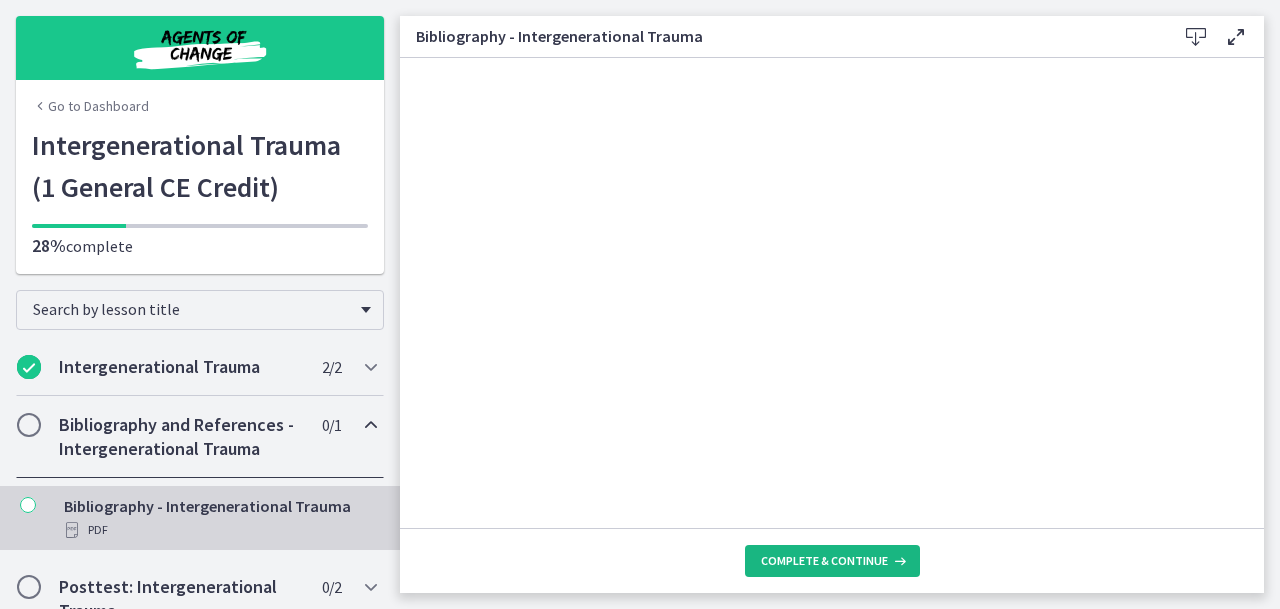 click on "Complete & continue" at bounding box center (824, 561) 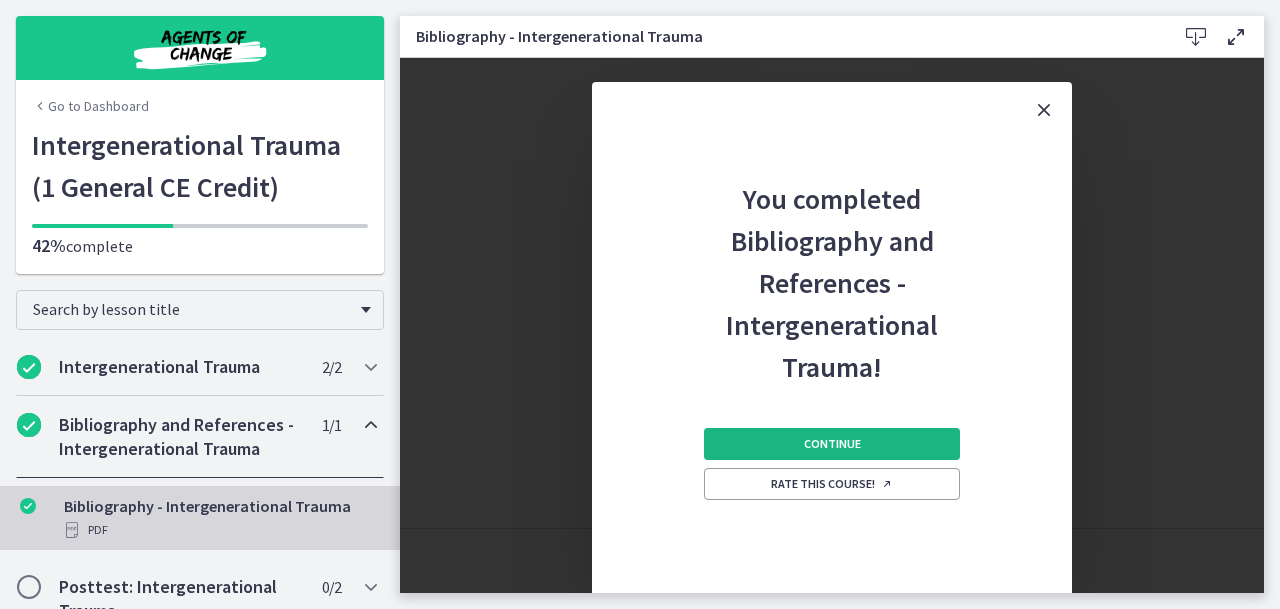 click on "Continue" at bounding box center [832, 444] 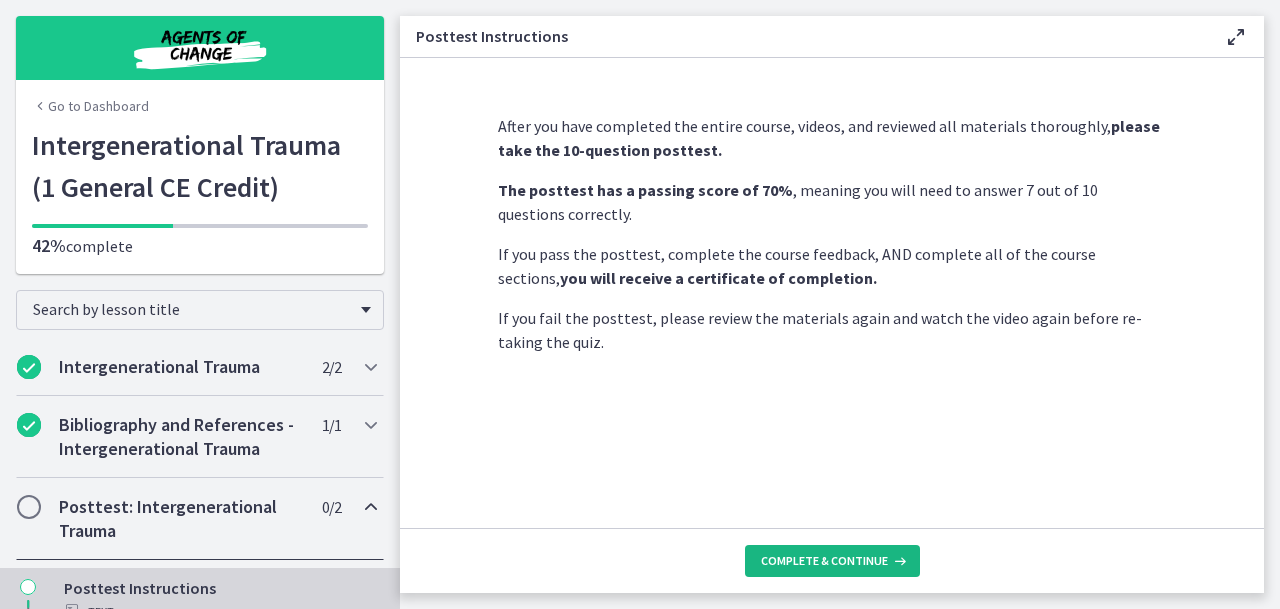 click on "Complete & continue" at bounding box center [824, 561] 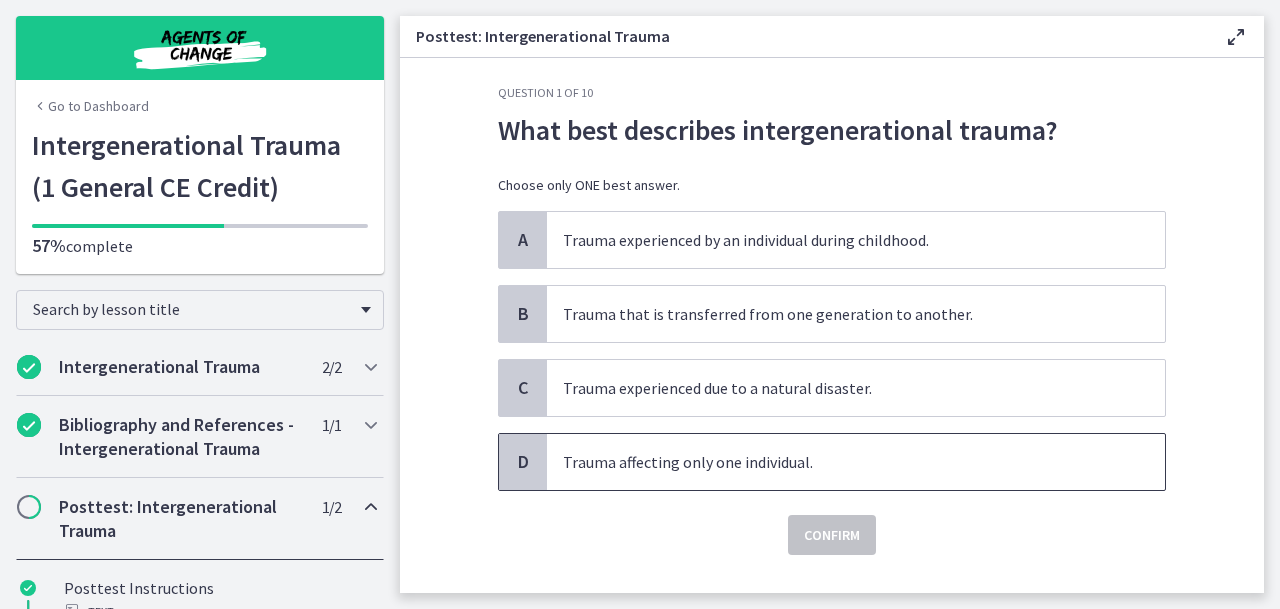 scroll, scrollTop: 0, scrollLeft: 0, axis: both 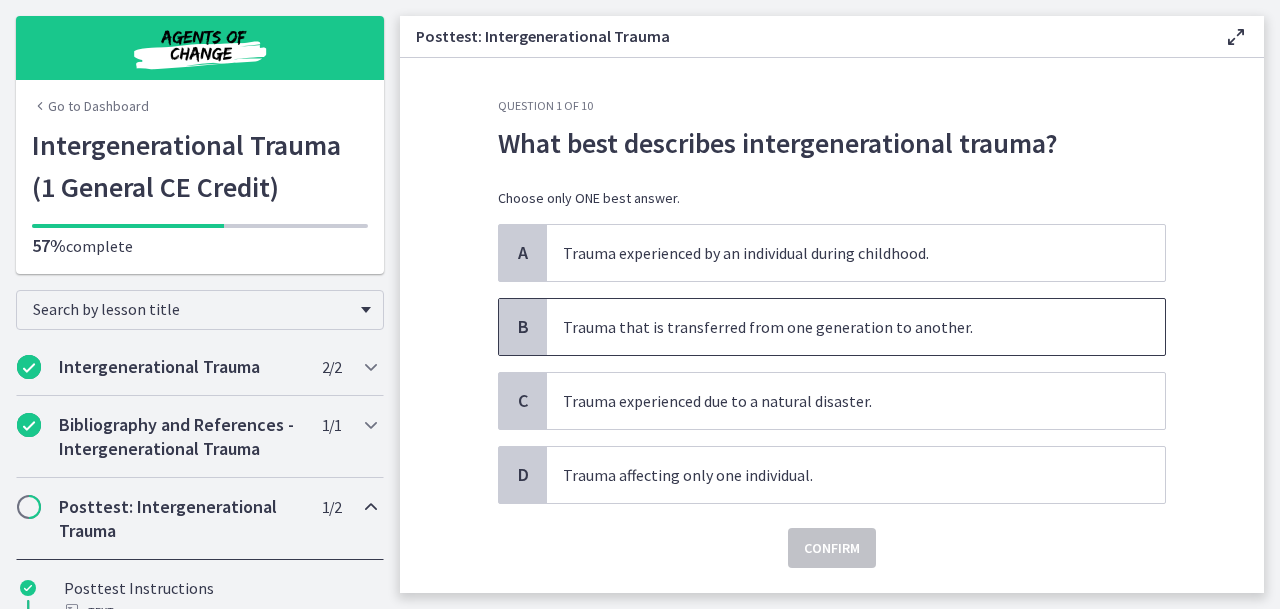 click on "Trauma that is transferred from one generation to another." at bounding box center [836, 327] 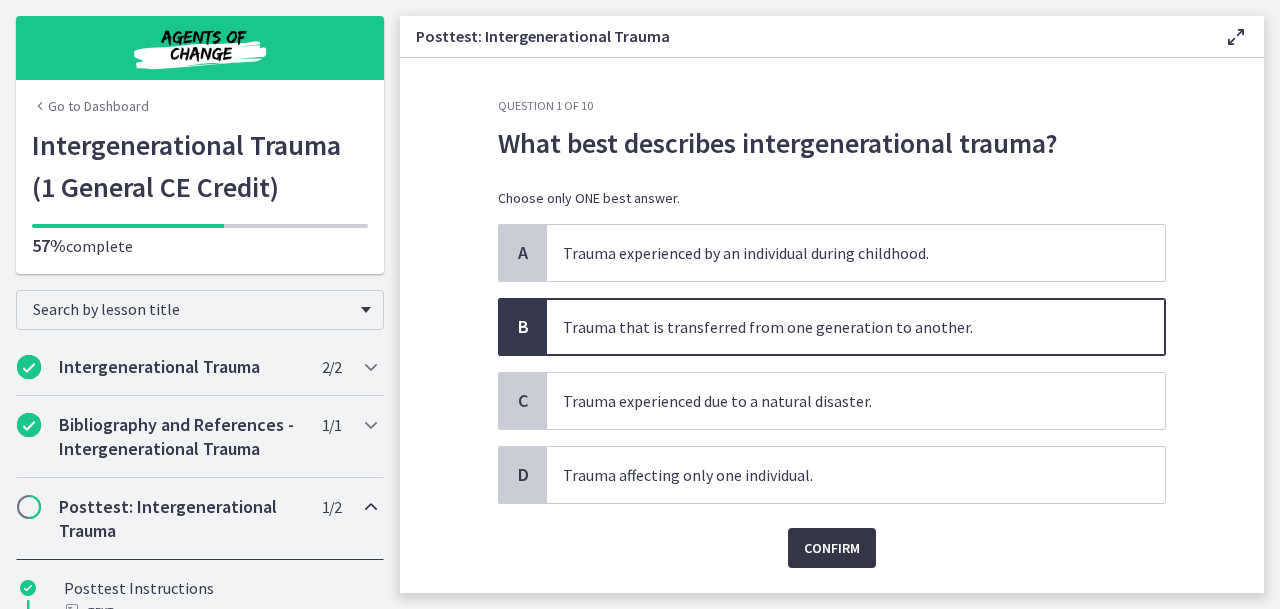 click on "Confirm" at bounding box center (832, 548) 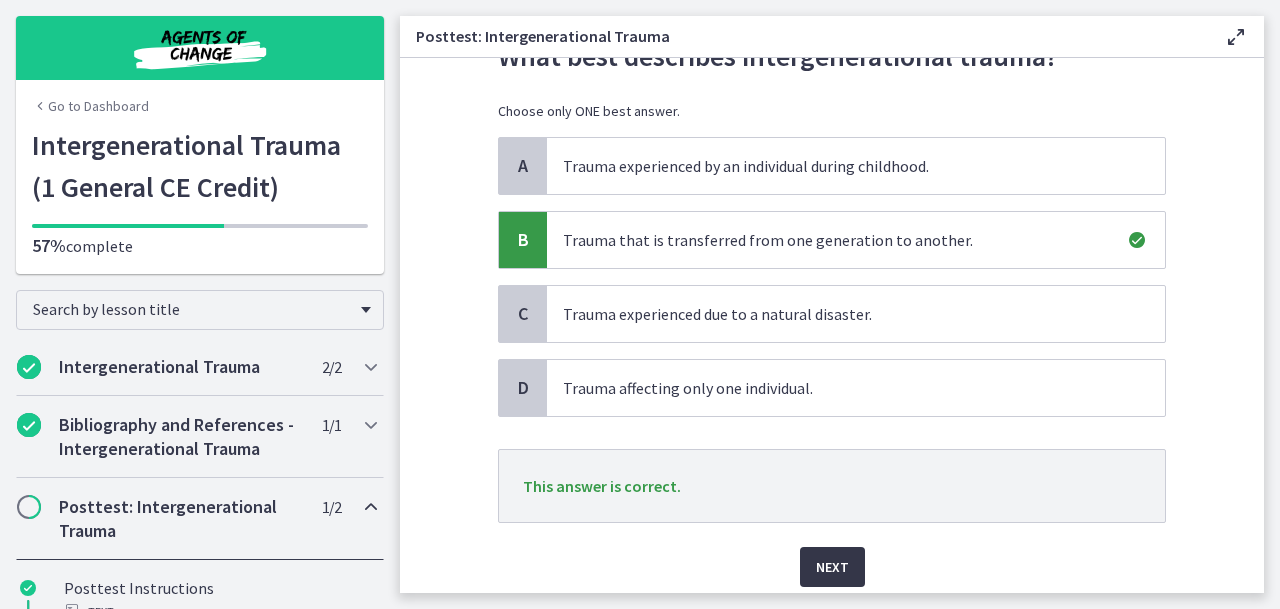 scroll, scrollTop: 97, scrollLeft: 0, axis: vertical 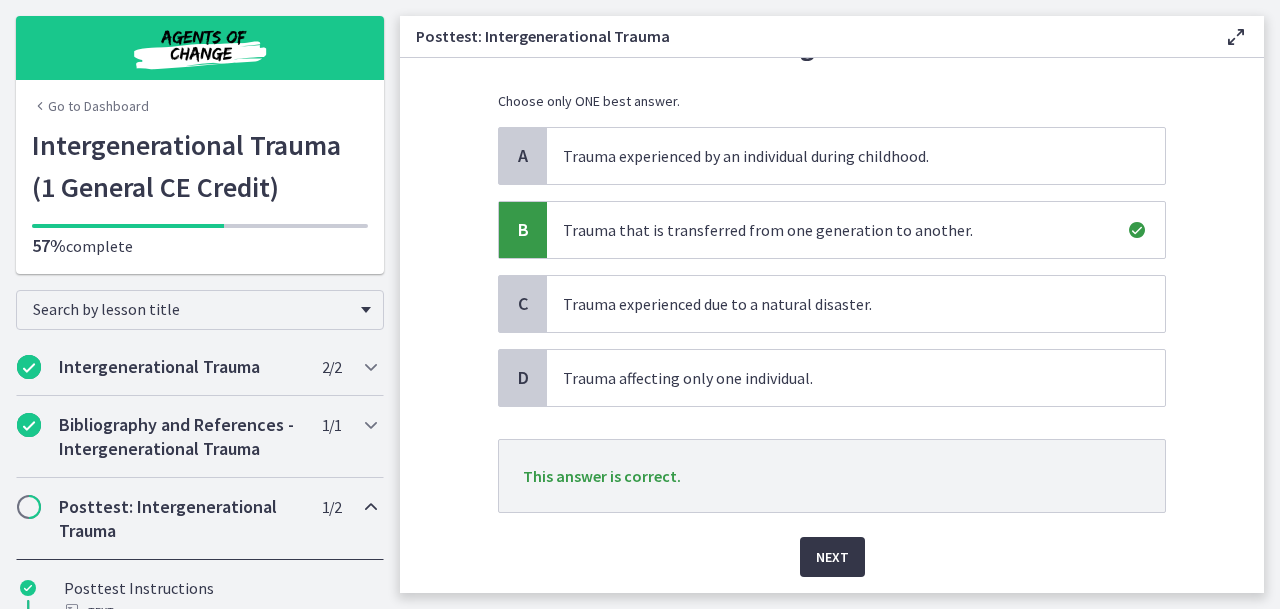click on "Next" at bounding box center (832, 557) 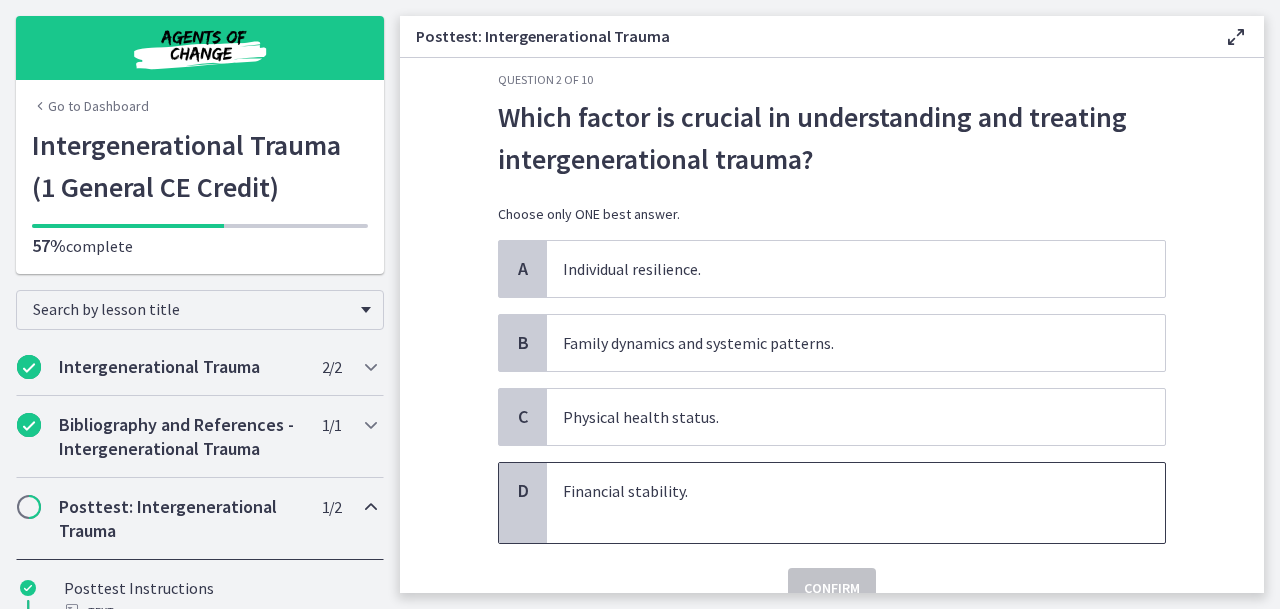 scroll, scrollTop: 32, scrollLeft: 0, axis: vertical 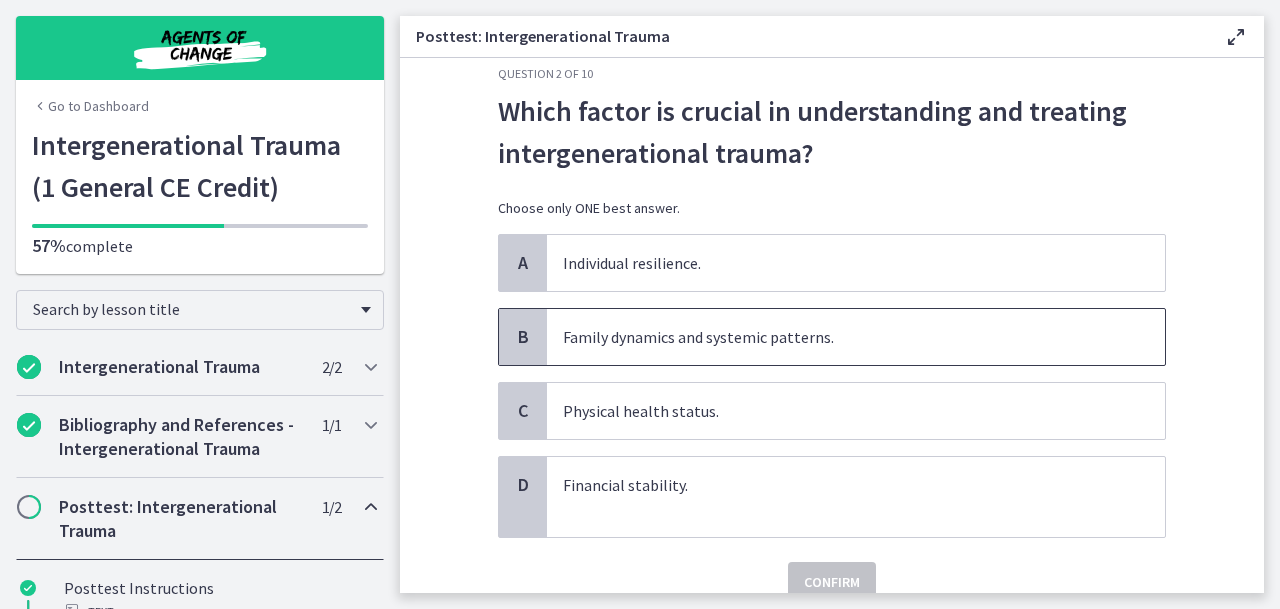 click on "Family dynamics and systemic patterns." at bounding box center (836, 337) 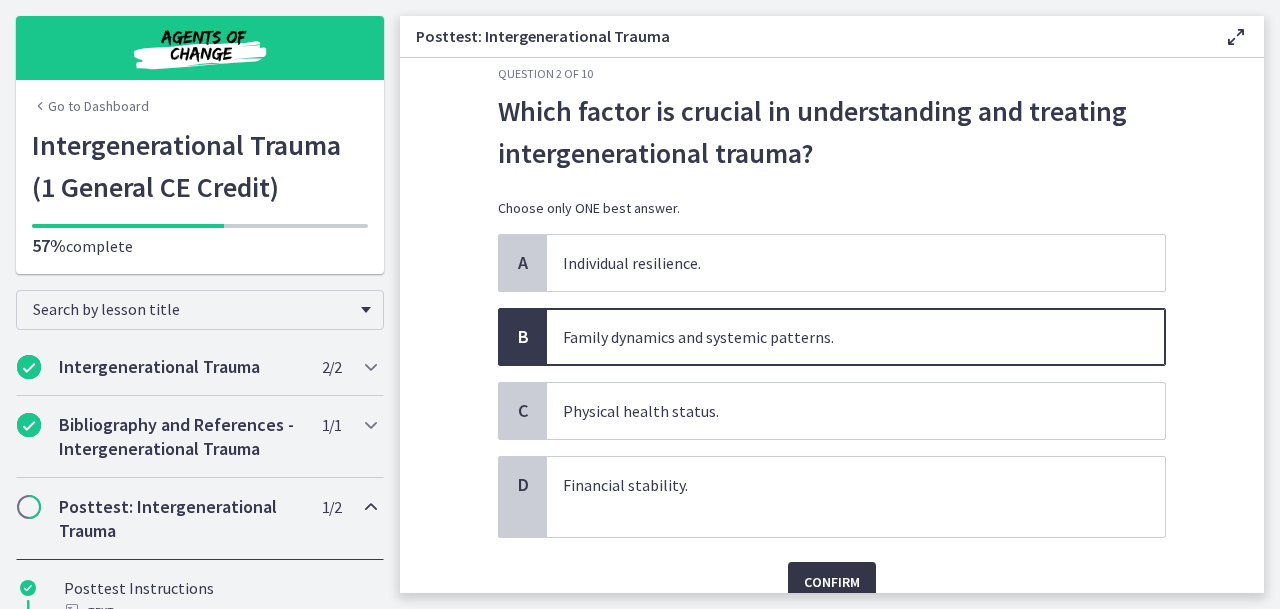 click on "Confirm" at bounding box center (832, 582) 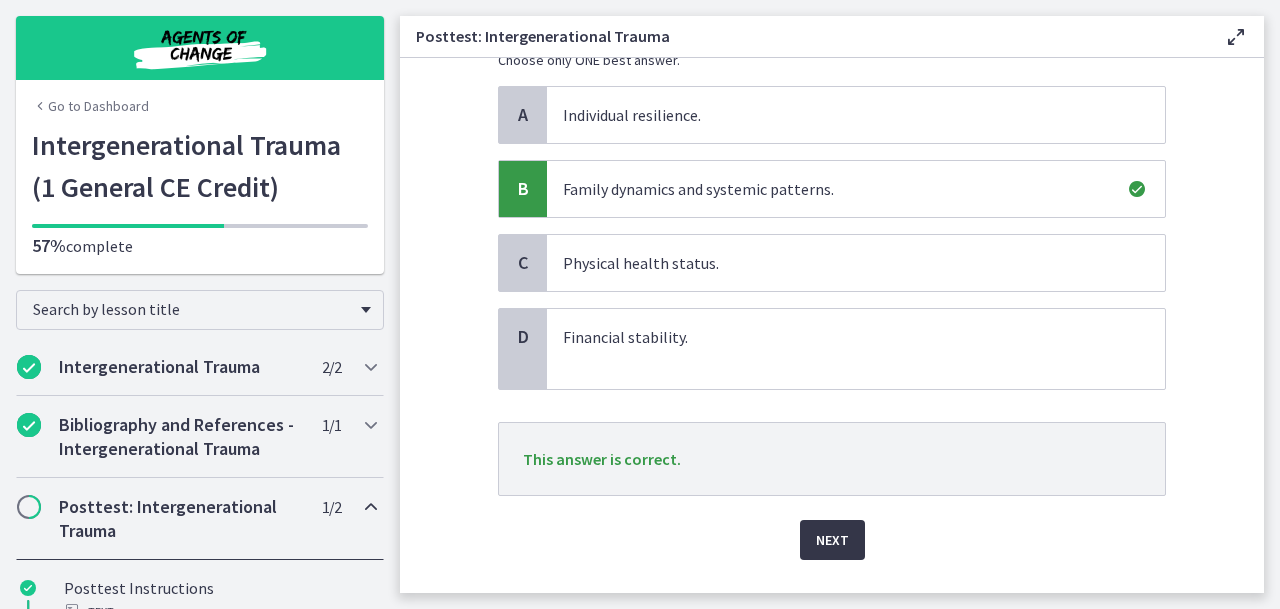 scroll, scrollTop: 181, scrollLeft: 0, axis: vertical 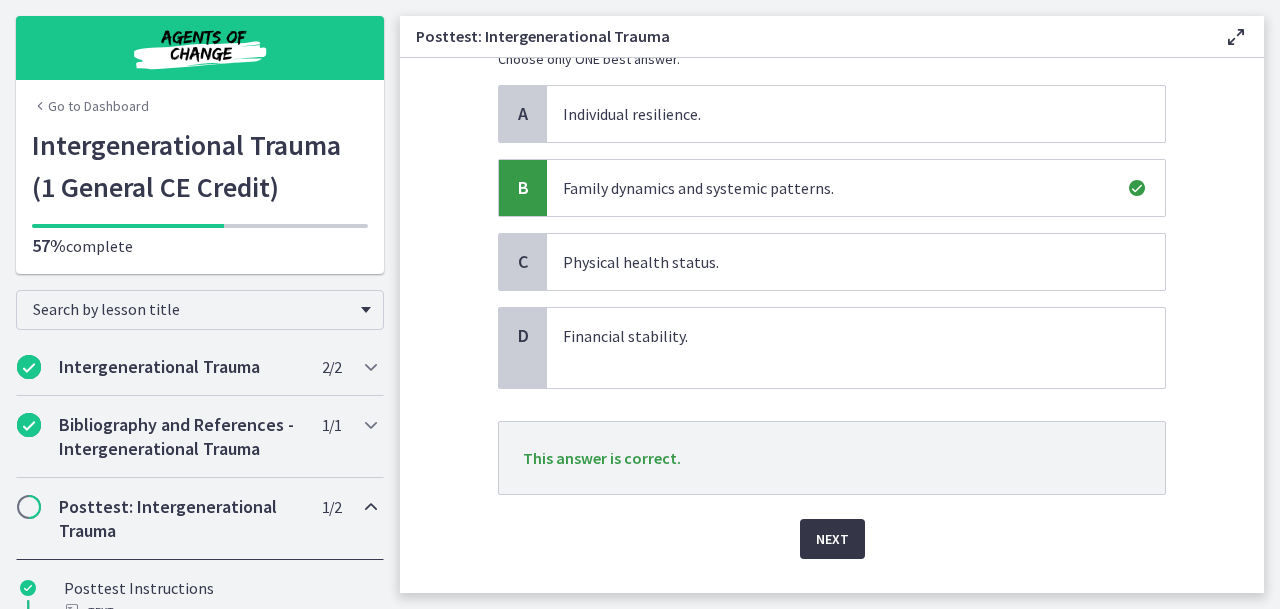 click on "Next" at bounding box center [832, 539] 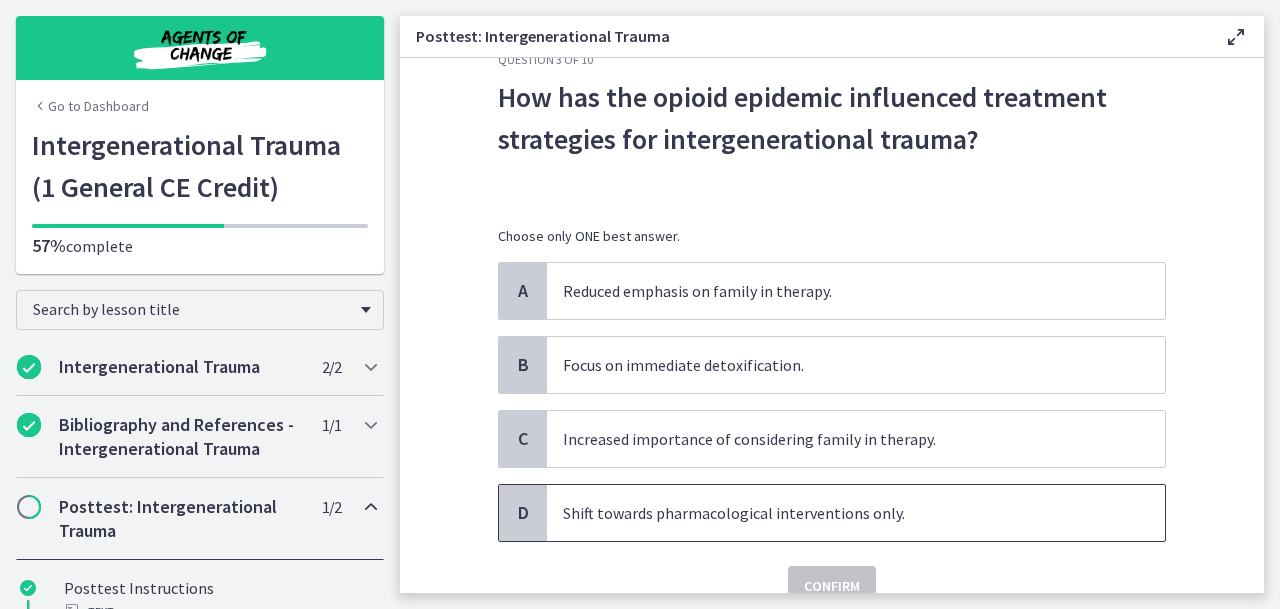 scroll, scrollTop: 51, scrollLeft: 0, axis: vertical 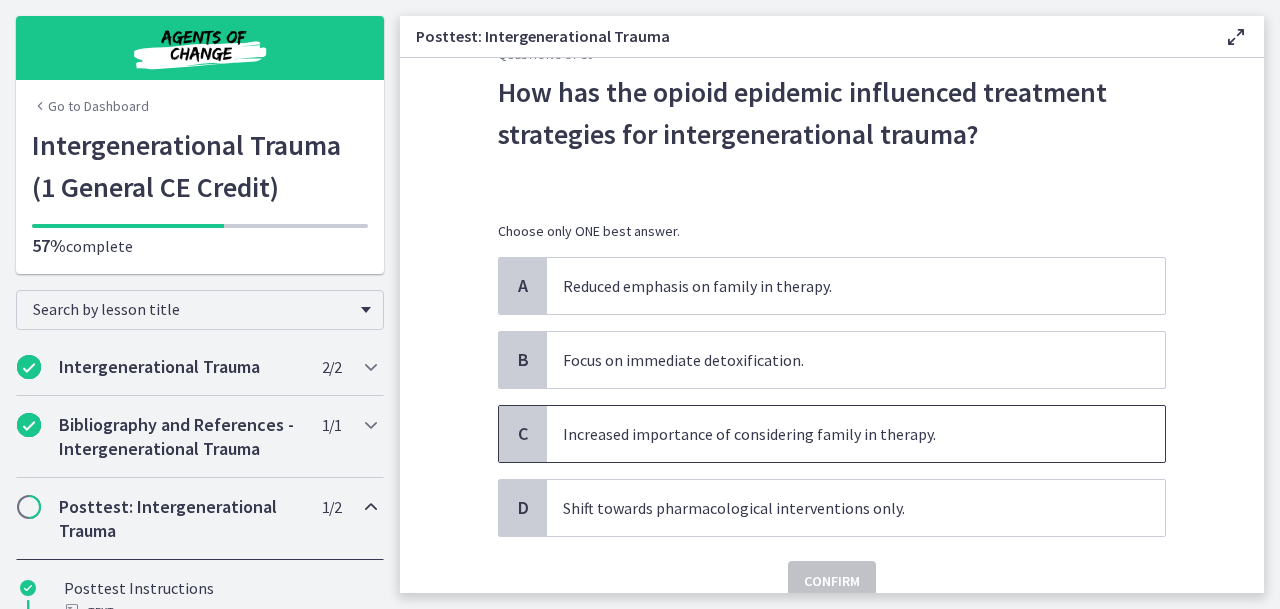 click on "Increased importance of considering family in therapy." at bounding box center (836, 434) 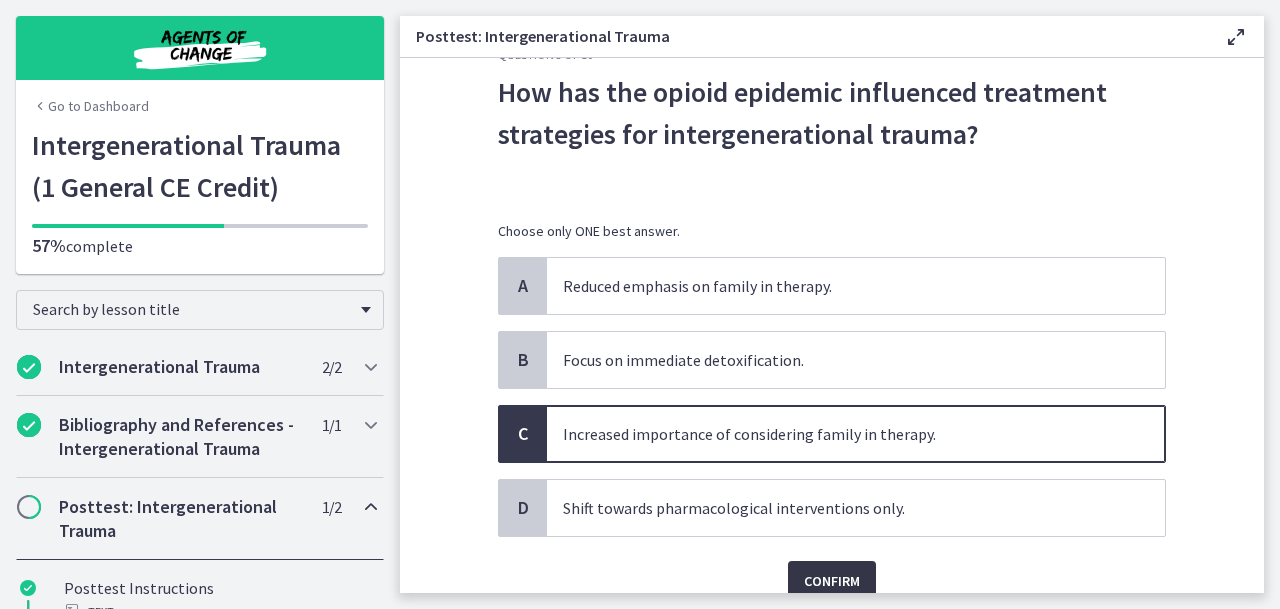 click on "Confirm" at bounding box center [832, 581] 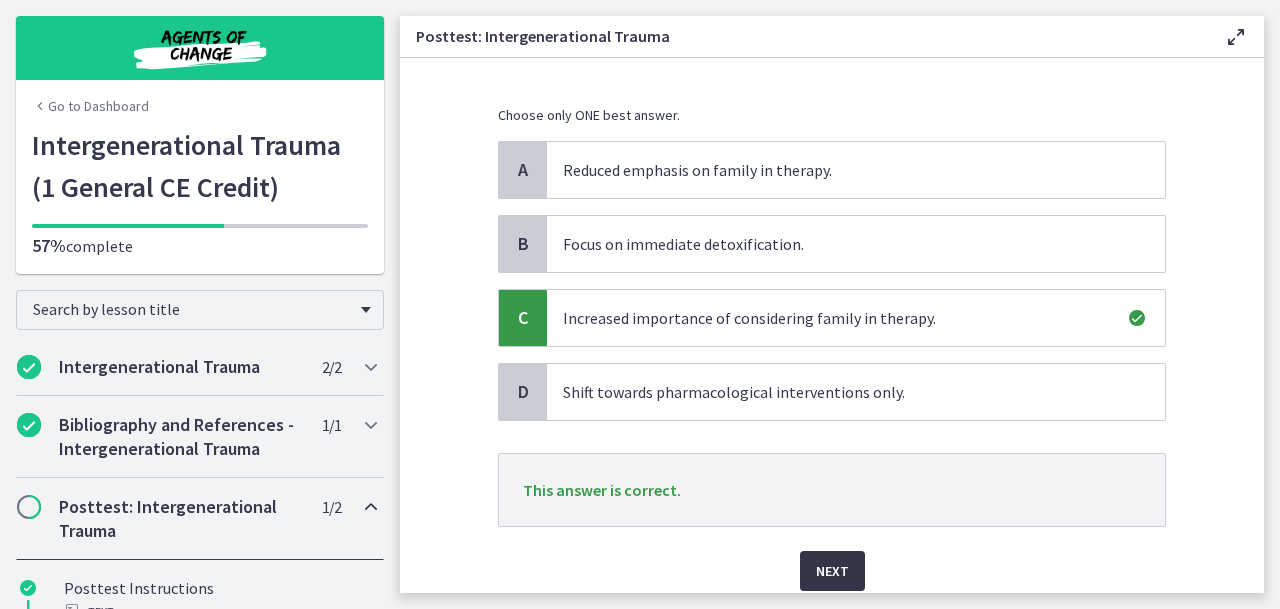scroll, scrollTop: 191, scrollLeft: 0, axis: vertical 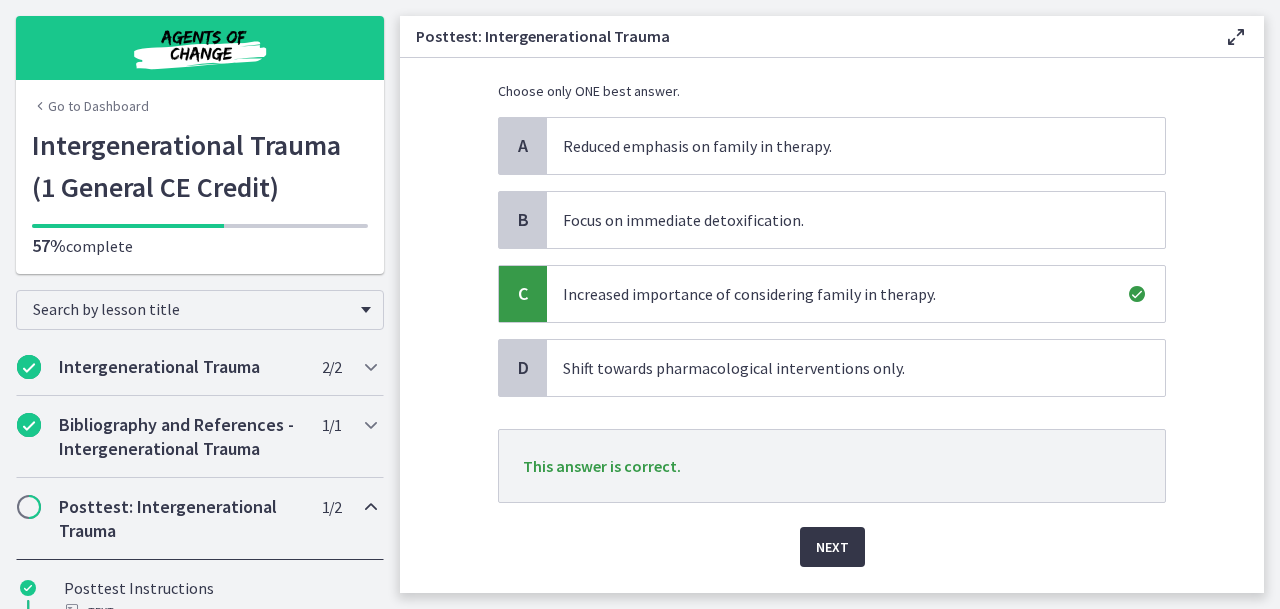 click on "Next" at bounding box center (832, 547) 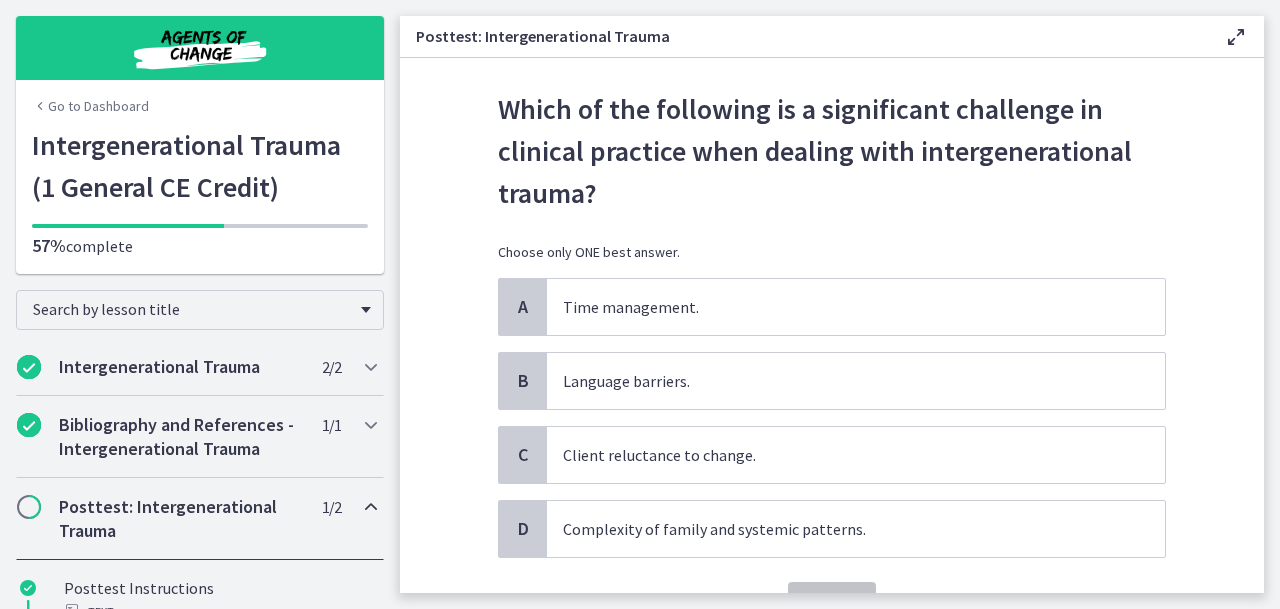 scroll, scrollTop: 67, scrollLeft: 0, axis: vertical 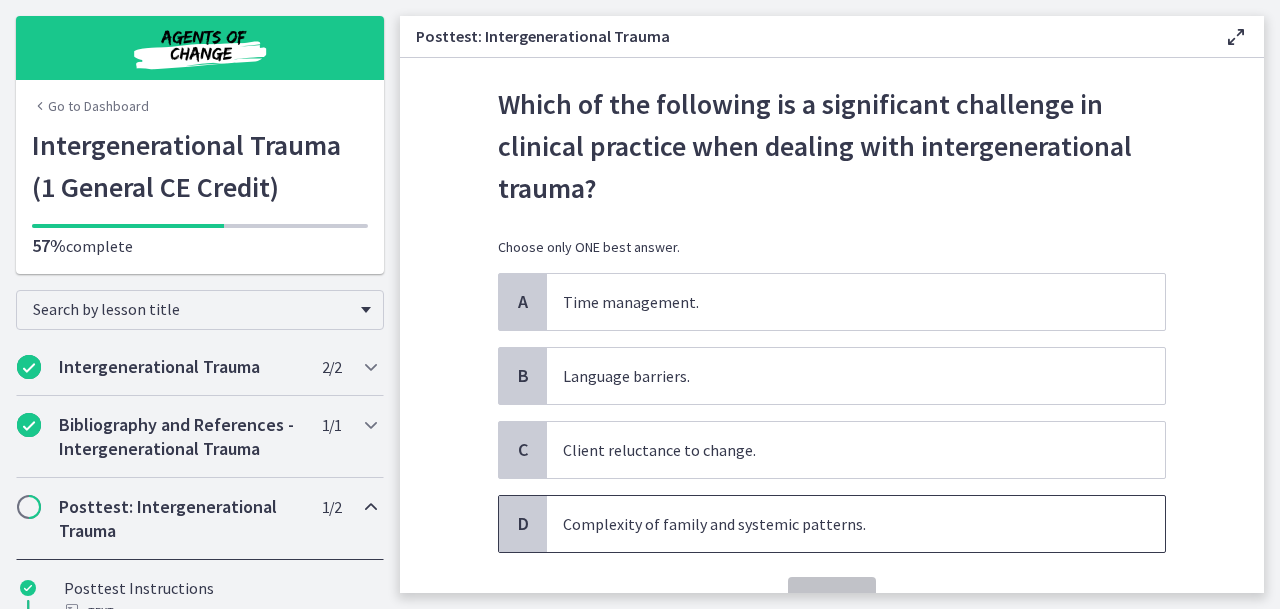 click on "Complexity of family and systemic patterns." at bounding box center [836, 524] 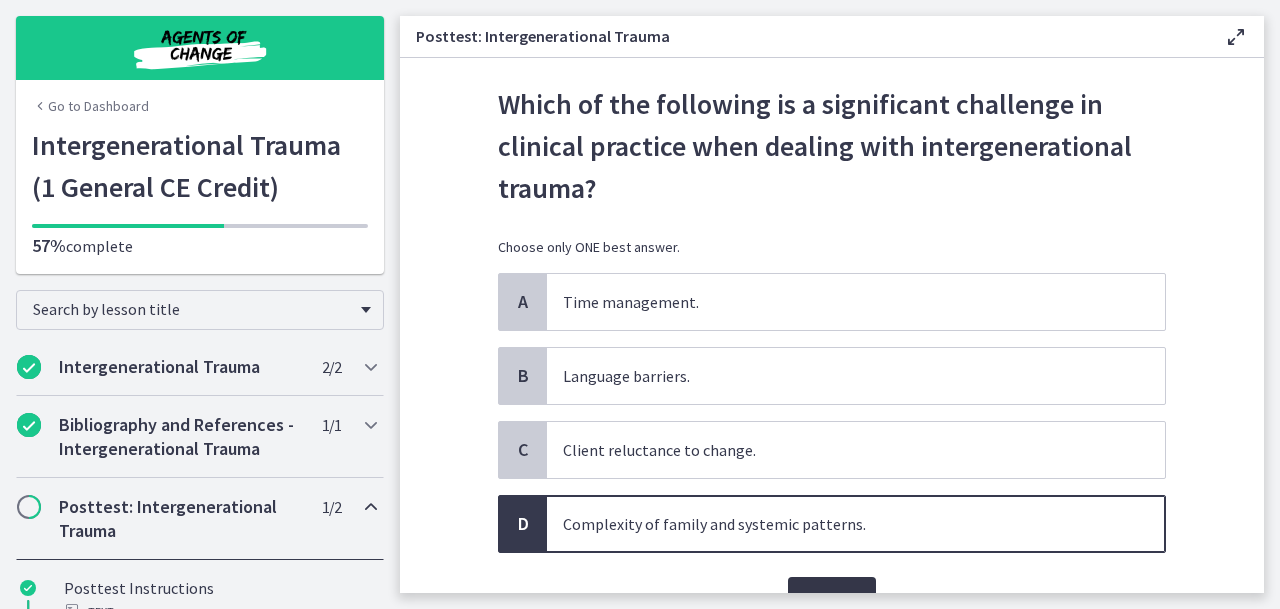 click on "Confirm" at bounding box center (832, 597) 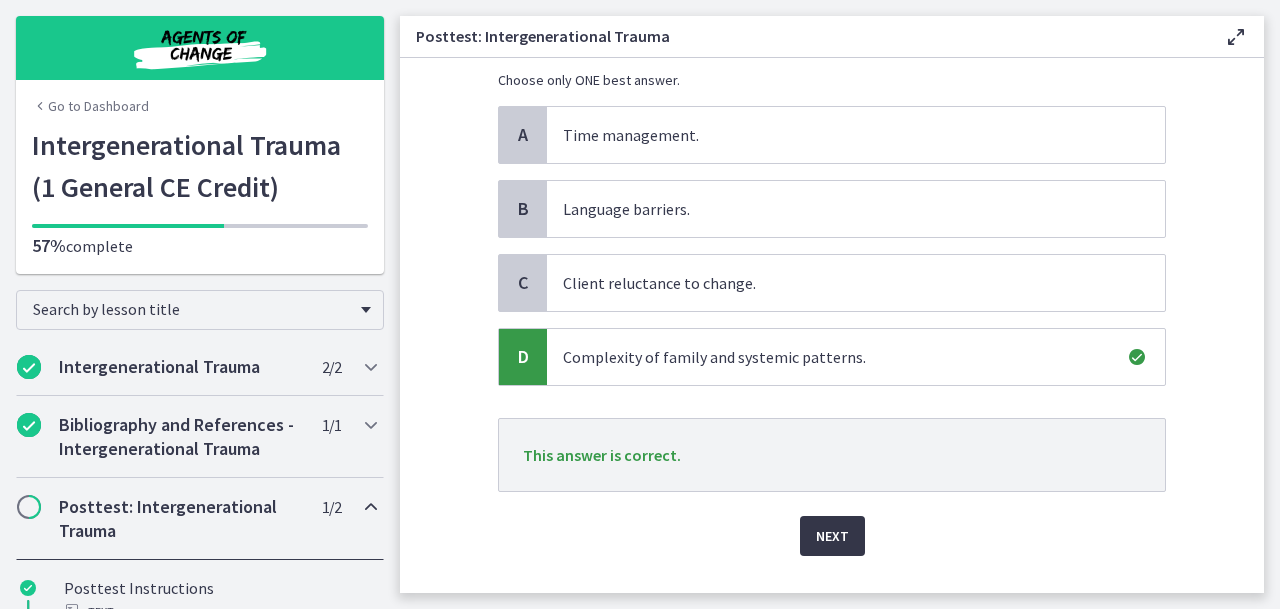 scroll, scrollTop: 257, scrollLeft: 0, axis: vertical 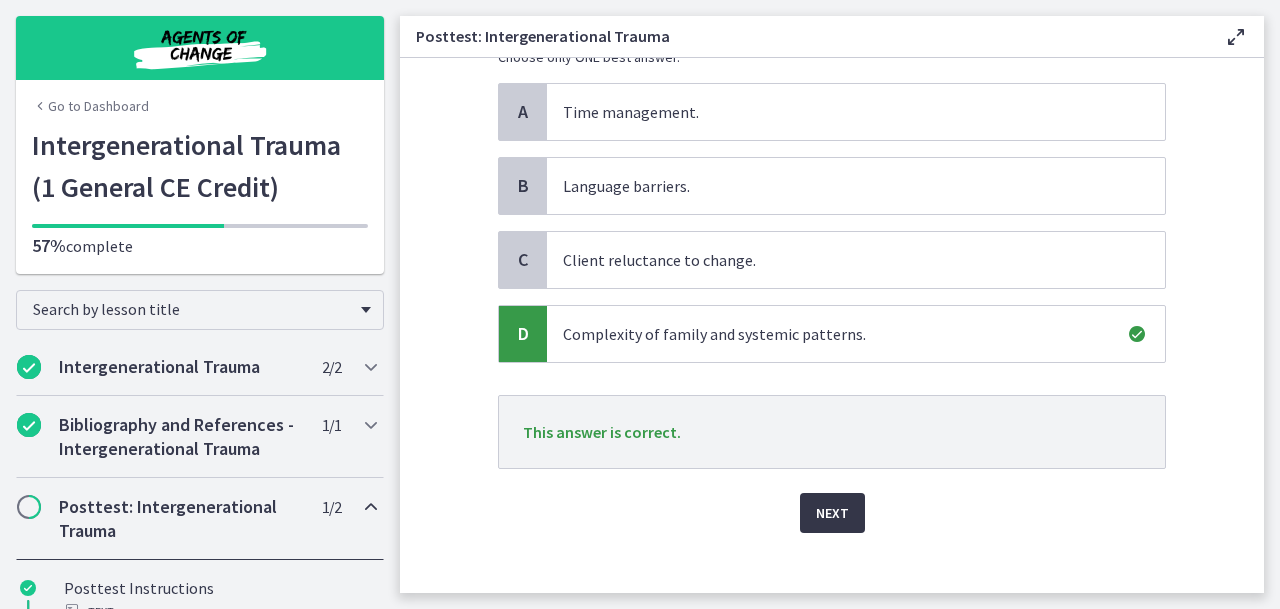 click on "Next" at bounding box center (832, 513) 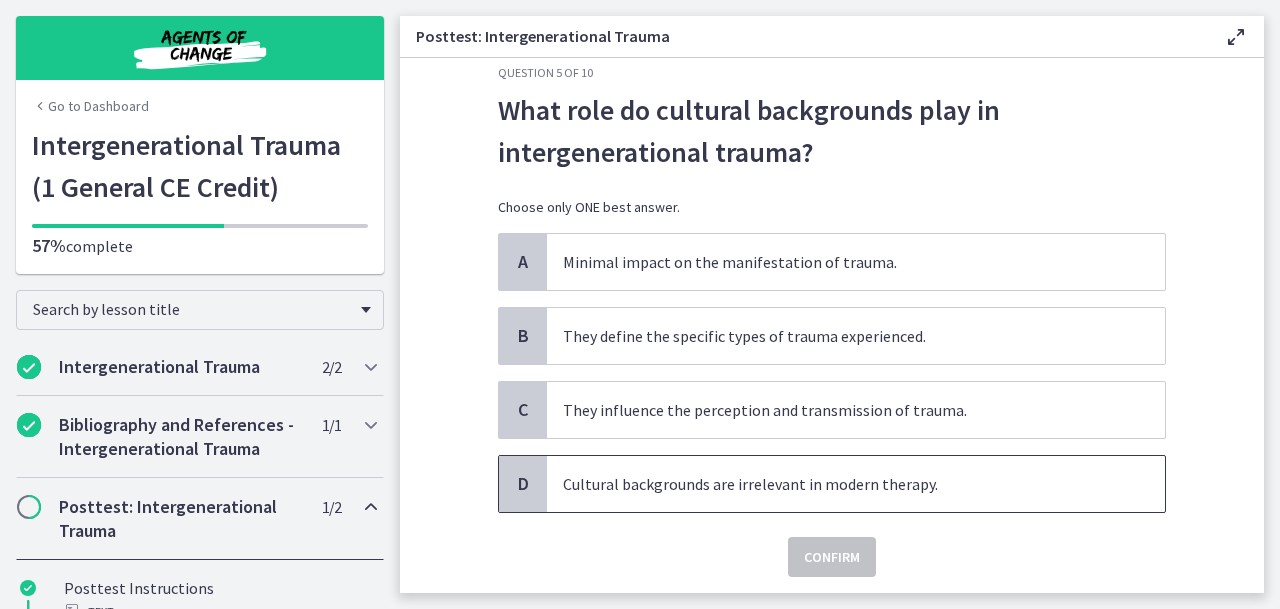 scroll, scrollTop: 35, scrollLeft: 0, axis: vertical 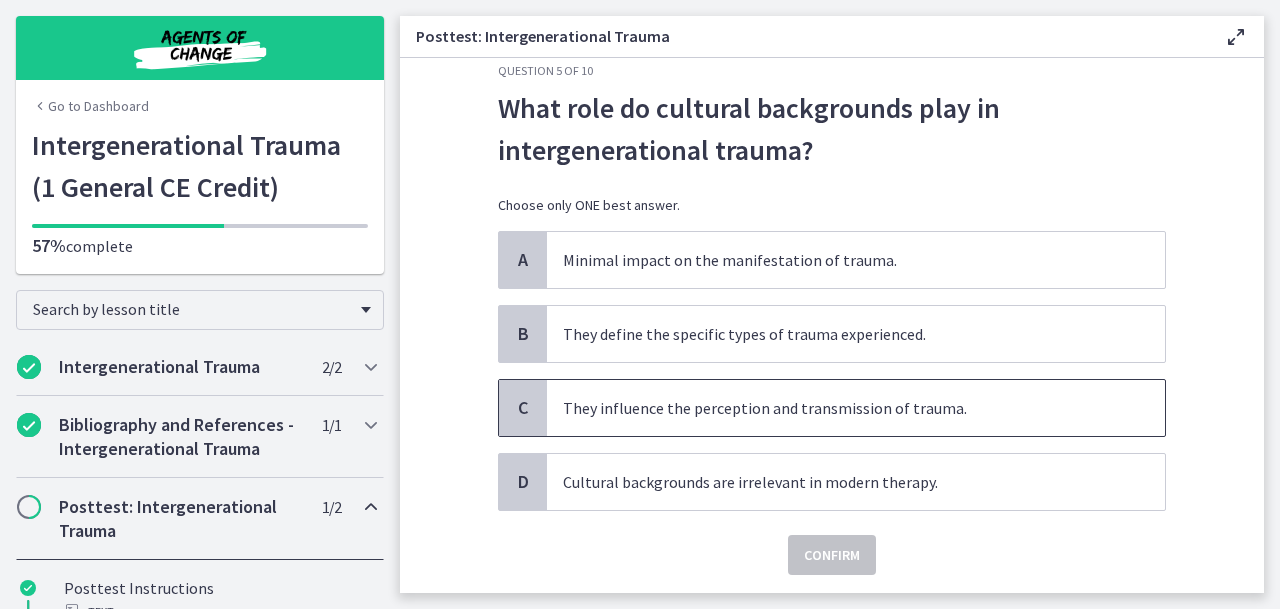 click on "They influence the perception and transmission of trauma." at bounding box center (836, 408) 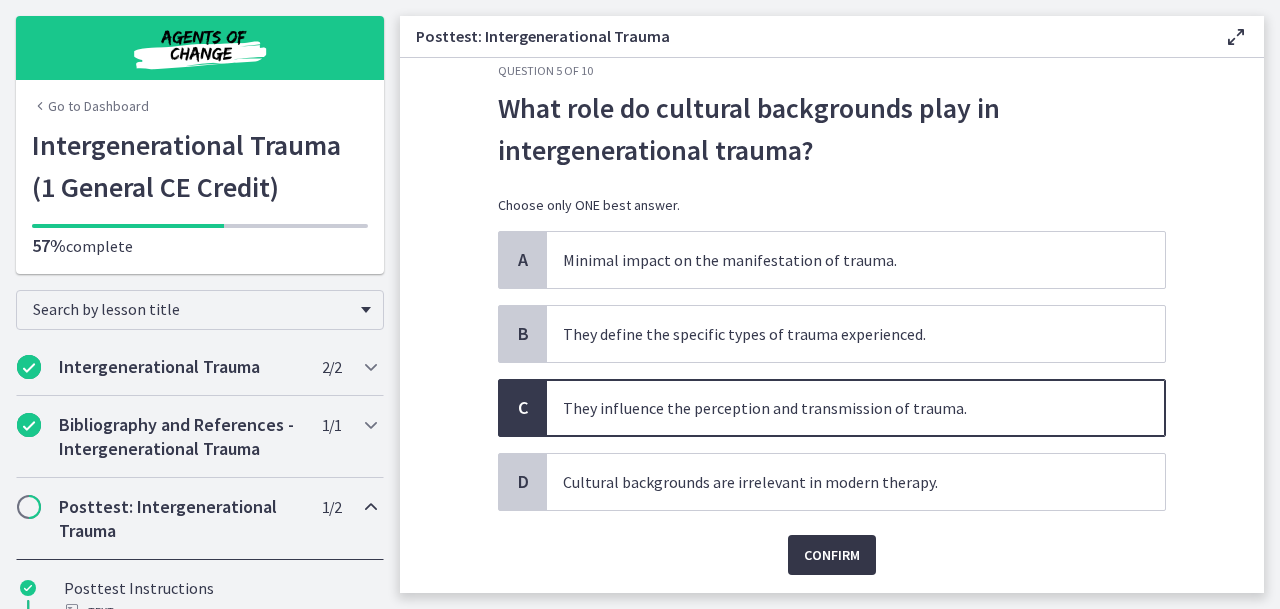click on "Confirm" at bounding box center (832, 555) 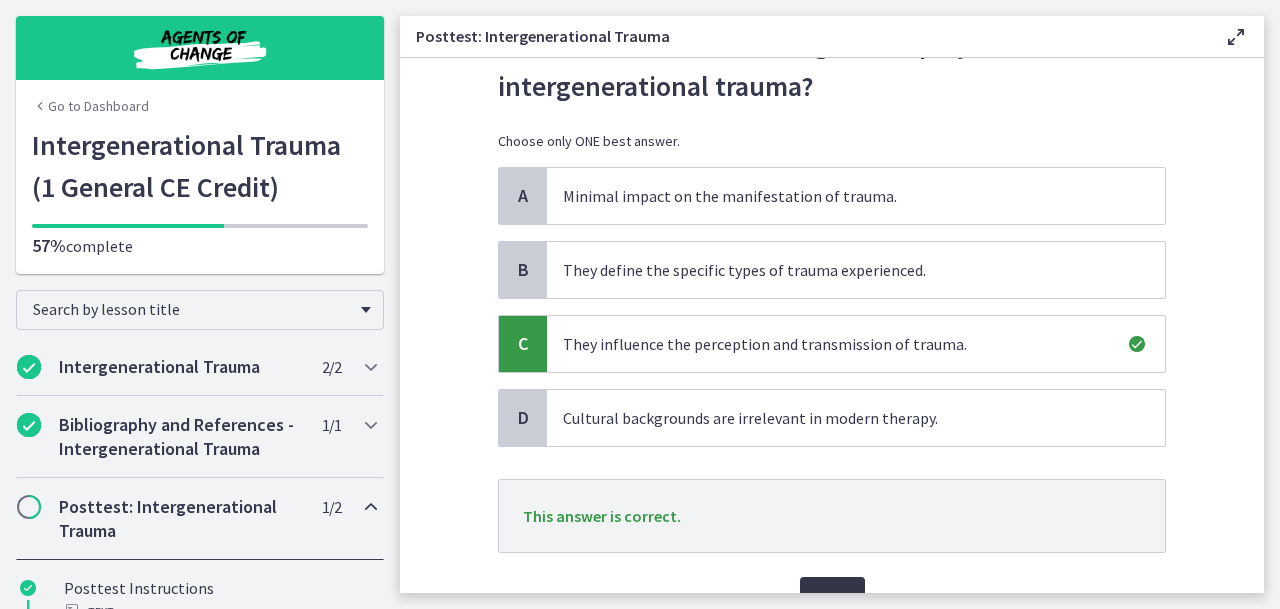 scroll, scrollTop: 114, scrollLeft: 0, axis: vertical 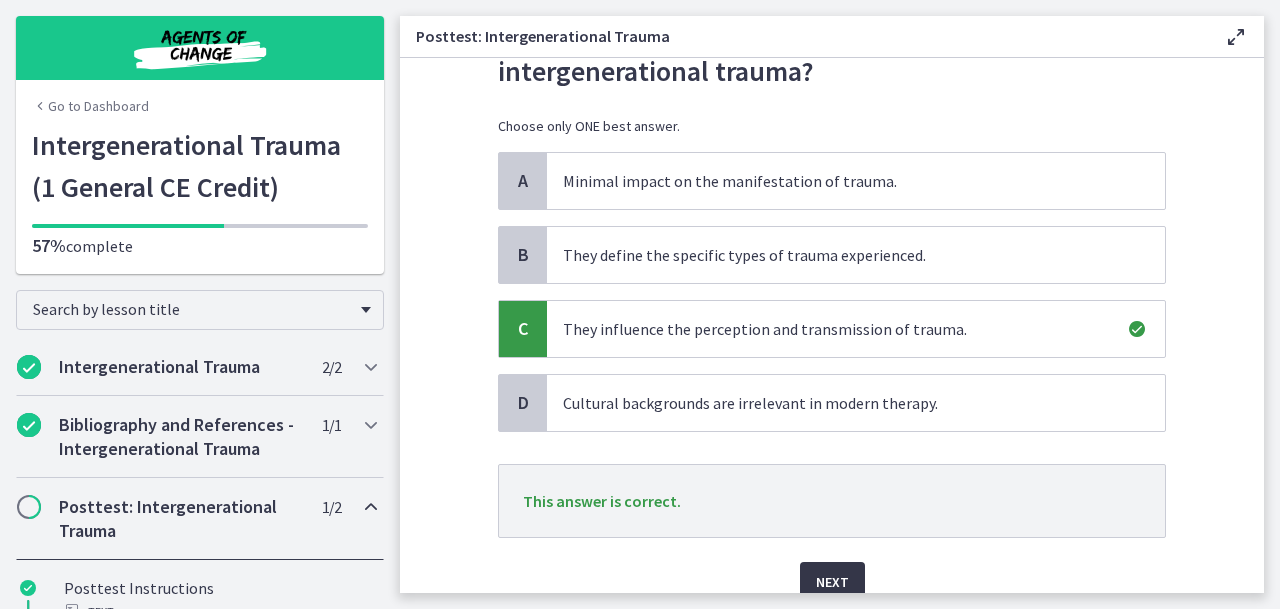 click on "Next" at bounding box center [832, 582] 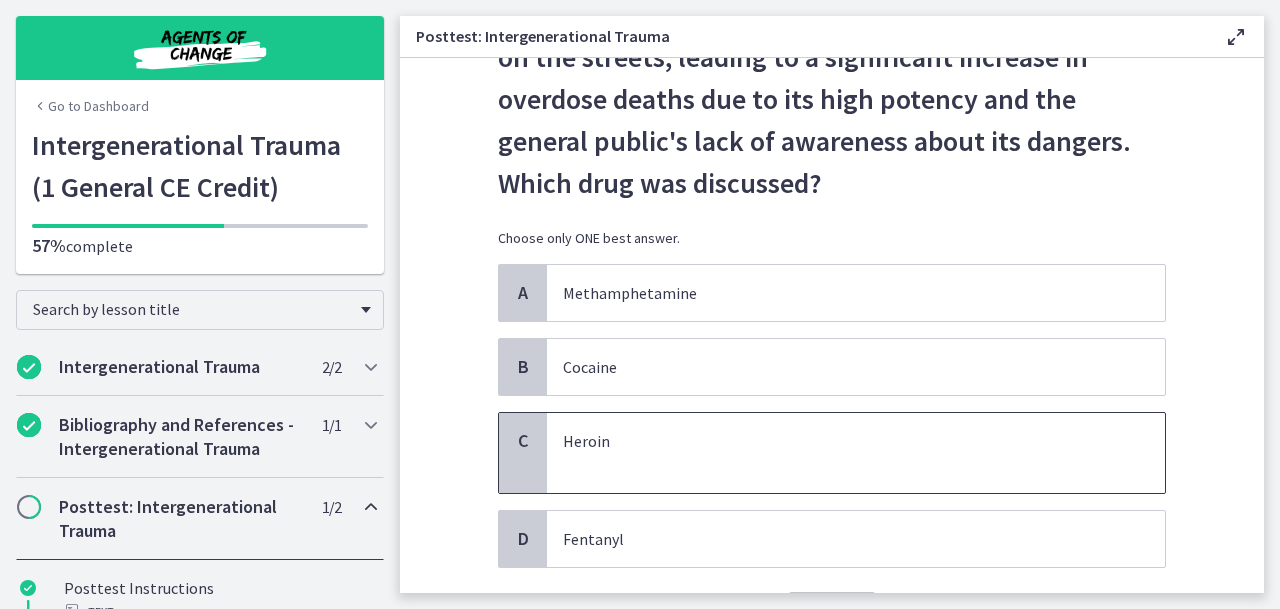 scroll, scrollTop: 133, scrollLeft: 0, axis: vertical 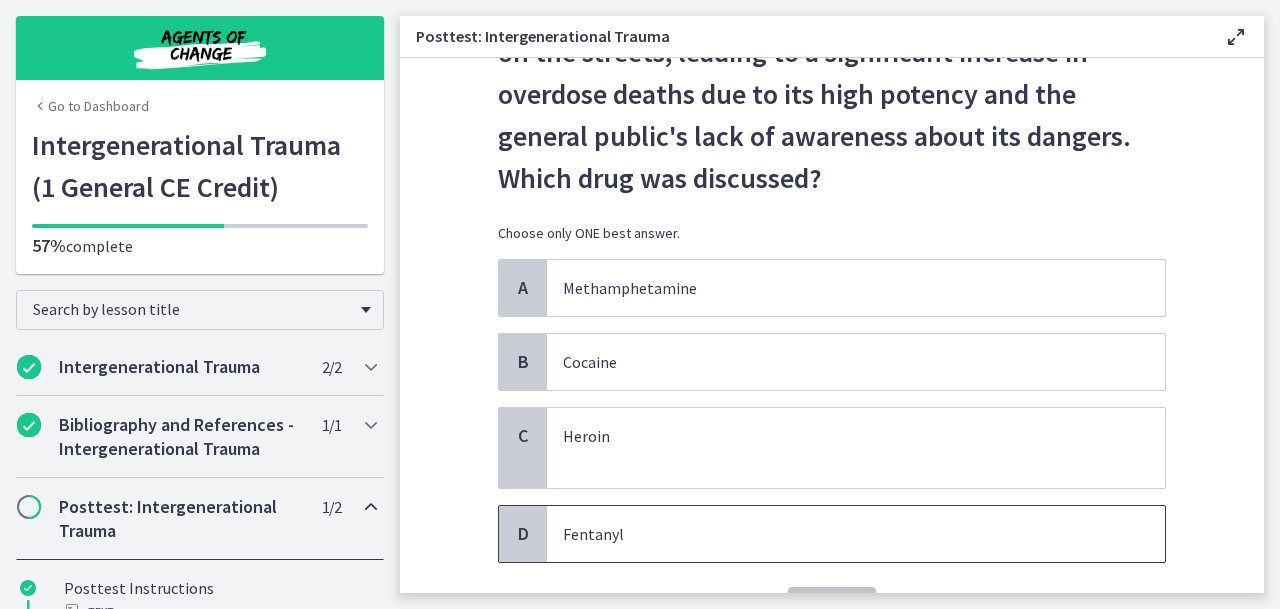 click on "Fentanyl" at bounding box center (836, 534) 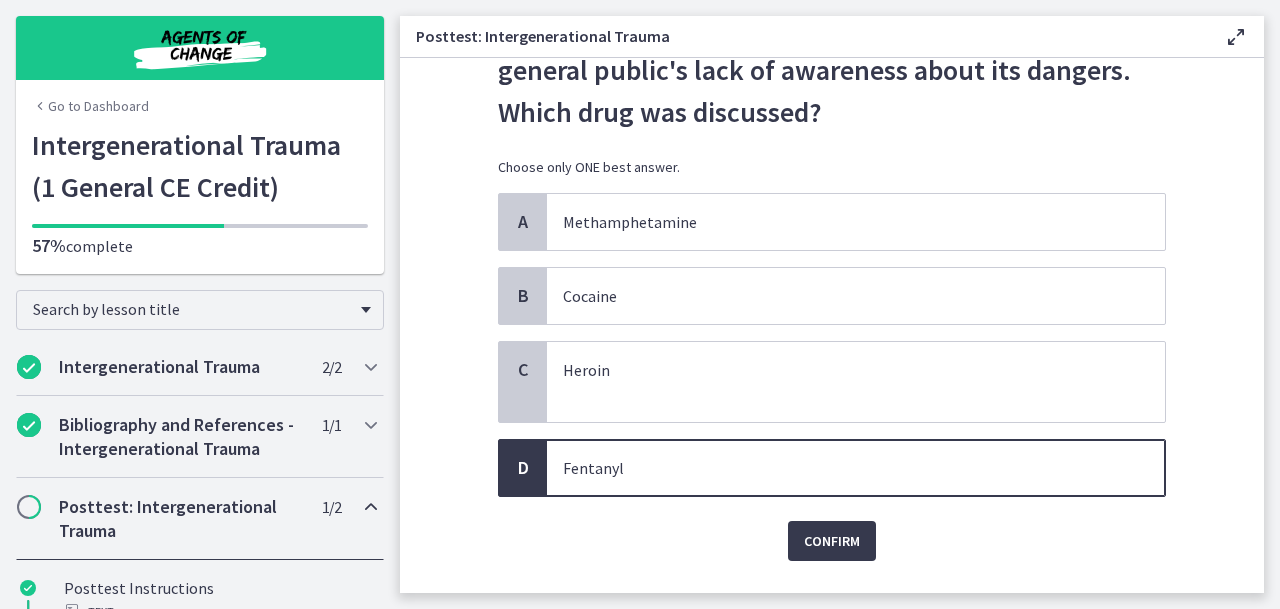 scroll, scrollTop: 200, scrollLeft: 0, axis: vertical 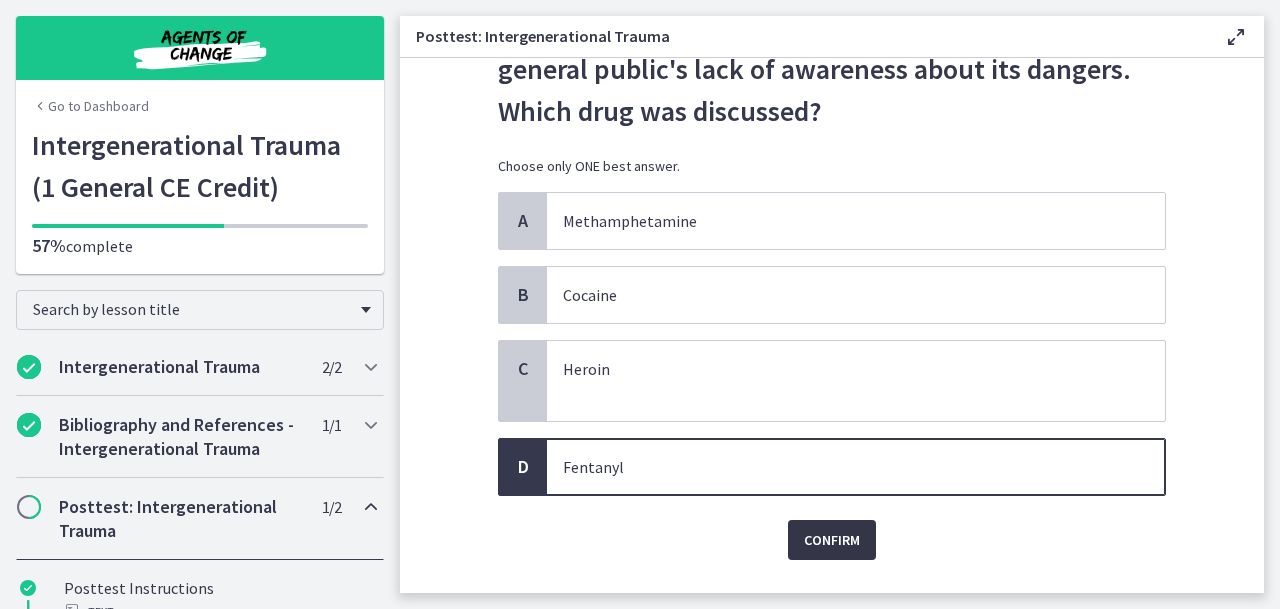 click on "Confirm" at bounding box center (832, 540) 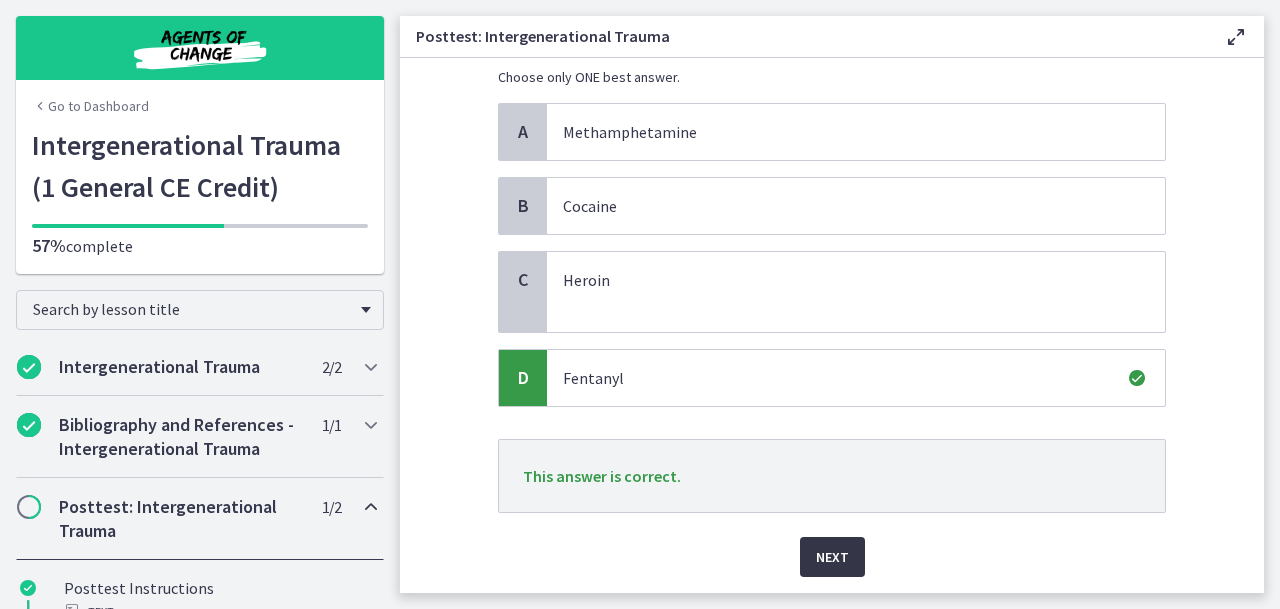 scroll, scrollTop: 291, scrollLeft: 0, axis: vertical 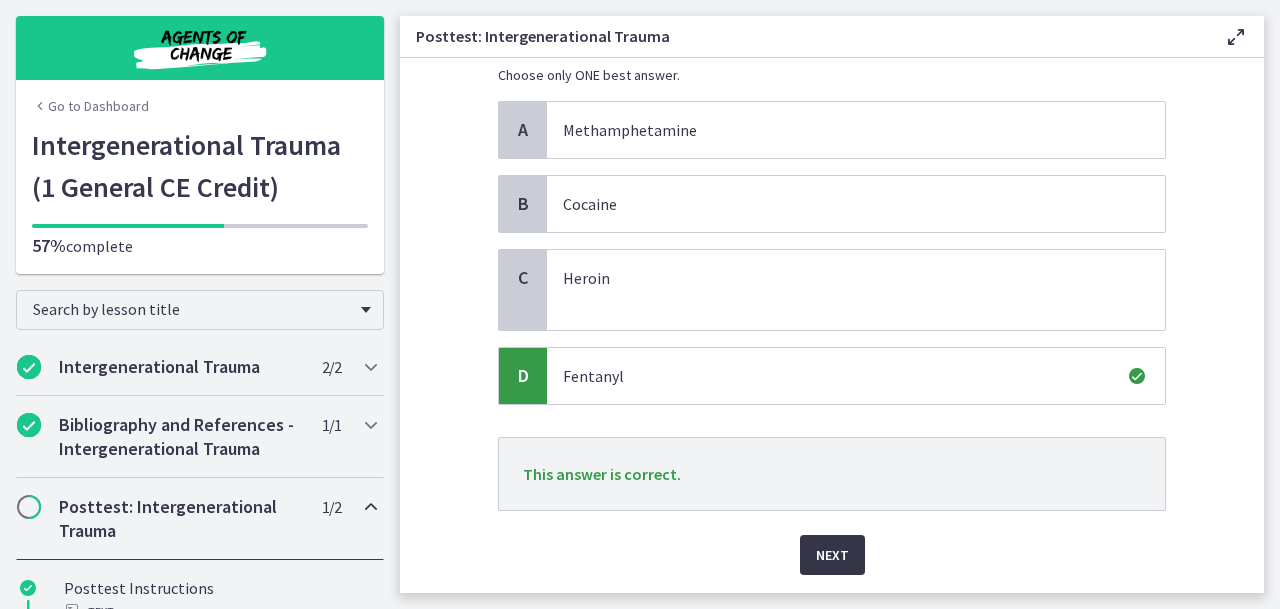 click on "Next" at bounding box center [832, 555] 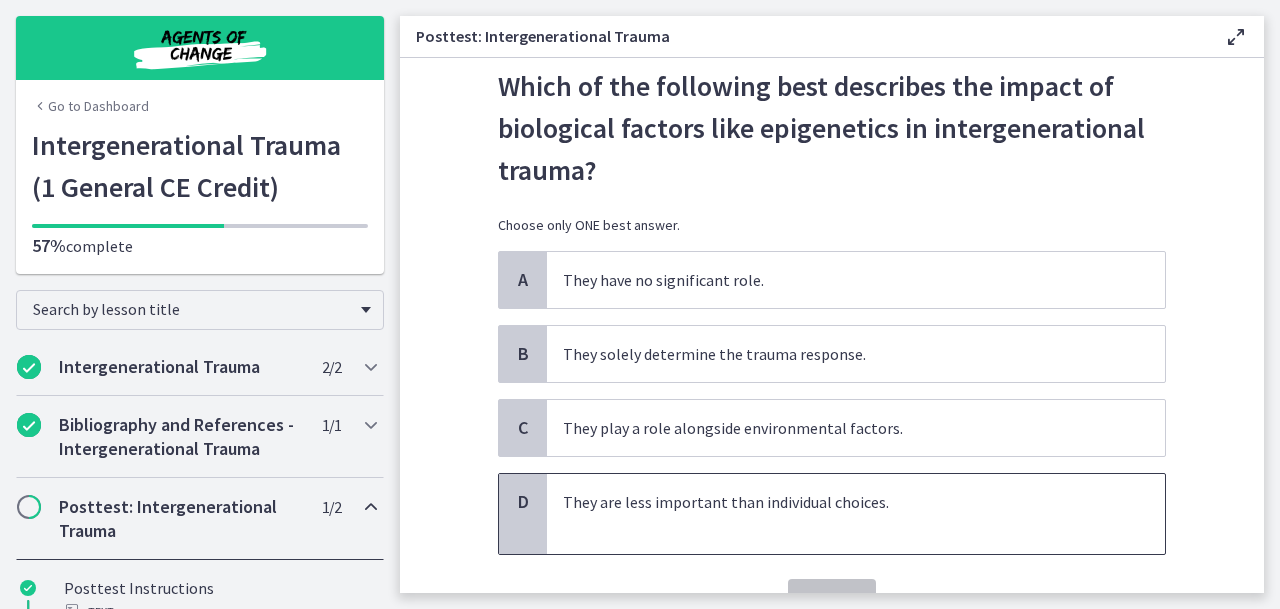 scroll, scrollTop: 59, scrollLeft: 0, axis: vertical 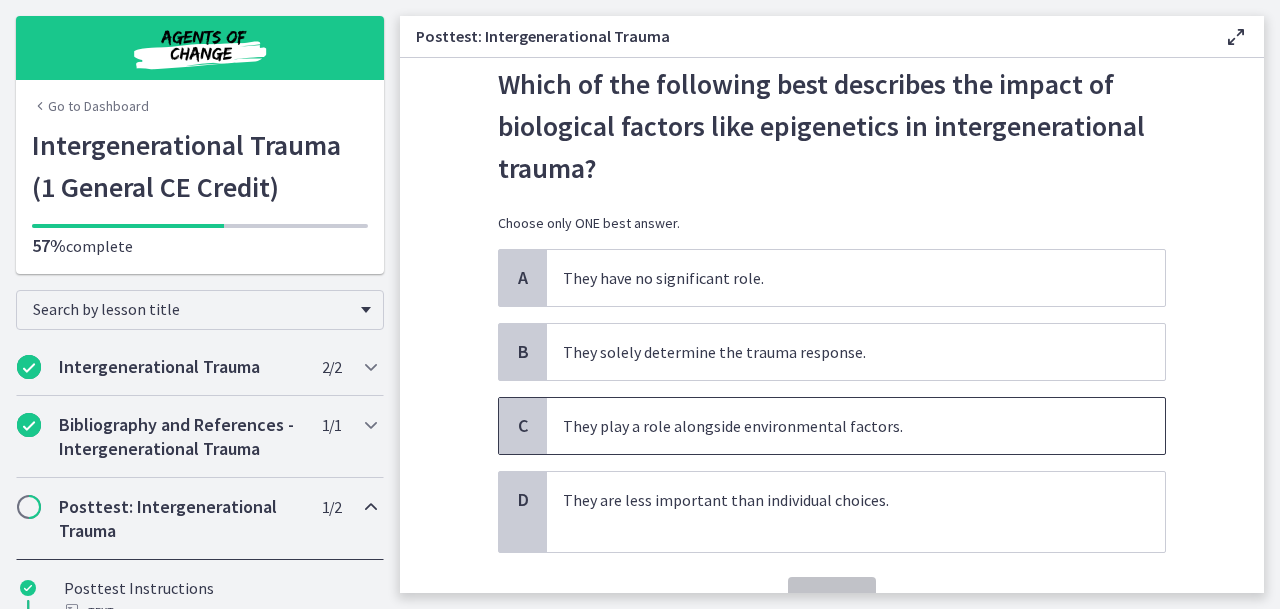 click on "They play a role alongside environmental factors." at bounding box center (856, 426) 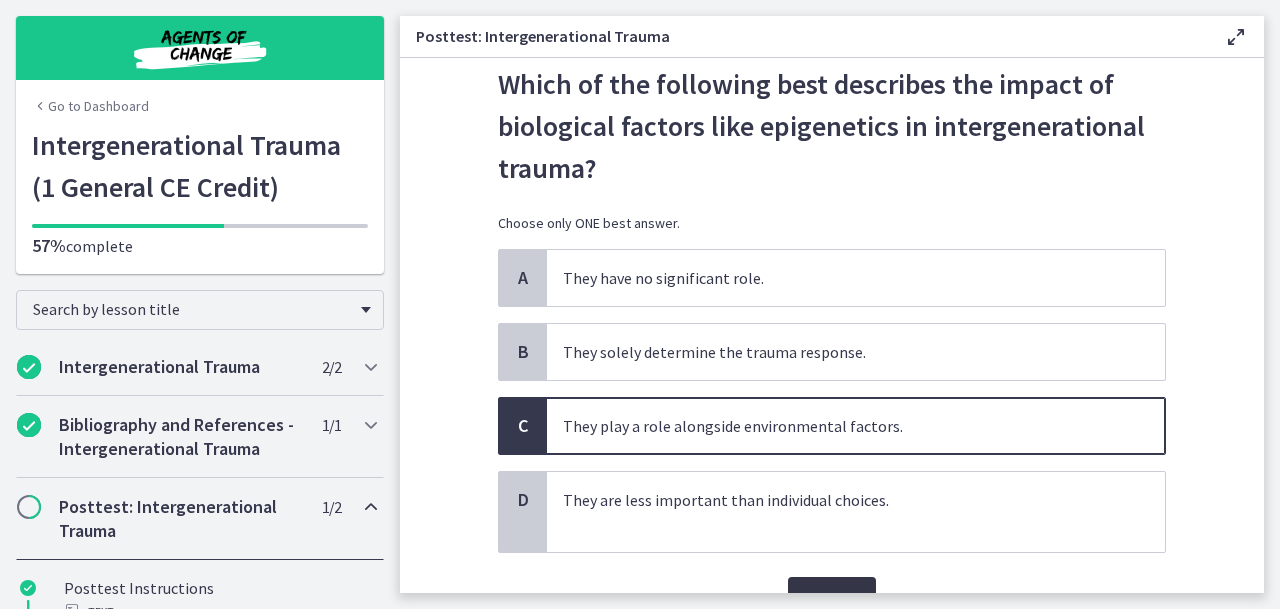 click on "Confirm" at bounding box center [832, 597] 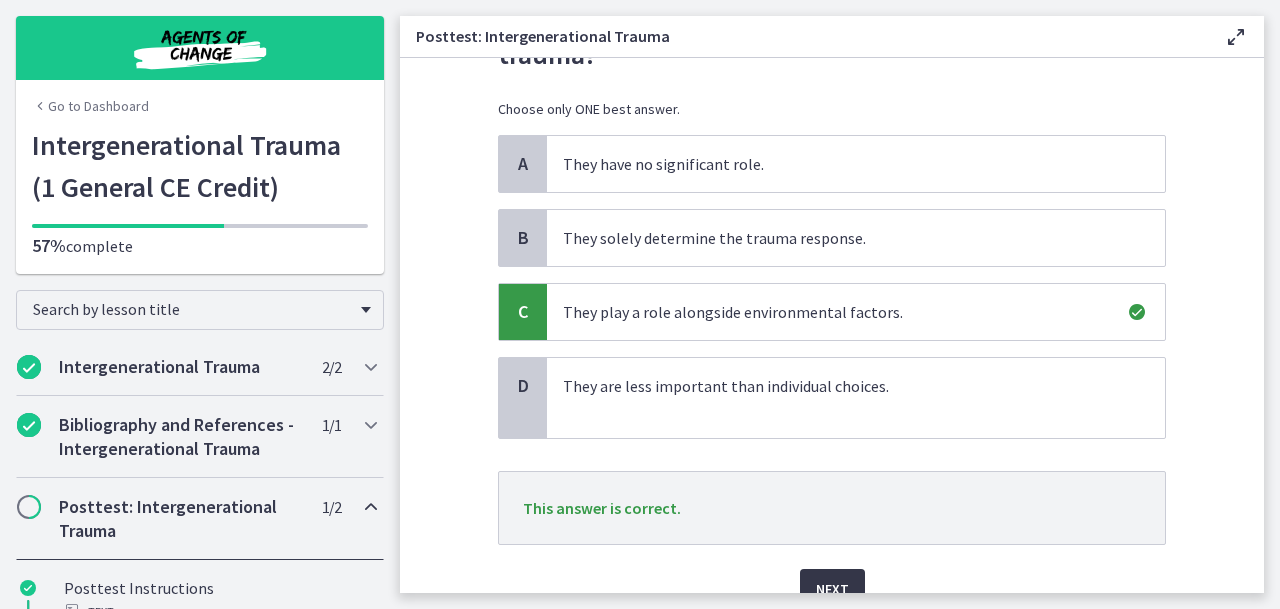 scroll, scrollTop: 180, scrollLeft: 0, axis: vertical 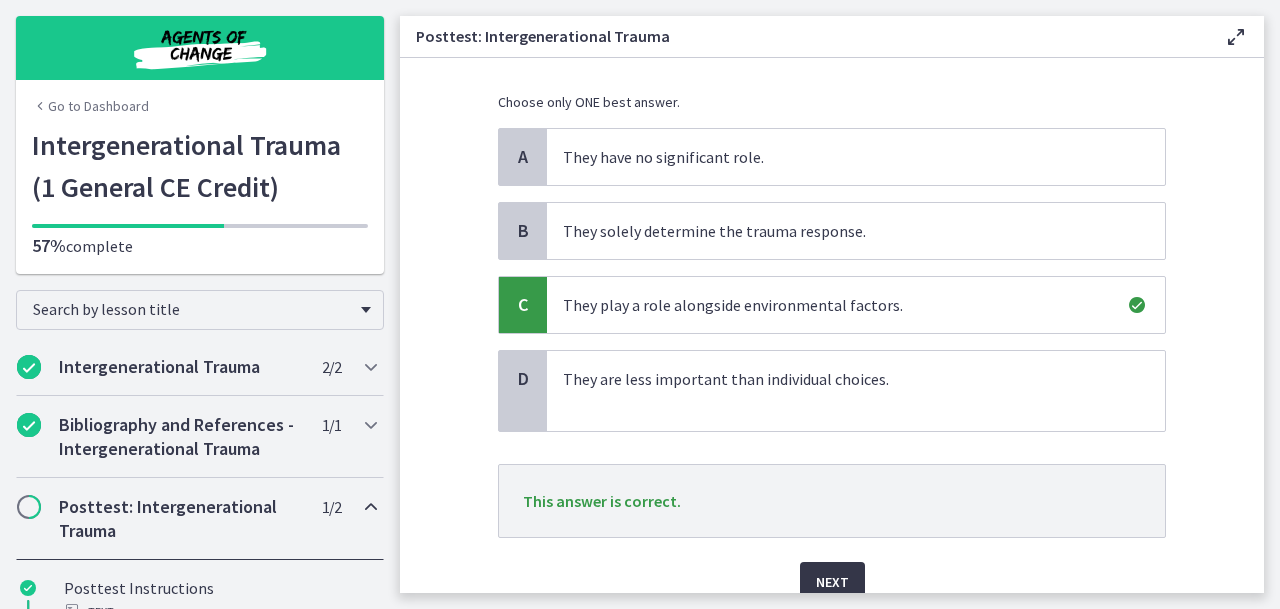 click on "Next" at bounding box center (832, 582) 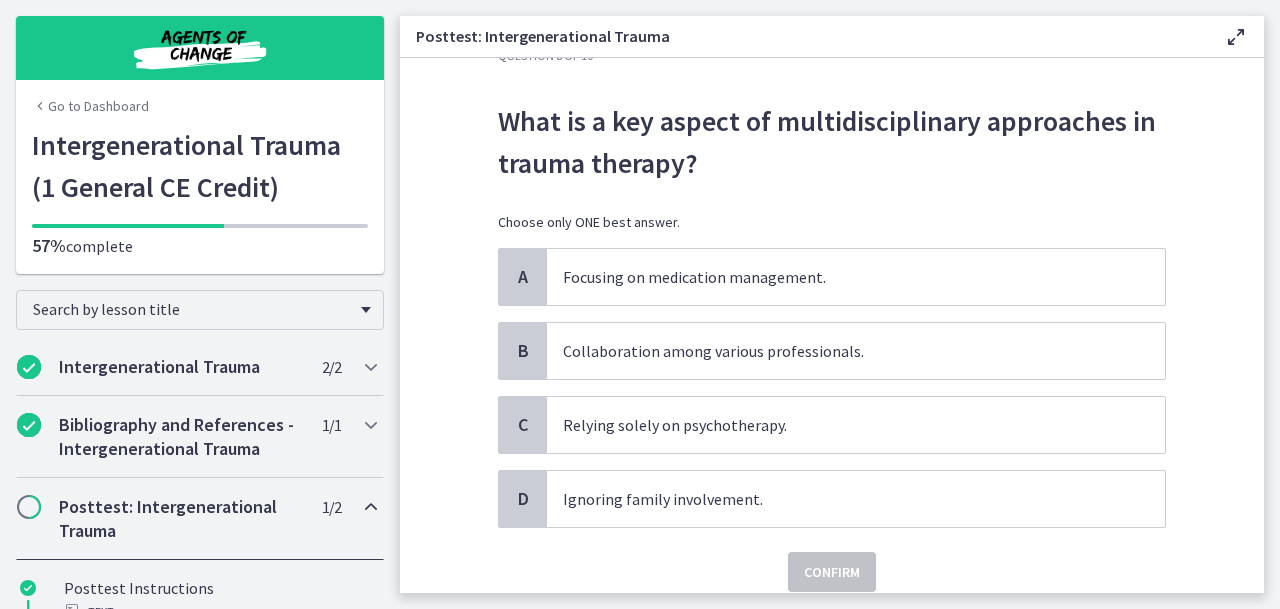scroll, scrollTop: 54, scrollLeft: 0, axis: vertical 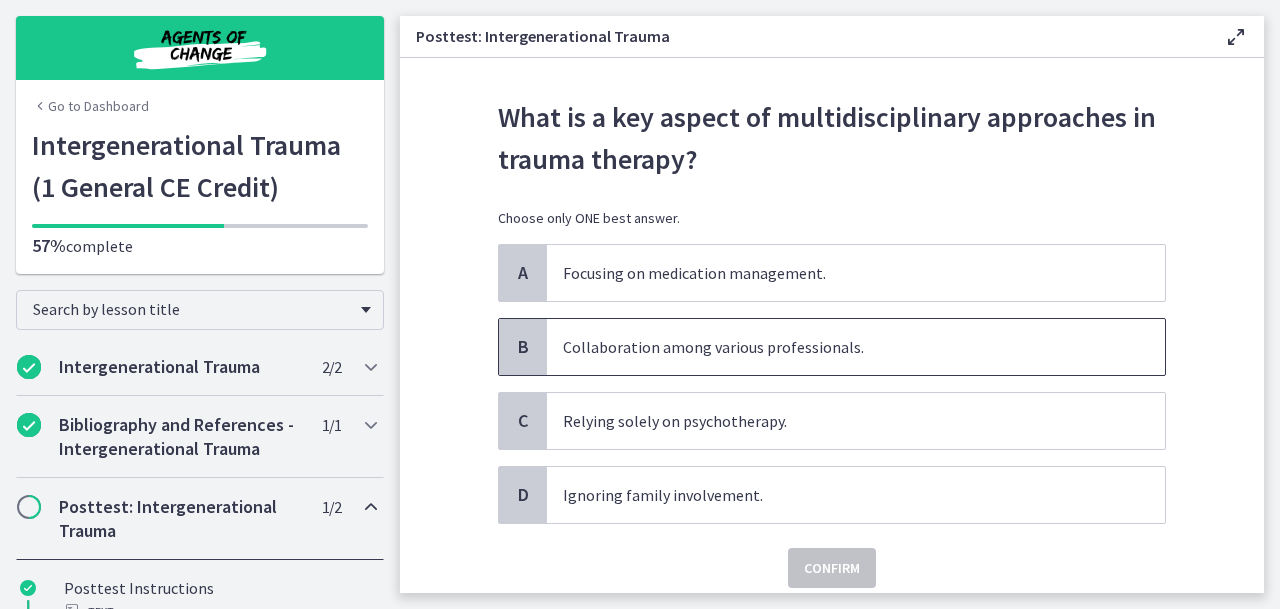 click on "Collaboration among various professionals." at bounding box center (836, 347) 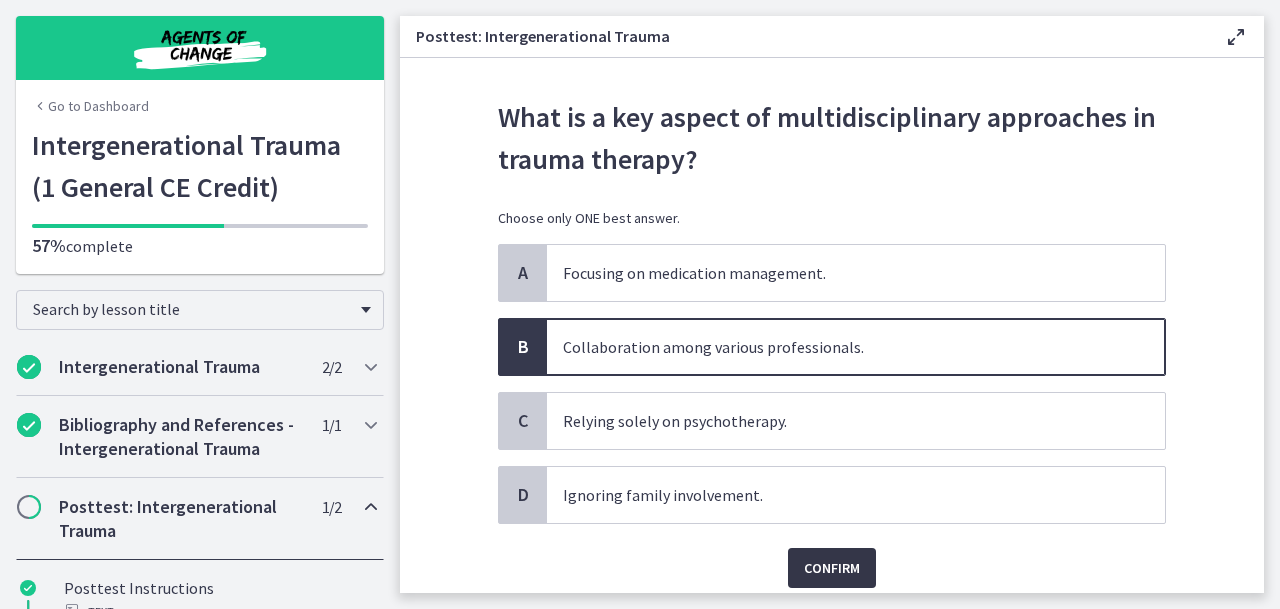 click on "Confirm" at bounding box center [832, 568] 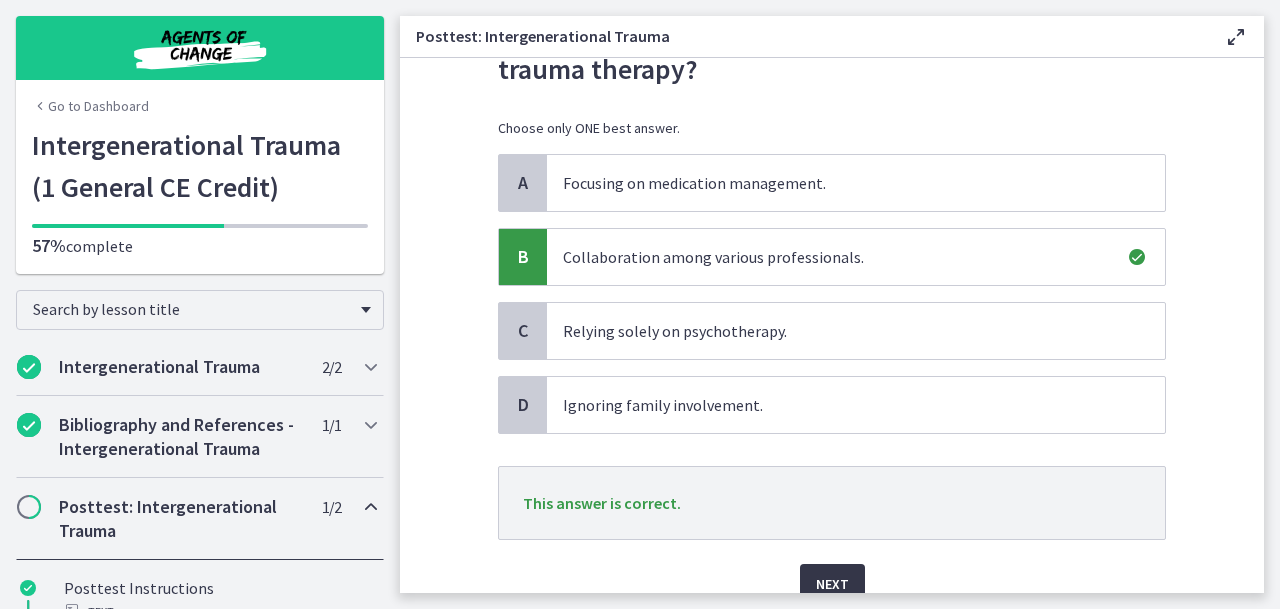 scroll, scrollTop: 150, scrollLeft: 0, axis: vertical 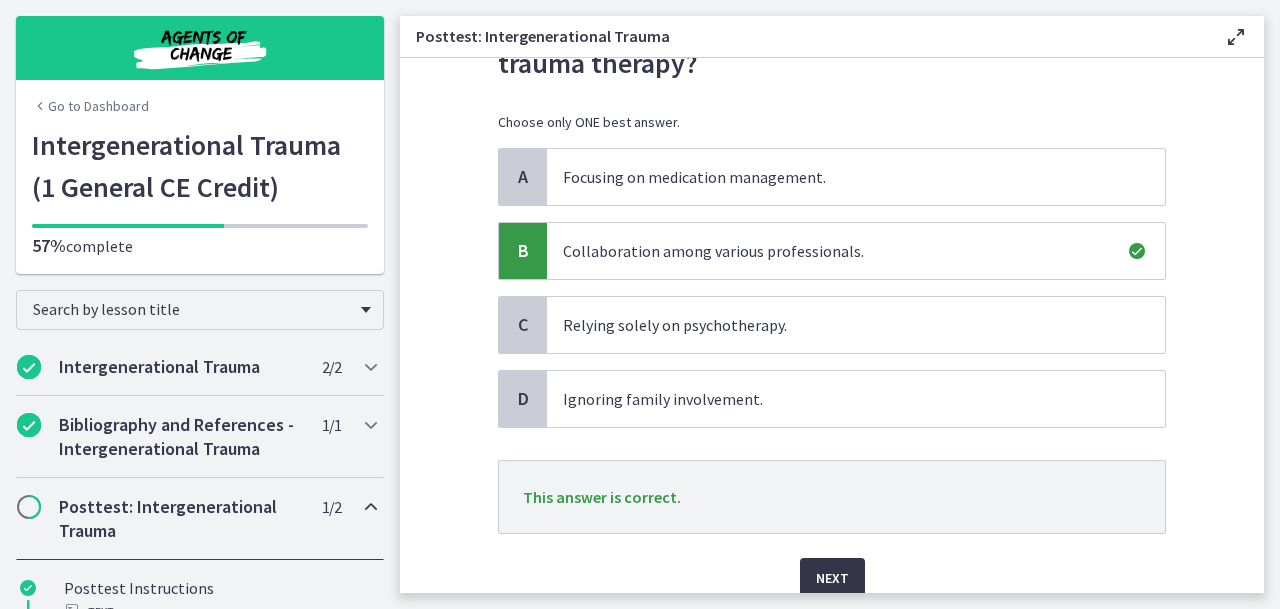 click on "Next" at bounding box center [832, 578] 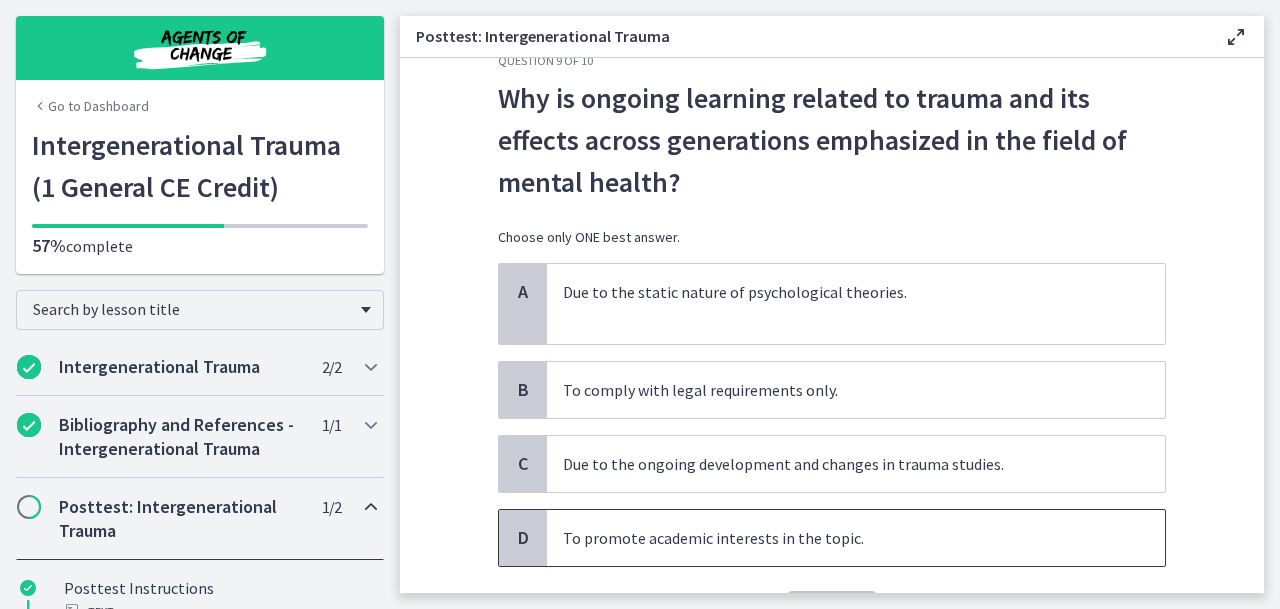 scroll, scrollTop: 51, scrollLeft: 0, axis: vertical 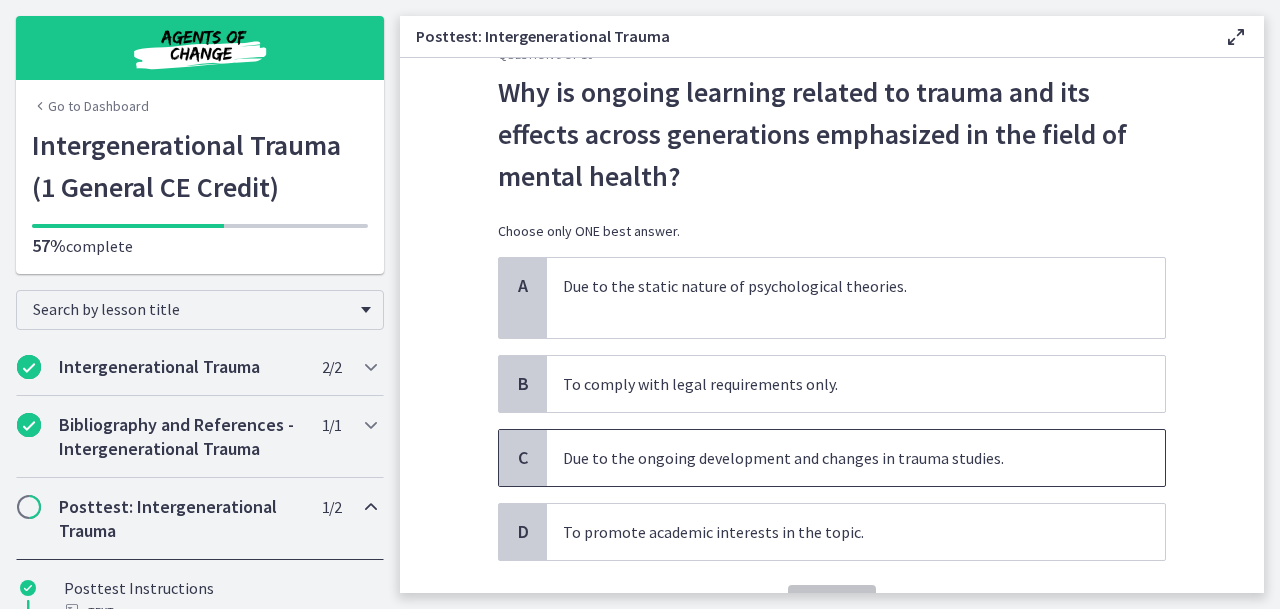click on "Due to the ongoing development and changes in trauma studies." at bounding box center (836, 458) 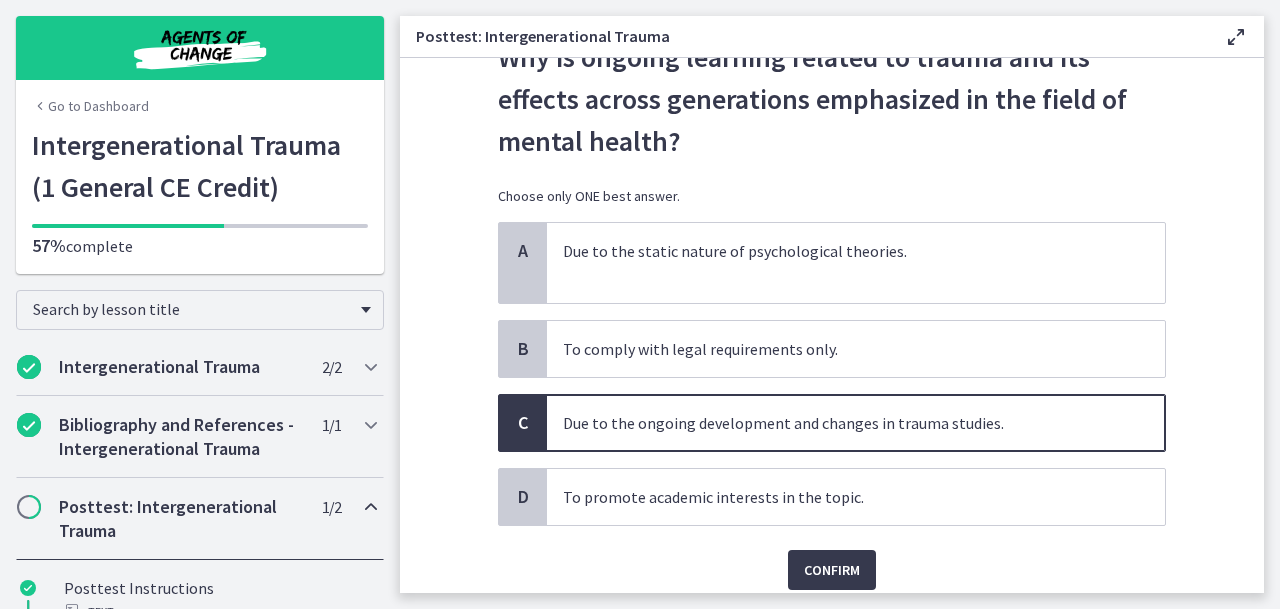 scroll, scrollTop: 97, scrollLeft: 0, axis: vertical 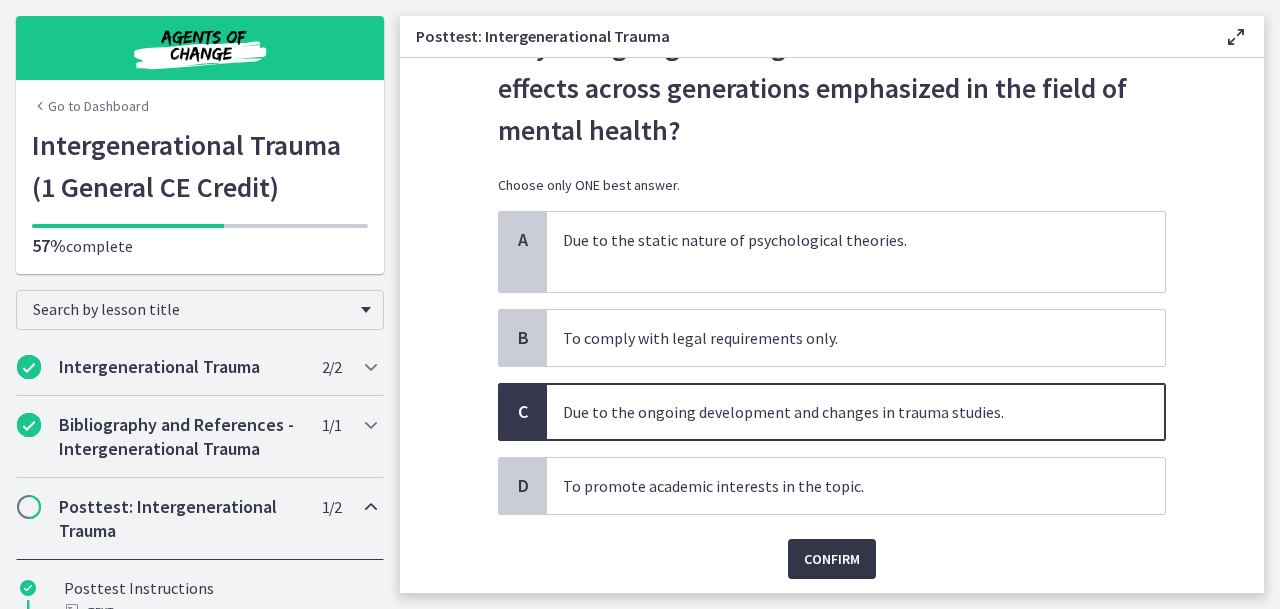click on "Confirm" at bounding box center [832, 559] 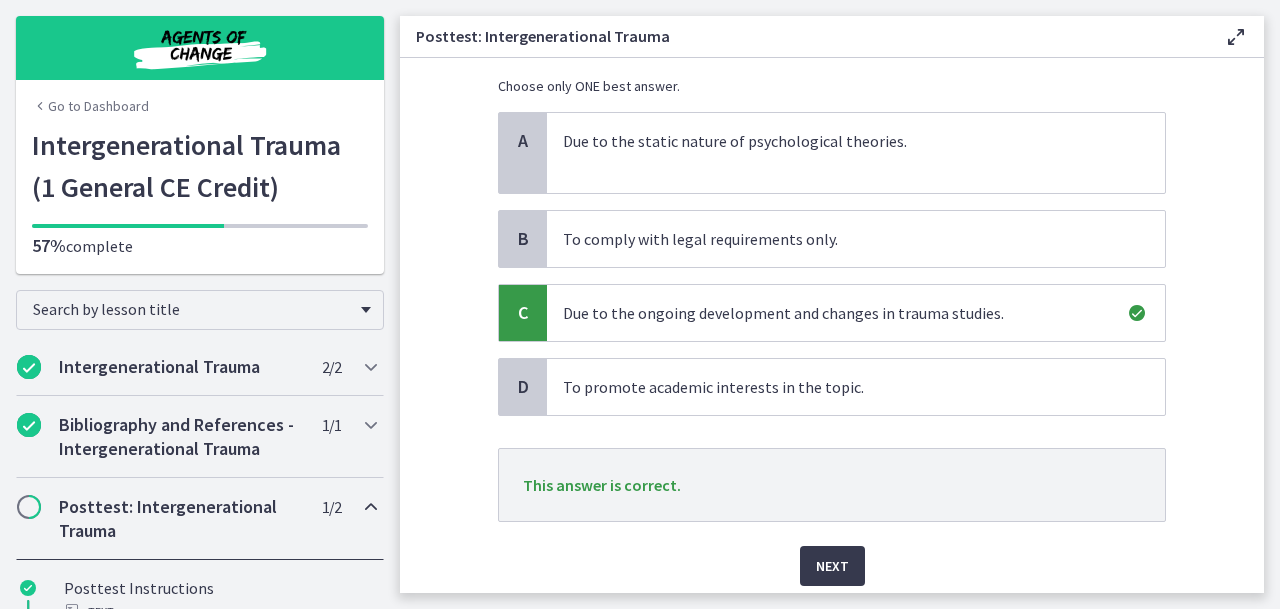 scroll, scrollTop: 200, scrollLeft: 0, axis: vertical 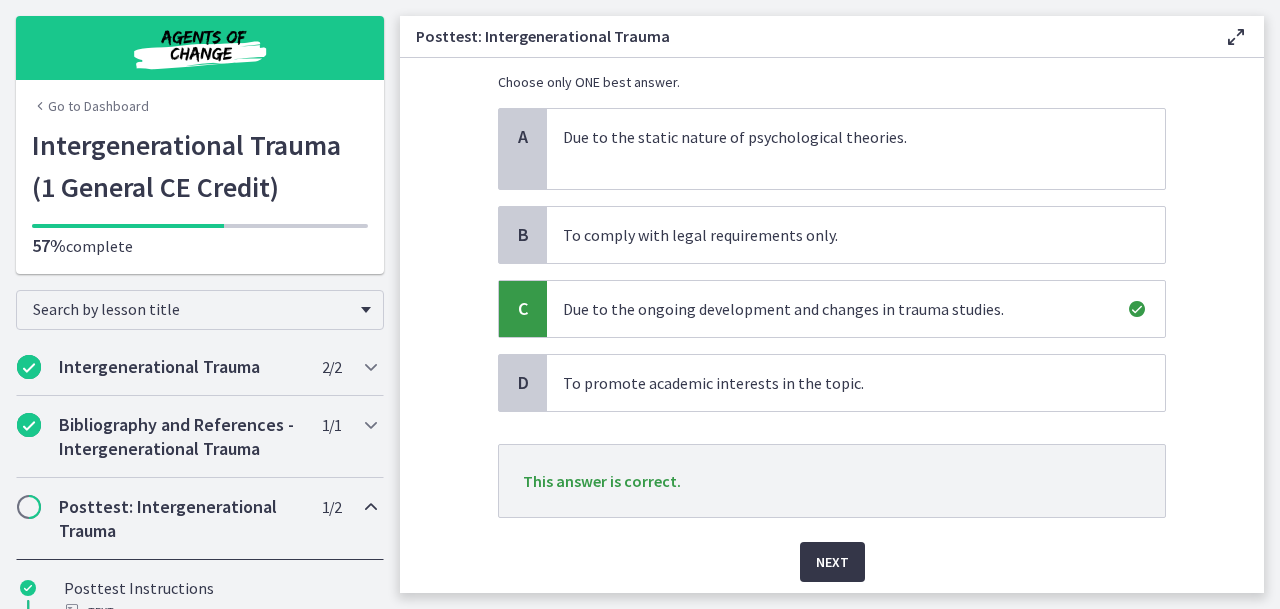click on "Next" at bounding box center [832, 562] 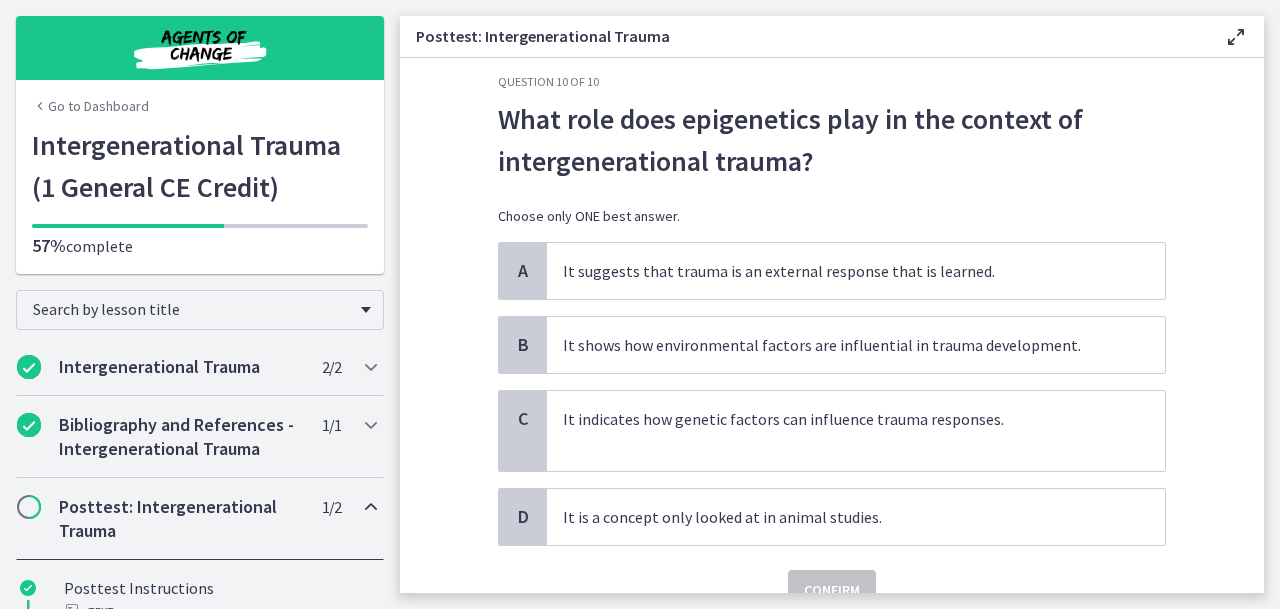 scroll, scrollTop: 25, scrollLeft: 0, axis: vertical 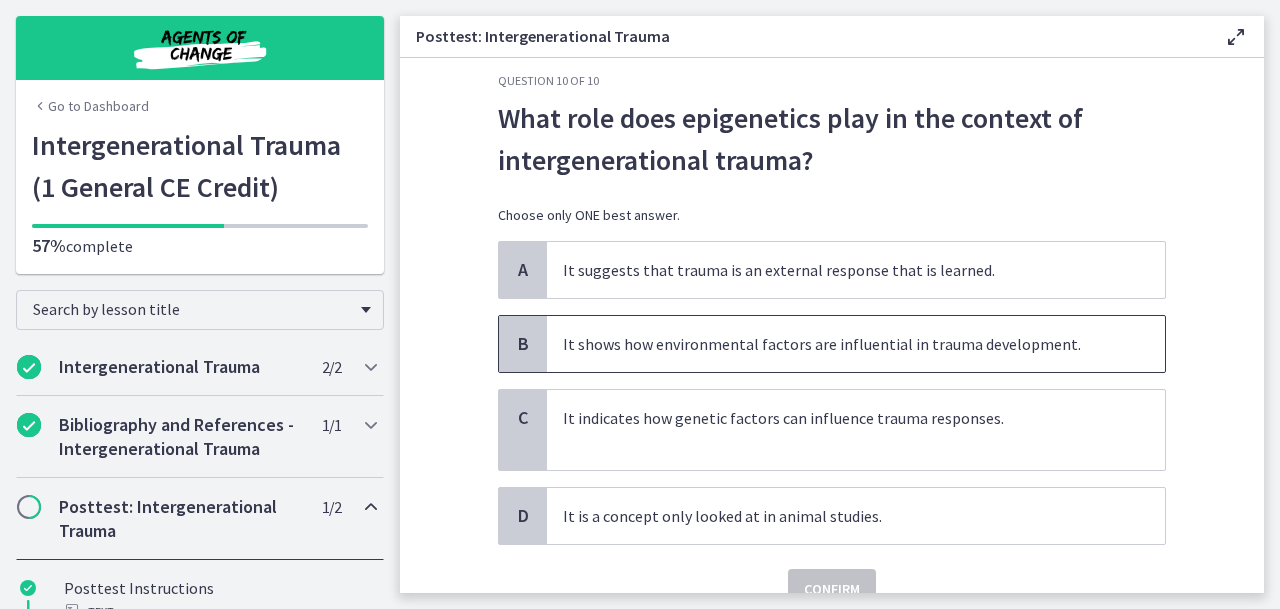 click on "It shows how environmental factors are influential in trauma development." at bounding box center [856, 344] 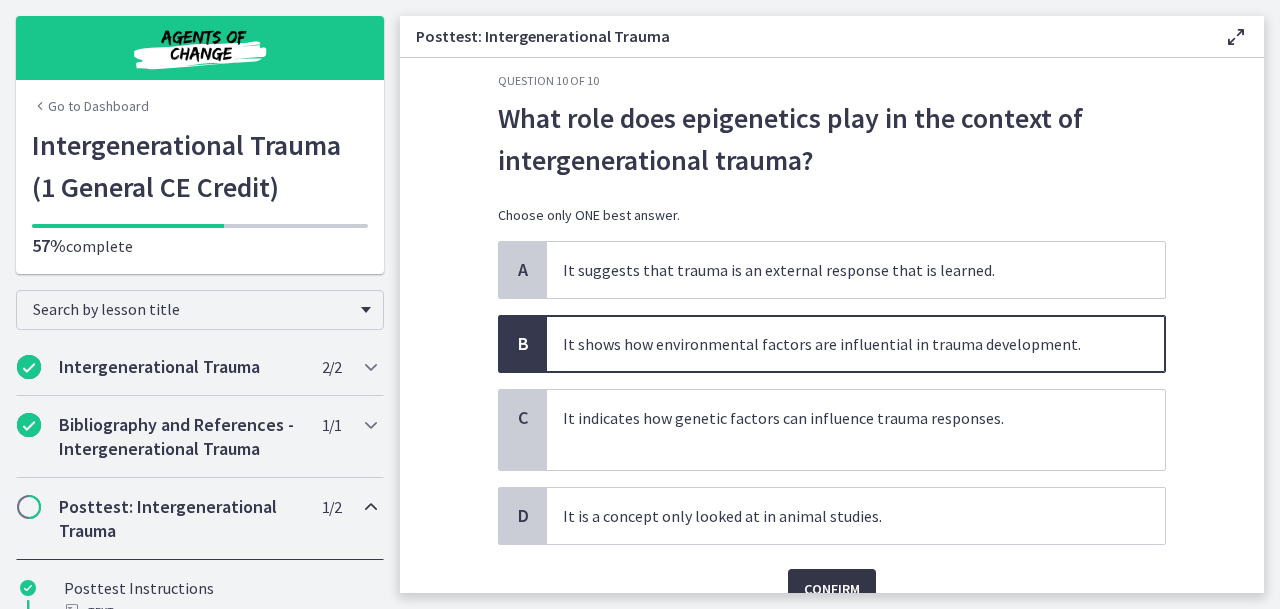 click on "Confirm" at bounding box center [832, 589] 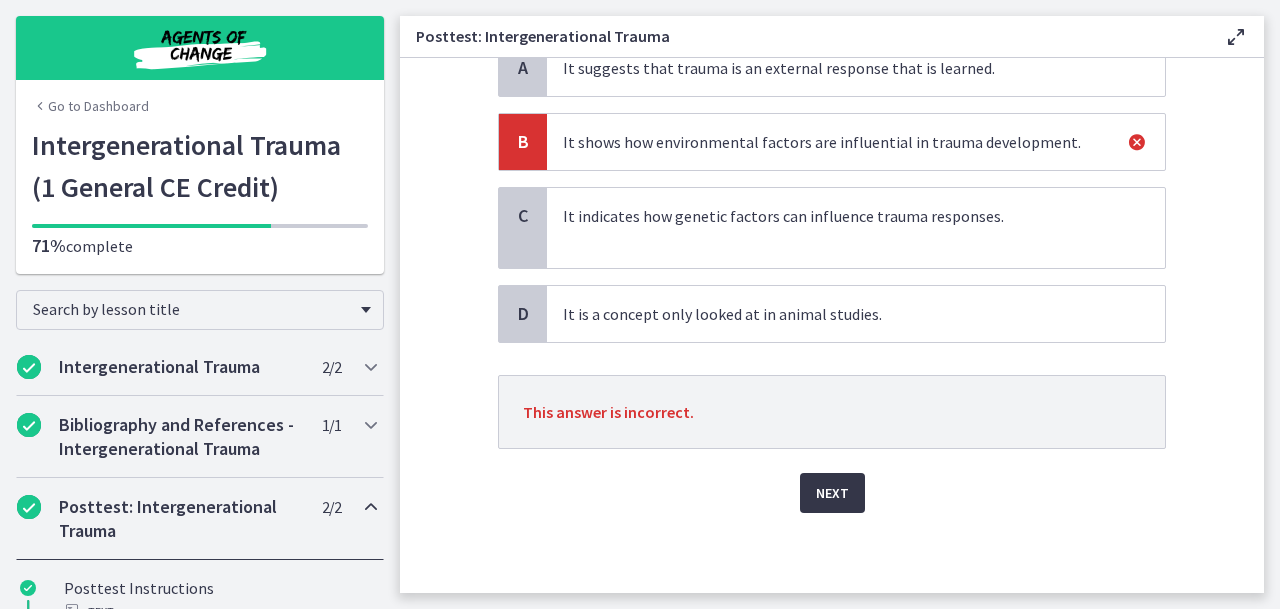 scroll, scrollTop: 227, scrollLeft: 0, axis: vertical 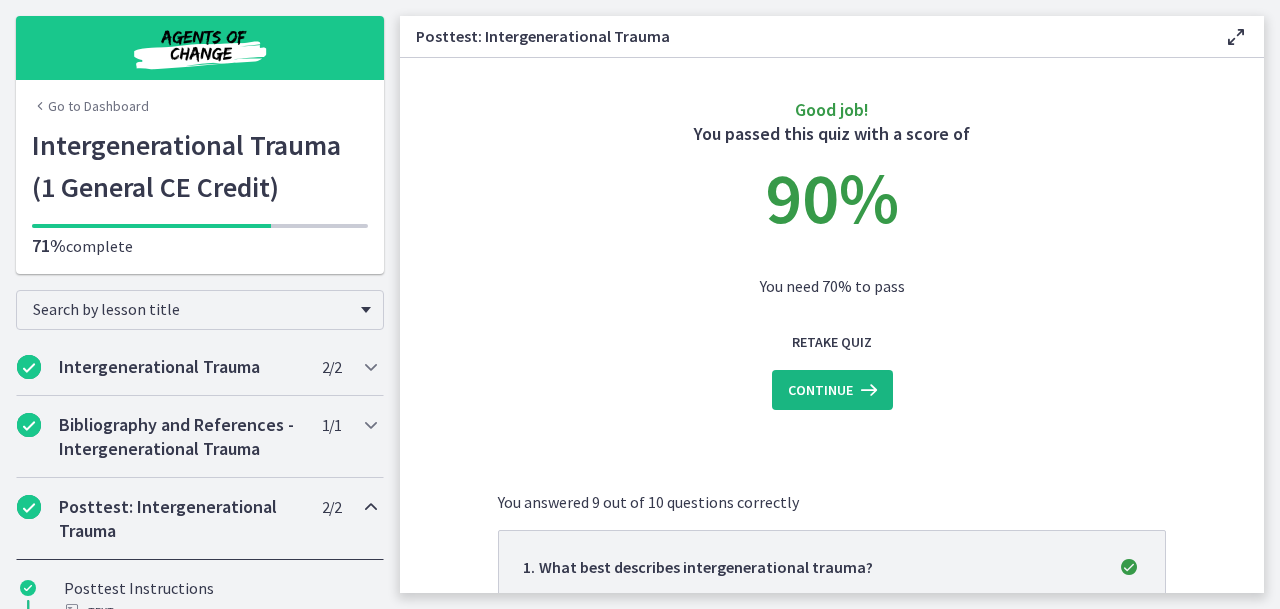 click at bounding box center [867, 390] 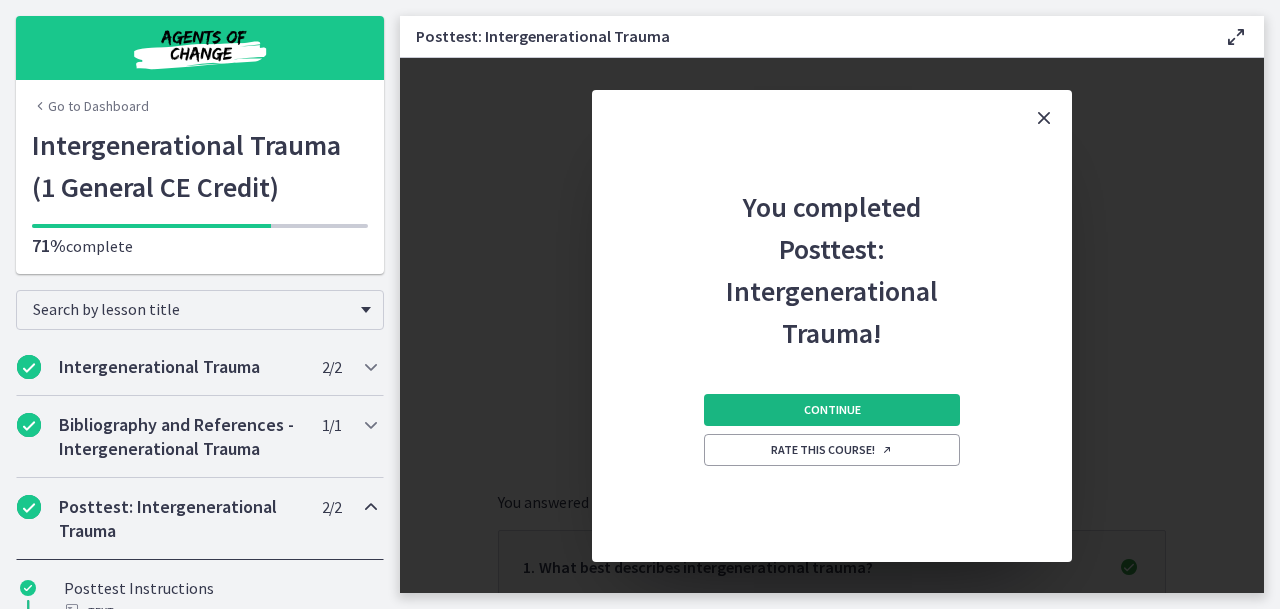 click on "Continue" at bounding box center (832, 410) 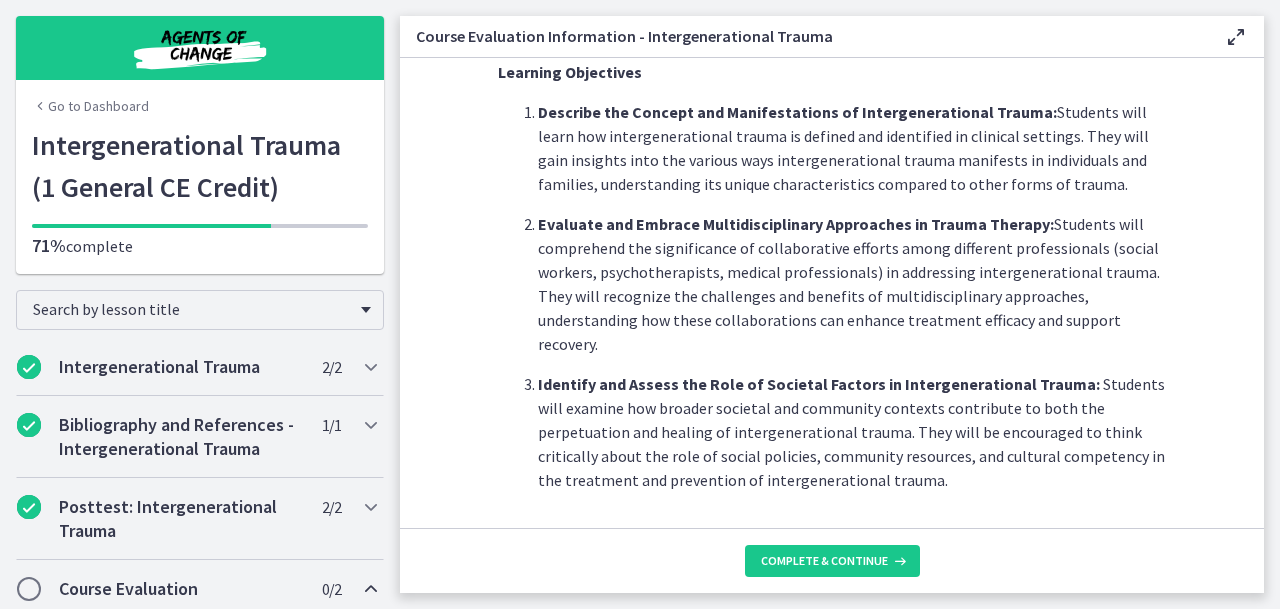 scroll, scrollTop: 132, scrollLeft: 0, axis: vertical 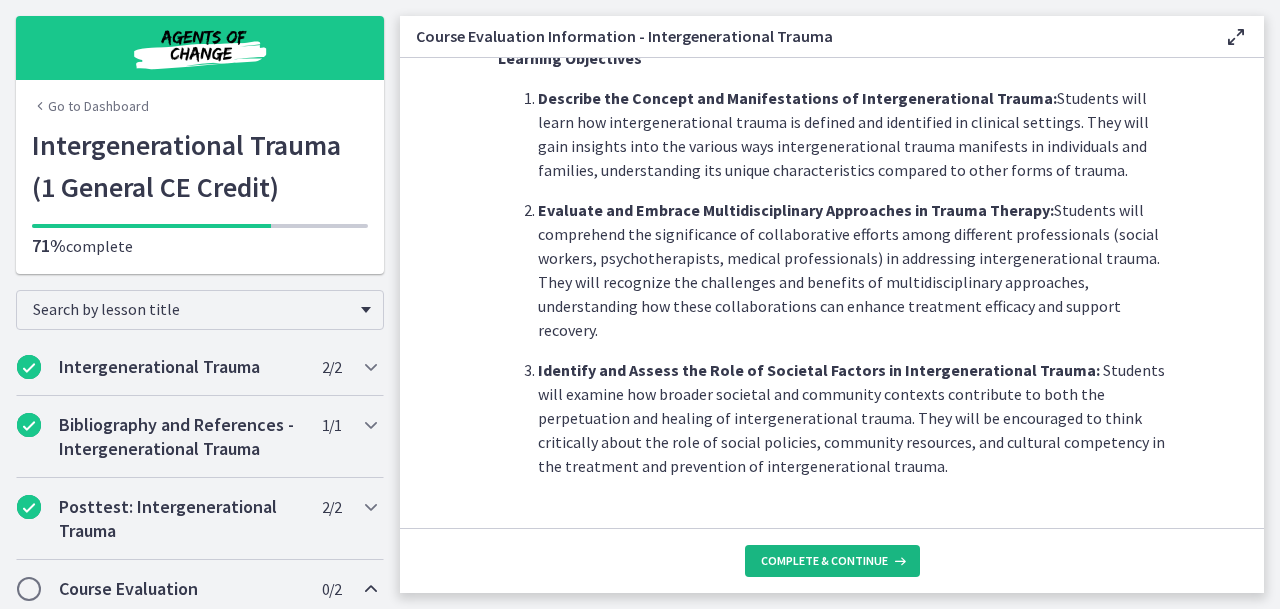 click on "Complete & continue" at bounding box center (824, 561) 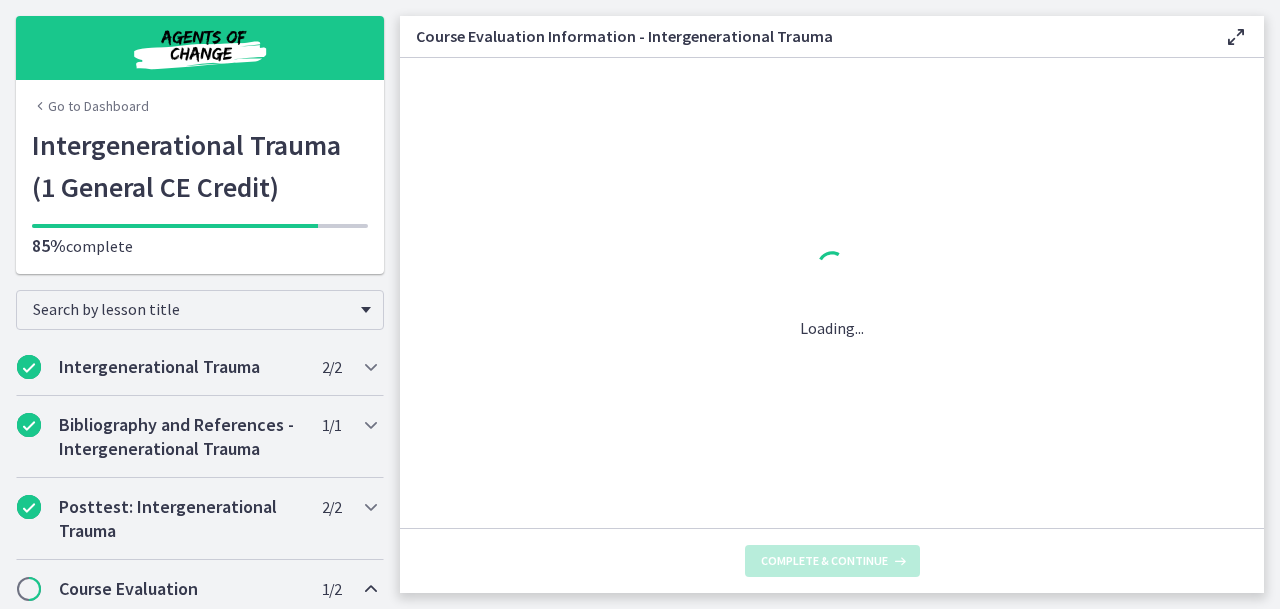scroll, scrollTop: 0, scrollLeft: 0, axis: both 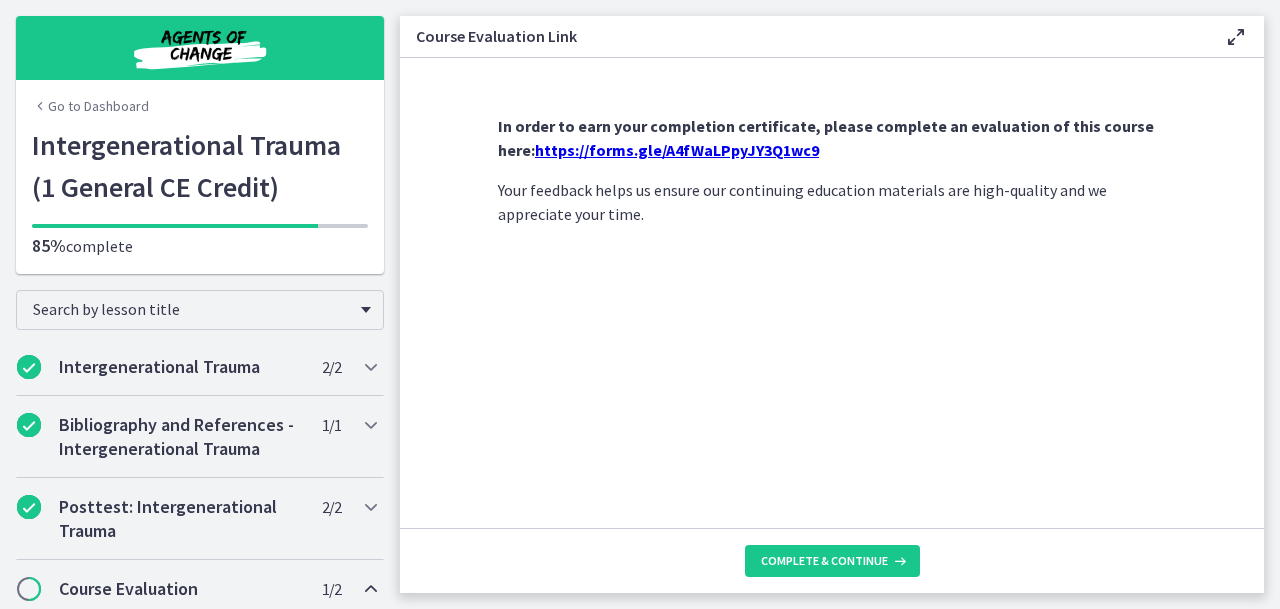 click on "https://forms.gle/A4fWaLPpyJY3Q1wc9" at bounding box center (677, 150) 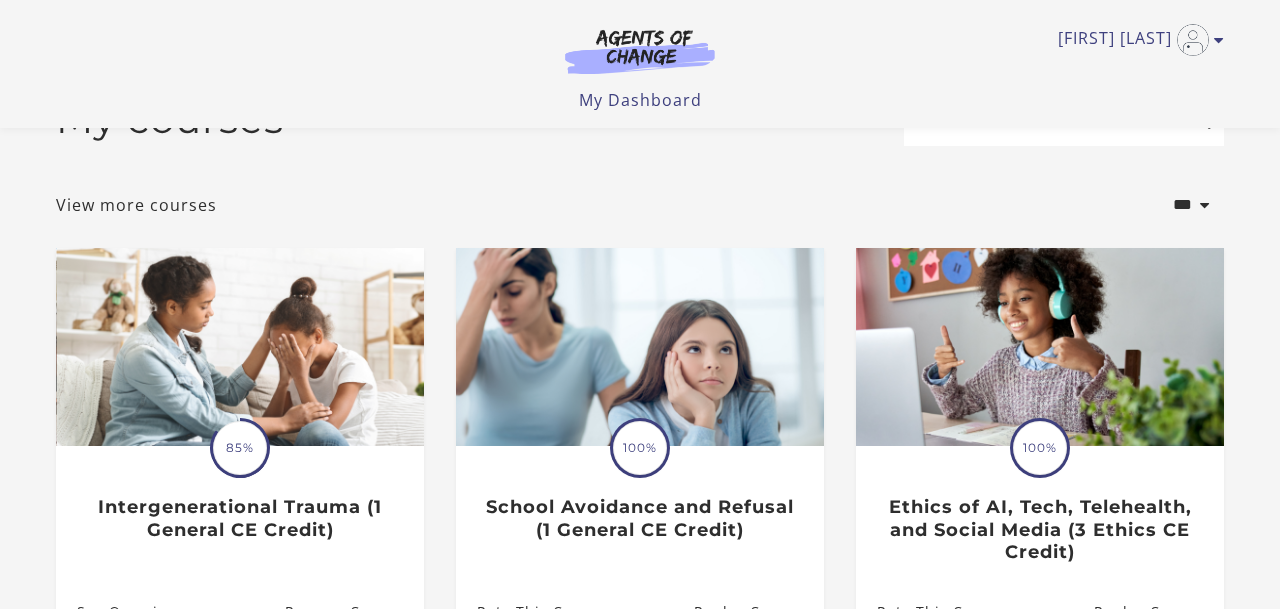 scroll, scrollTop: 0, scrollLeft: 0, axis: both 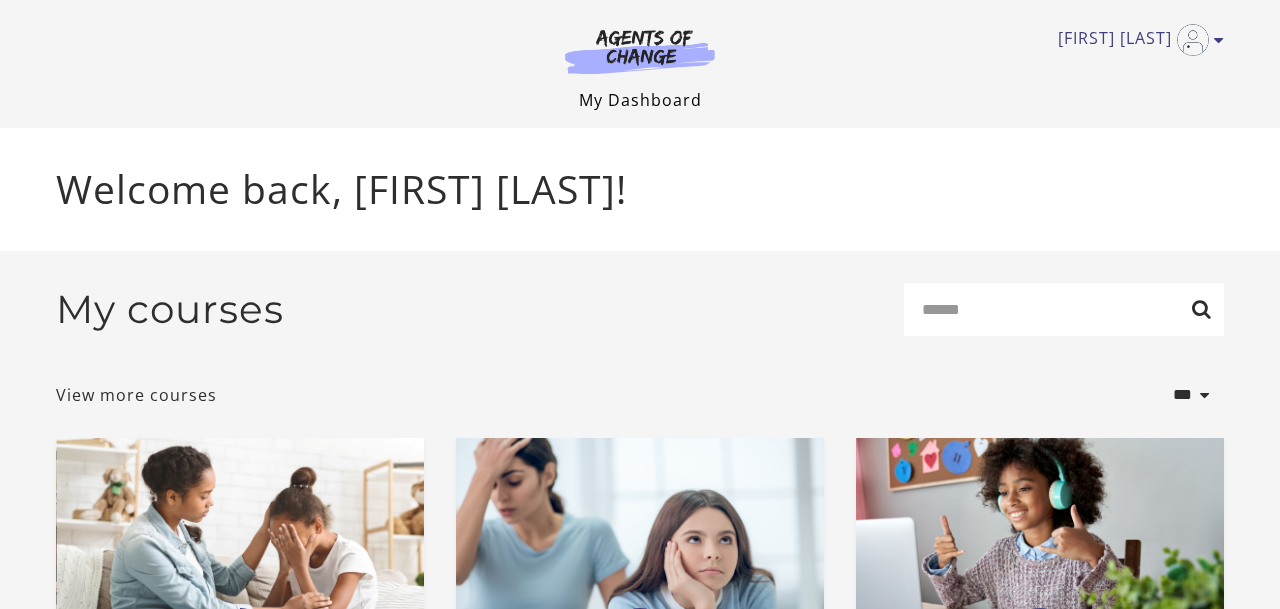 click on "My Dashboard" at bounding box center (640, 100) 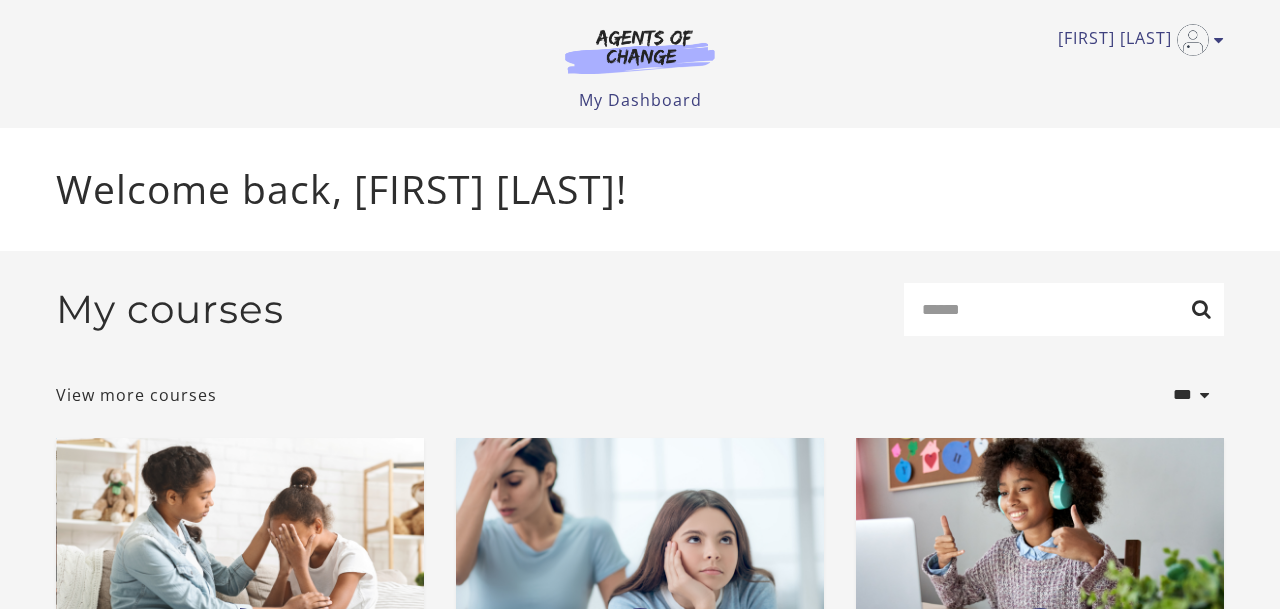 scroll, scrollTop: 0, scrollLeft: 0, axis: both 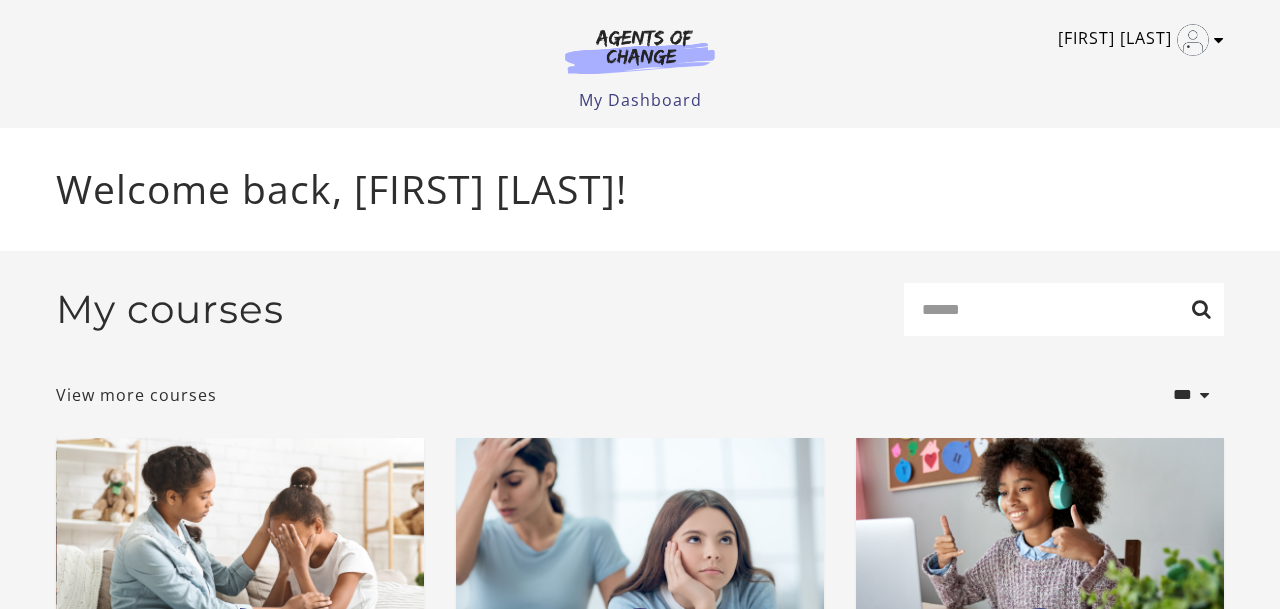 click on "Karen E" at bounding box center (1136, 40) 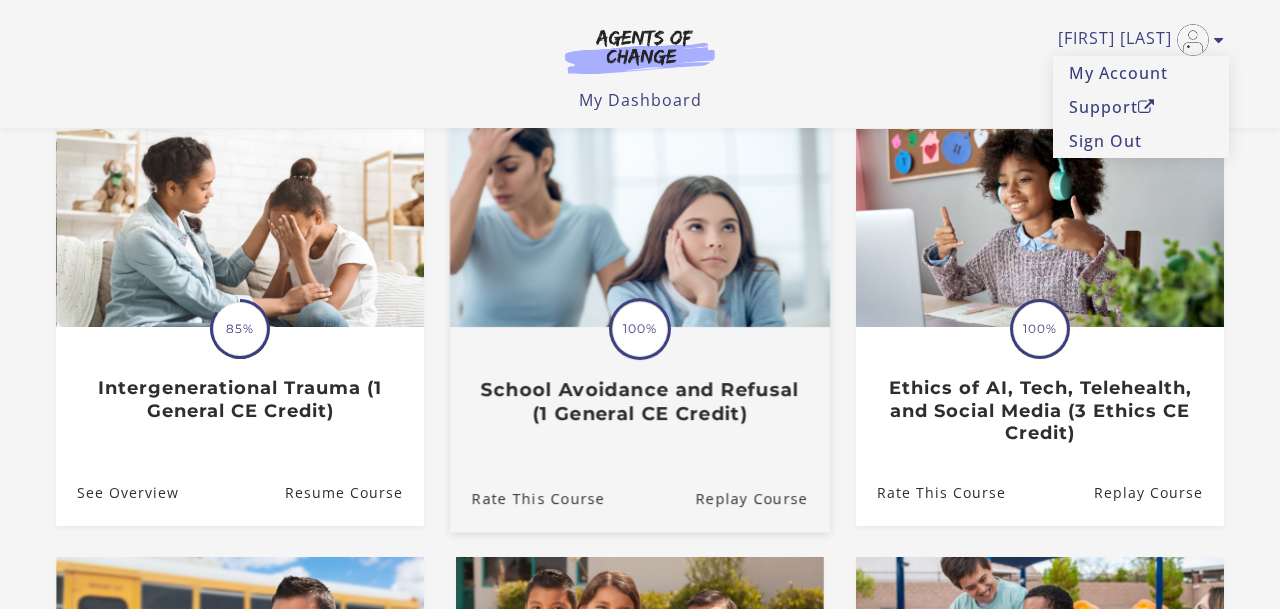 scroll, scrollTop: 180, scrollLeft: 0, axis: vertical 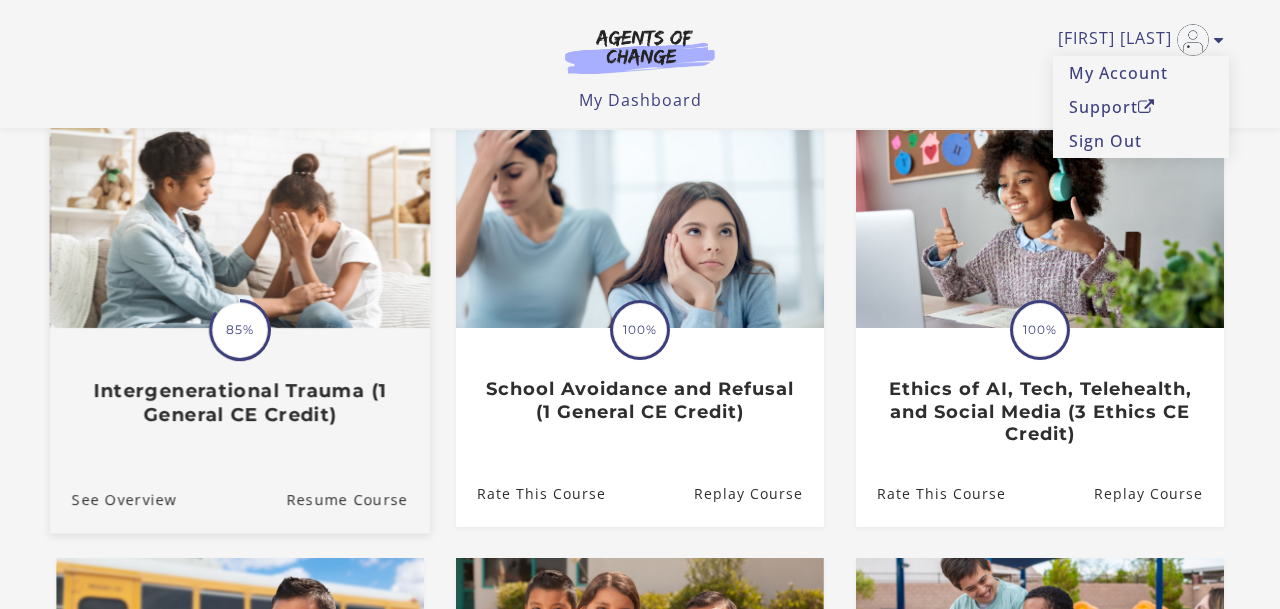 click on "Translation missing: en.liquid.partials.dashboard_course_card.progress_description: 85%
85%
Intergenerational Trauma (1 General CE Credit)" at bounding box center (240, 282) 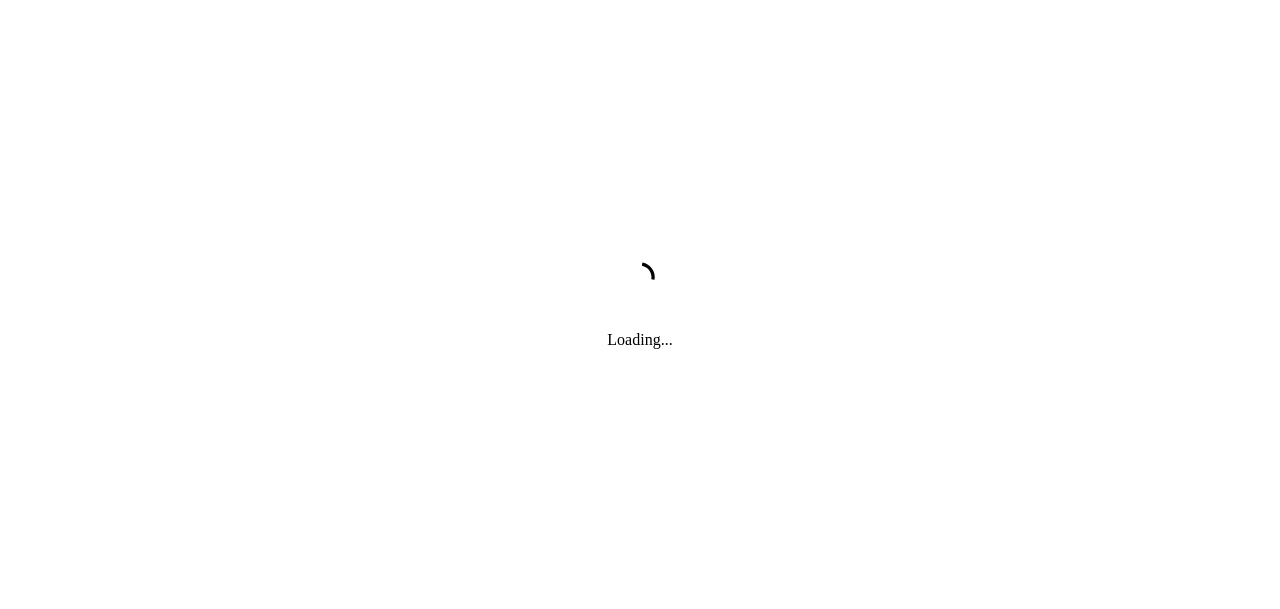 scroll, scrollTop: 0, scrollLeft: 0, axis: both 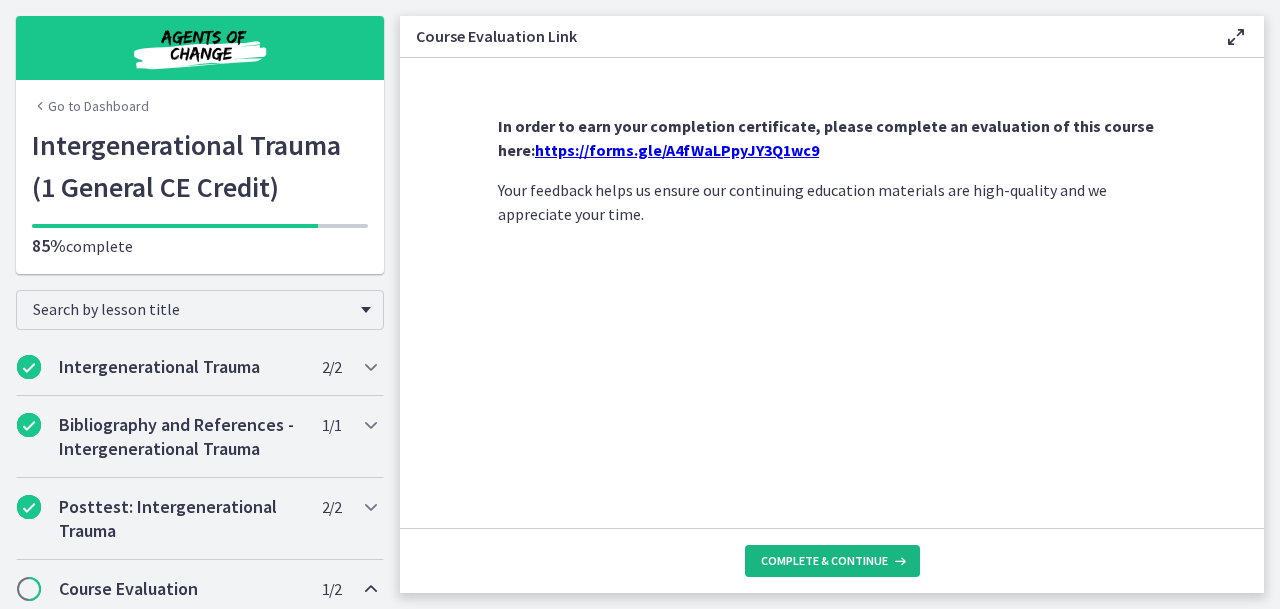 click on "Complete & continue" at bounding box center [824, 561] 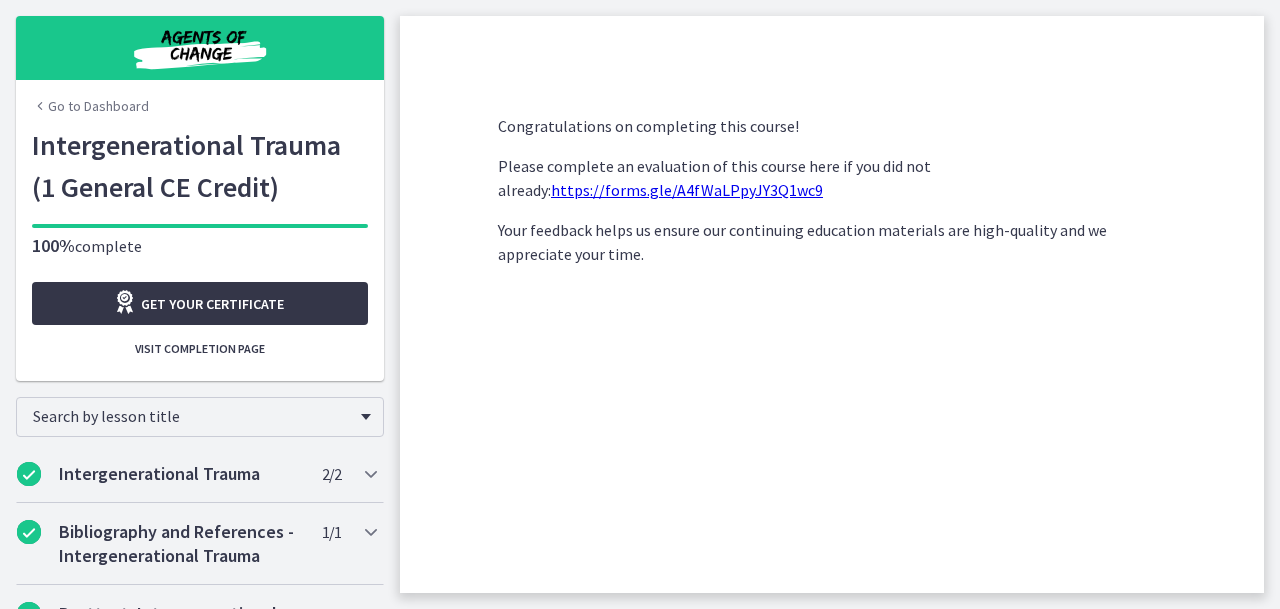 click on "Get your certificate" at bounding box center [212, 304] 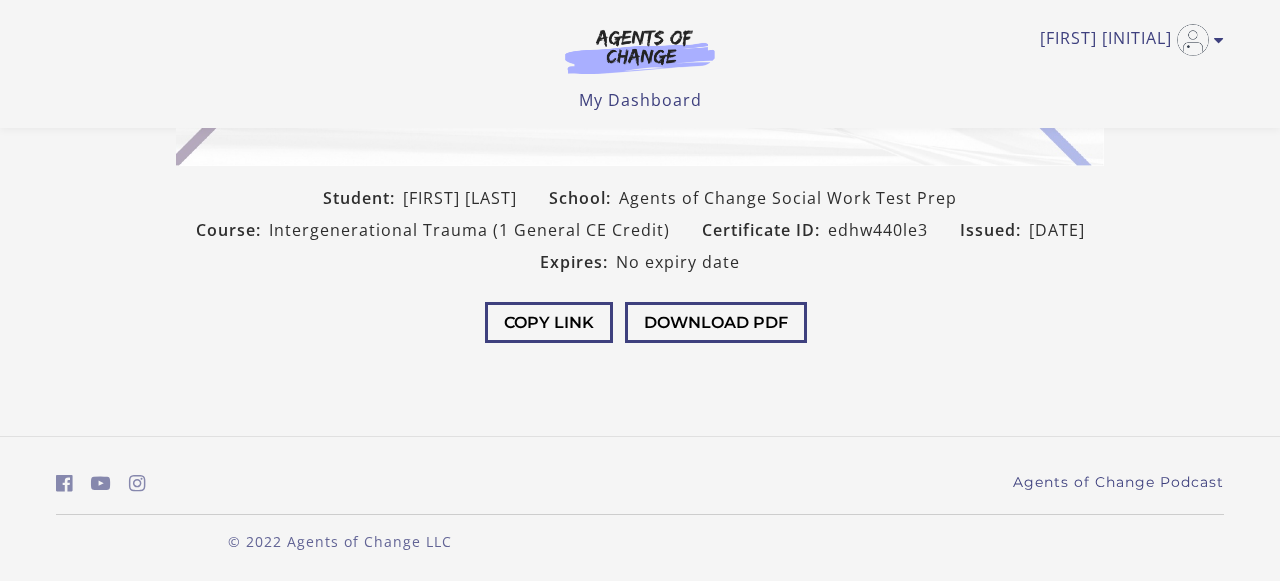 scroll, scrollTop: 583, scrollLeft: 0, axis: vertical 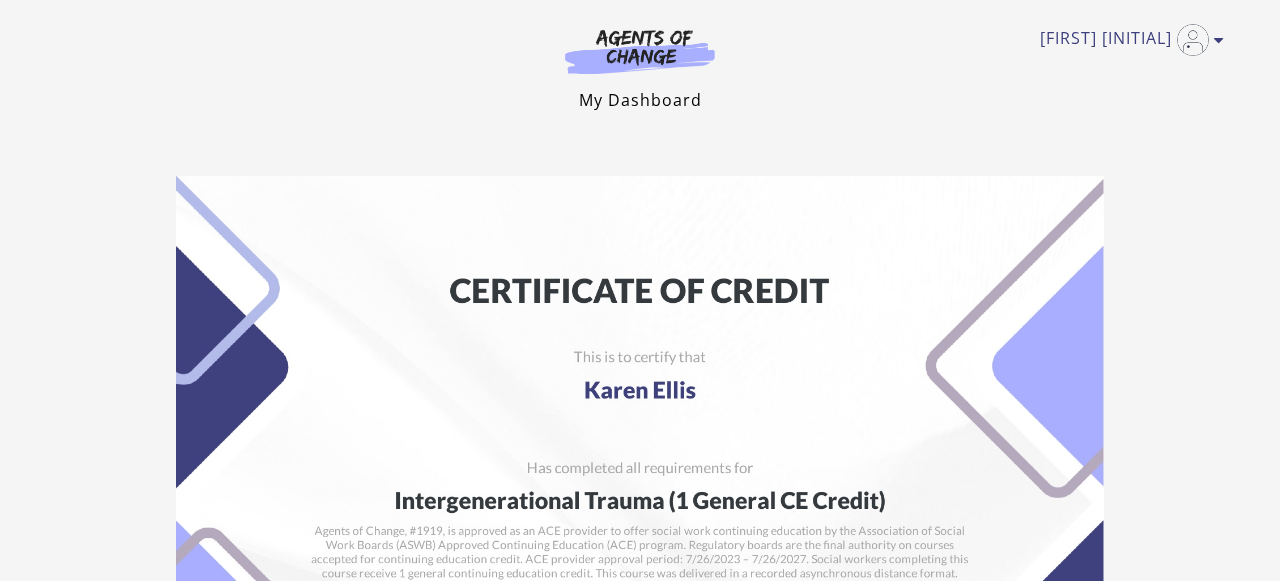 click on "My Dashboard" at bounding box center (640, 100) 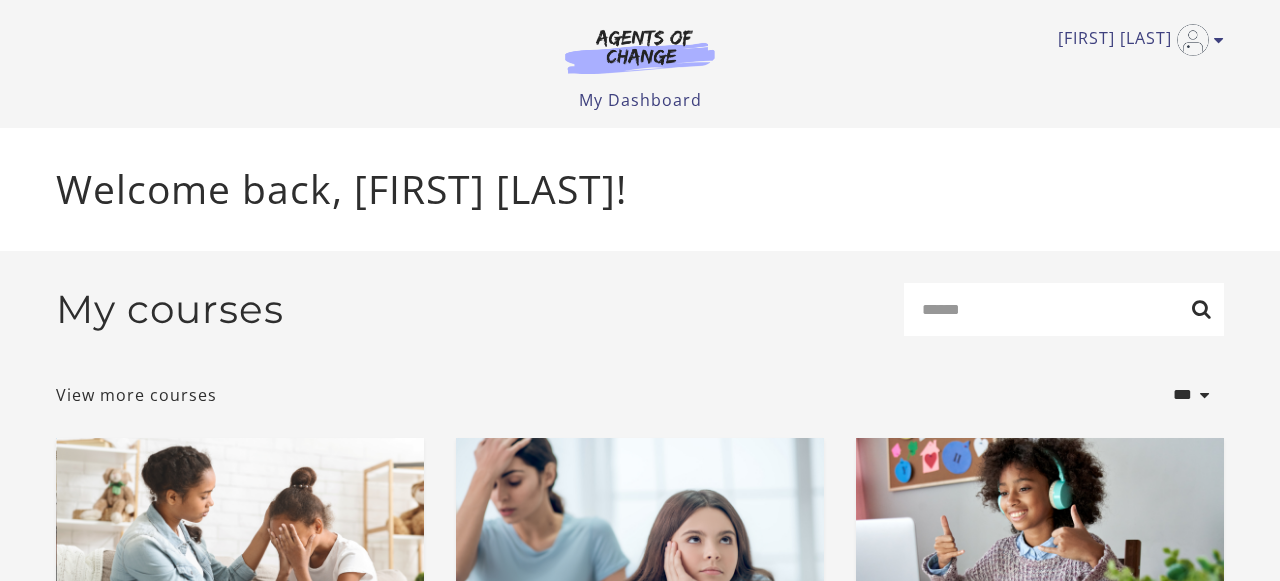 scroll, scrollTop: 0, scrollLeft: 0, axis: both 